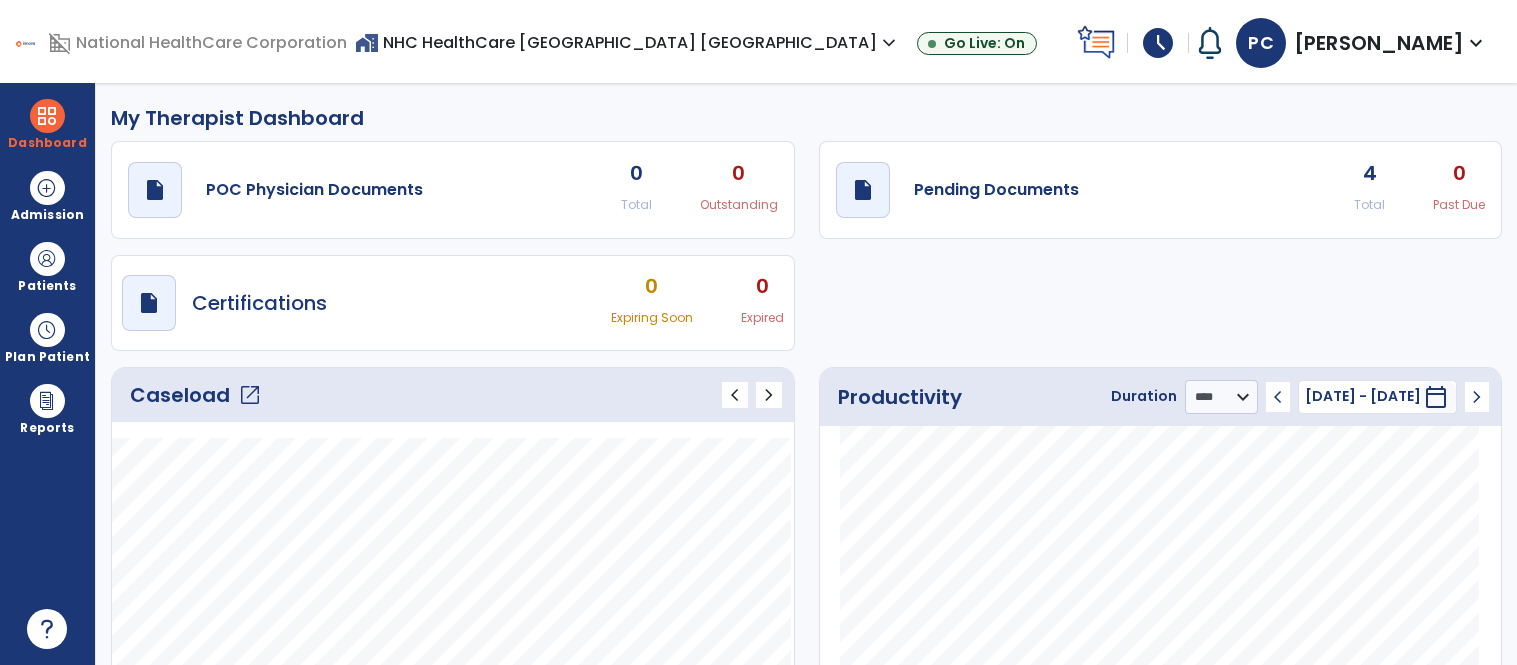 select on "****" 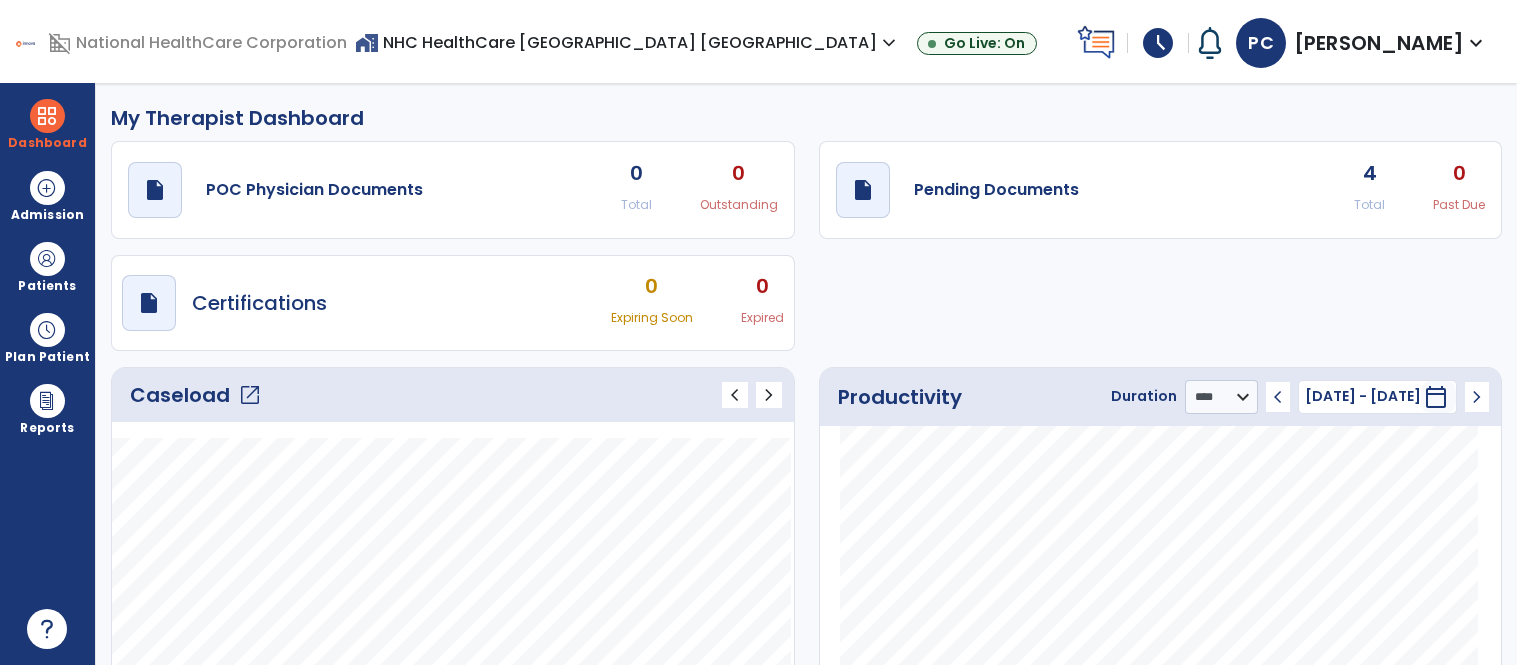 scroll, scrollTop: 0, scrollLeft: 0, axis: both 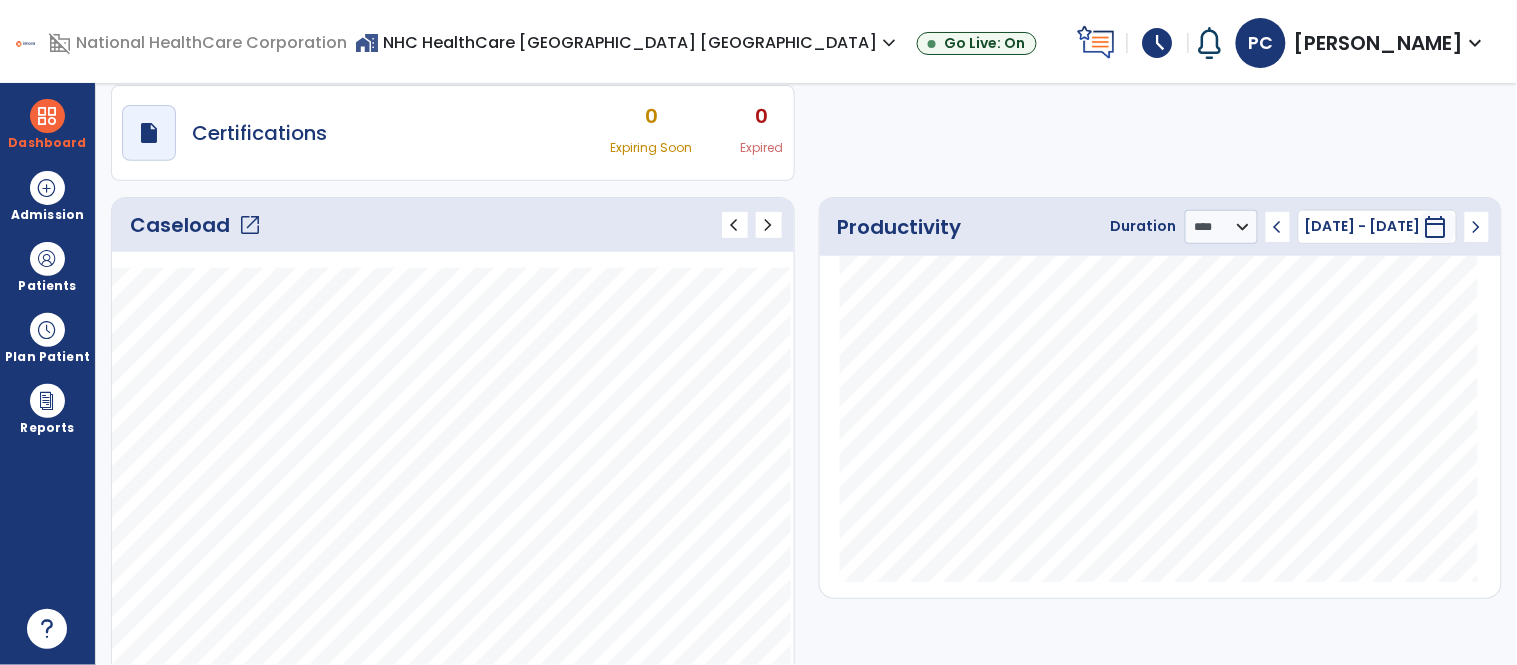 click on "Caseload   open_in_new" 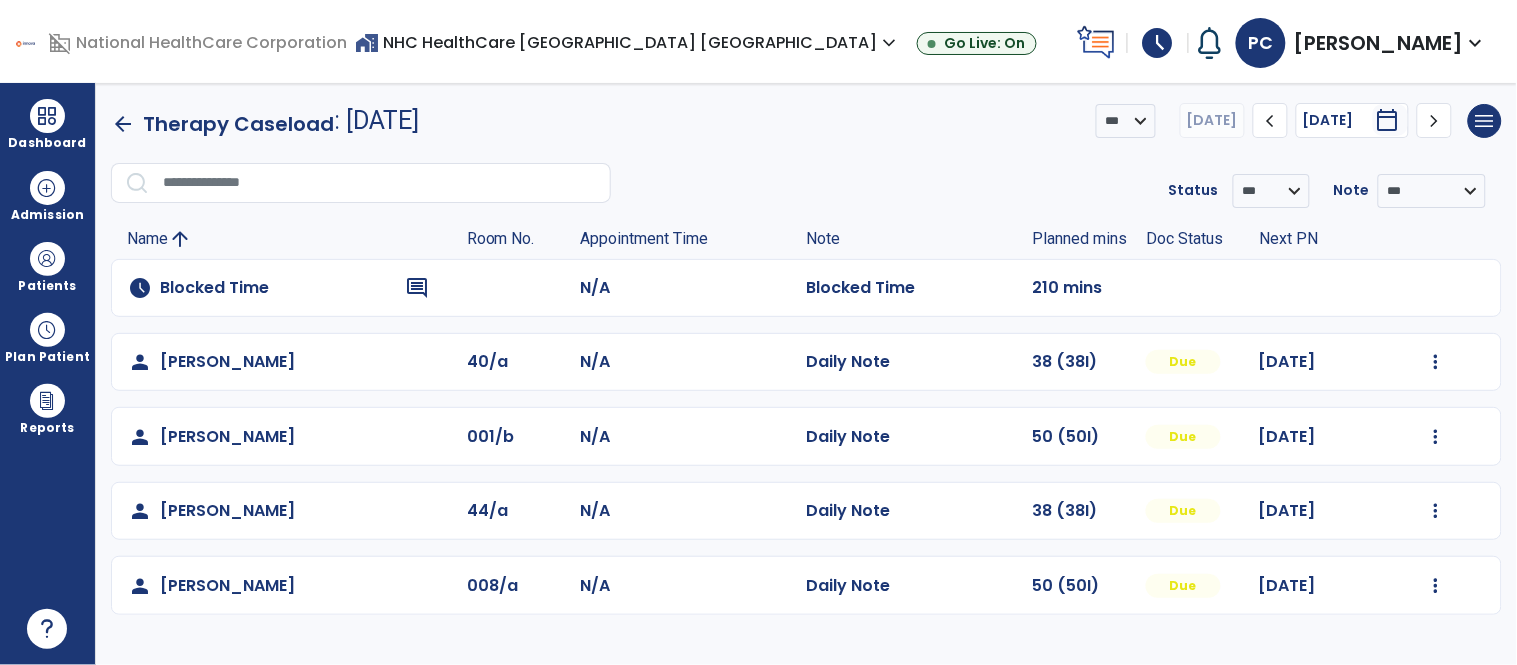 scroll, scrollTop: 0, scrollLeft: 0, axis: both 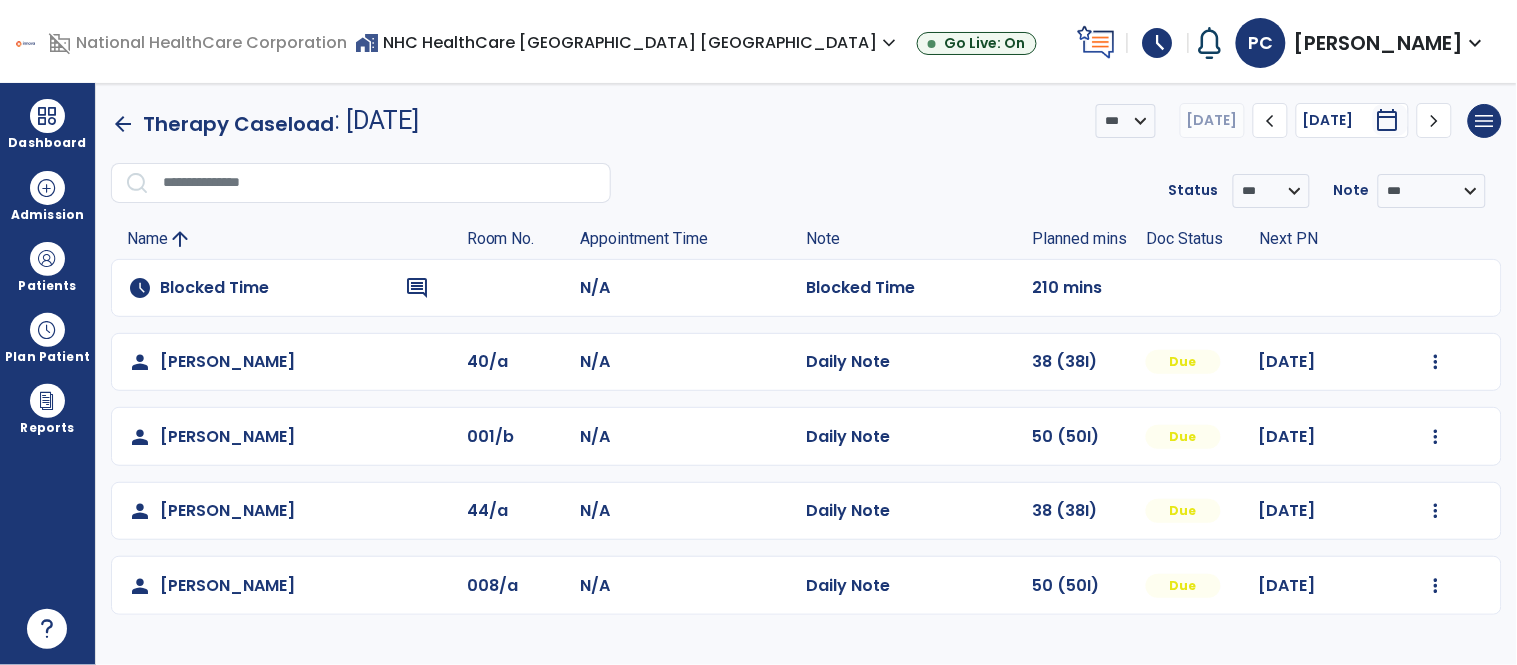 click on "person   [PERSON_NAME]  008/a N/A  Daily Note   50 (50I)  Due [DATE]  Mark Visit As Complete   Reset Note   Open Document   G + C Mins" 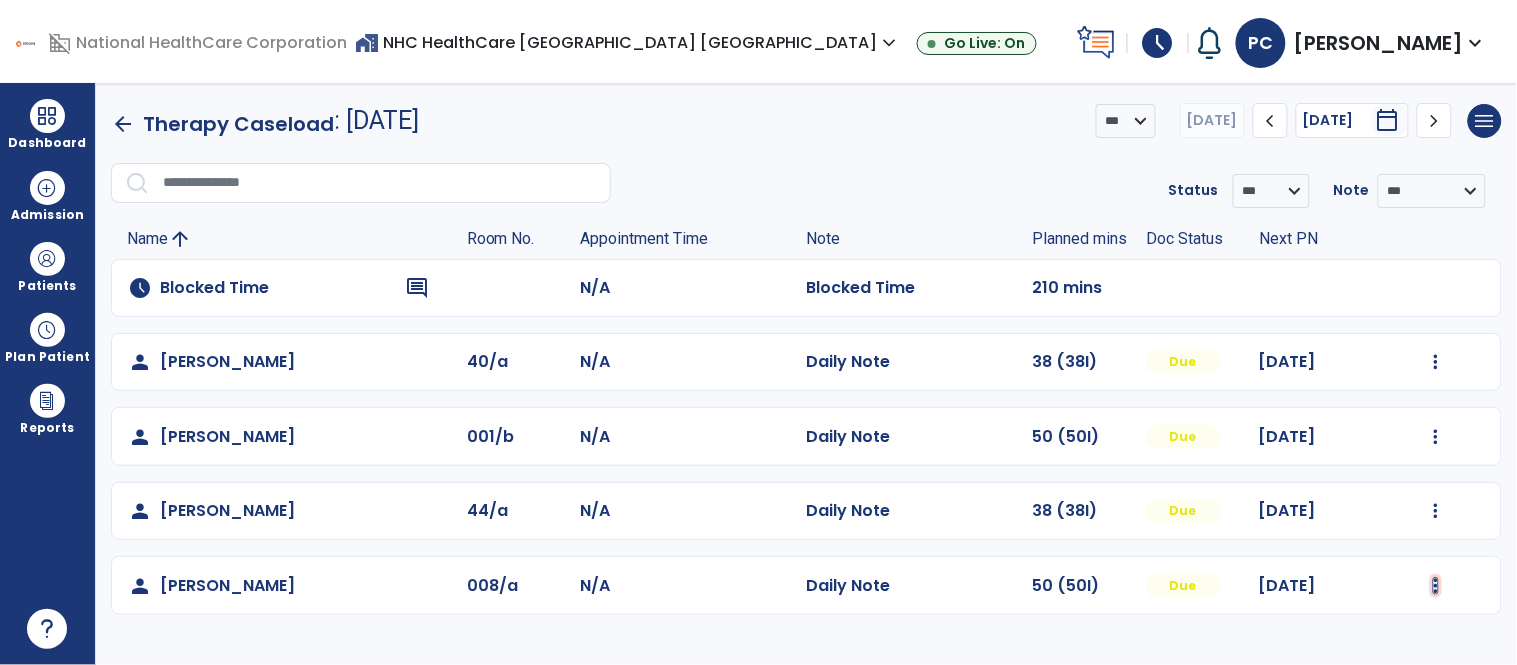 click at bounding box center (1436, 362) 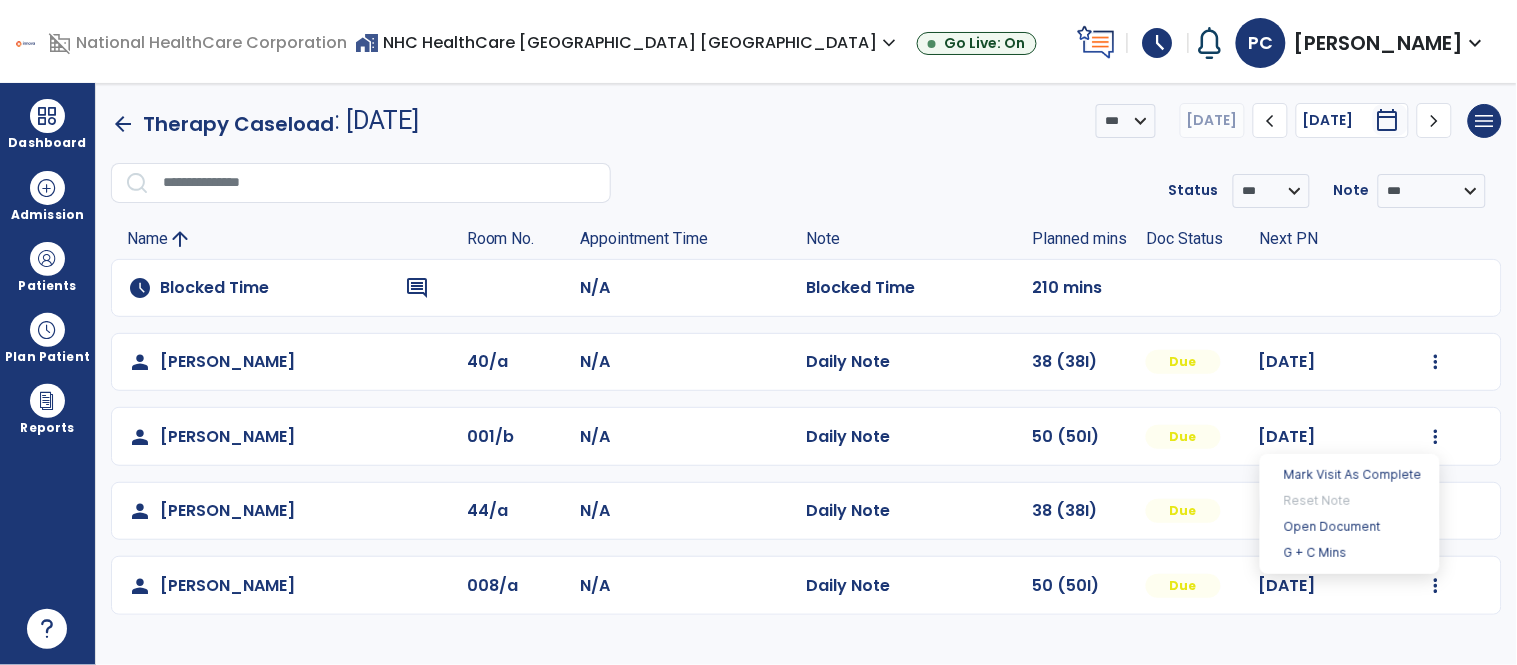 click on "**********" 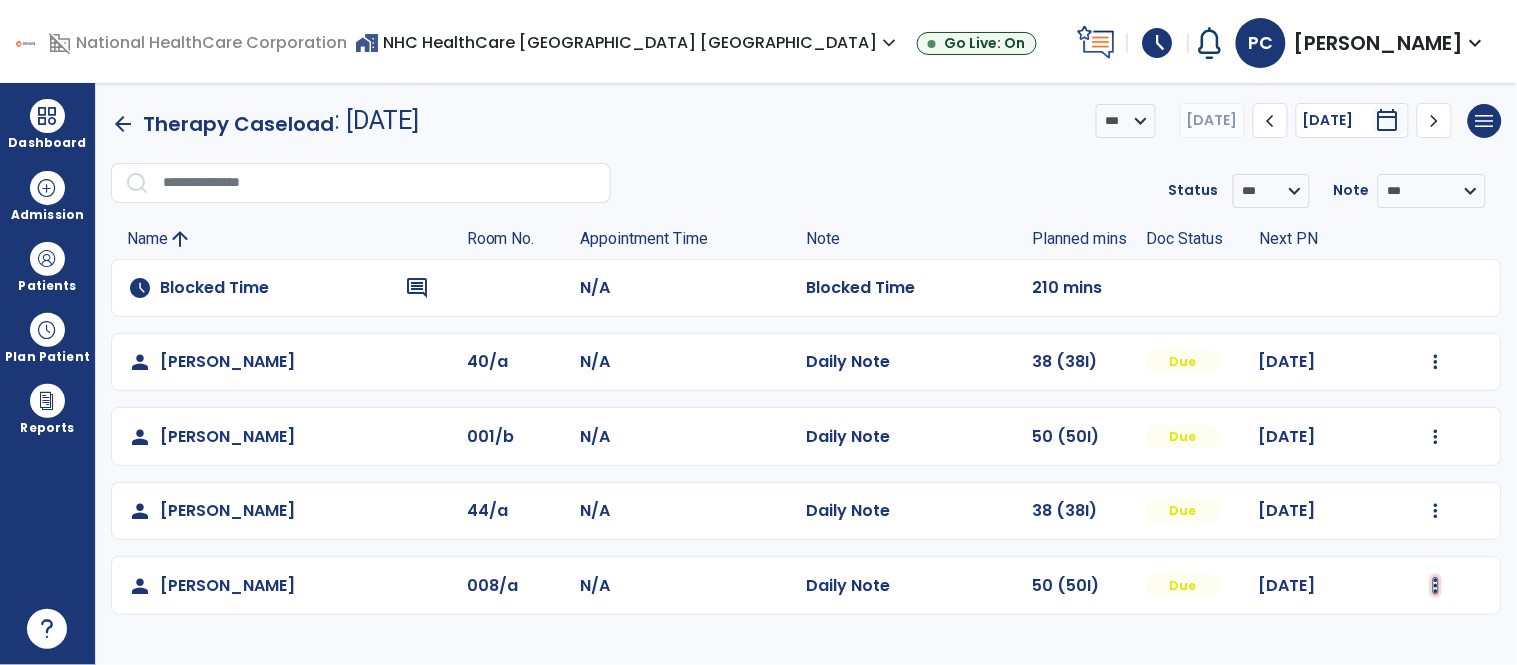 click at bounding box center (1436, 586) 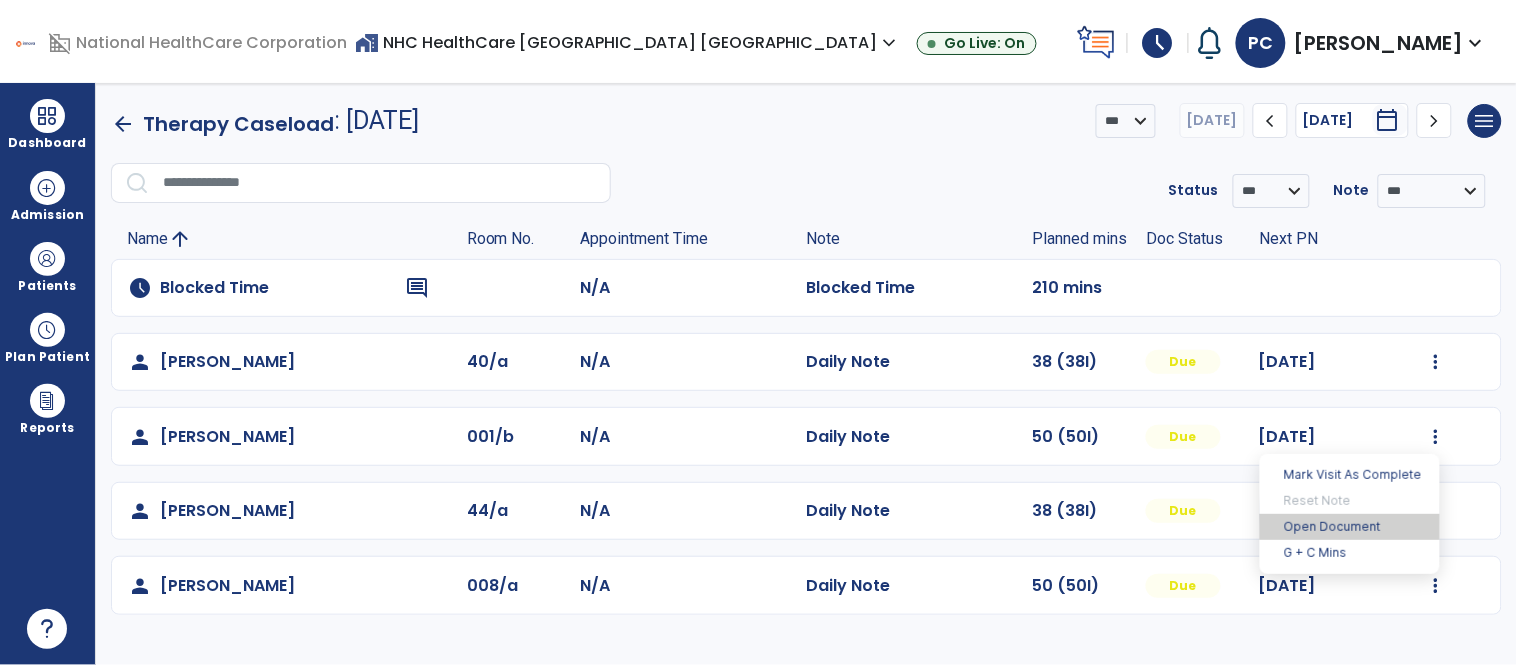 click on "Open Document" at bounding box center (1350, 527) 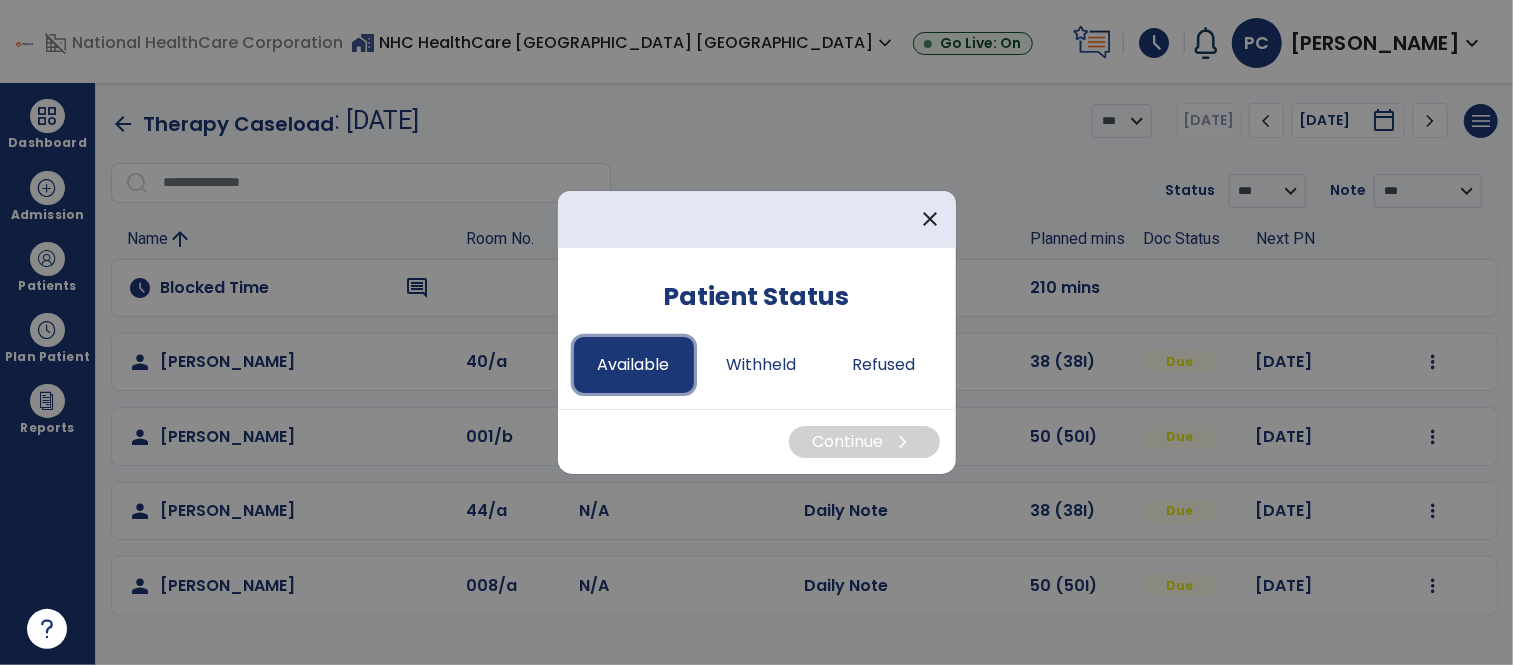 click on "Available" at bounding box center [634, 365] 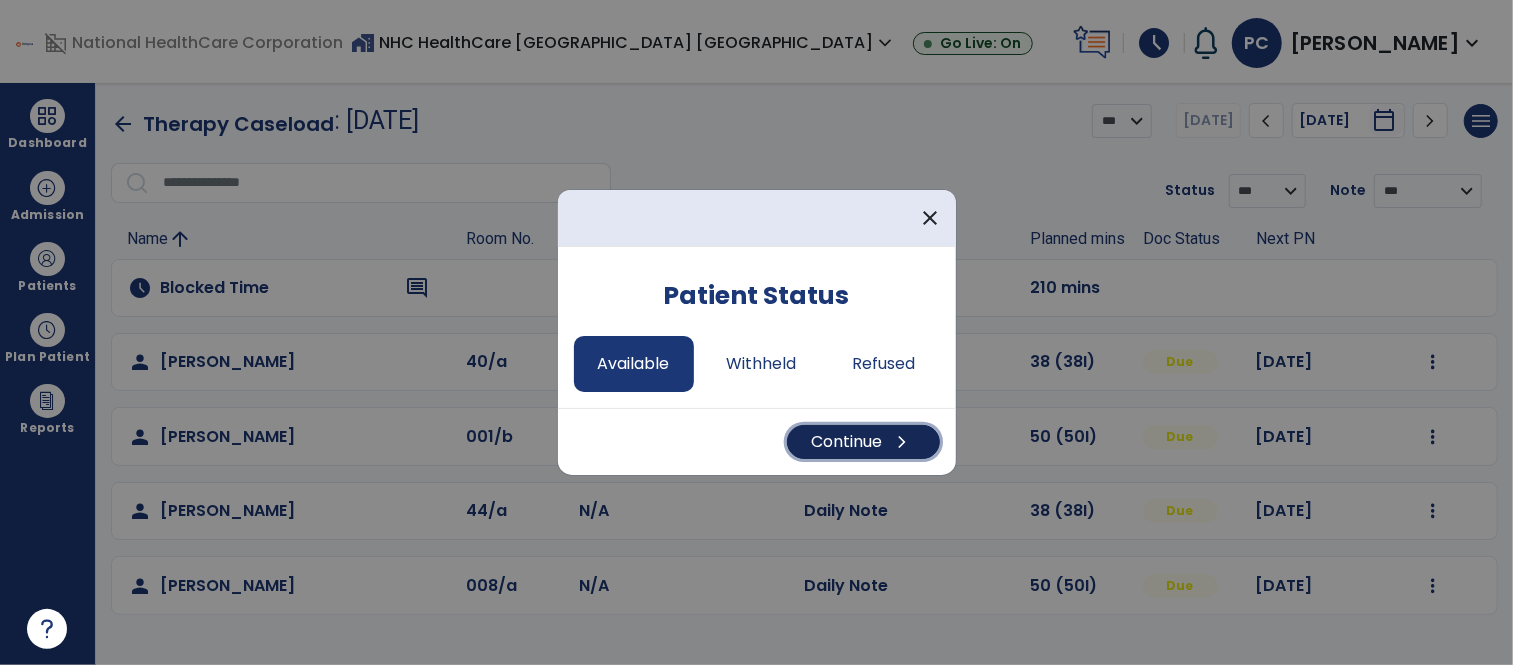 click on "Continue   chevron_right" at bounding box center (863, 442) 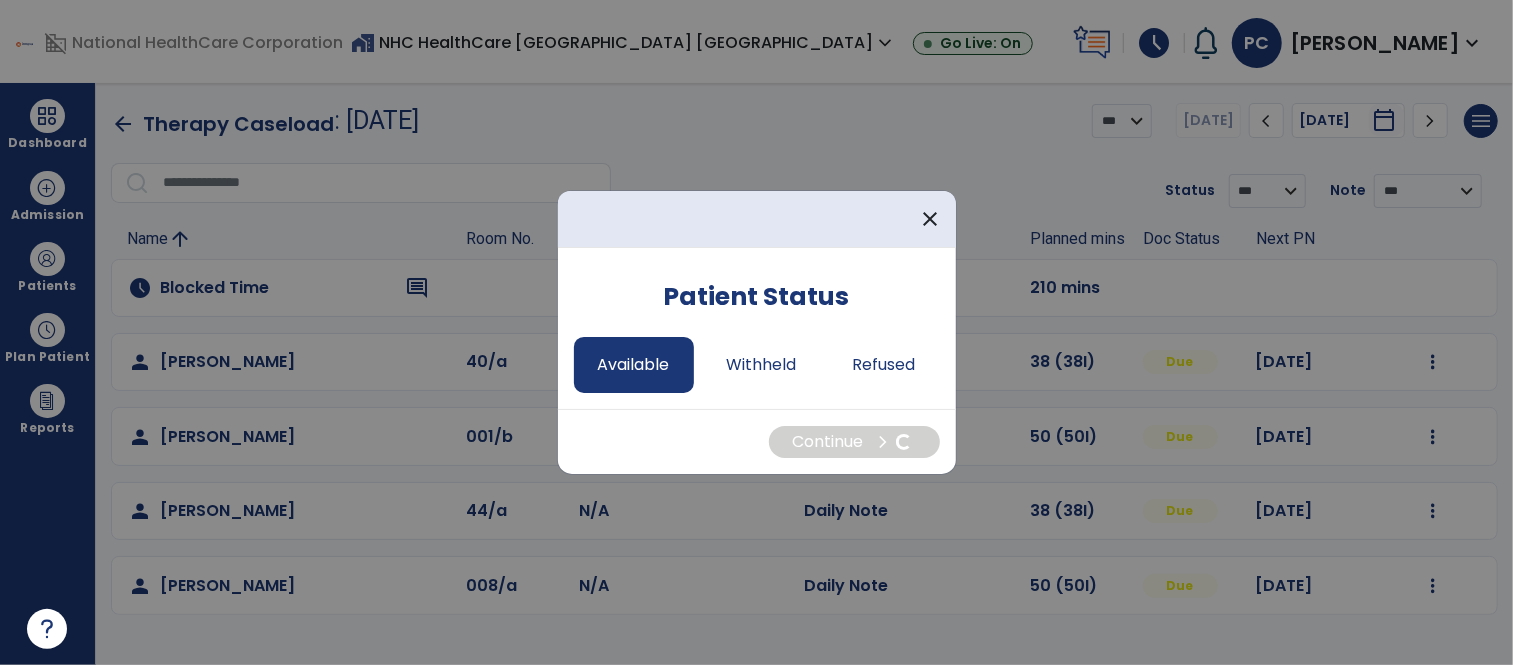 select on "*" 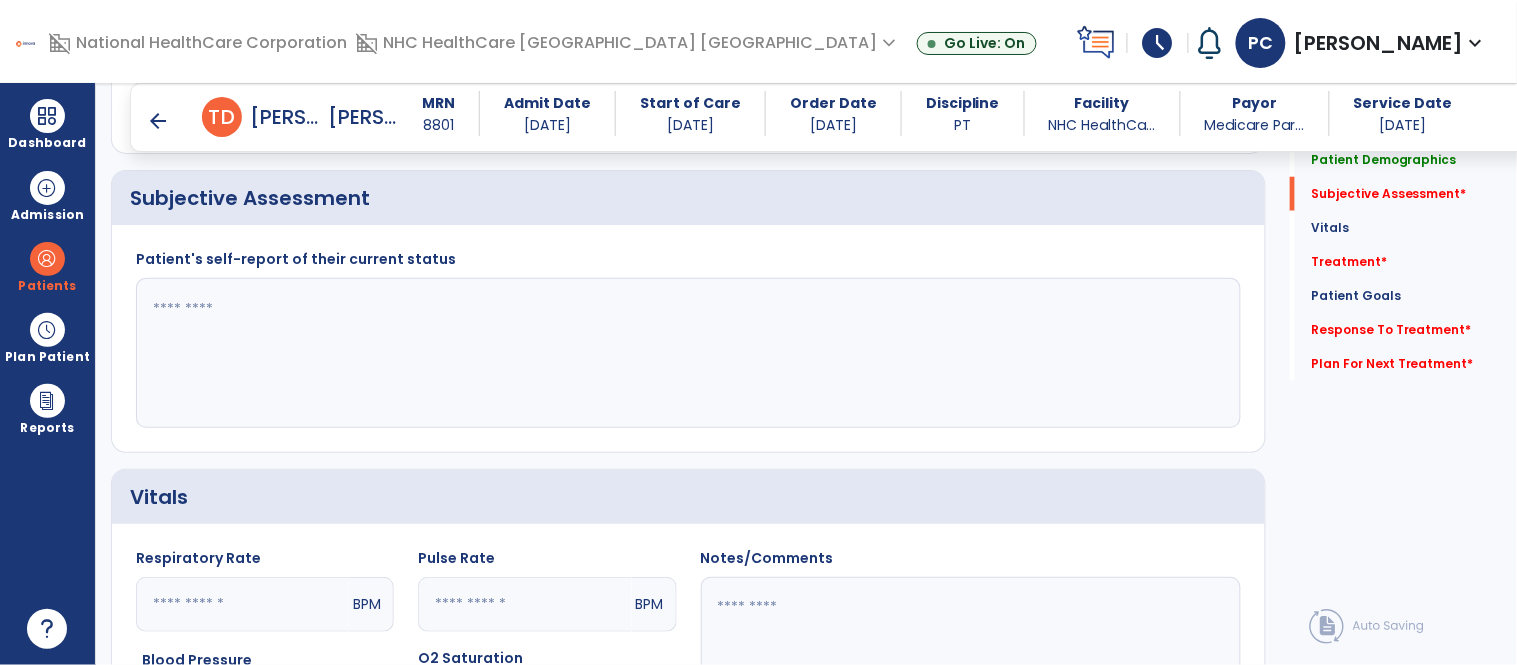scroll, scrollTop: 472, scrollLeft: 0, axis: vertical 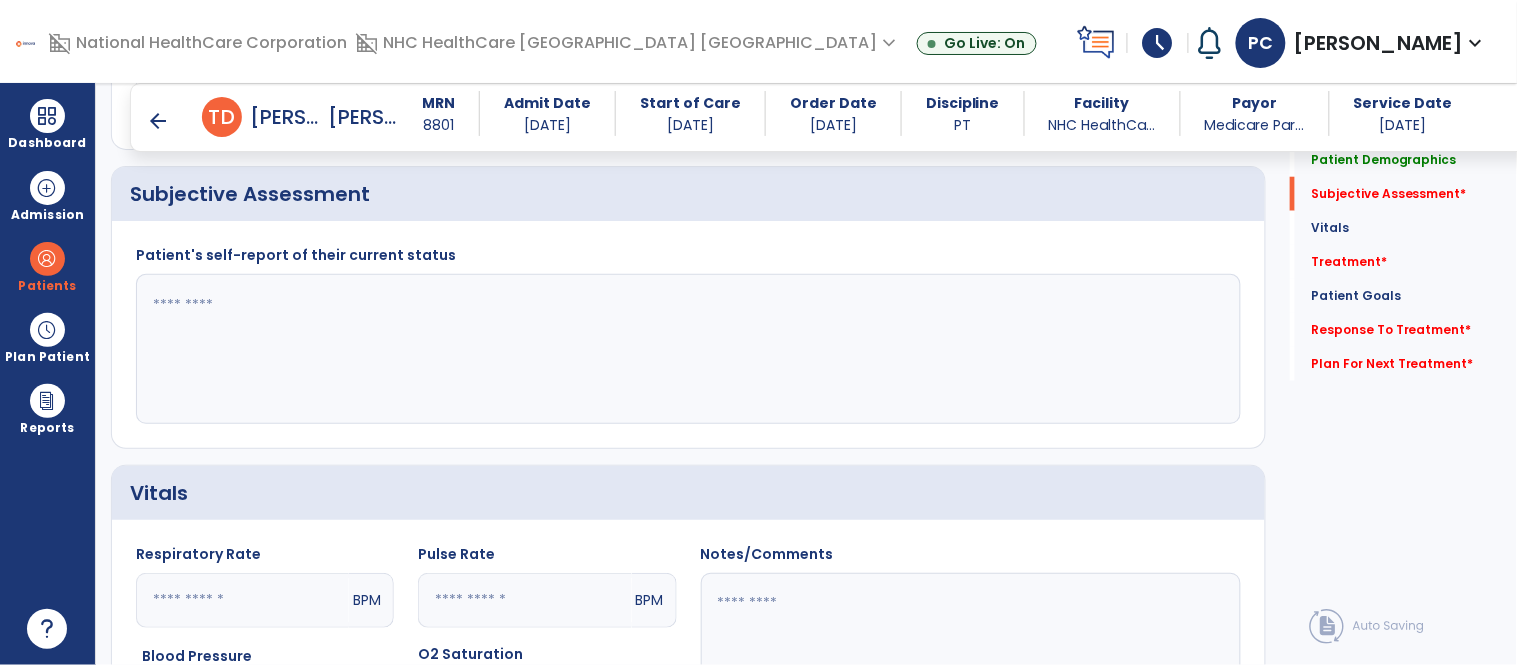 click 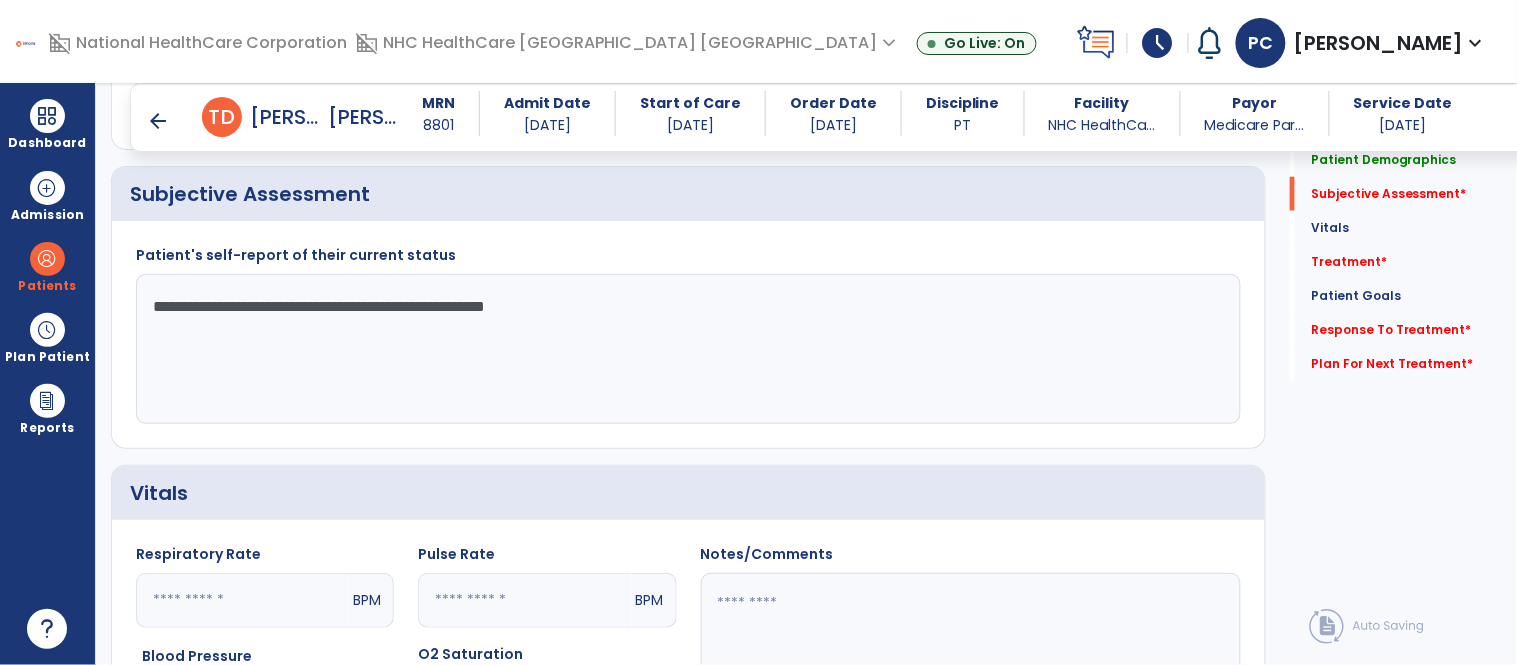 type on "**********" 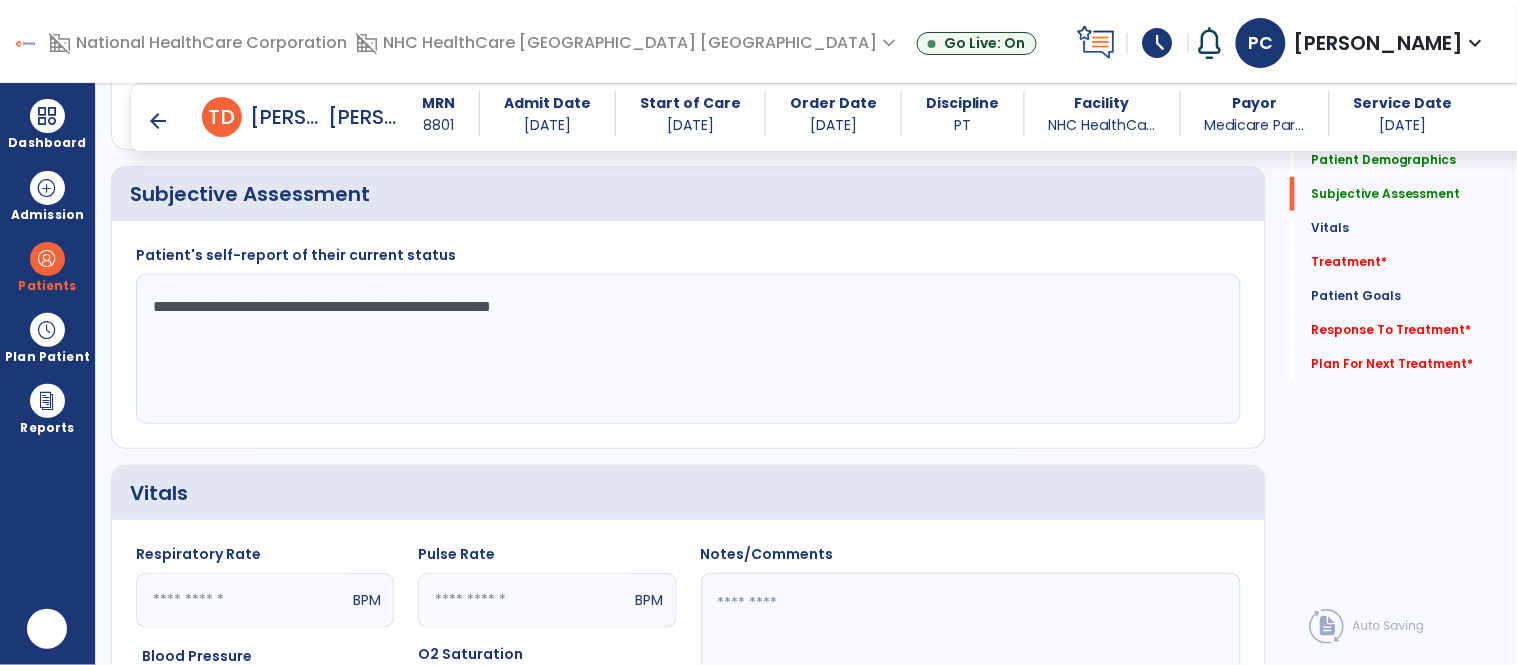 scroll, scrollTop: 0, scrollLeft: 0, axis: both 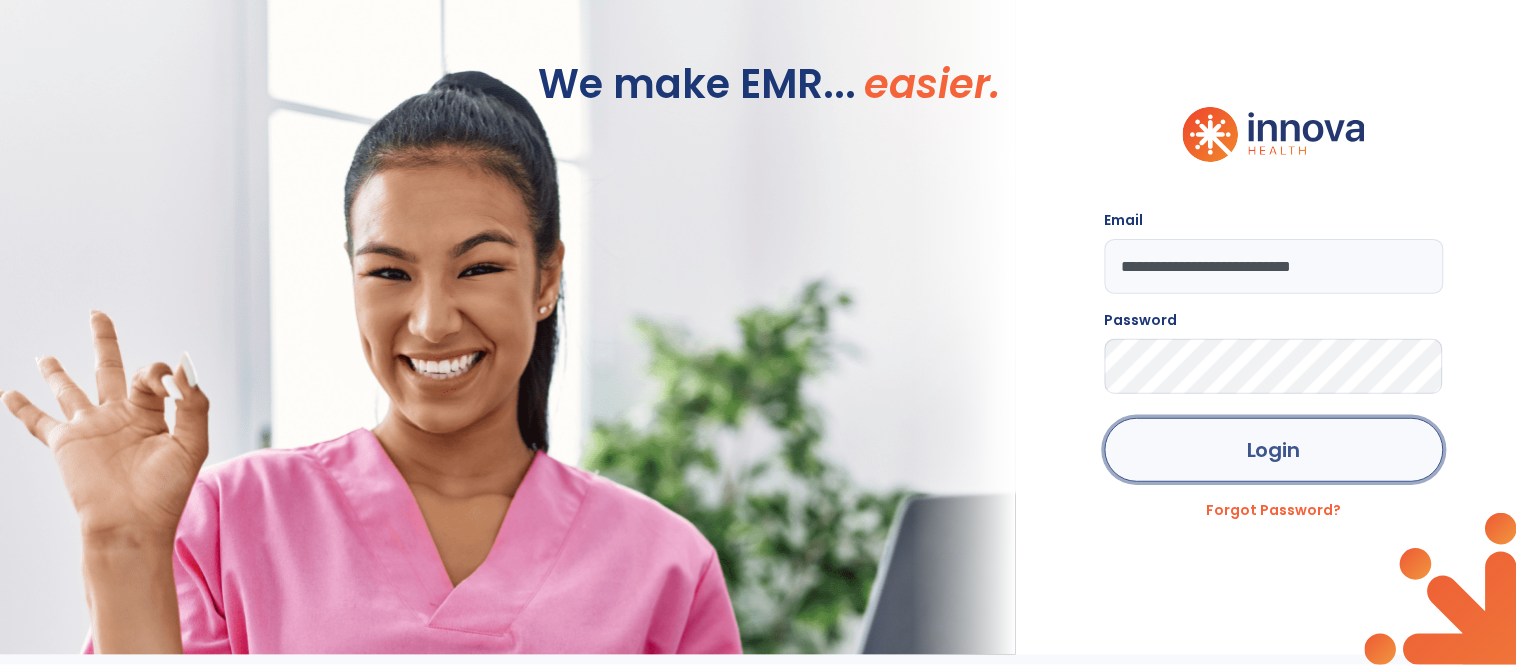 drag, startPoint x: 1224, startPoint y: 464, endPoint x: 1185, endPoint y: 426, distance: 54.451813 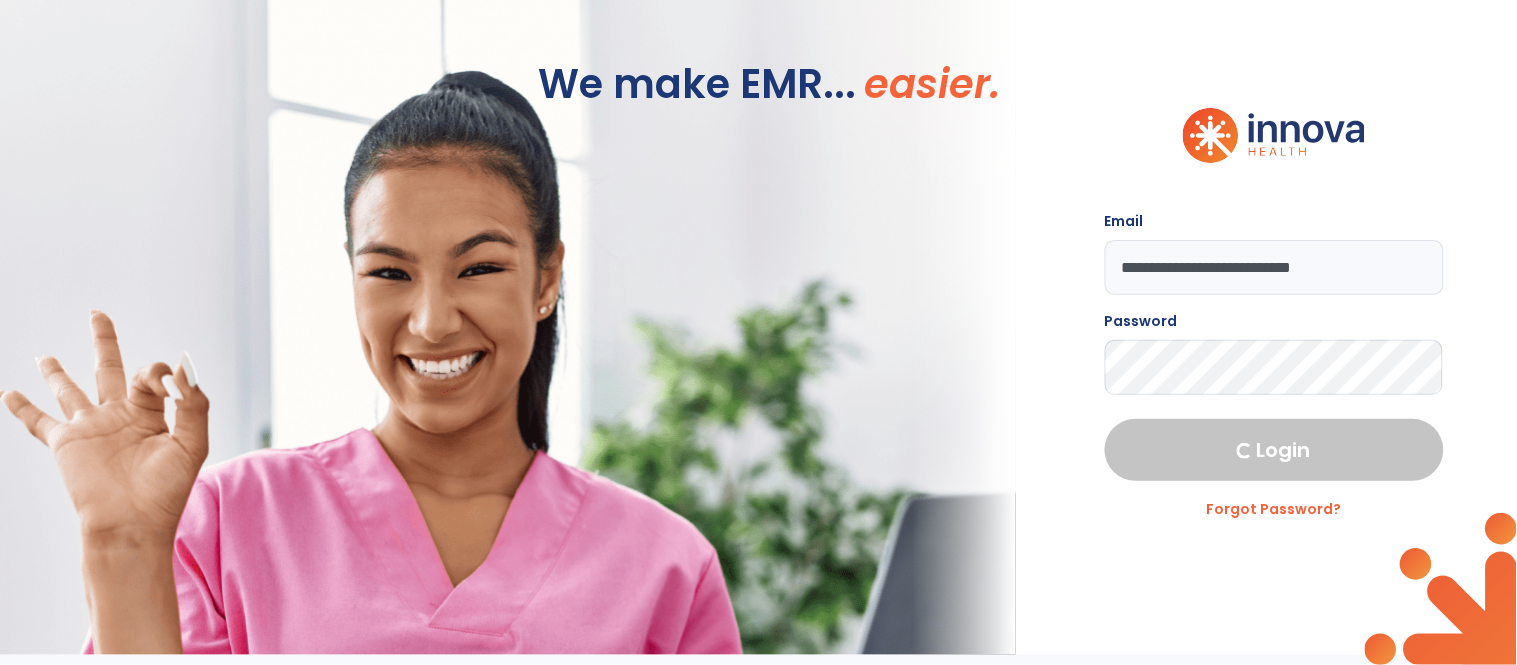 select on "****" 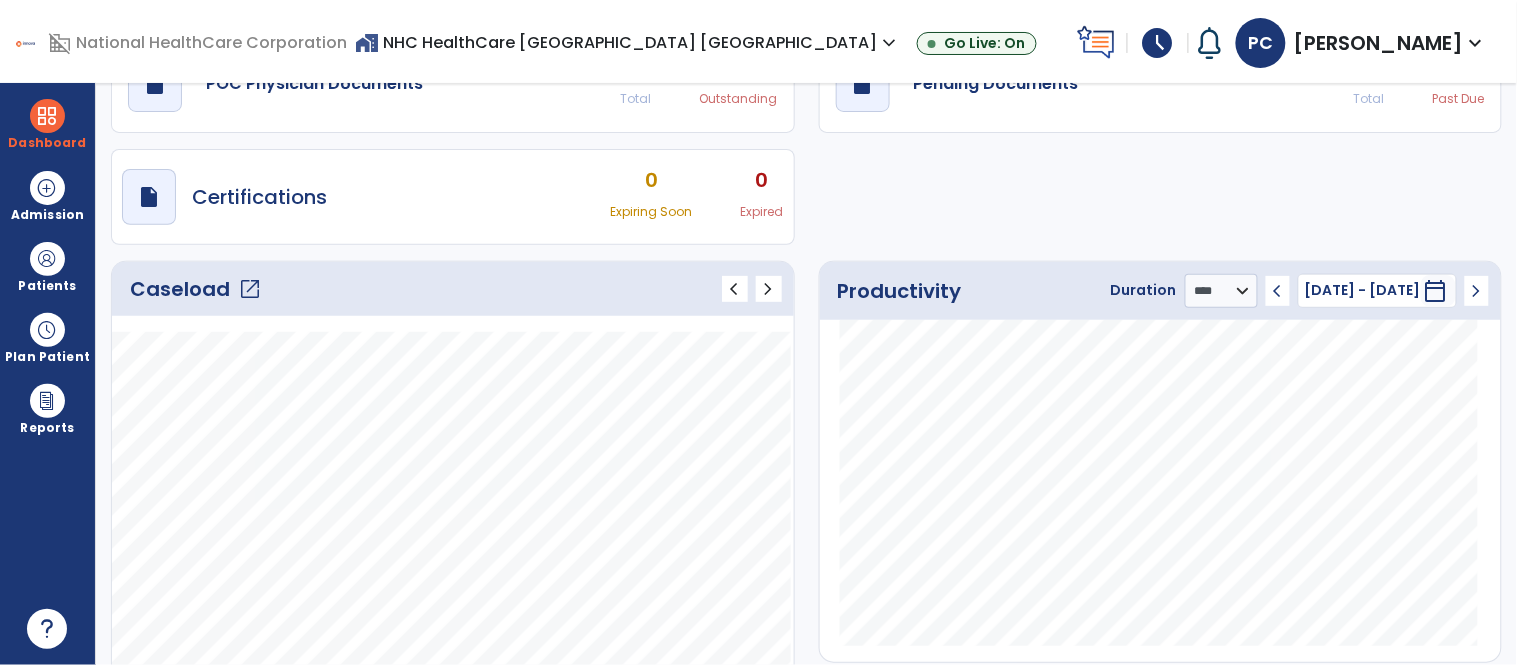 scroll, scrollTop: 101, scrollLeft: 0, axis: vertical 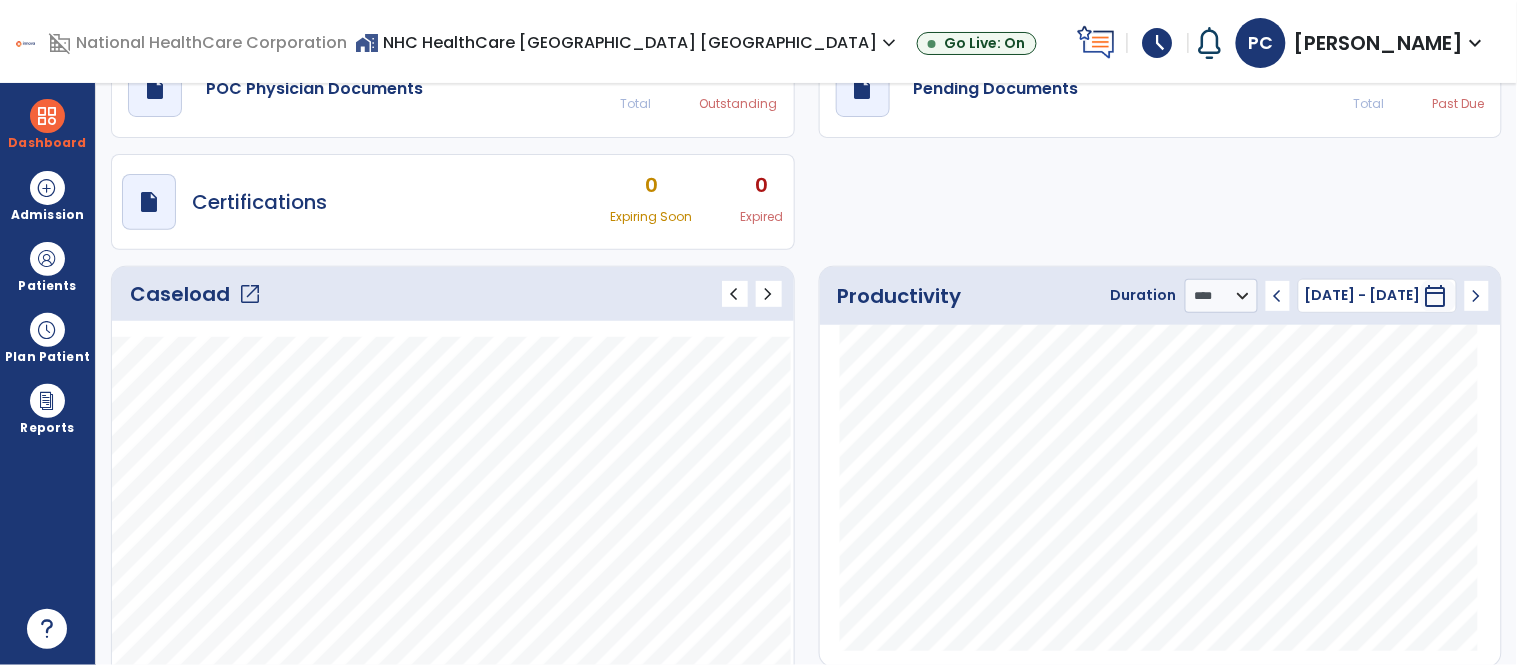 click on "Caseload   open_in_new" 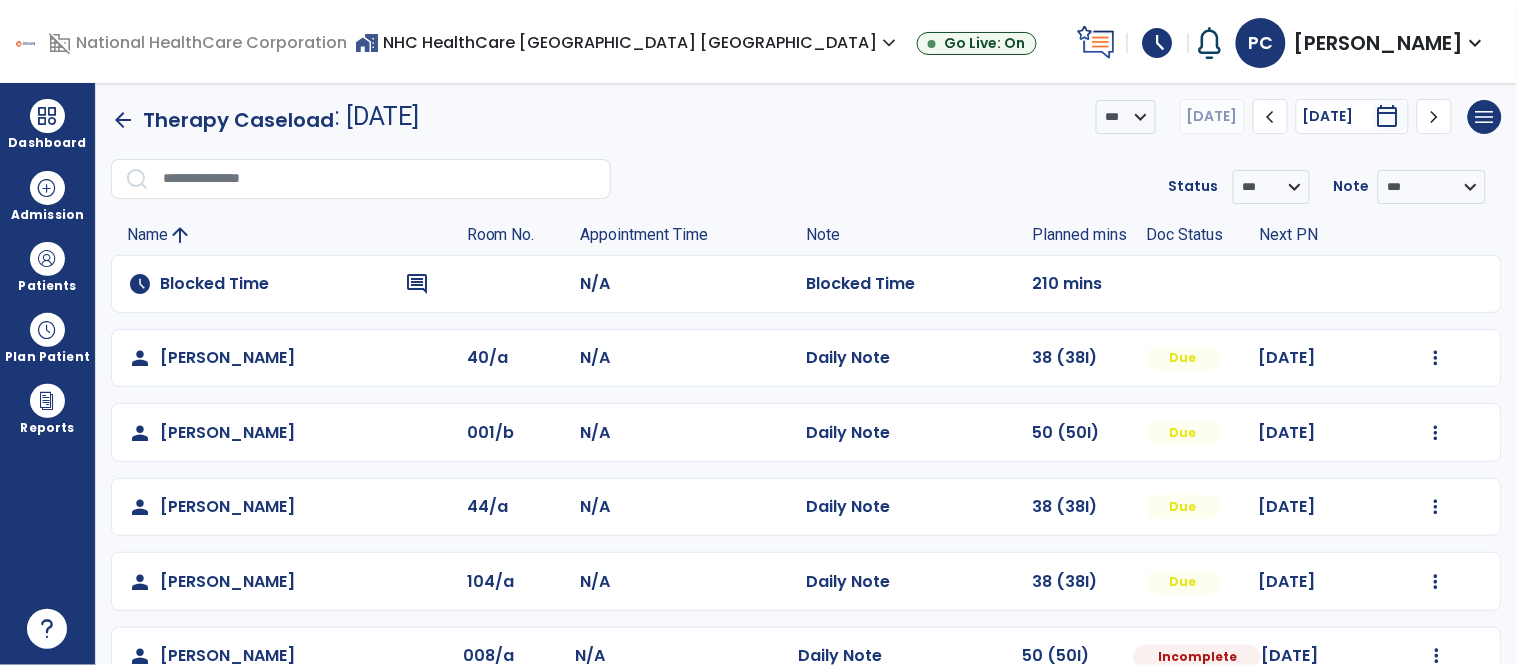 scroll, scrollTop: 47, scrollLeft: 0, axis: vertical 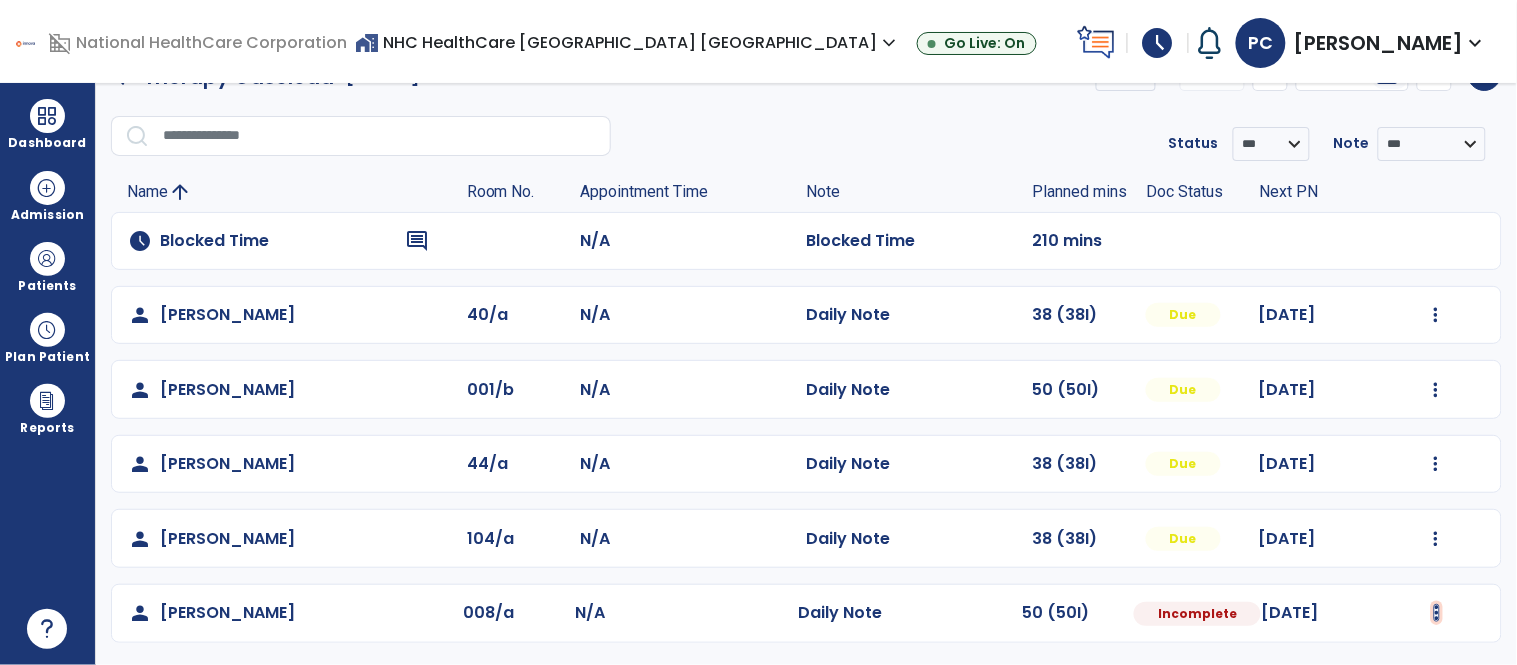click at bounding box center [1436, 315] 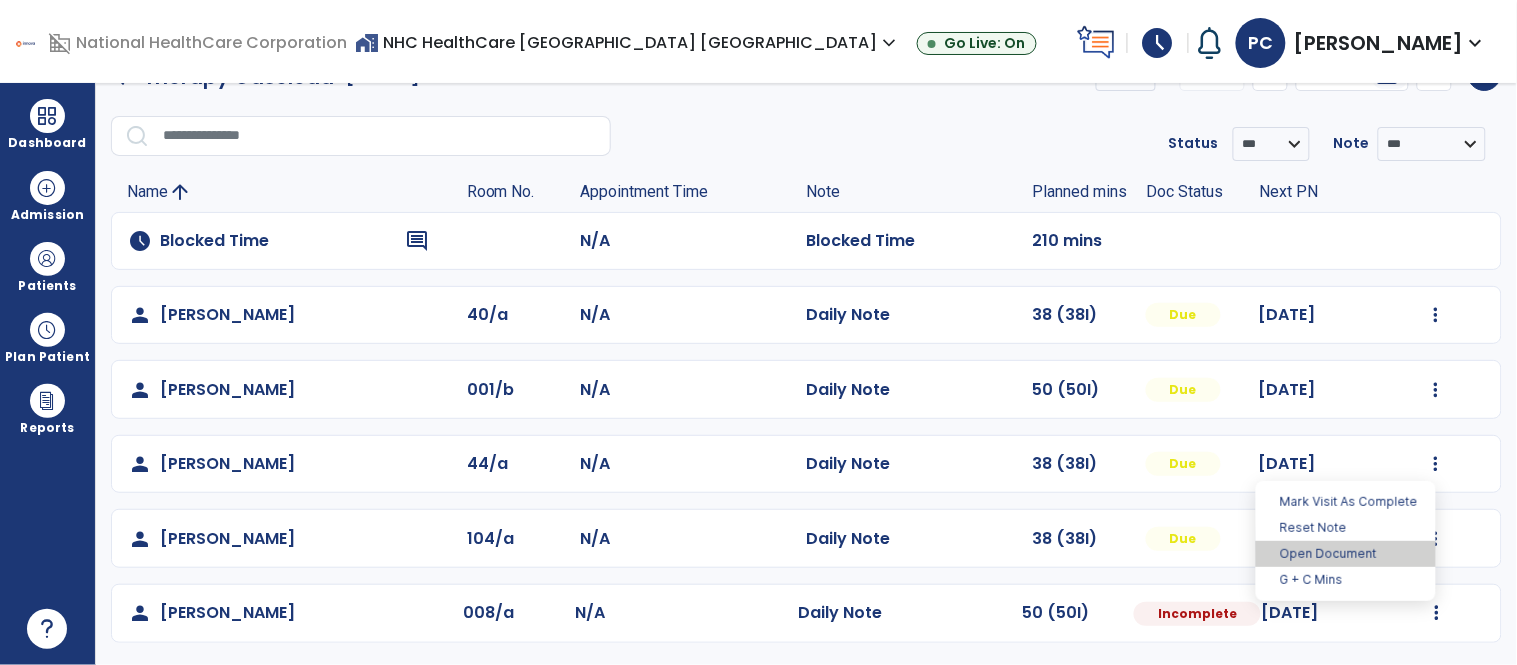 click on "Open Document" at bounding box center [1346, 554] 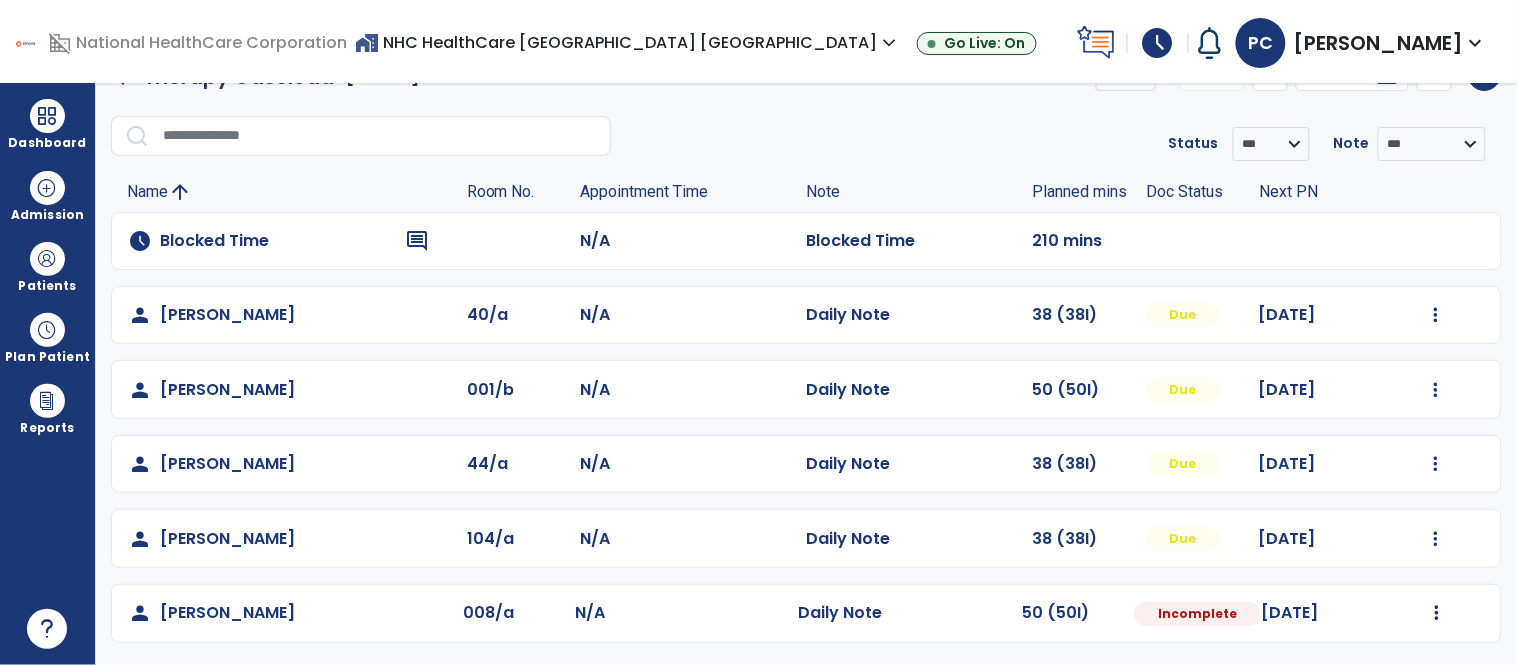 select on "*" 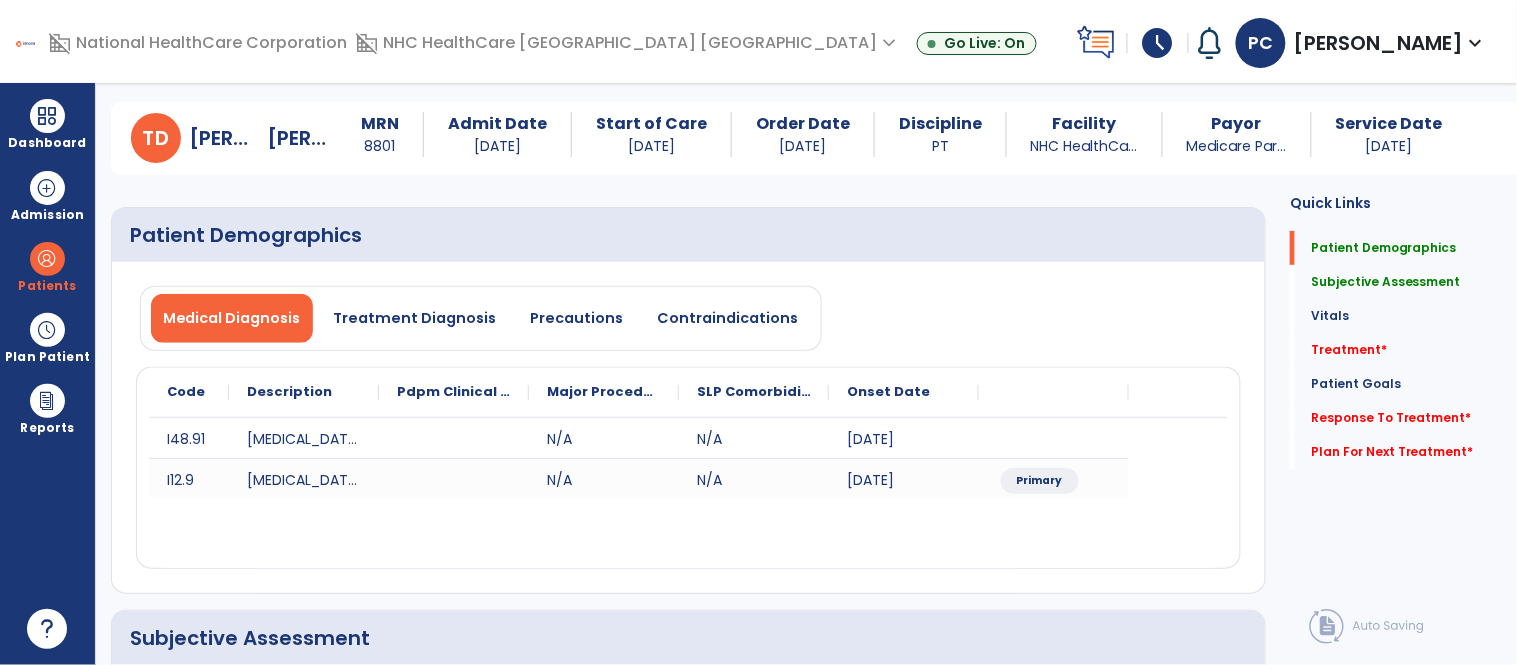 scroll, scrollTop: 0, scrollLeft: 0, axis: both 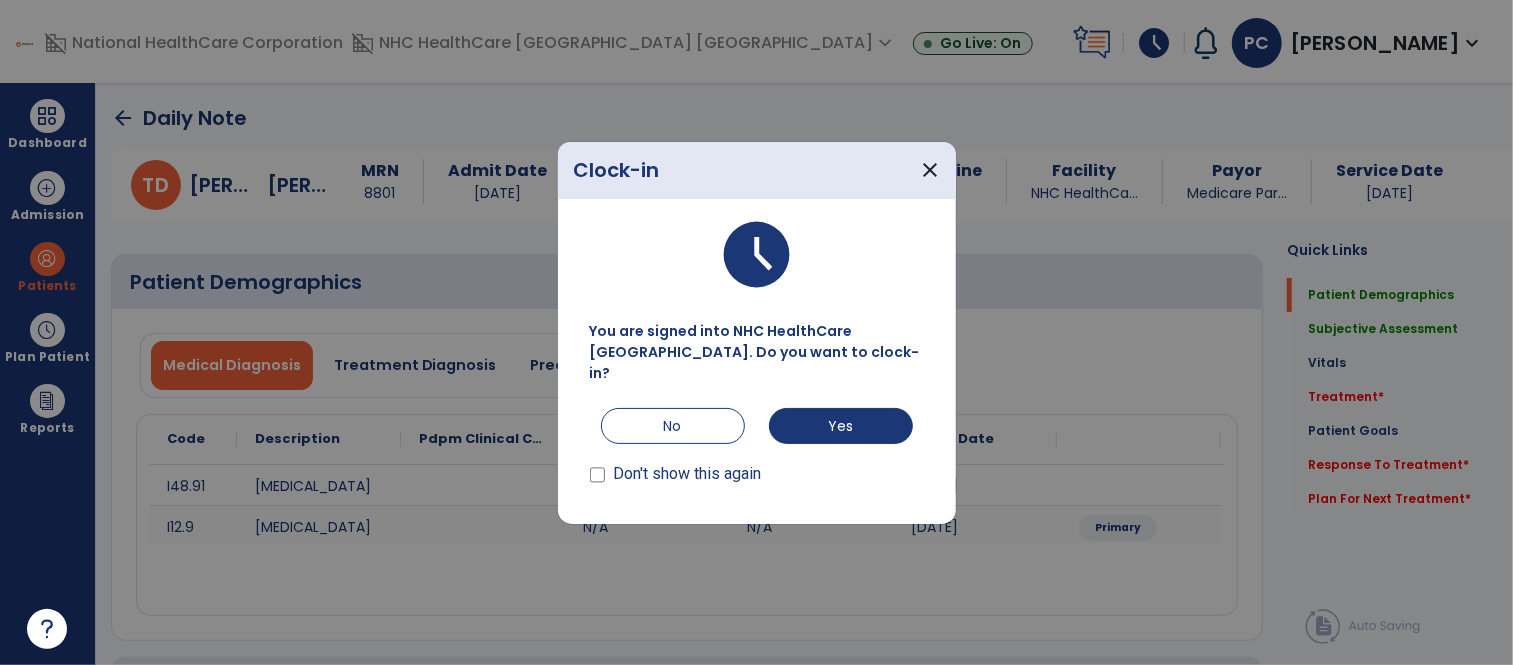 click on "Don't show this again" at bounding box center (676, 478) 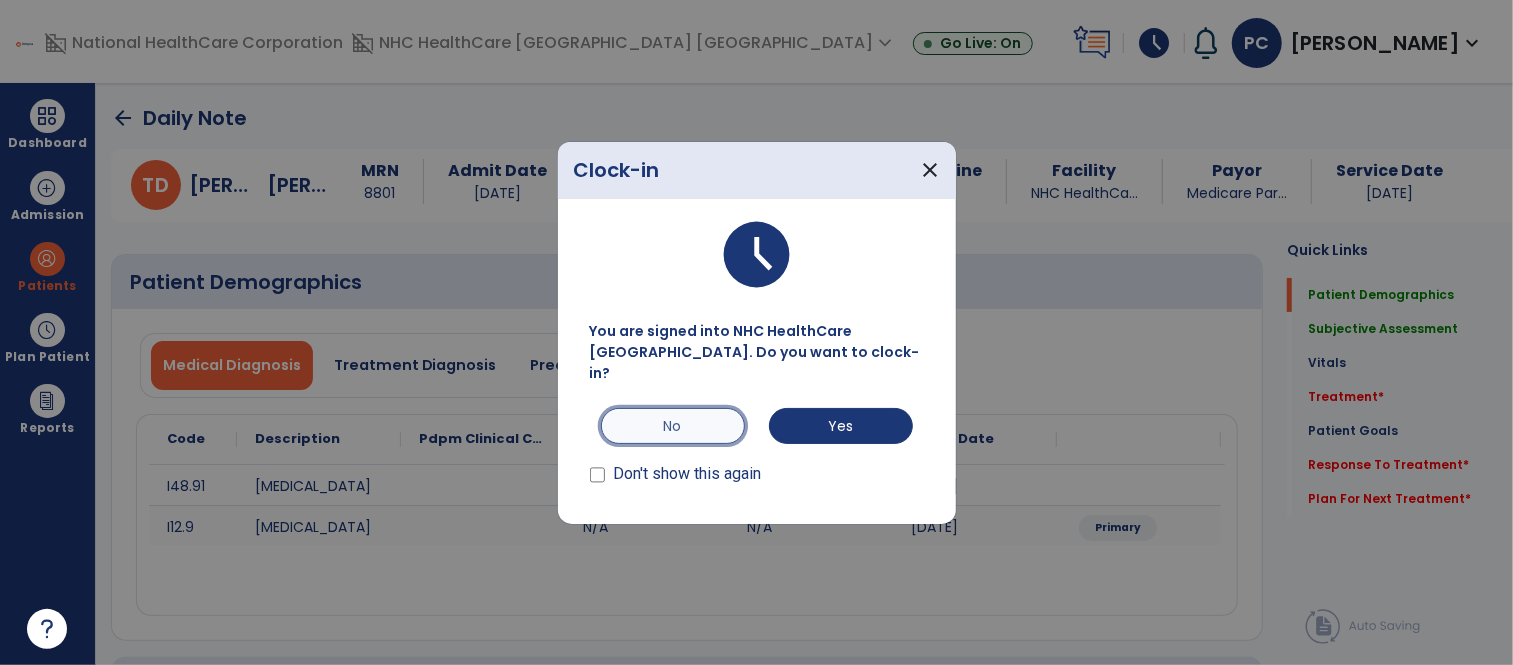 click on "No" at bounding box center (673, 426) 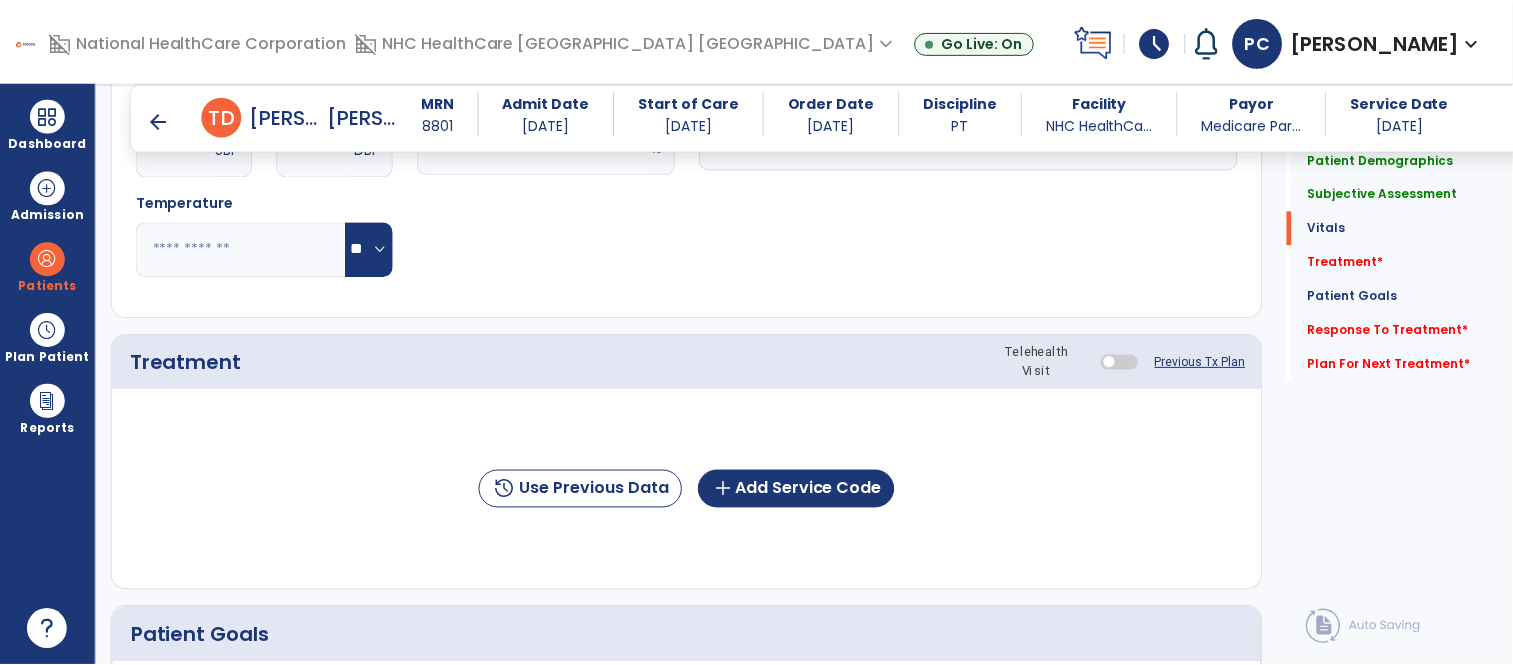 scroll, scrollTop: 1094, scrollLeft: 0, axis: vertical 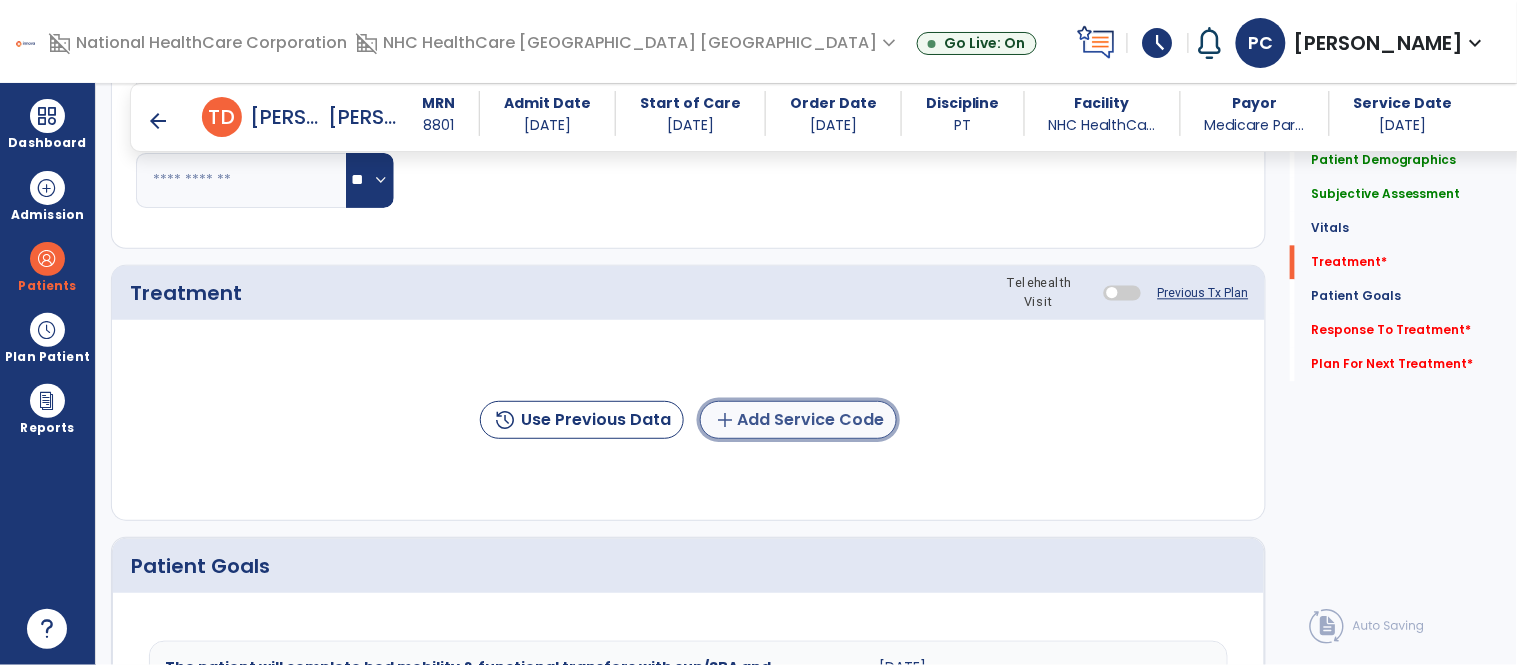 click on "add  Add Service Code" 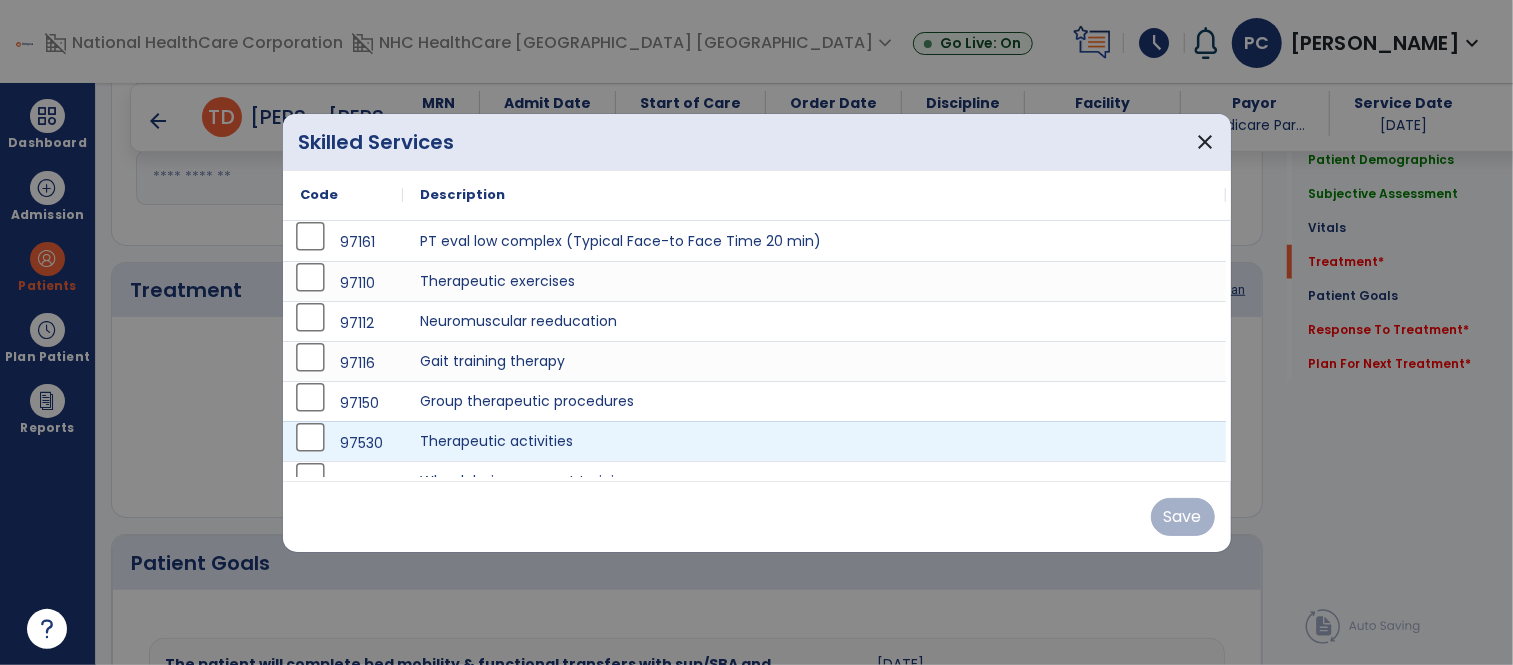 scroll, scrollTop: 1094, scrollLeft: 0, axis: vertical 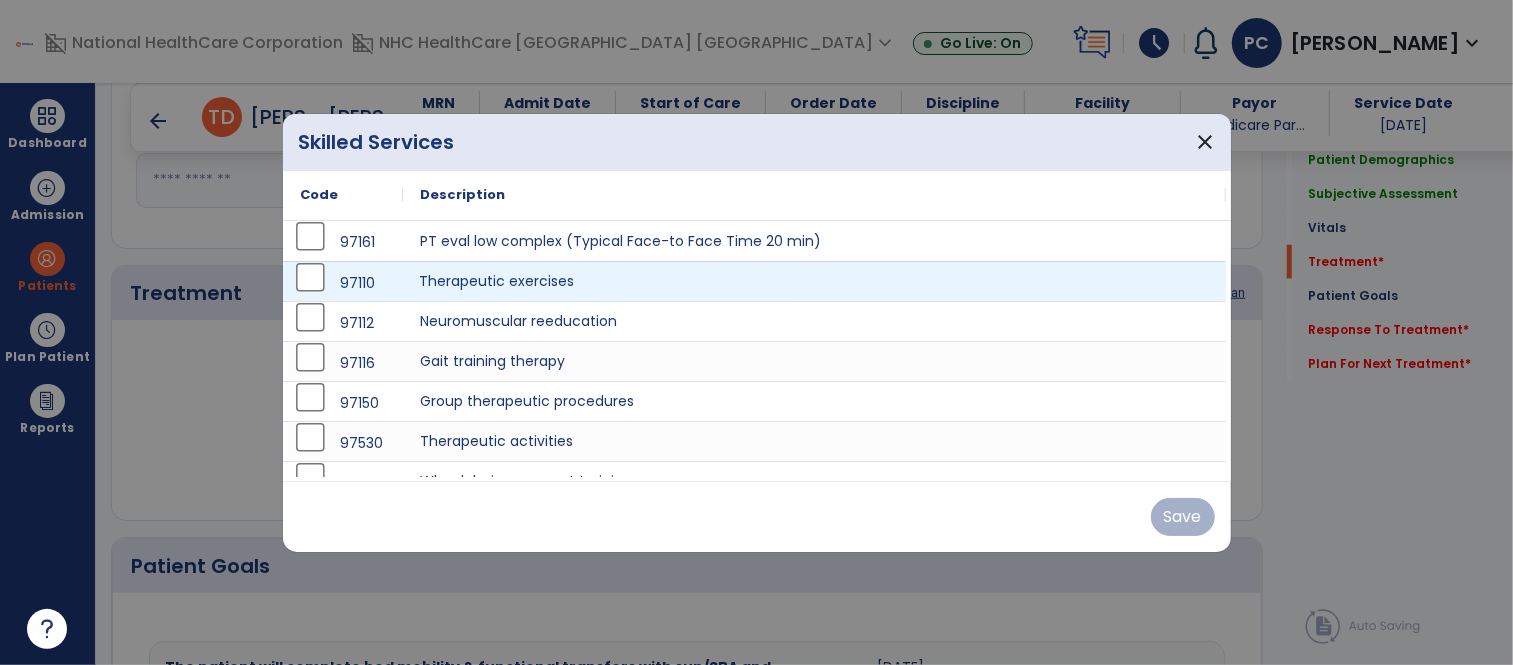 click on "Therapeutic exercises" at bounding box center (815, 281) 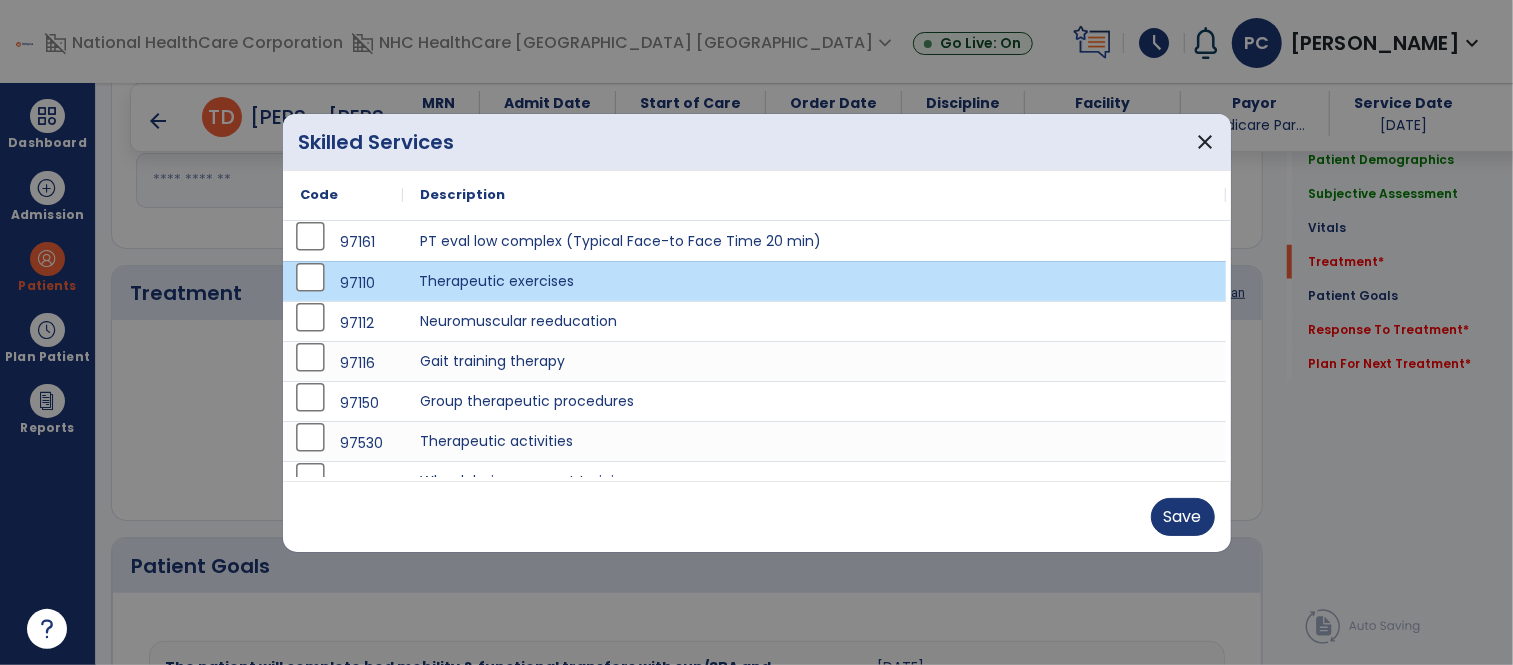 click on "Therapeutic exercises" at bounding box center [815, 281] 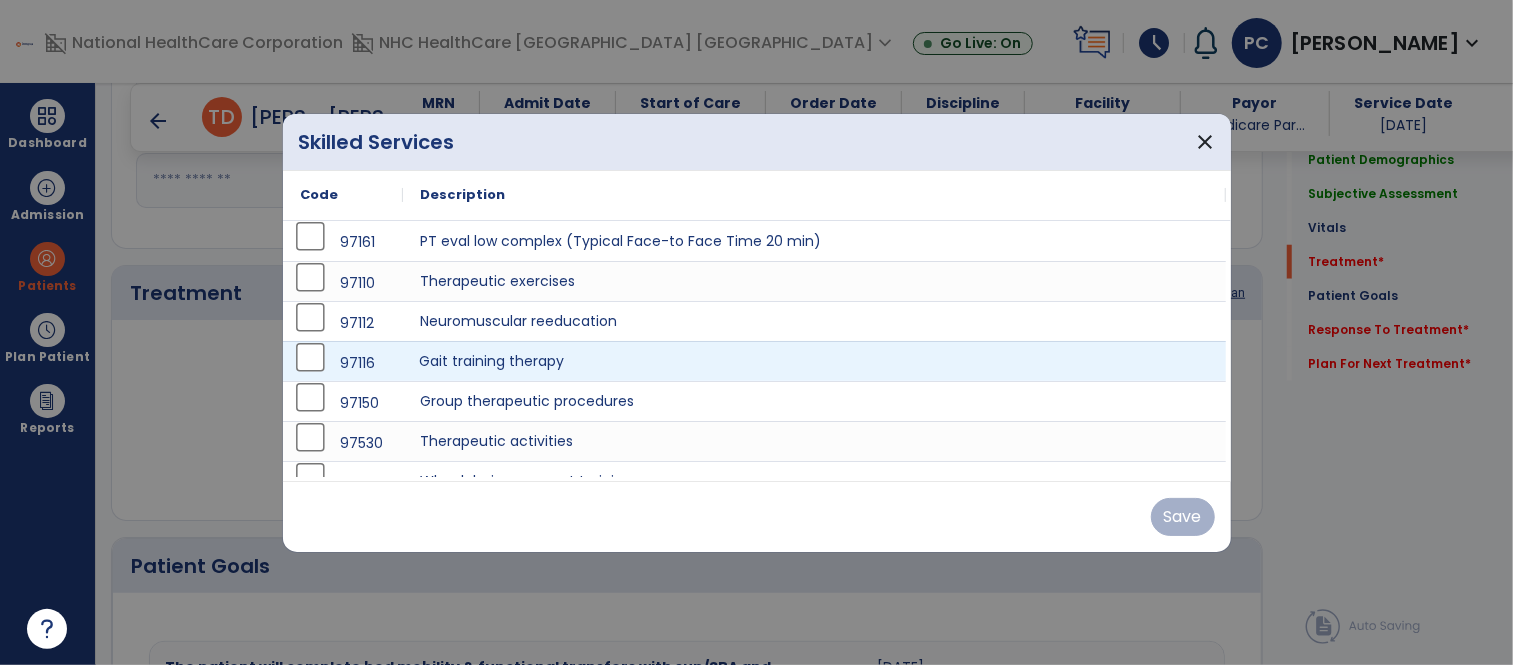 click on "Gait training therapy" at bounding box center [815, 361] 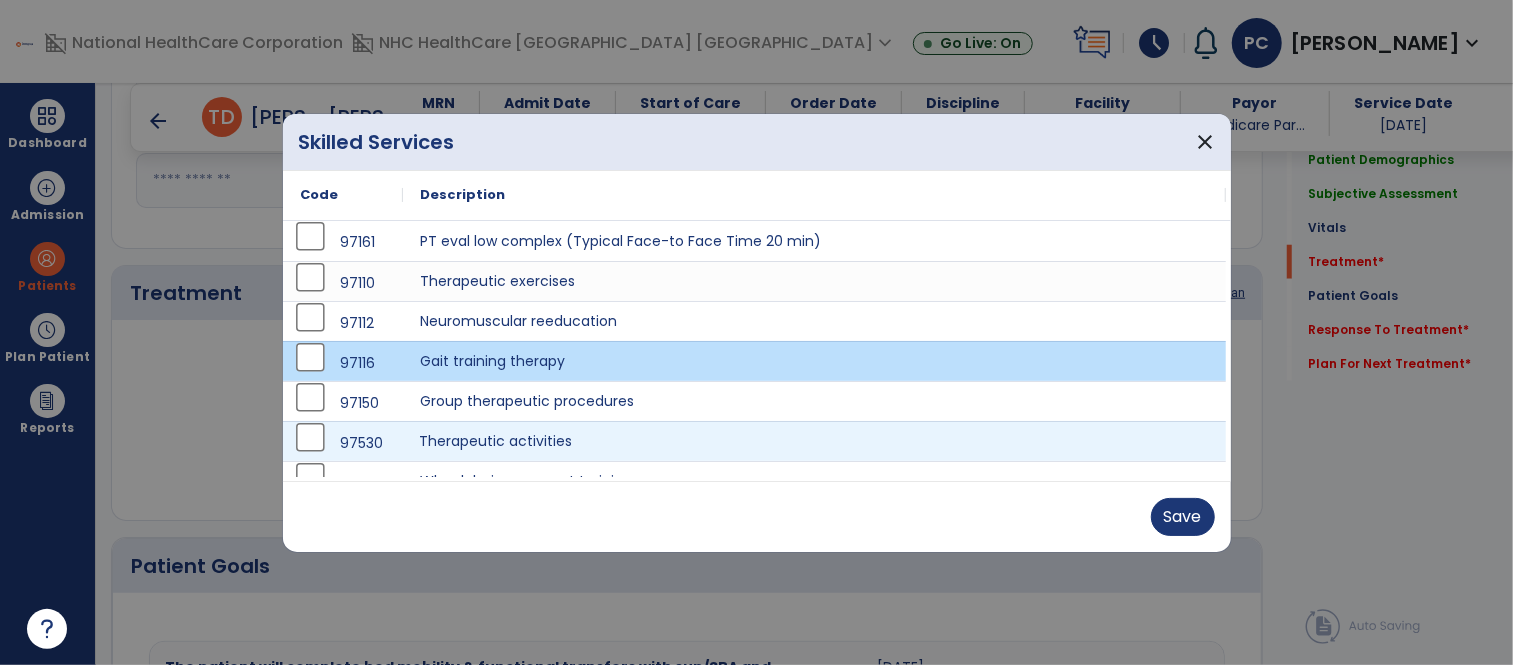 click on "Therapeutic activities" at bounding box center (815, 441) 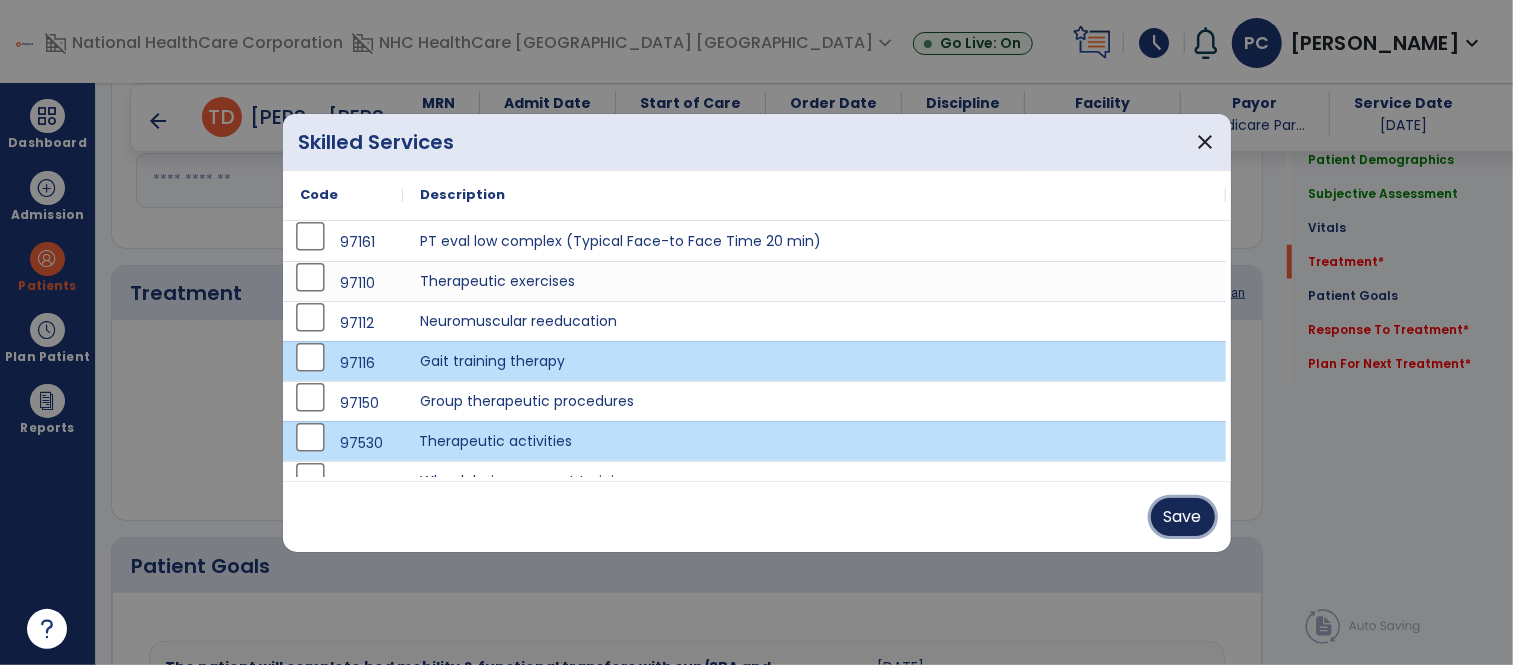 click on "Save" at bounding box center [1183, 517] 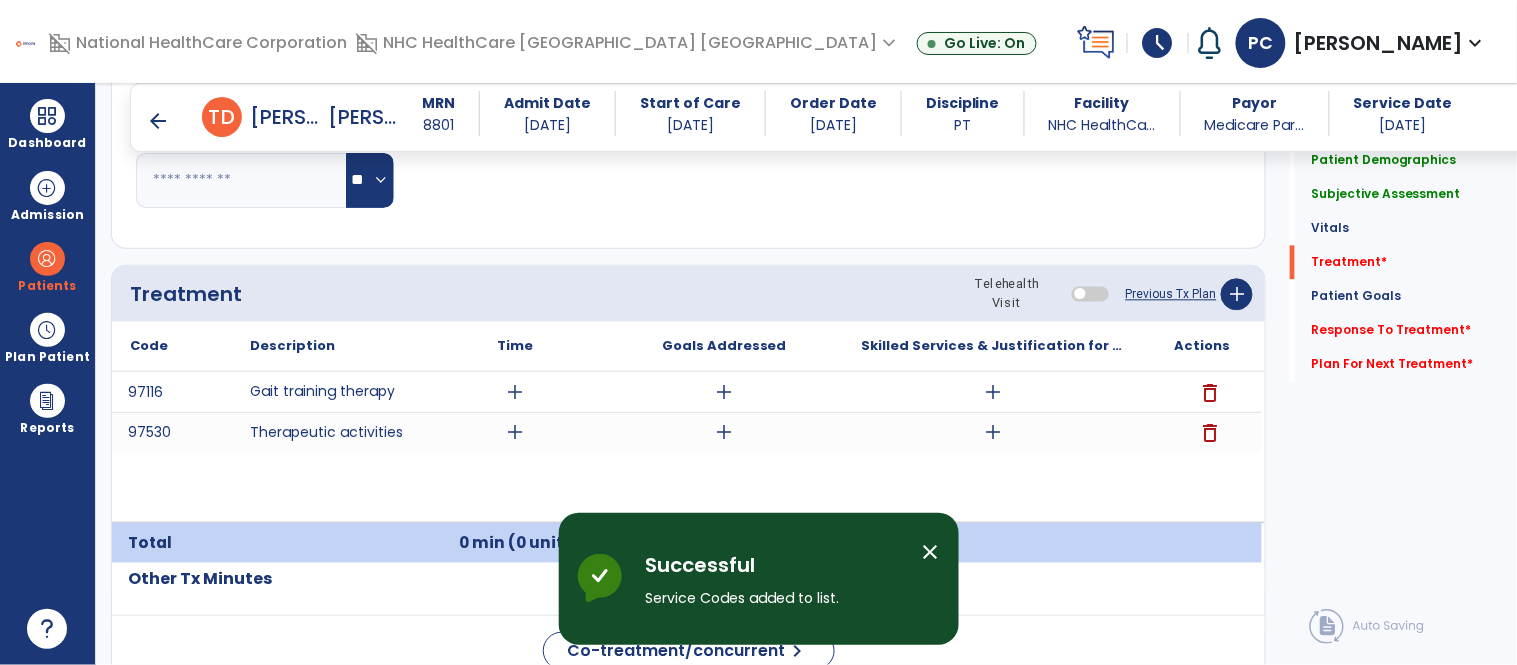 click on "close" at bounding box center [931, 552] 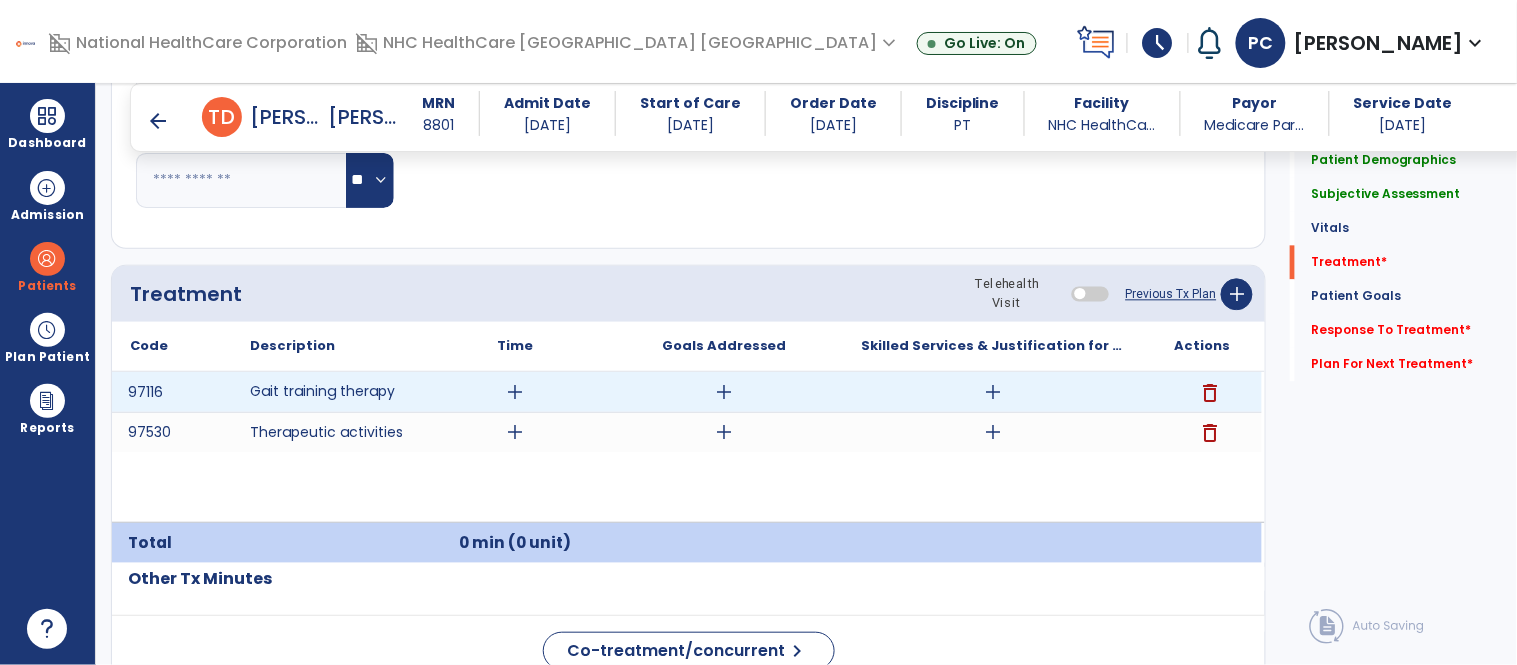click on "add" at bounding box center [515, 392] 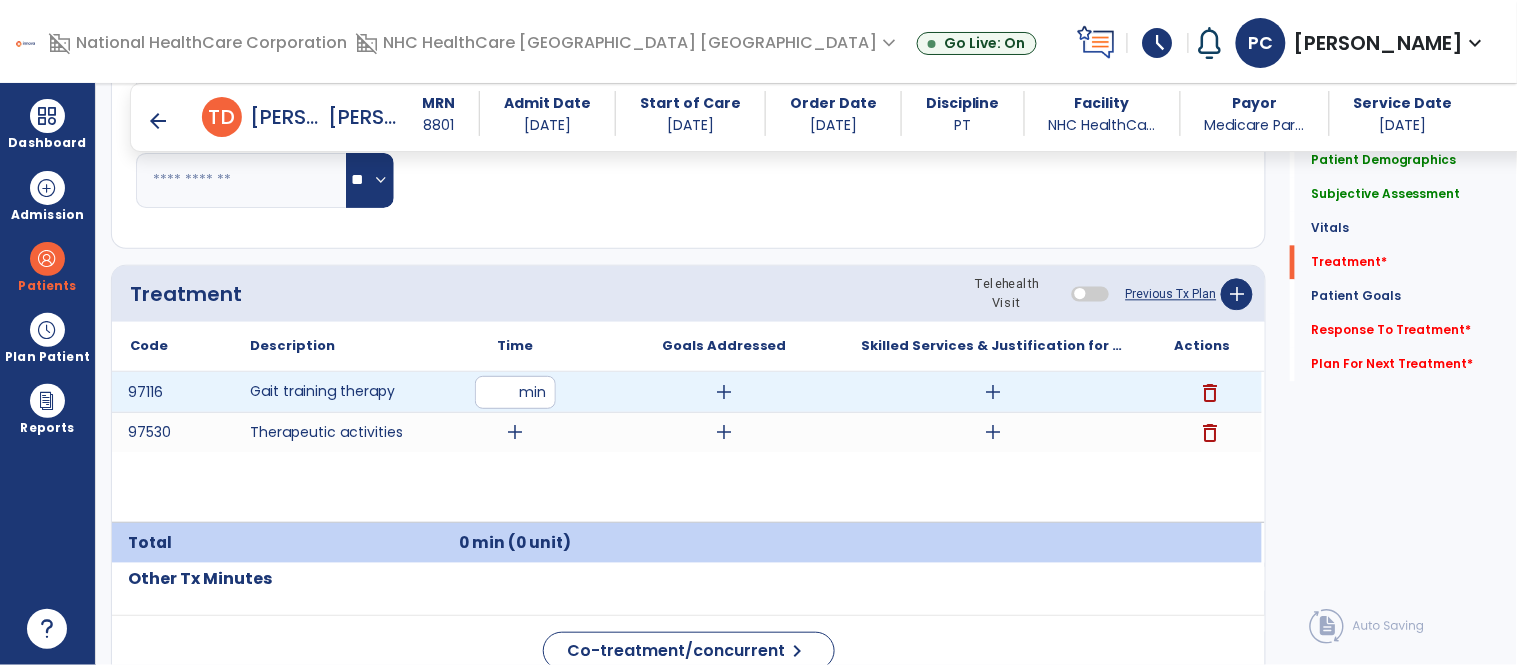 type on "**" 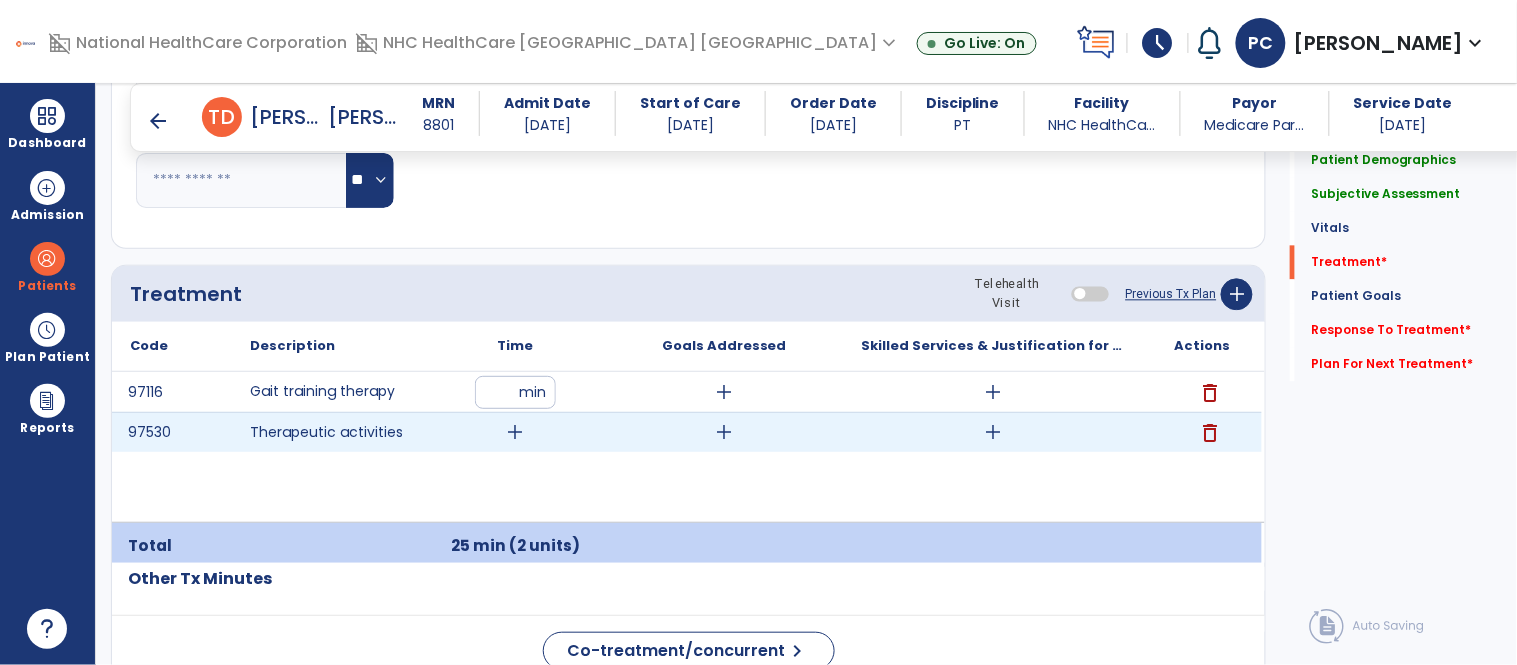 click on "add" at bounding box center [515, 432] 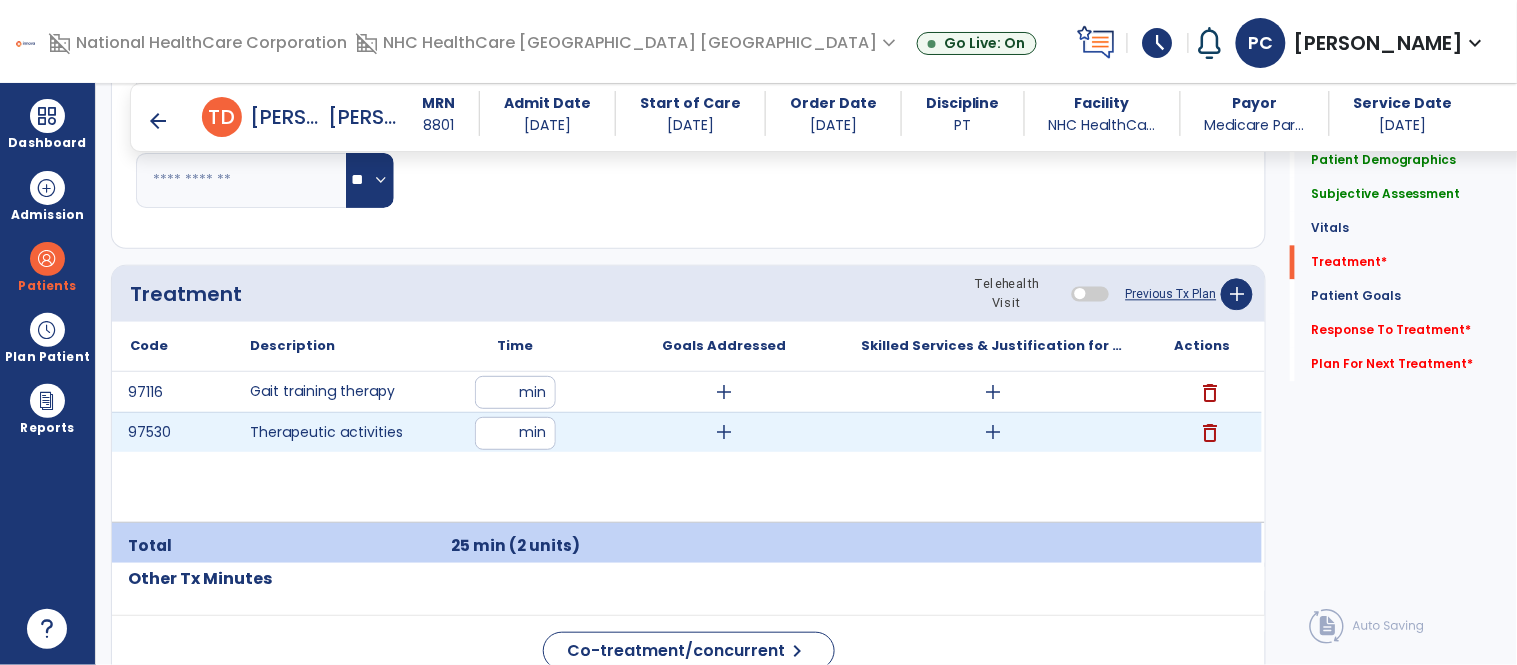 type on "**" 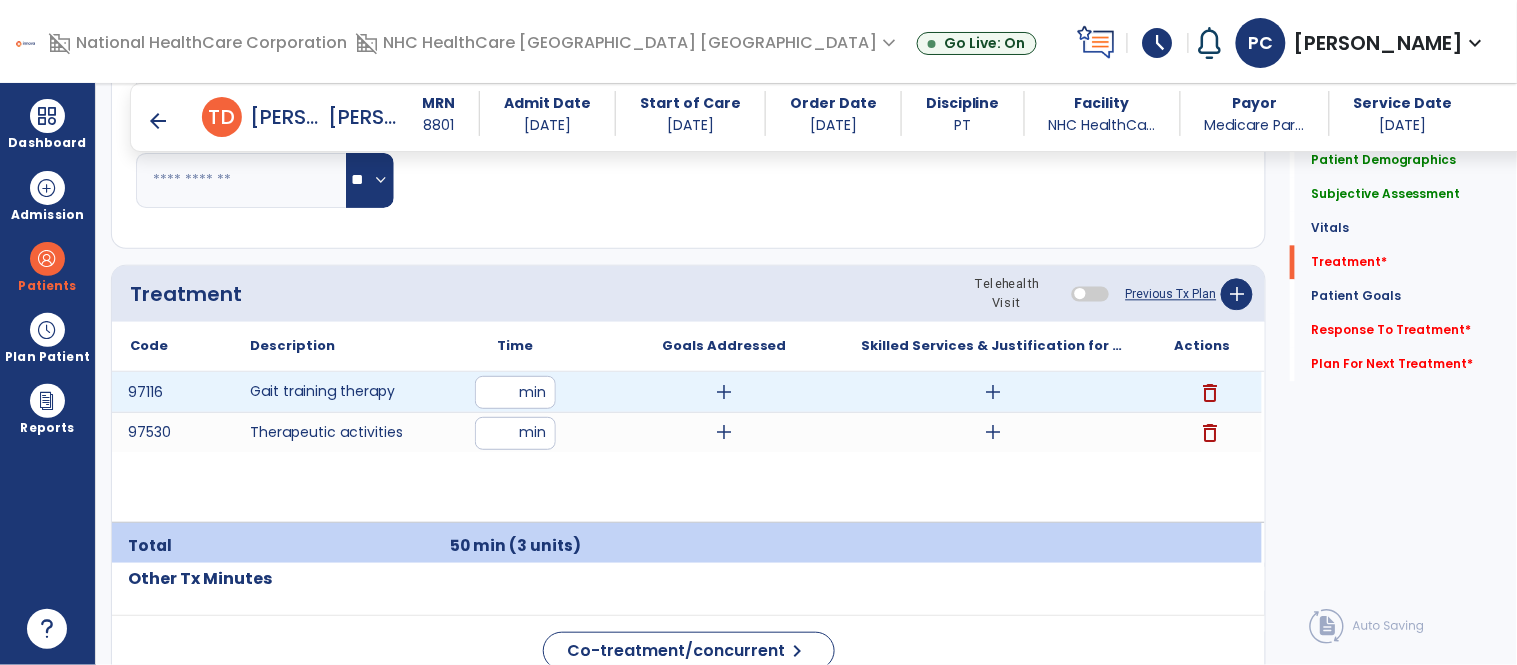 click on "add" at bounding box center (993, 392) 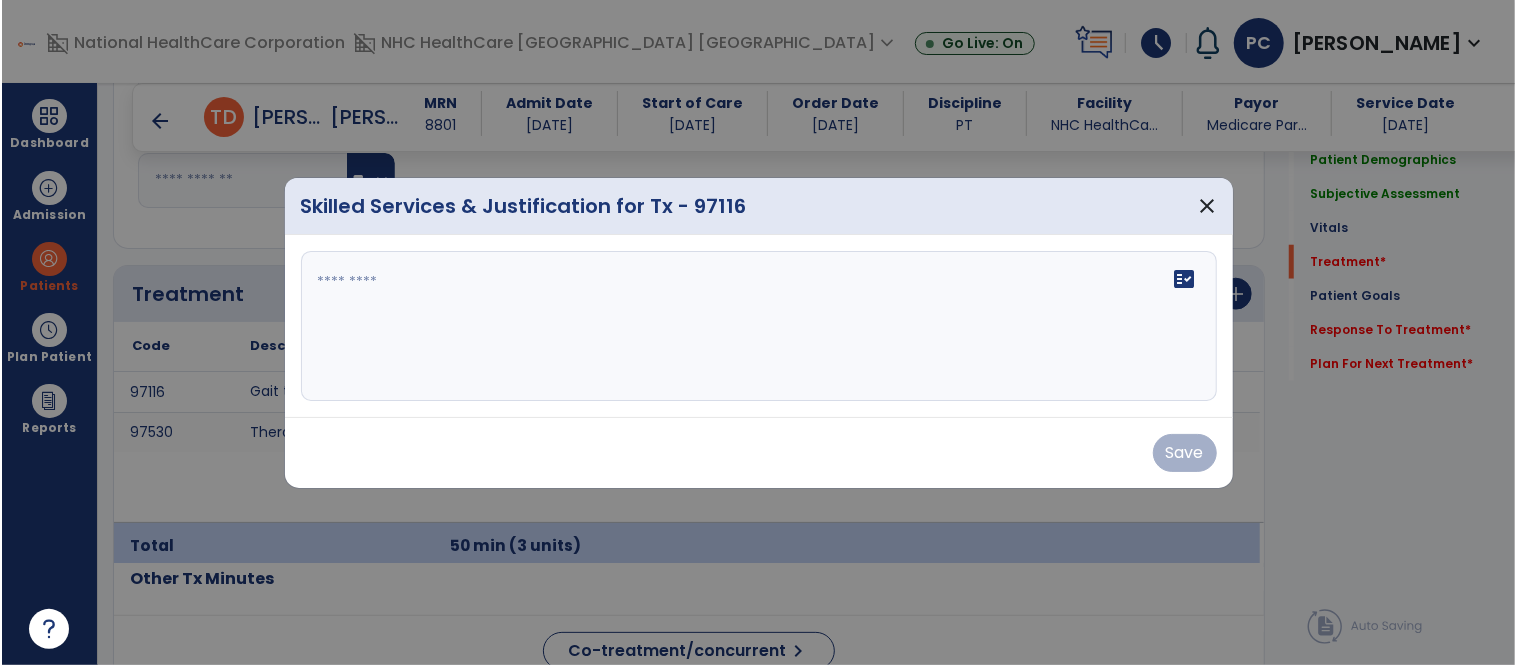 scroll, scrollTop: 1094, scrollLeft: 0, axis: vertical 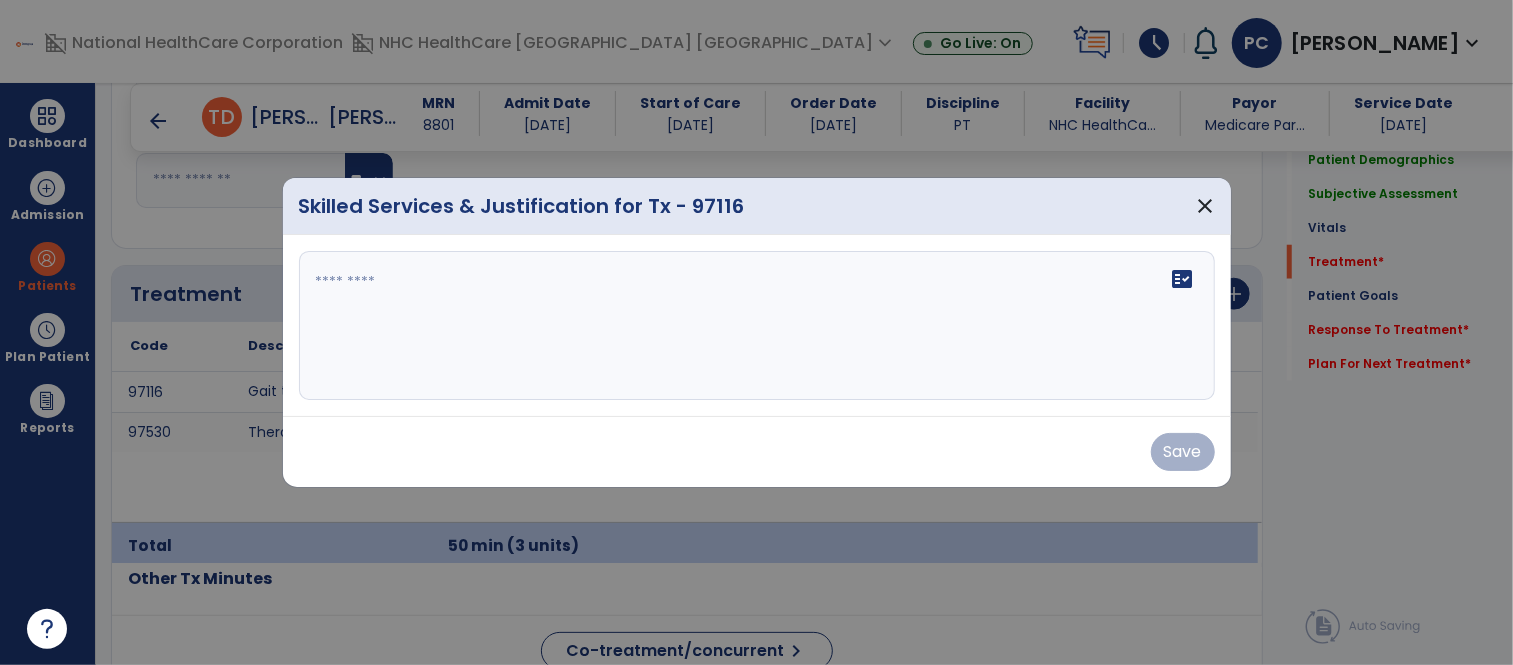 click at bounding box center [757, 326] 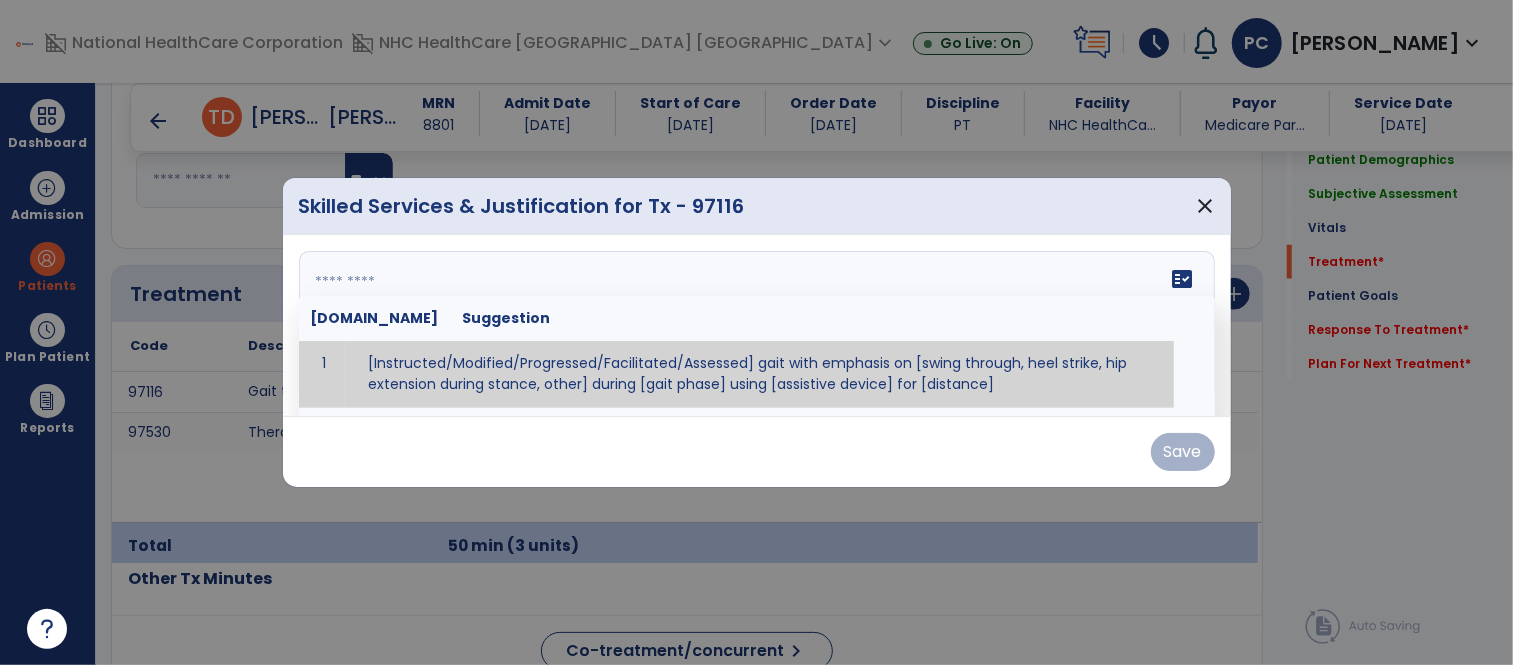 click at bounding box center [757, 326] 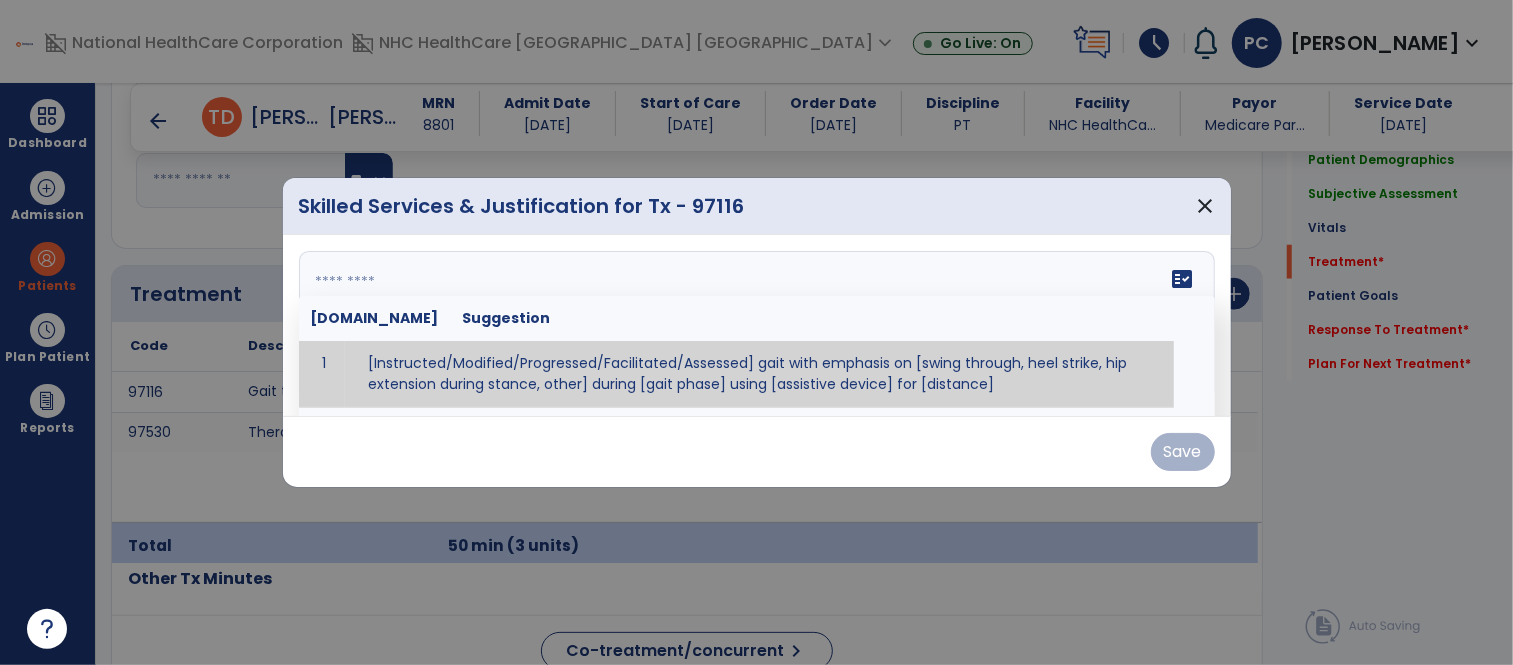 type on "*" 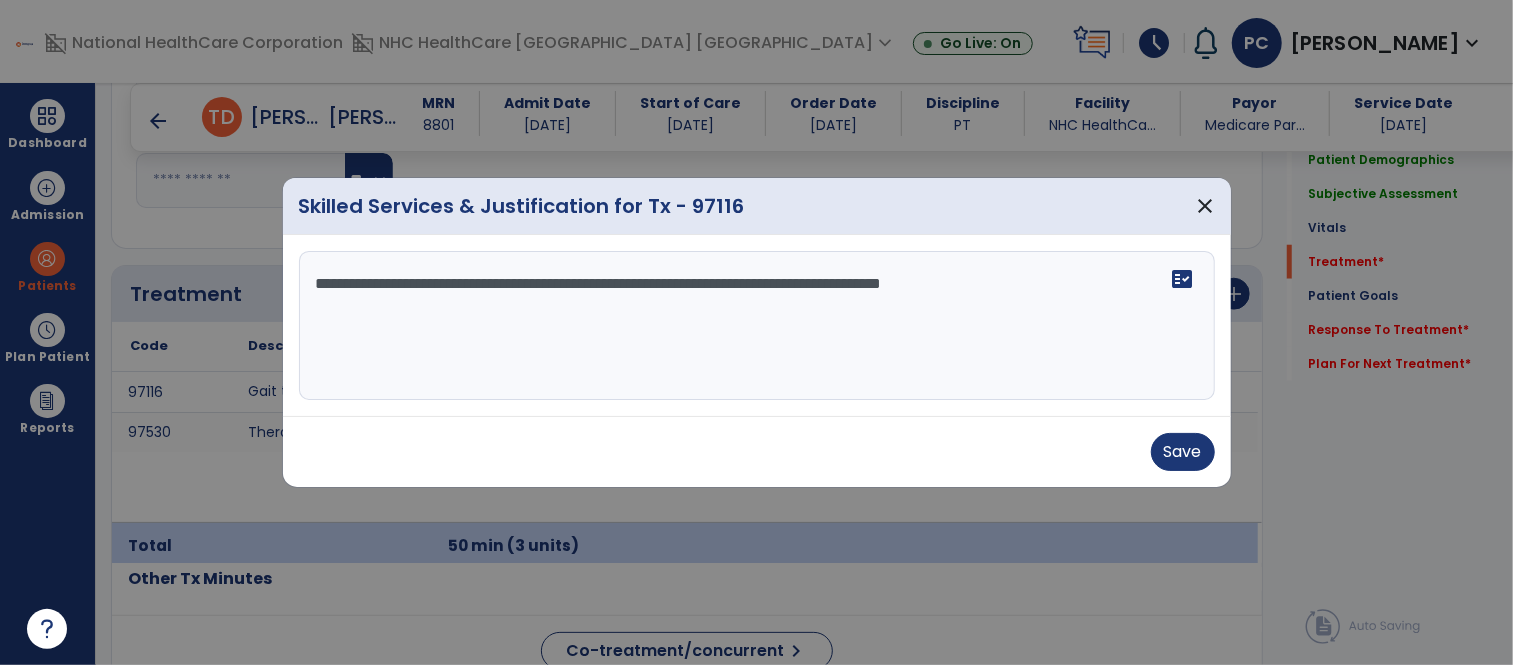 click on "**********" at bounding box center (757, 326) 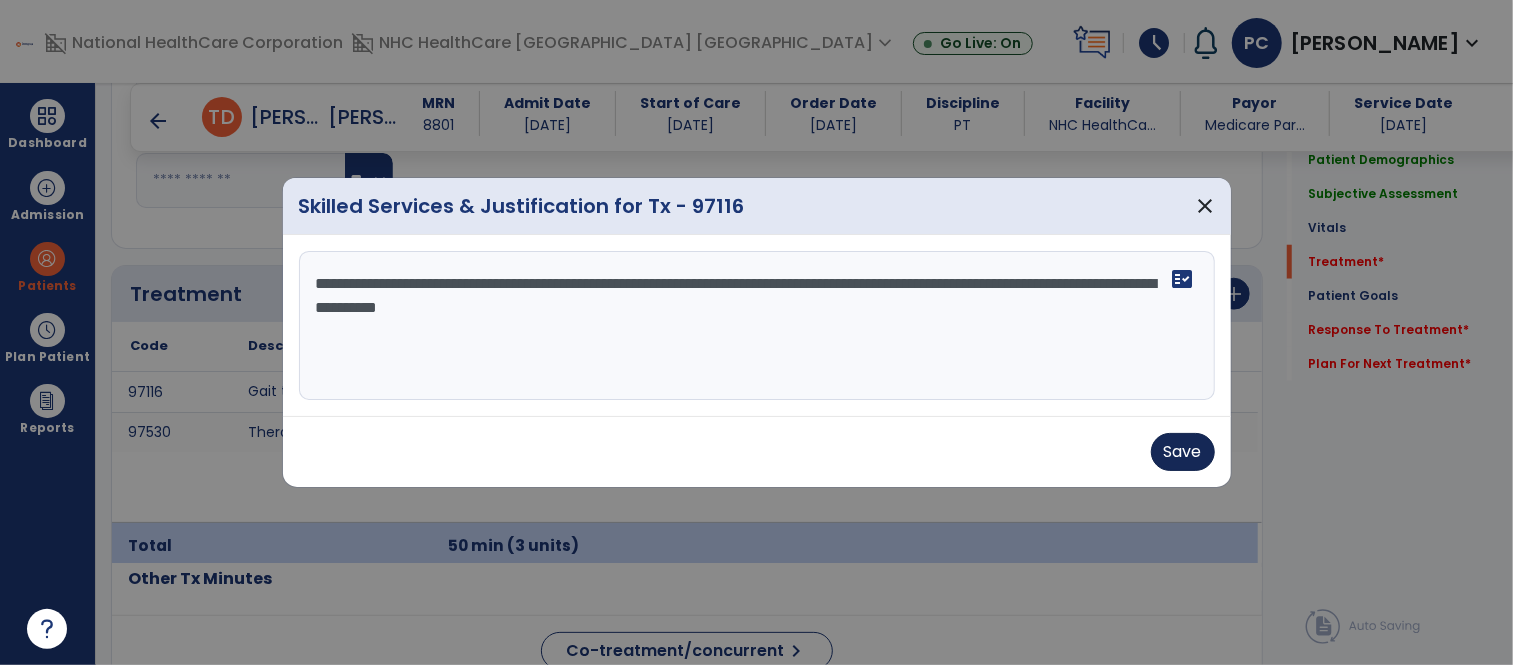 type on "**********" 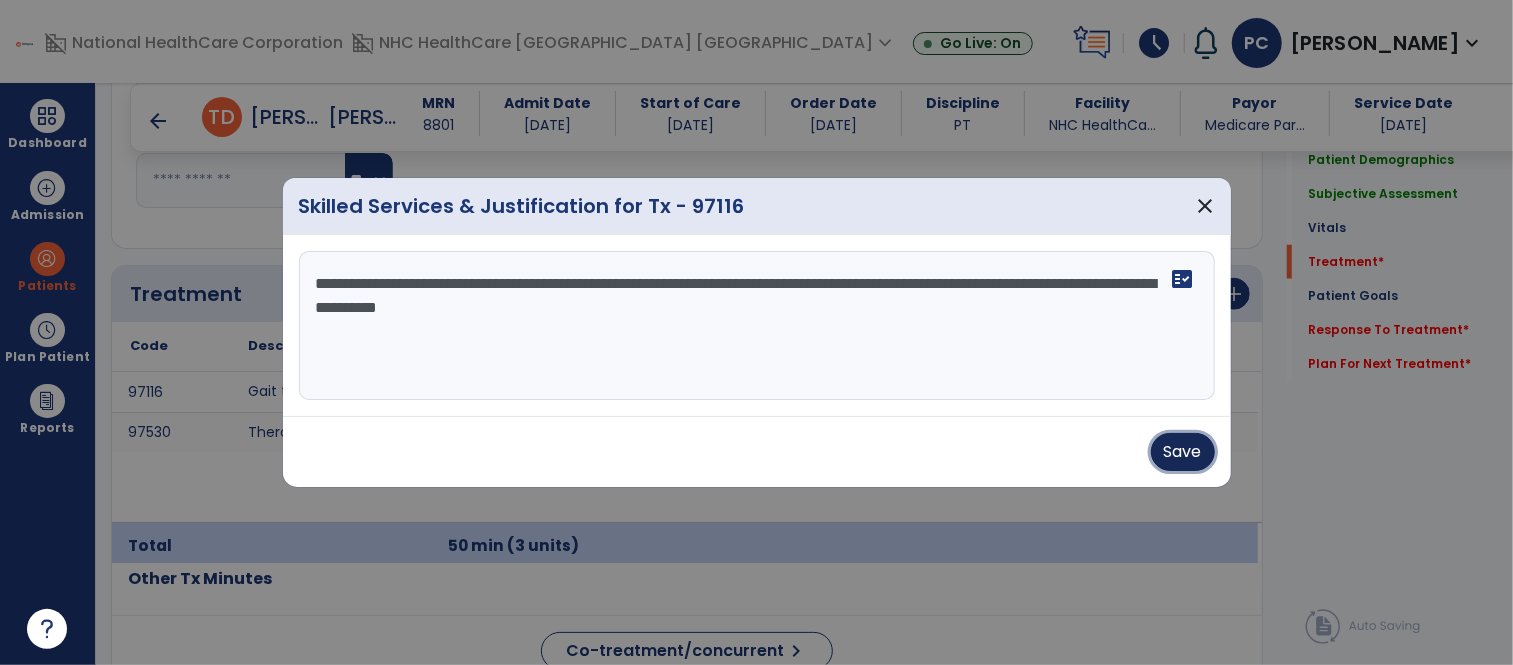 click on "Save" at bounding box center [1183, 452] 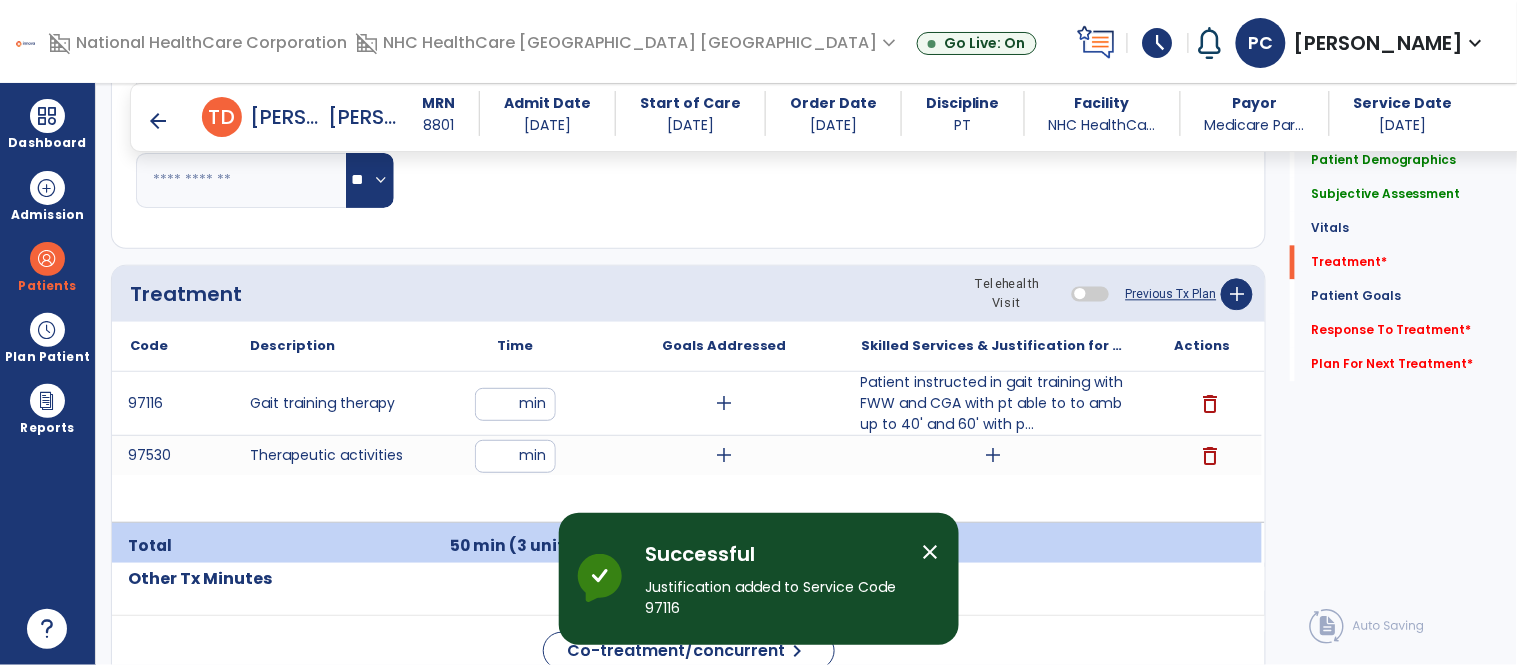 click on "close" at bounding box center (931, 552) 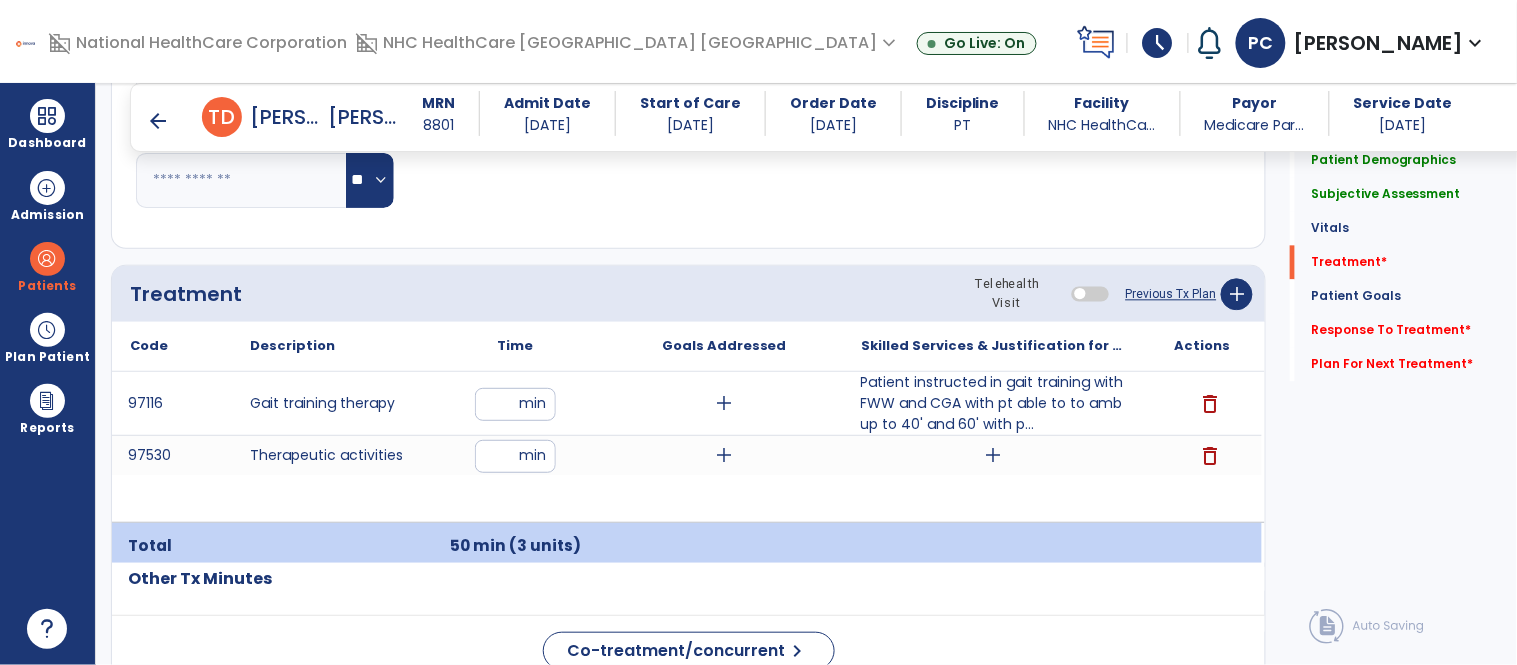 click on "Respiratory Rate  BPM Blood Pressure   SBP   DBP Temperature  ** ** Pulse Rate  BPM O2 Saturation  % Notes/Comments" 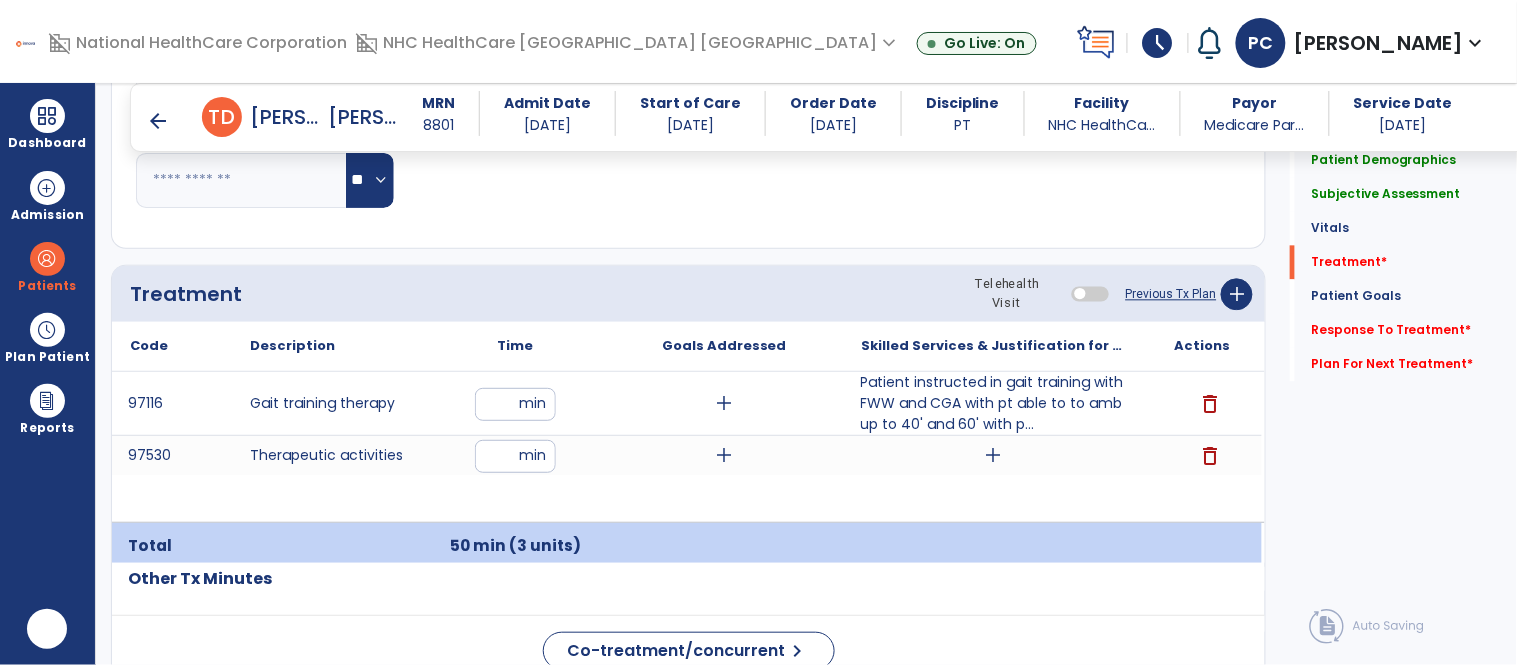 scroll, scrollTop: 0, scrollLeft: 0, axis: both 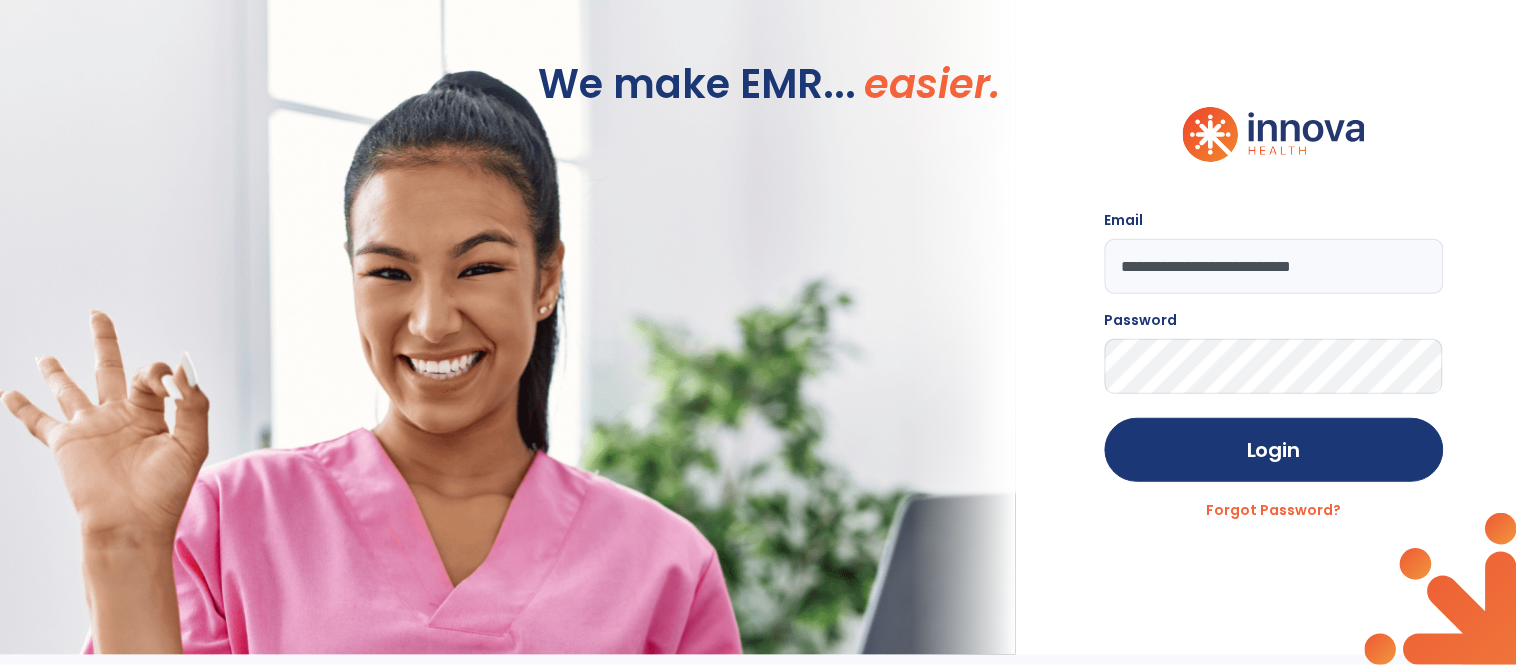 click 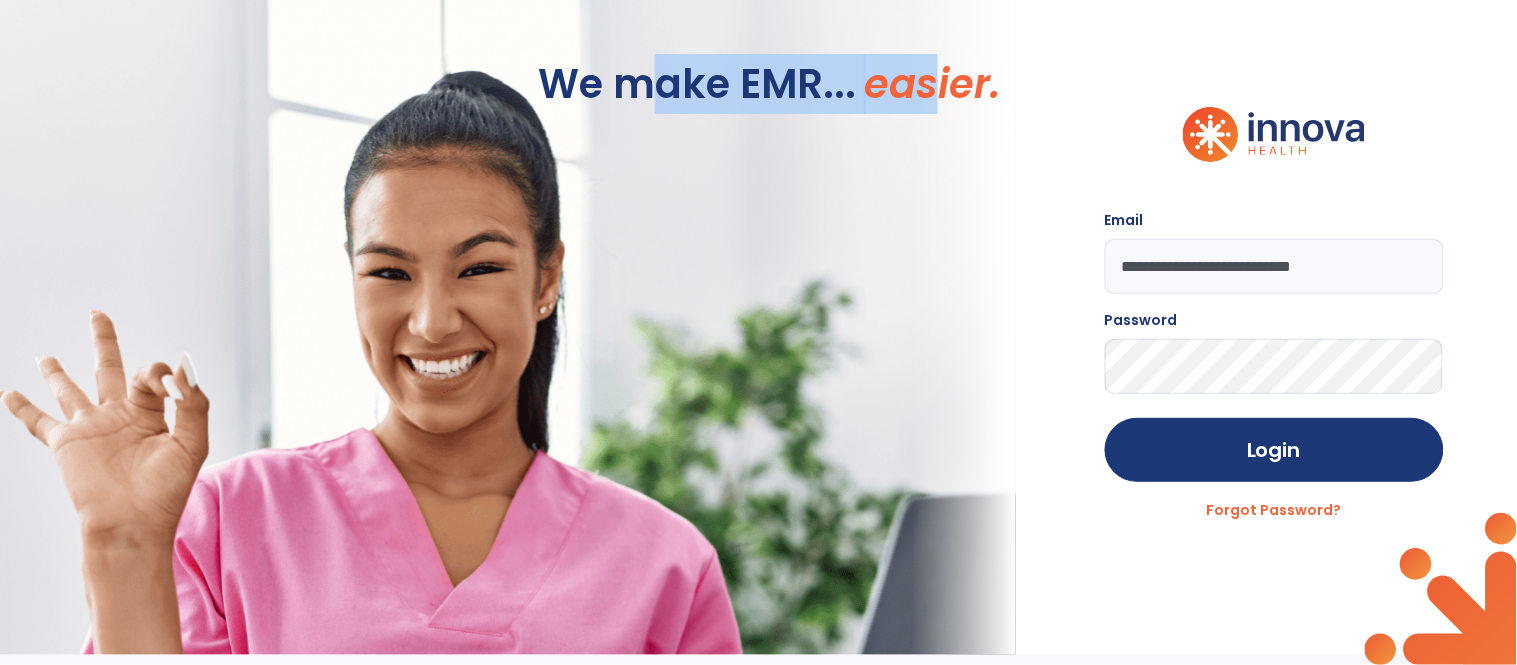 click on "**********" 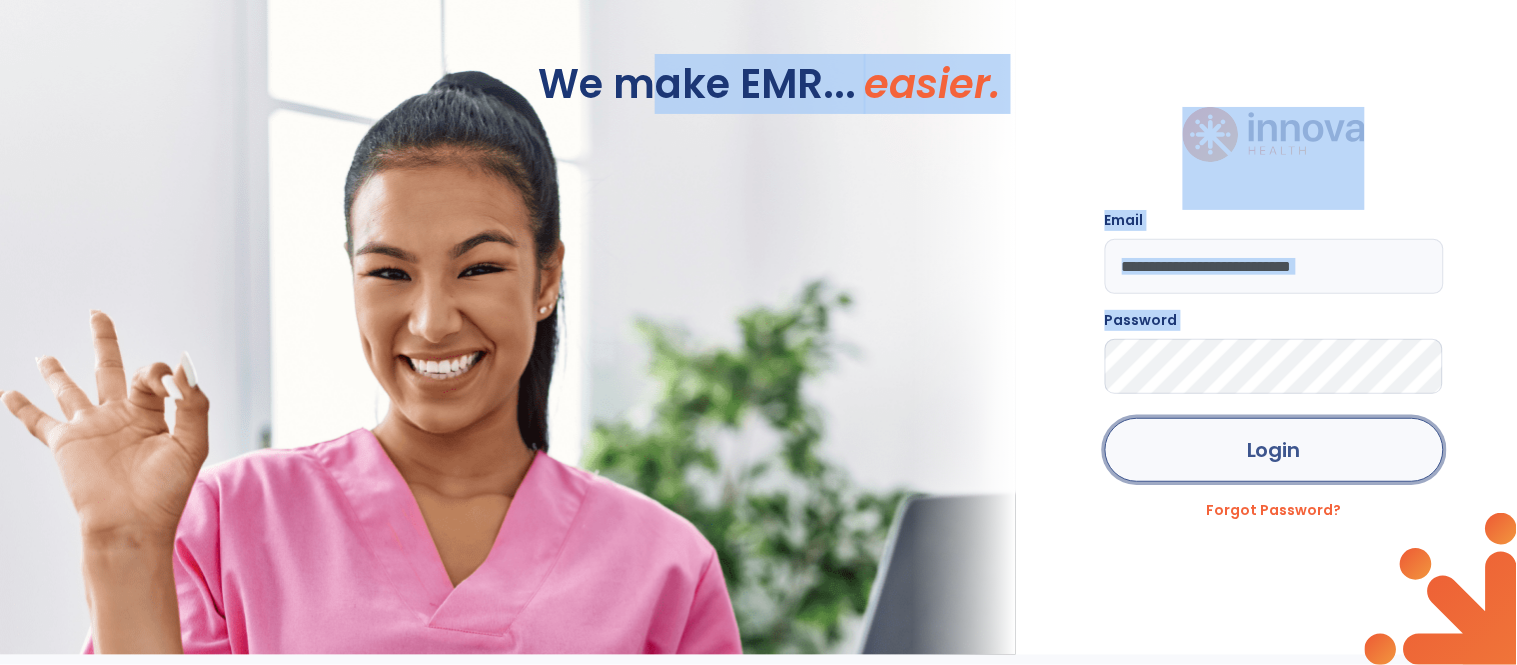 click on "Login" 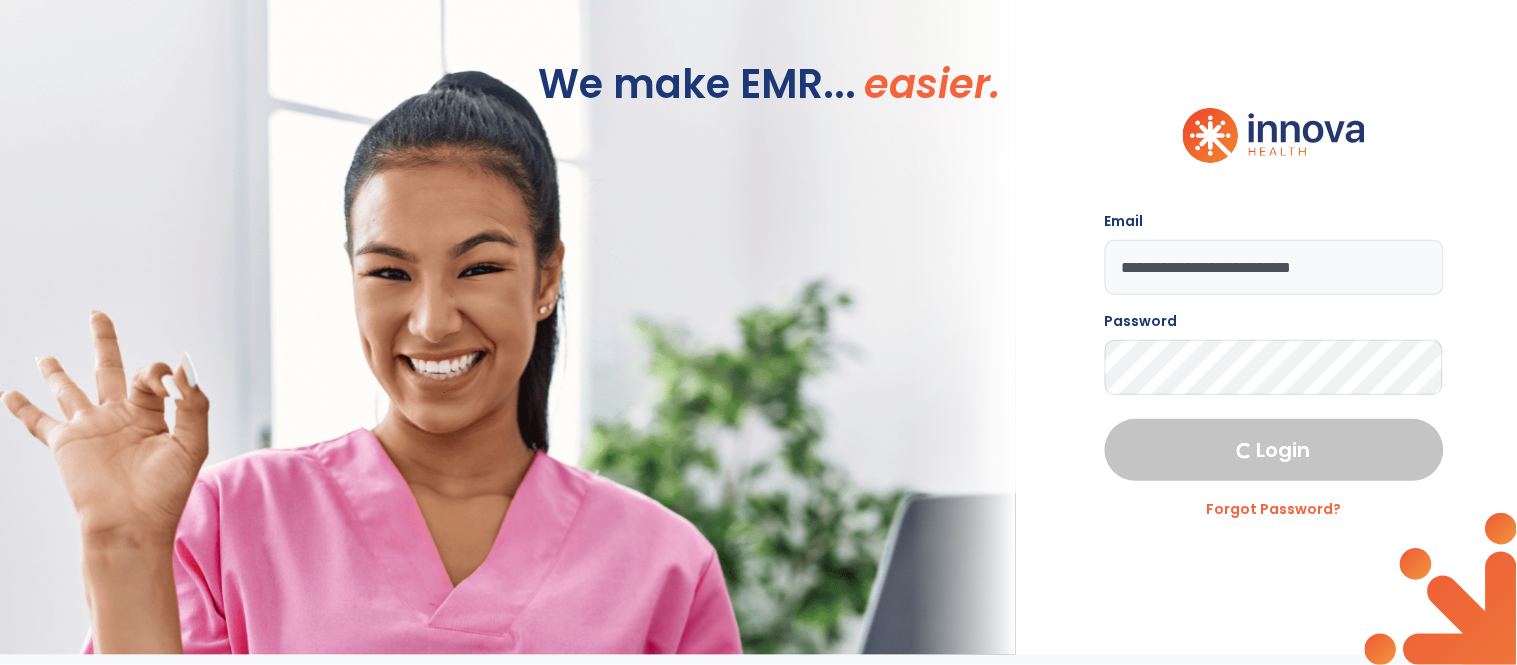 select on "****" 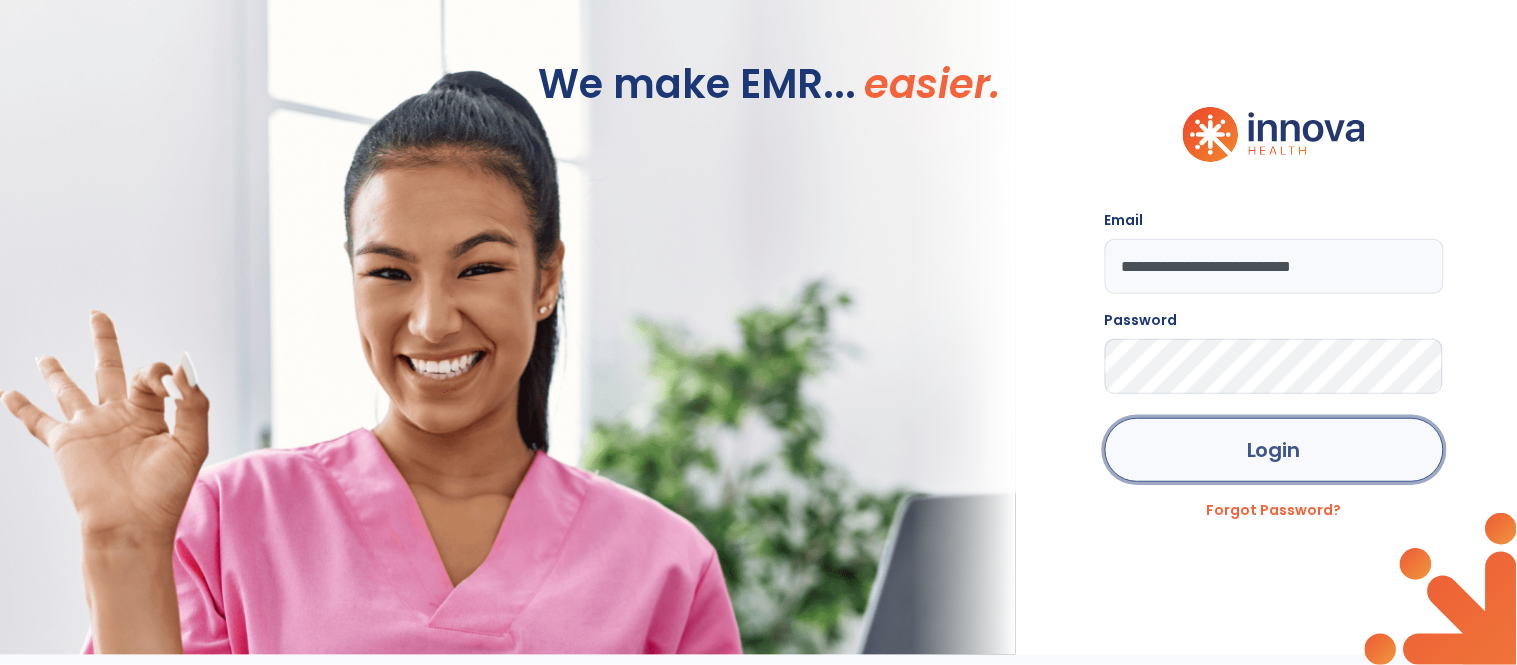 click on "Login" 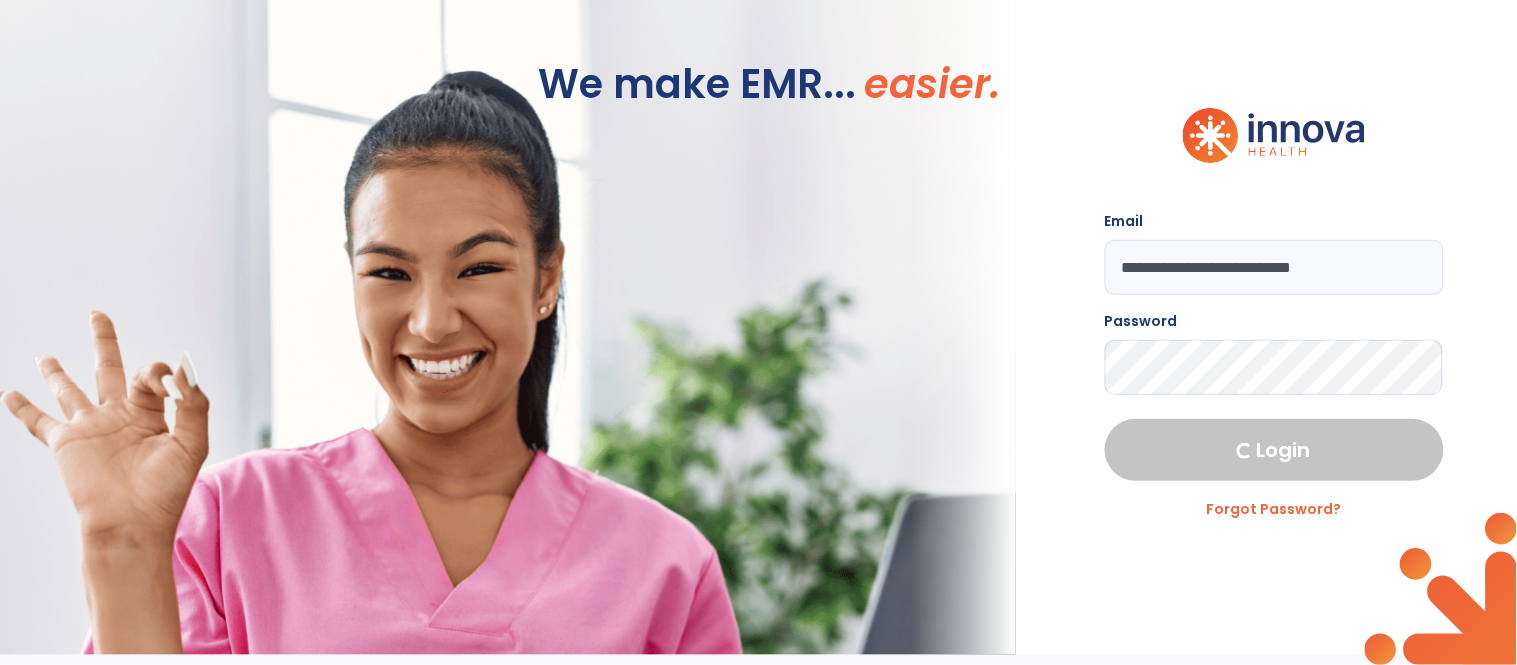 select on "****" 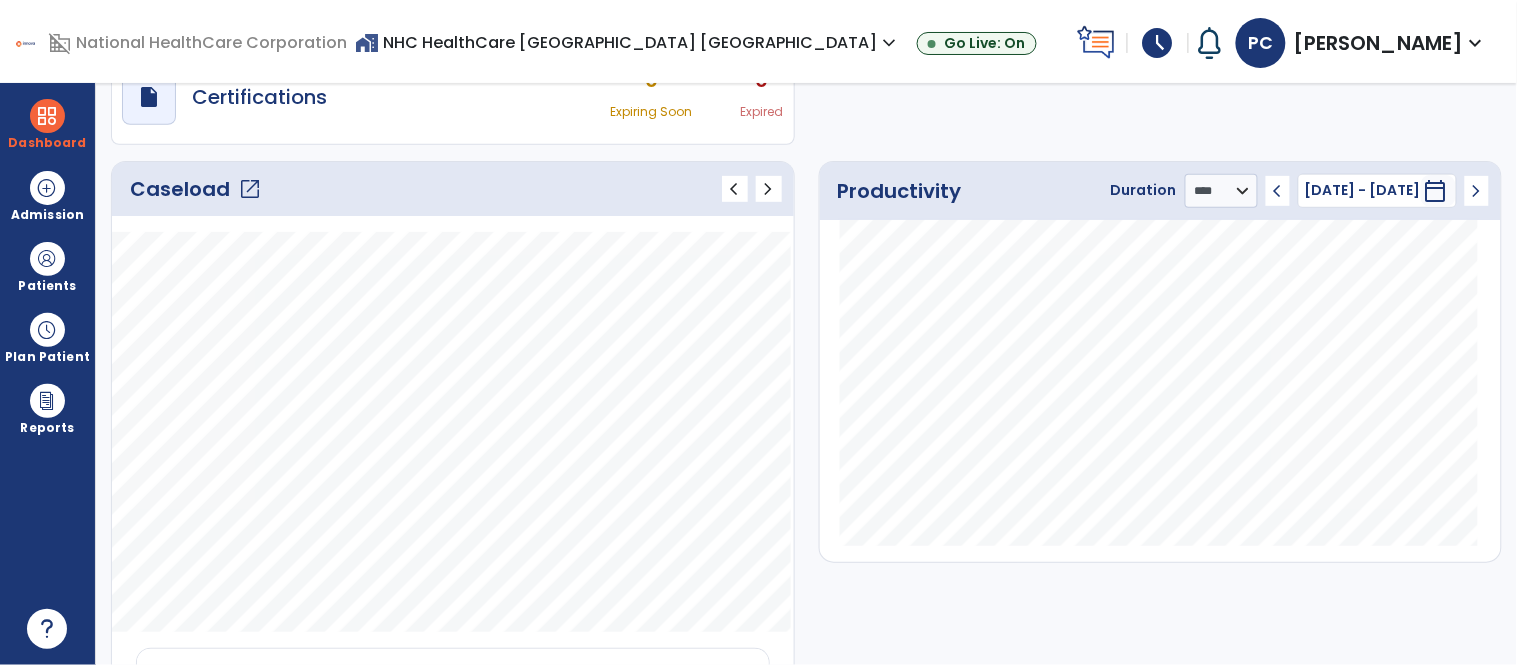 scroll, scrollTop: 205, scrollLeft: 0, axis: vertical 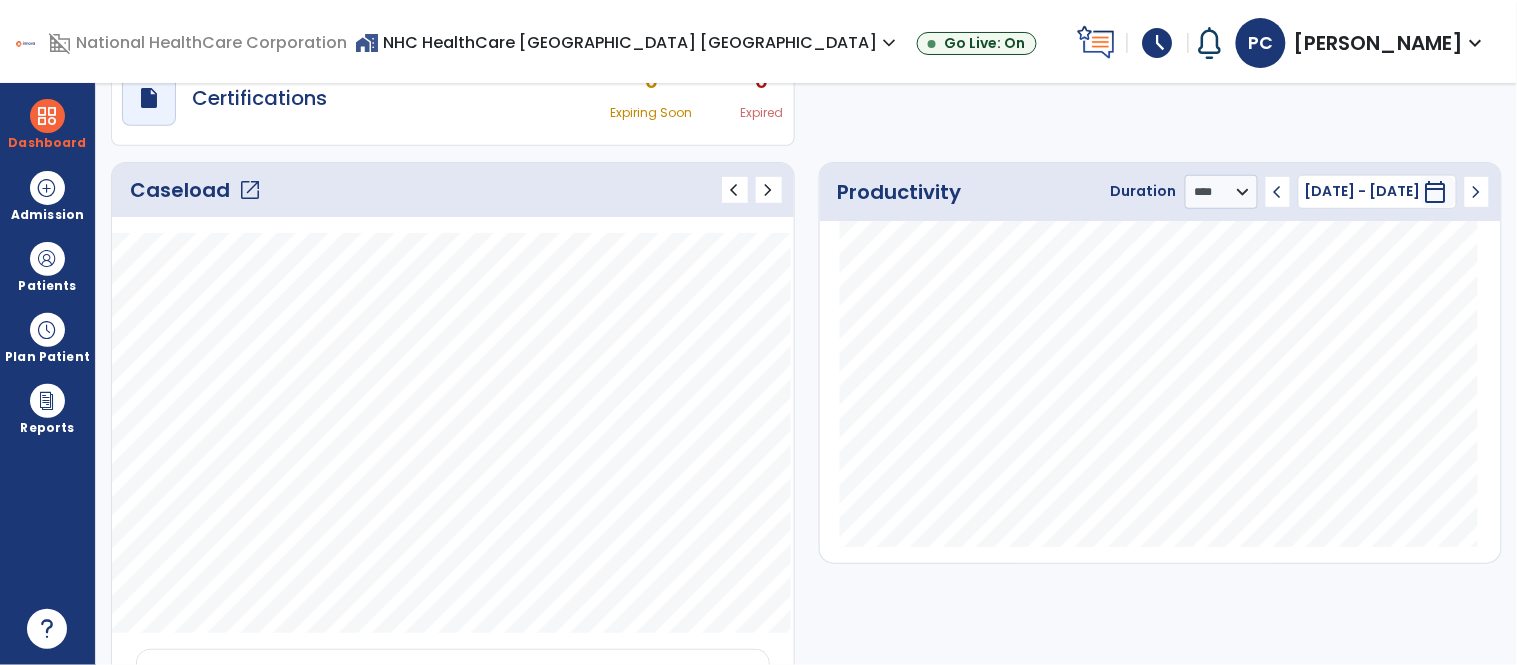 click on "Caseload   open_in_new" 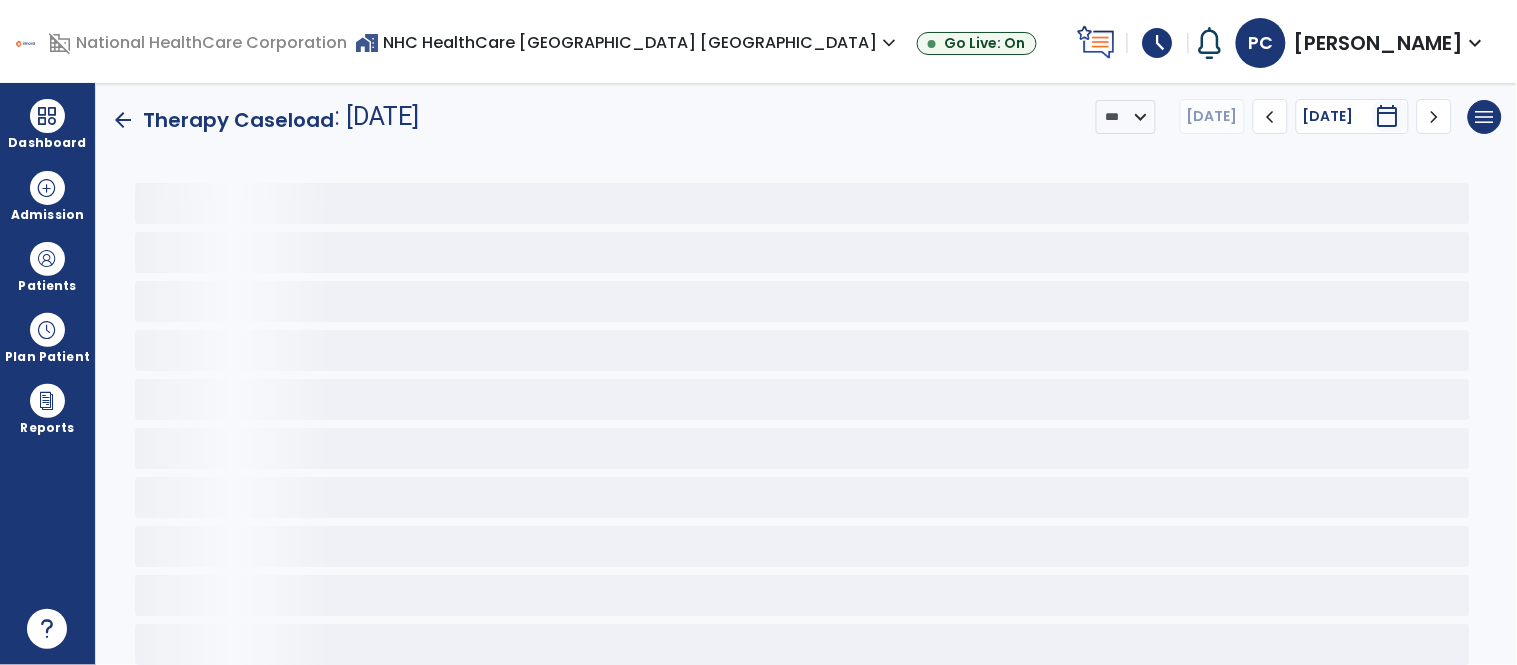 scroll, scrollTop: 0, scrollLeft: 0, axis: both 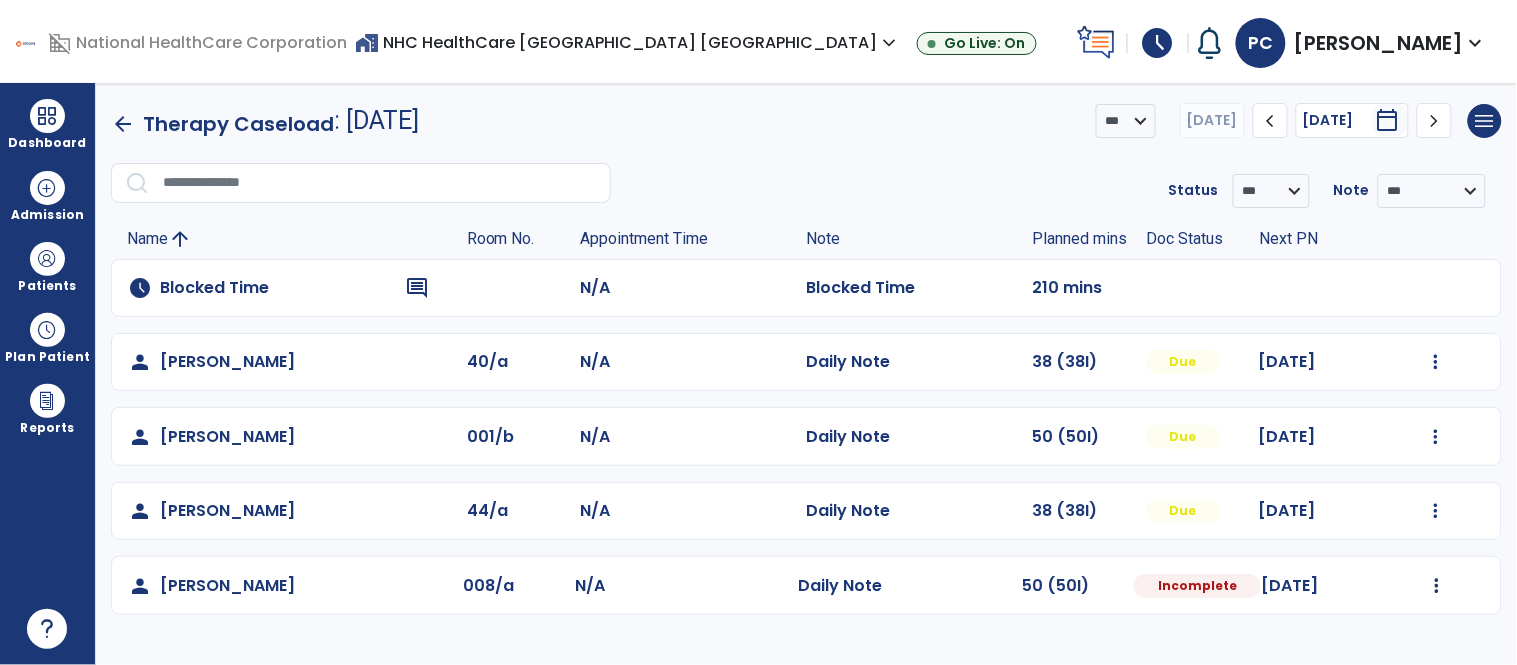 click on "Mark Visit As Complete   Reset Note   Open Document   G + C Mins" 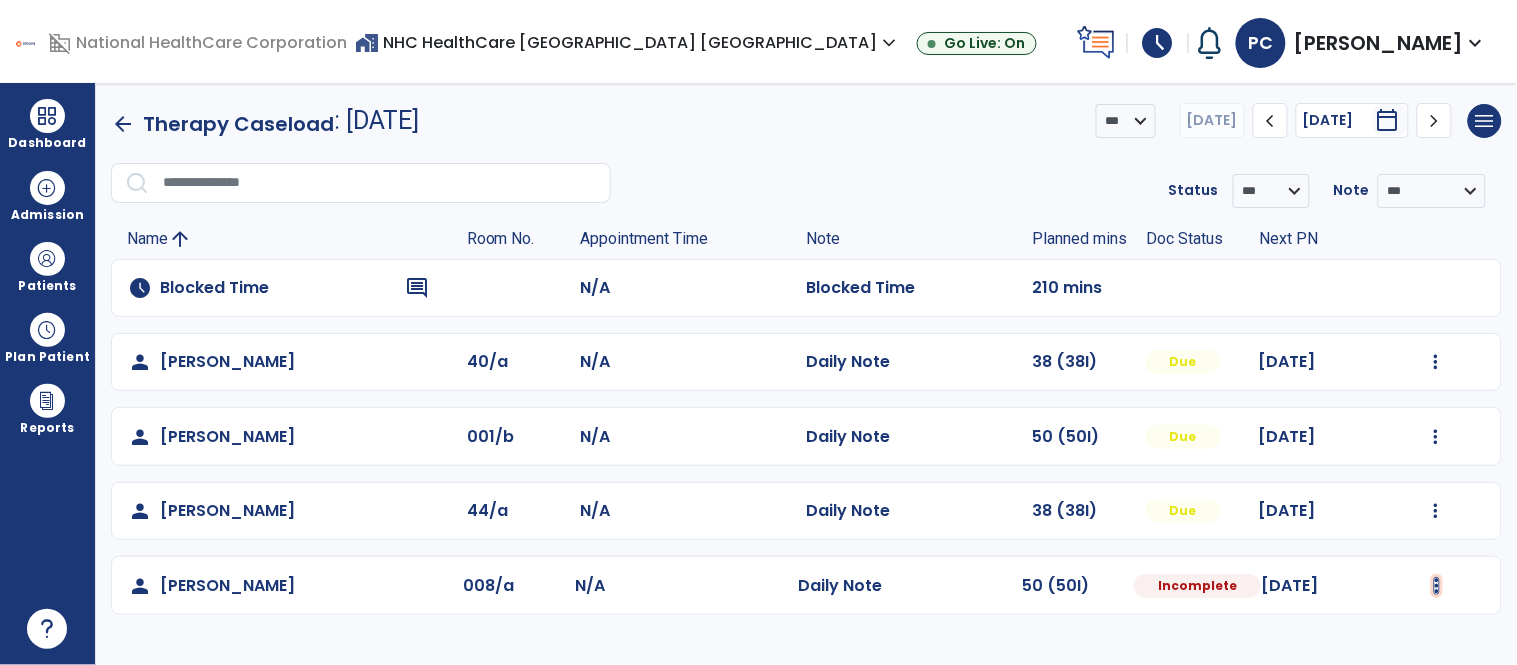 click at bounding box center [1436, 362] 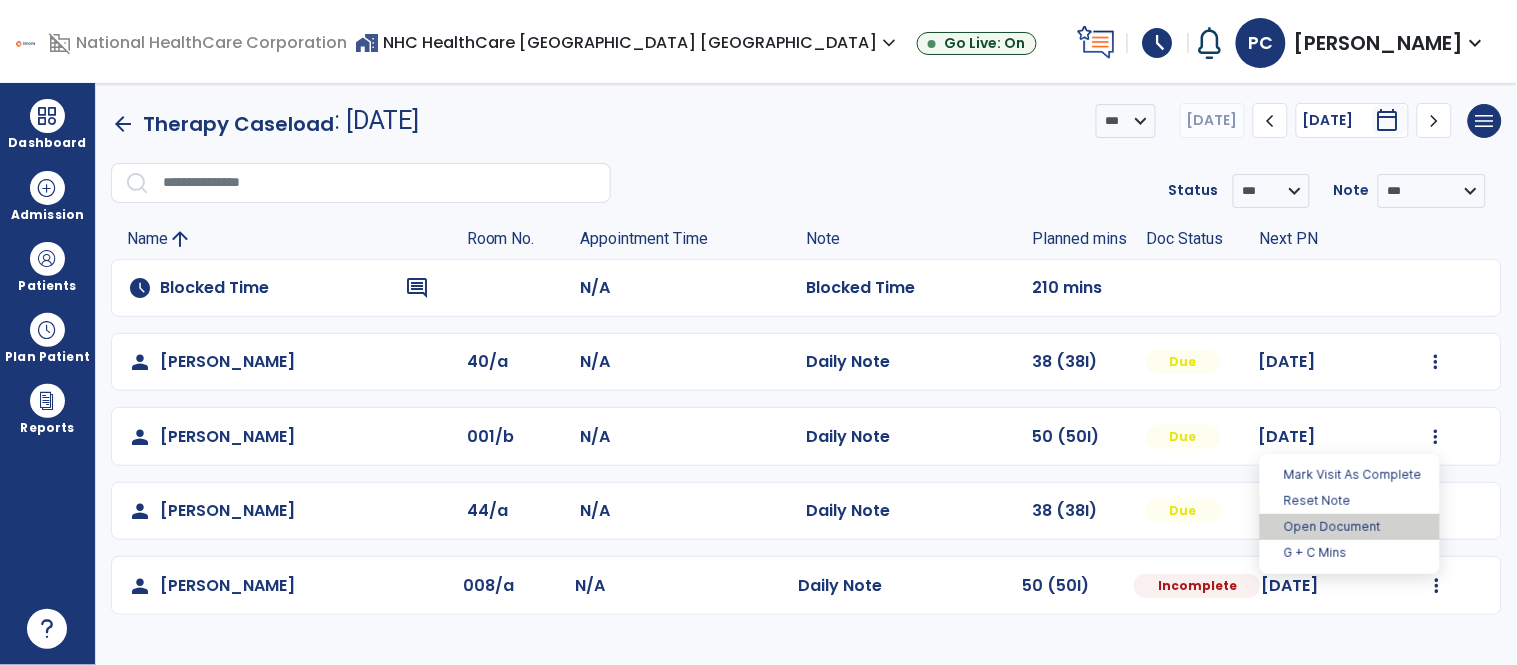 click on "Open Document" at bounding box center (1350, 527) 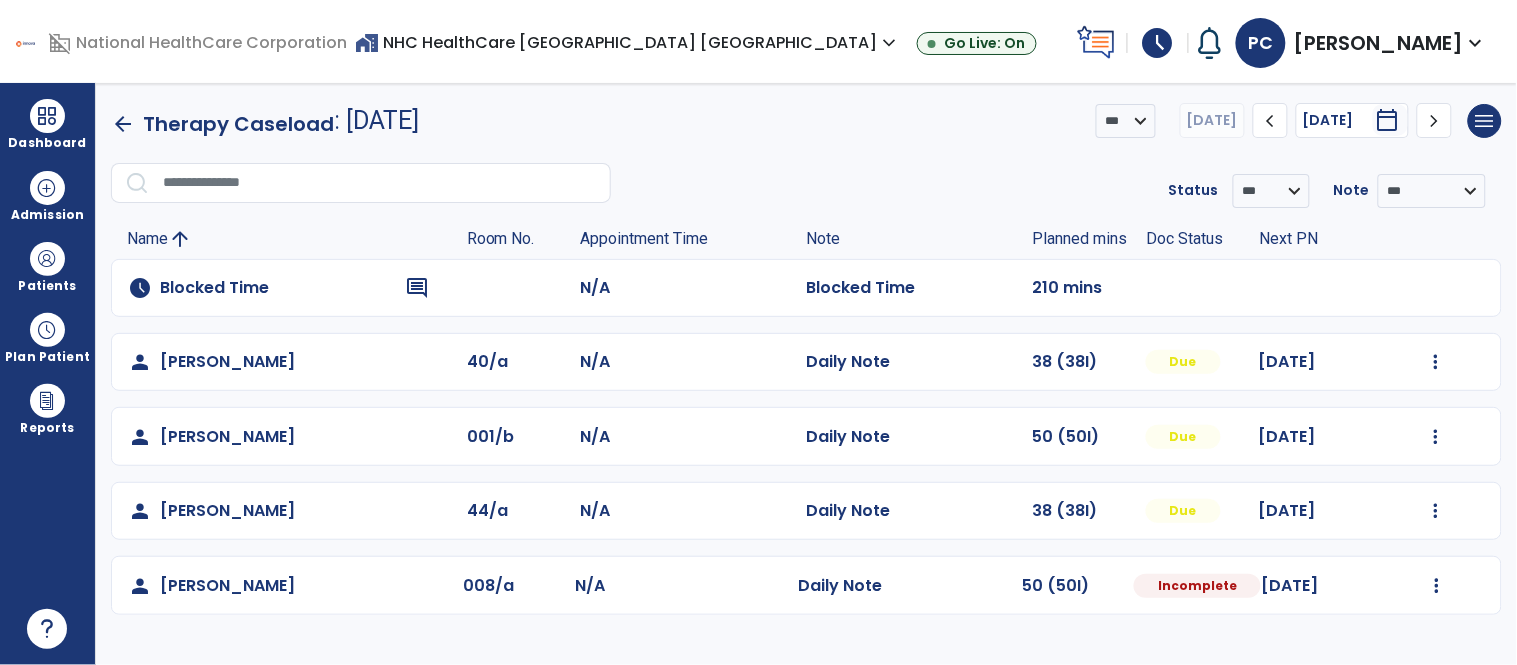 select on "*" 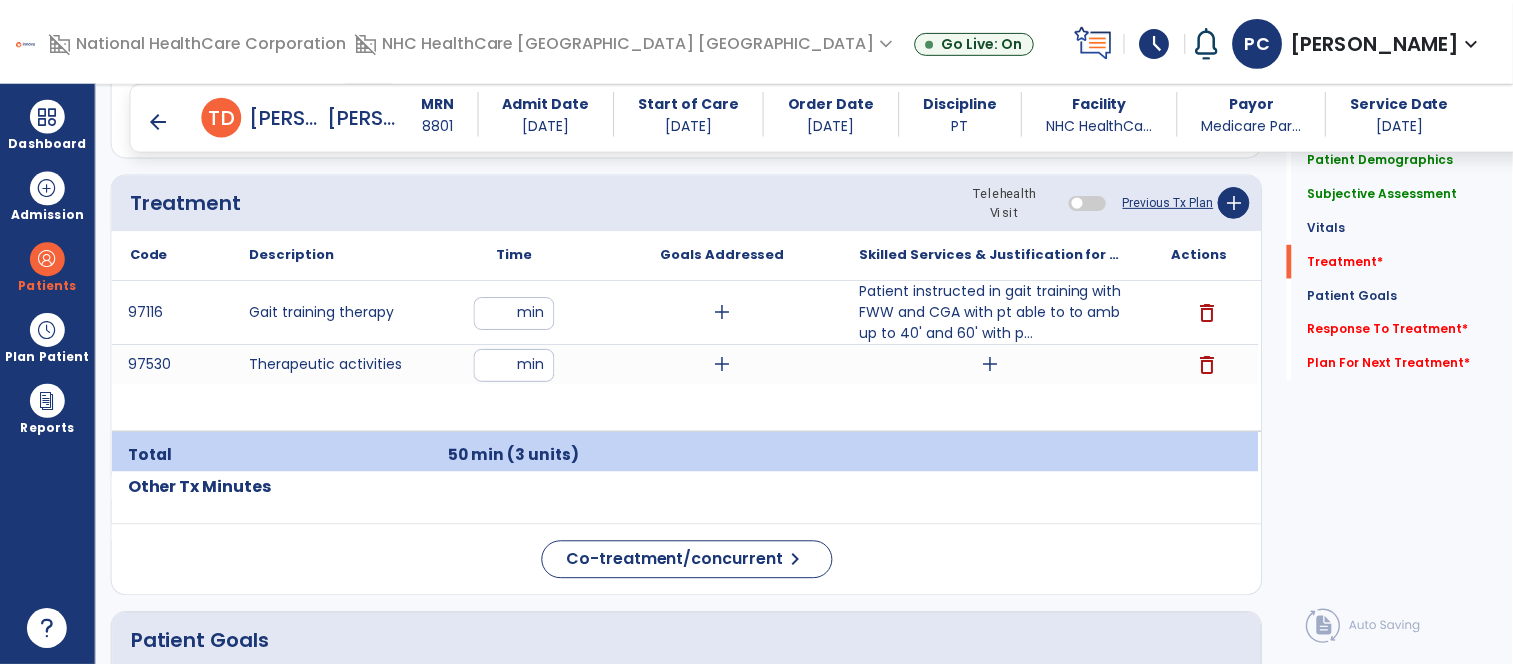 scroll, scrollTop: 1184, scrollLeft: 0, axis: vertical 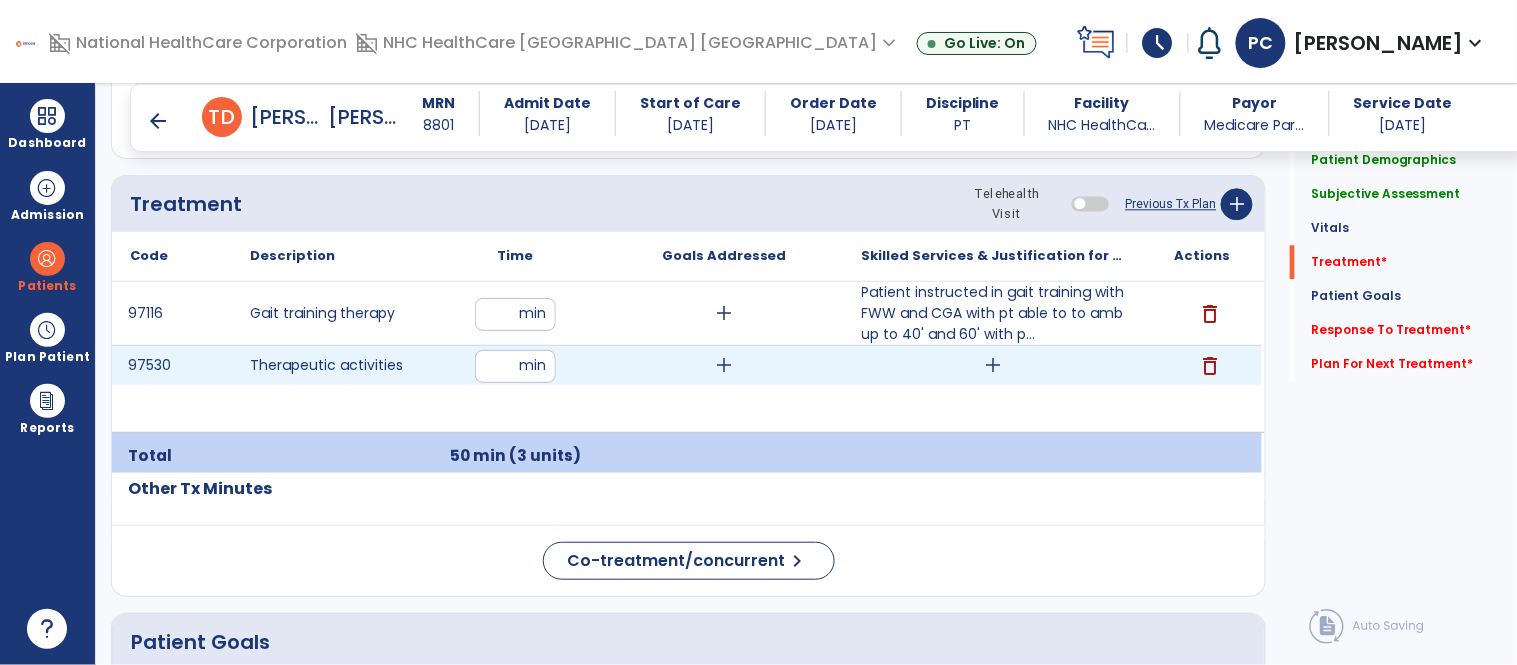 click on "add" at bounding box center (993, 365) 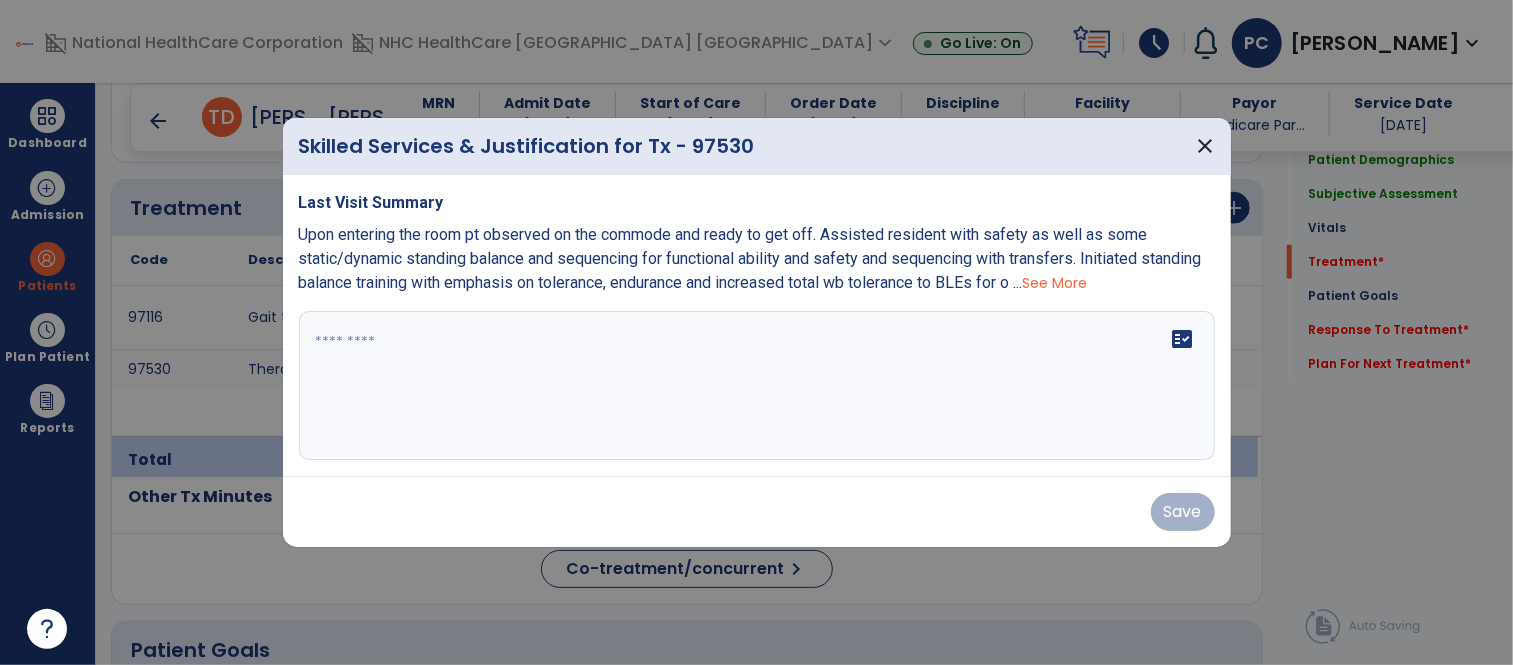 scroll, scrollTop: 1184, scrollLeft: 0, axis: vertical 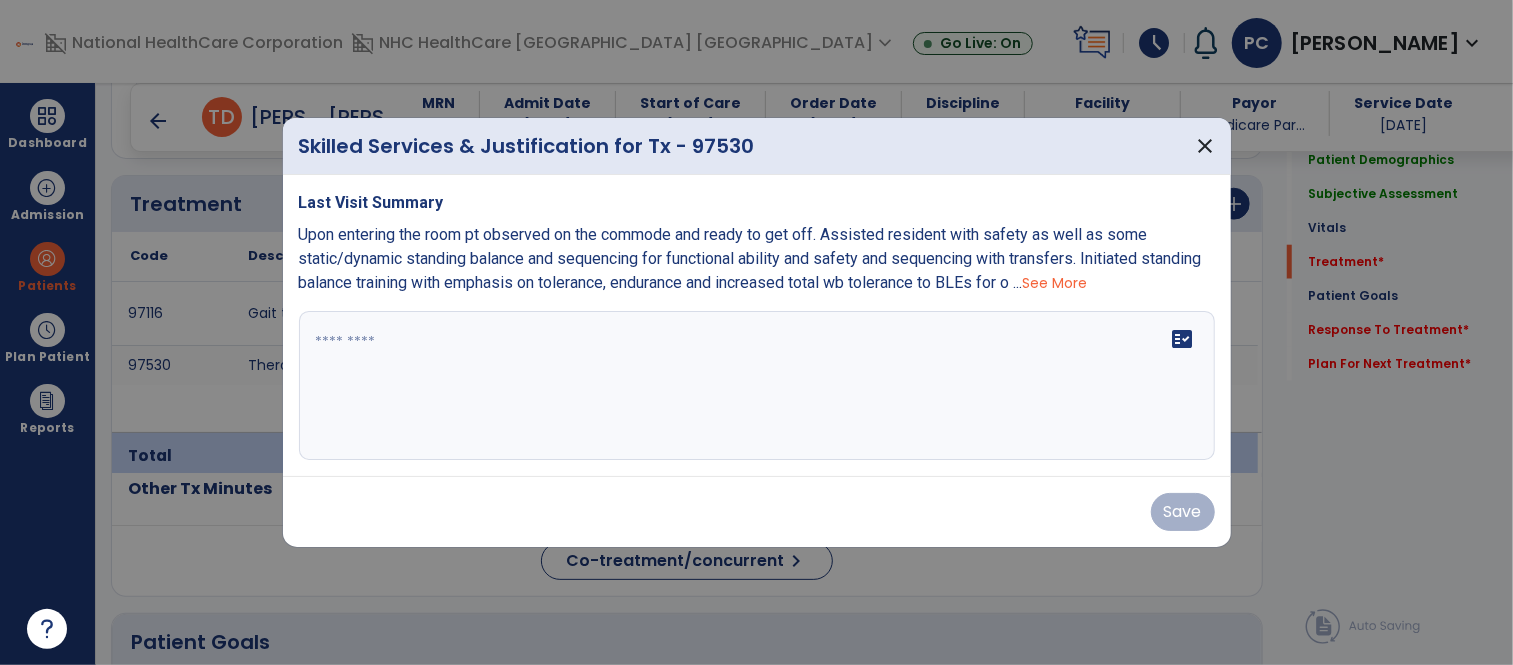 click on "See More" at bounding box center [1055, 283] 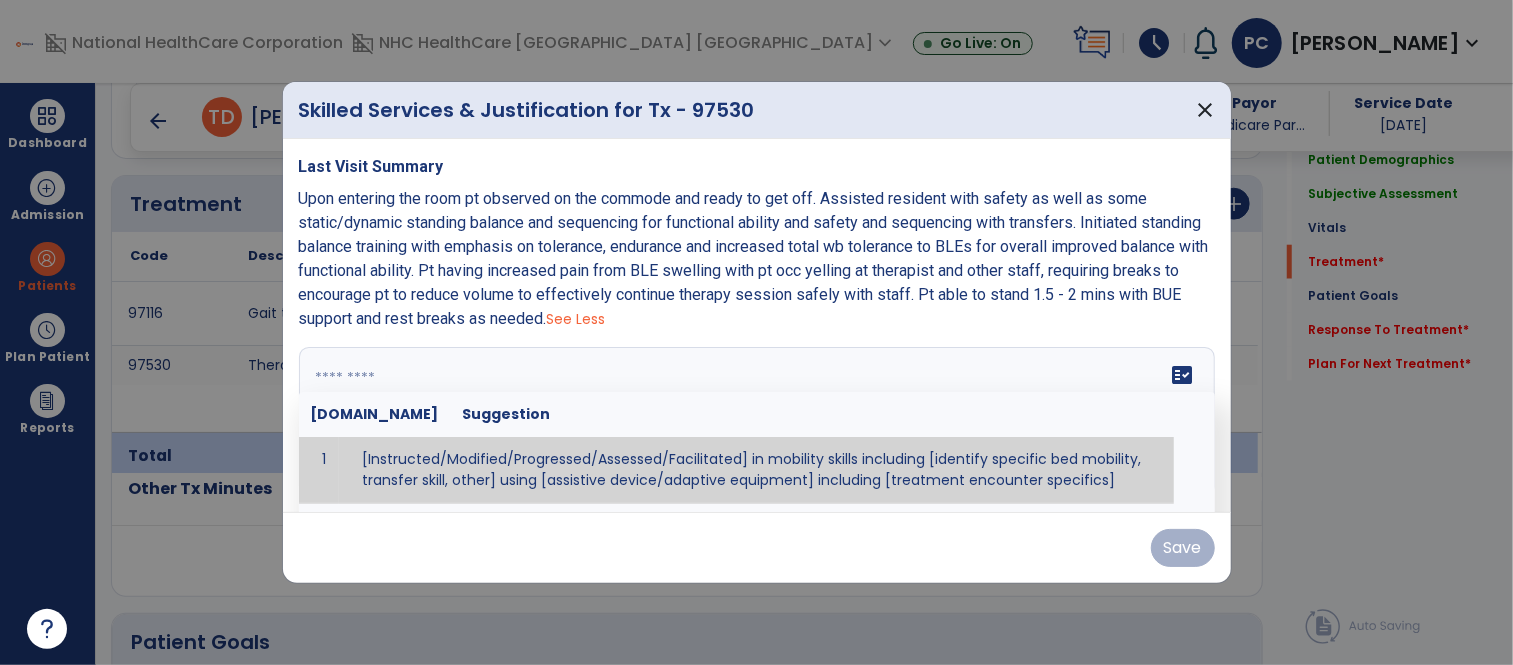click at bounding box center (754, 422) 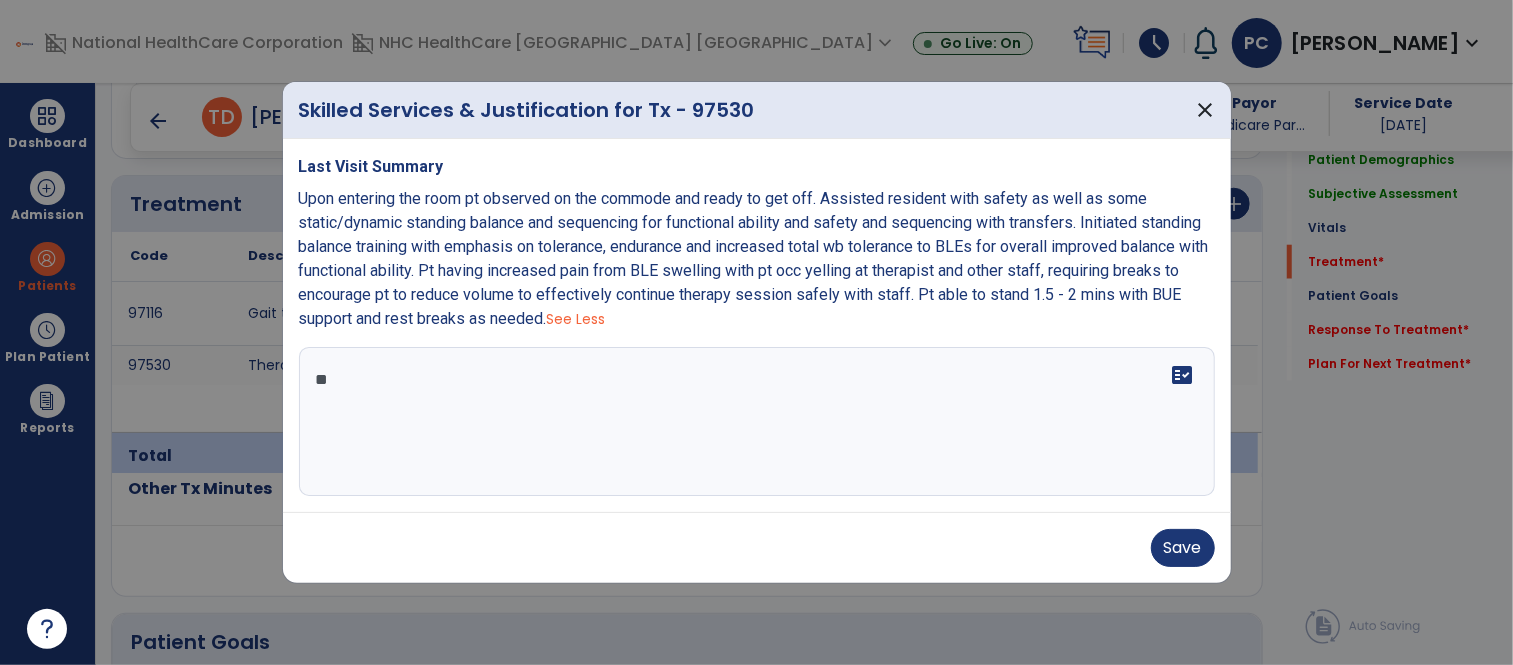 type on "*" 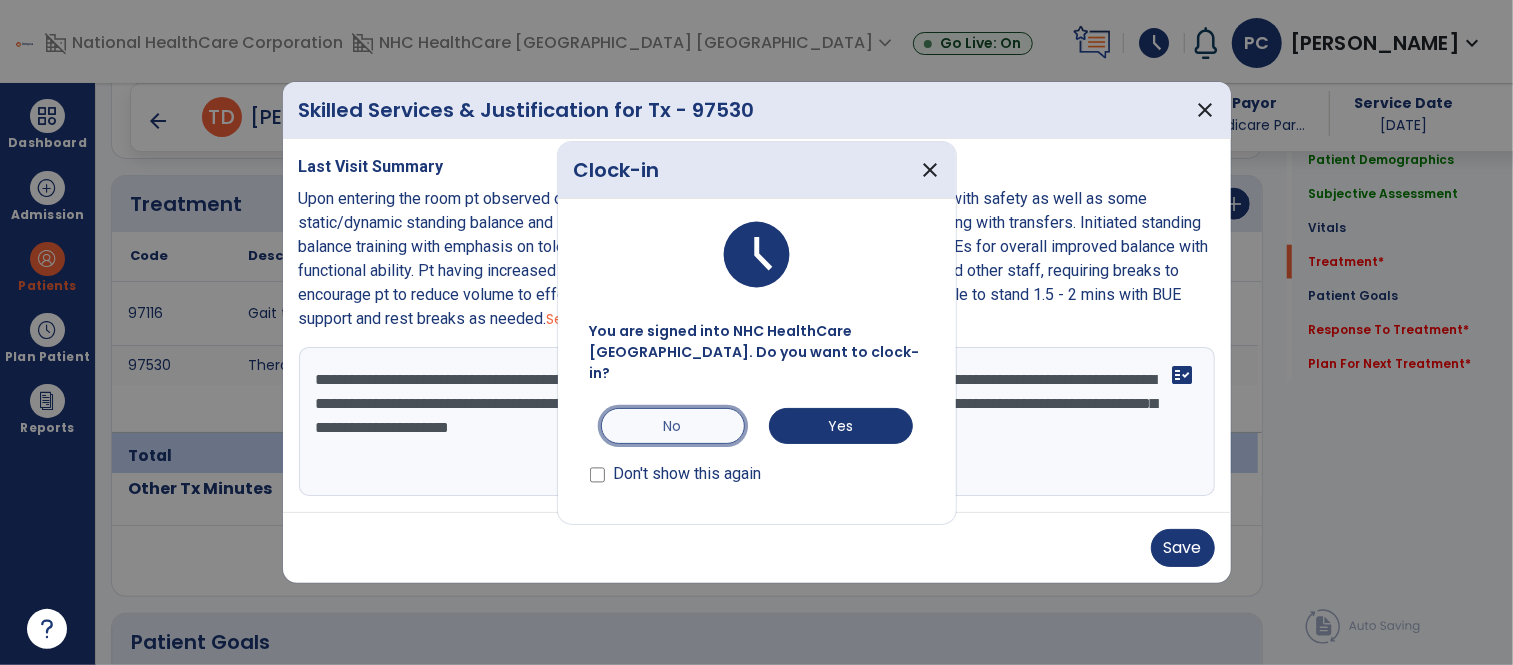 click on "No" at bounding box center (673, 426) 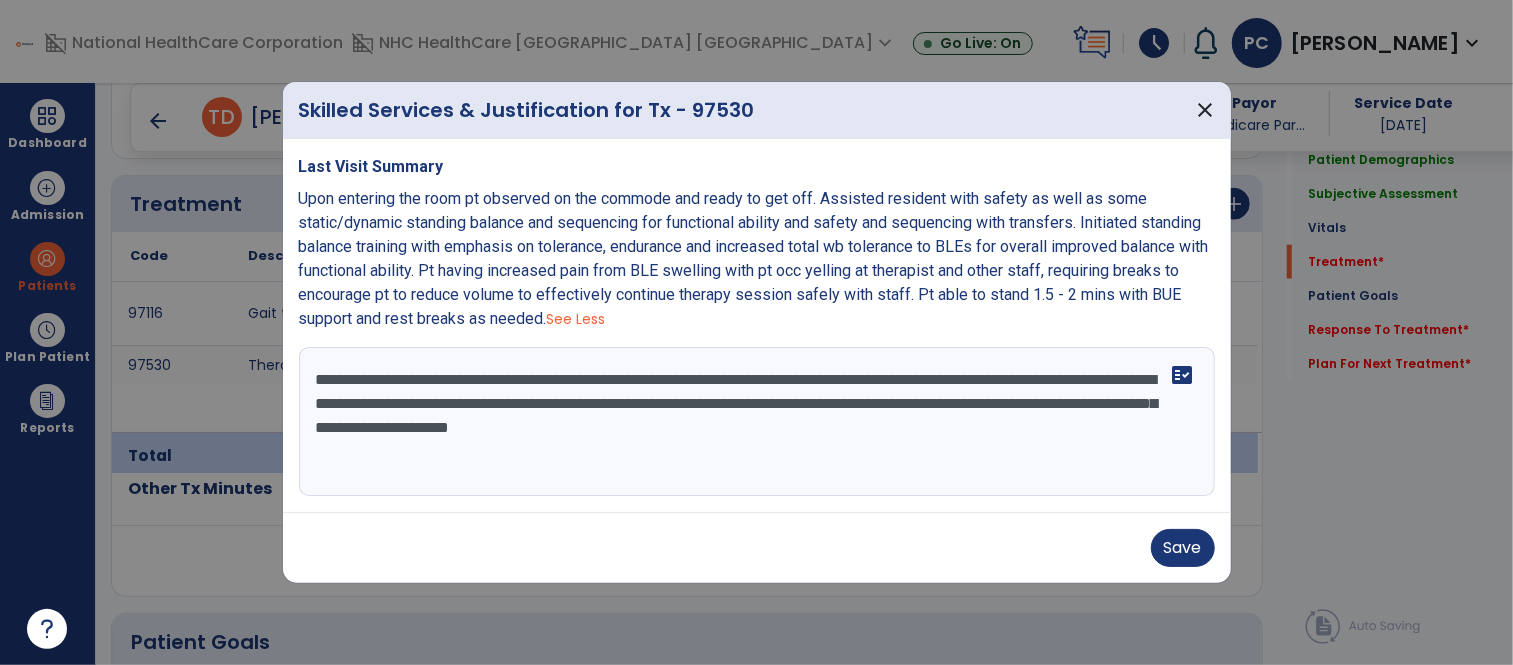 click on "**********" at bounding box center [757, 422] 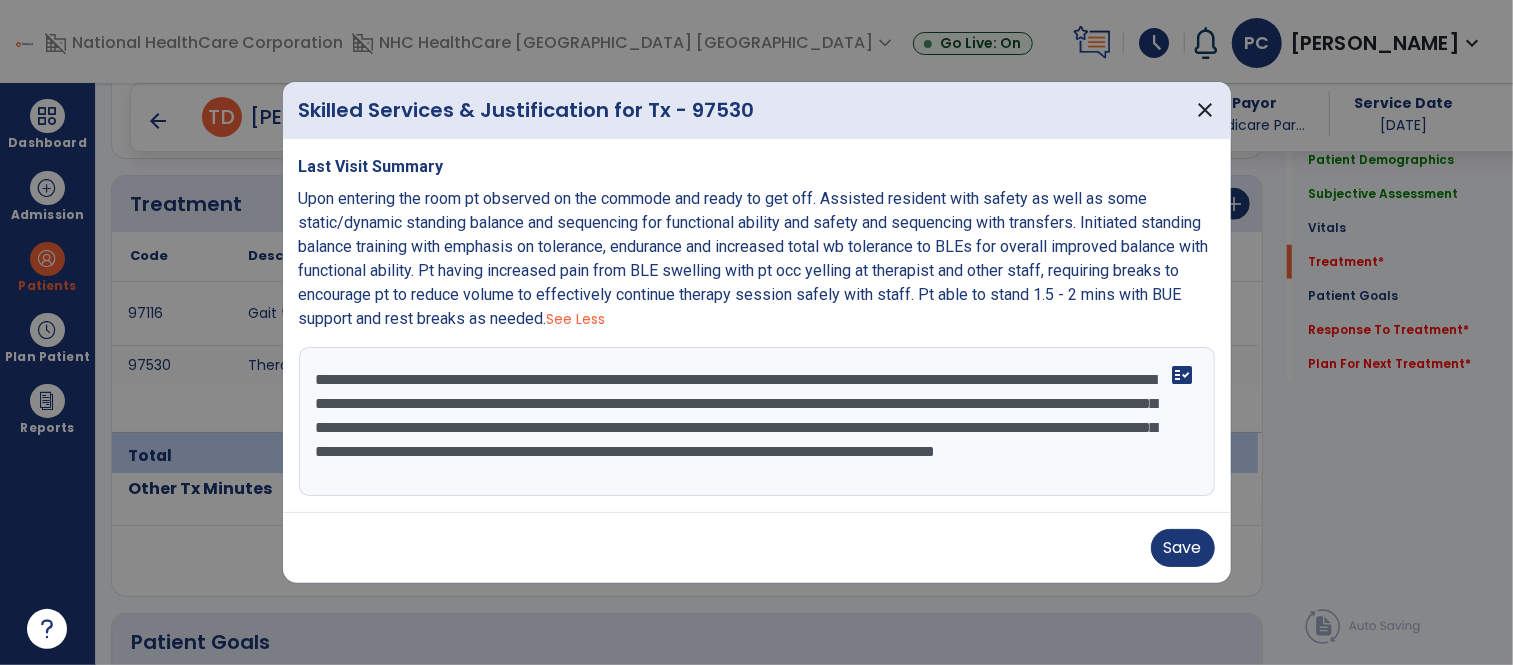 scroll, scrollTop: 15, scrollLeft: 0, axis: vertical 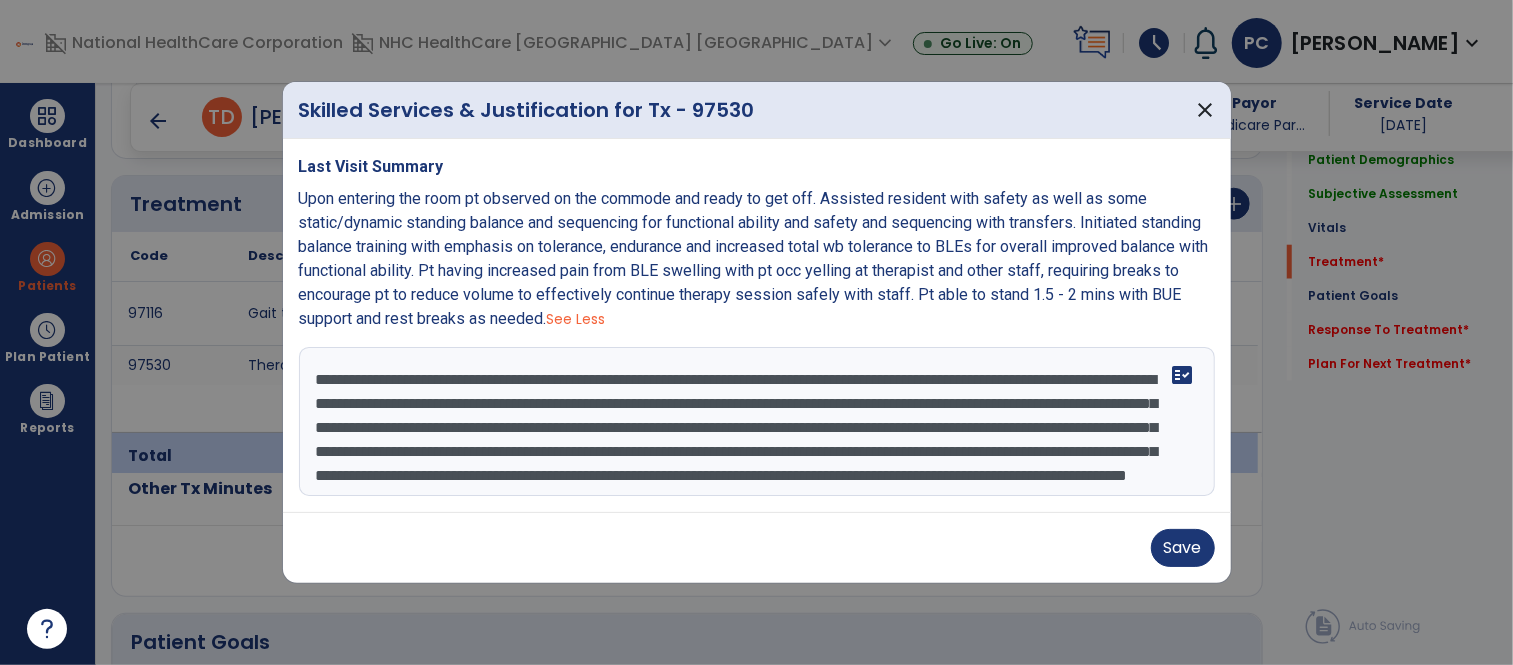 click on "**********" at bounding box center (757, 422) 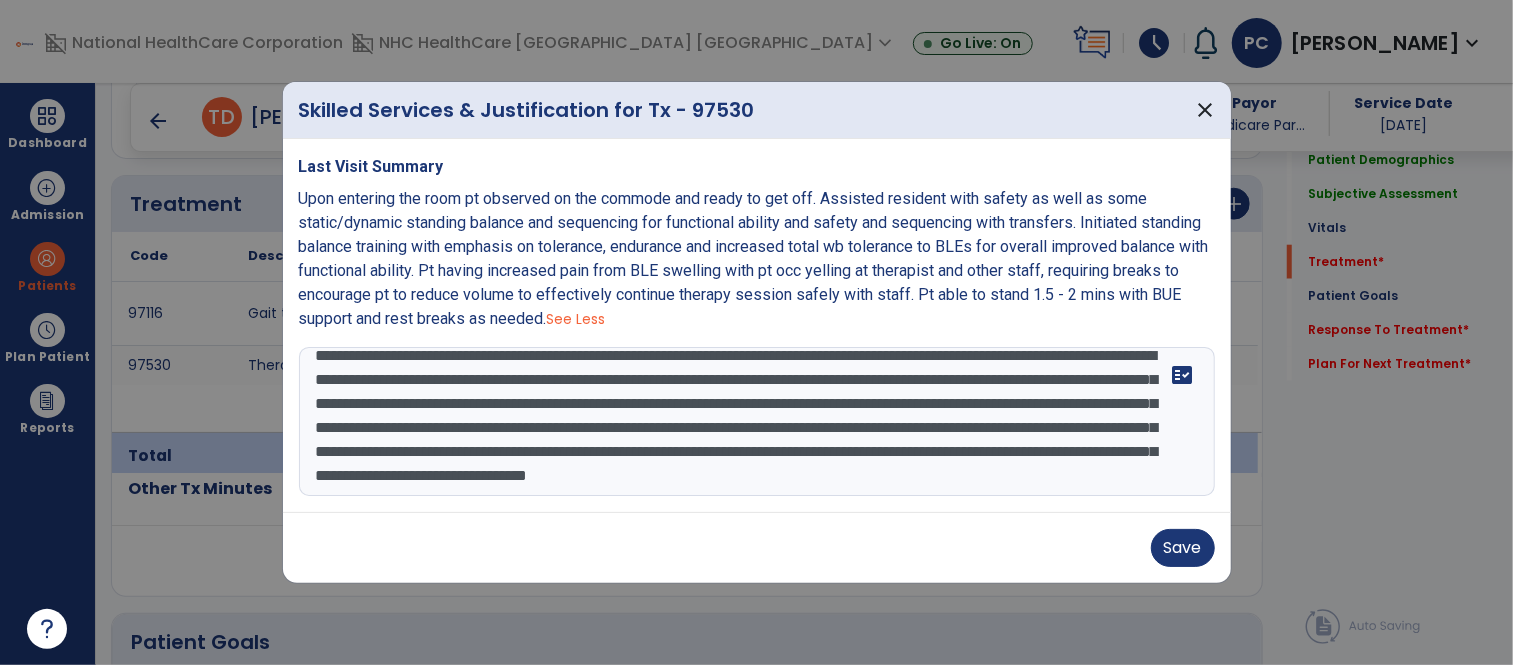 scroll, scrollTop: 63, scrollLeft: 0, axis: vertical 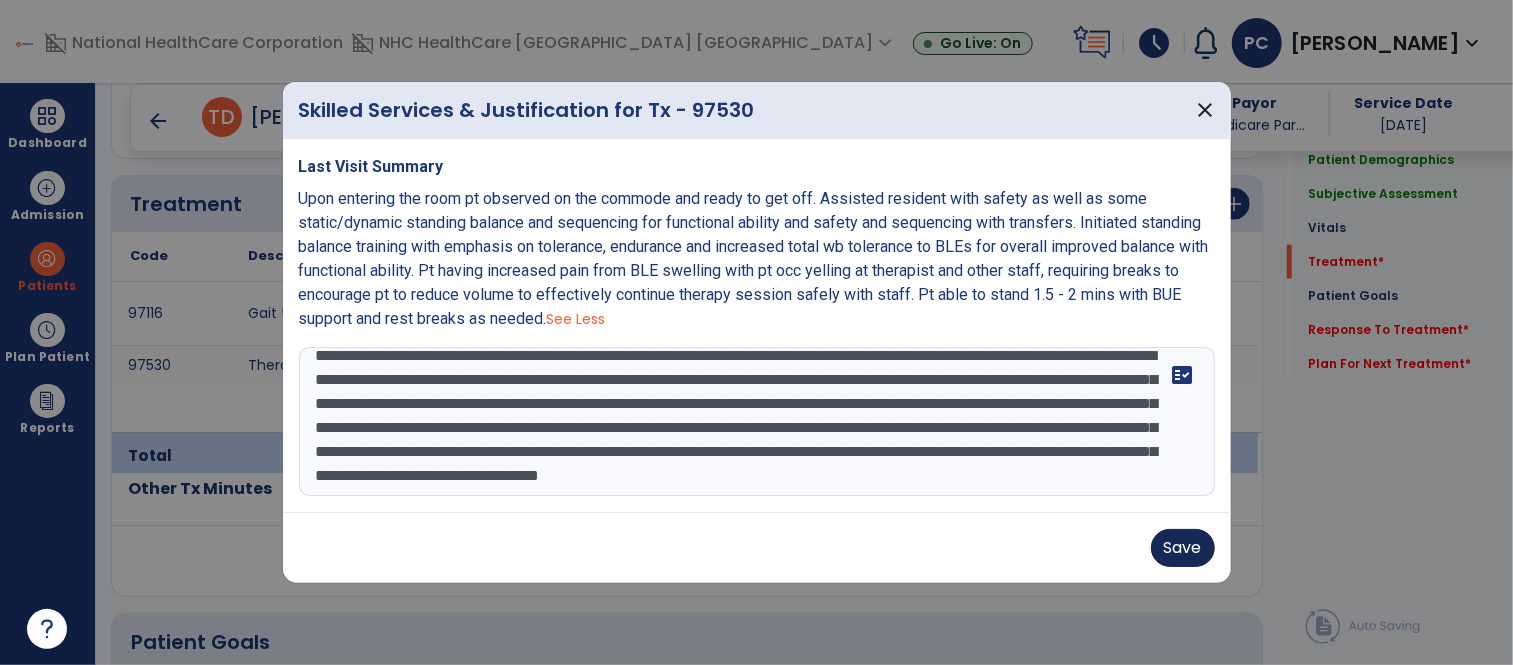 type on "**********" 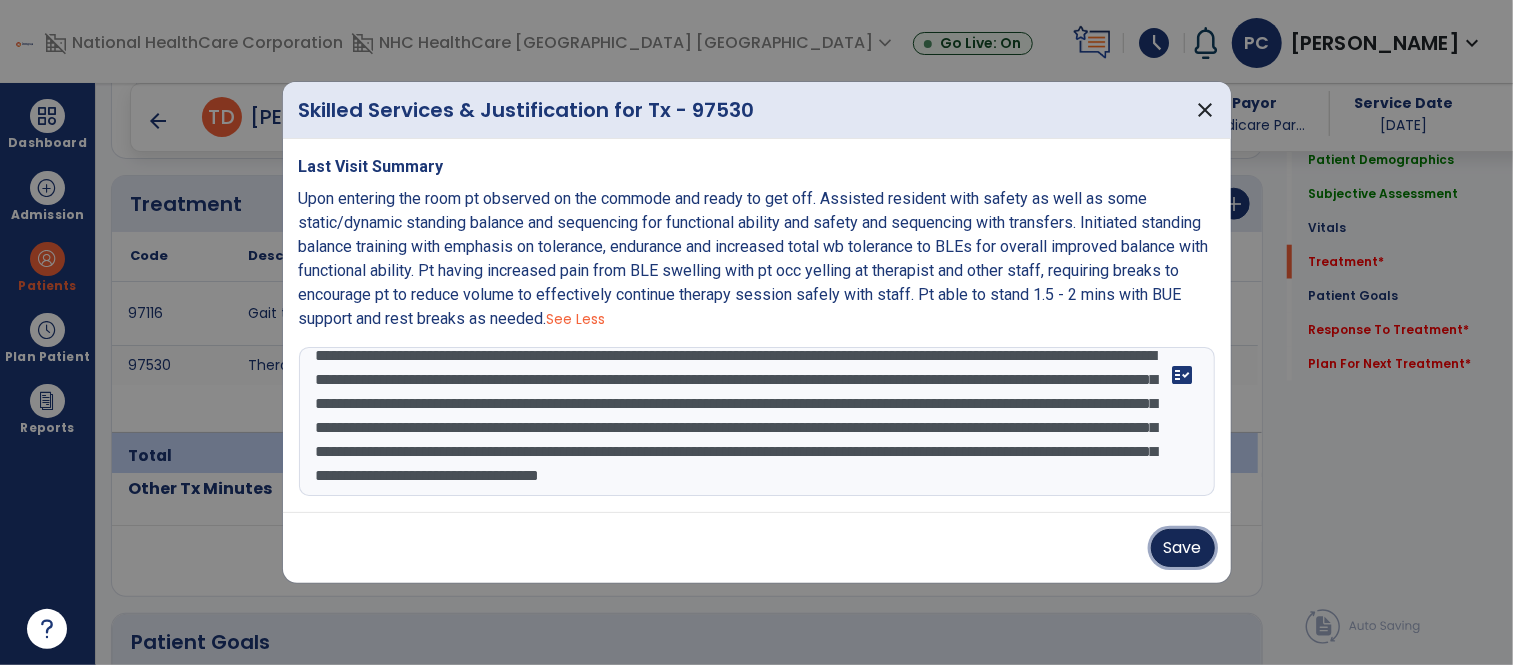 click on "Save" at bounding box center (1183, 548) 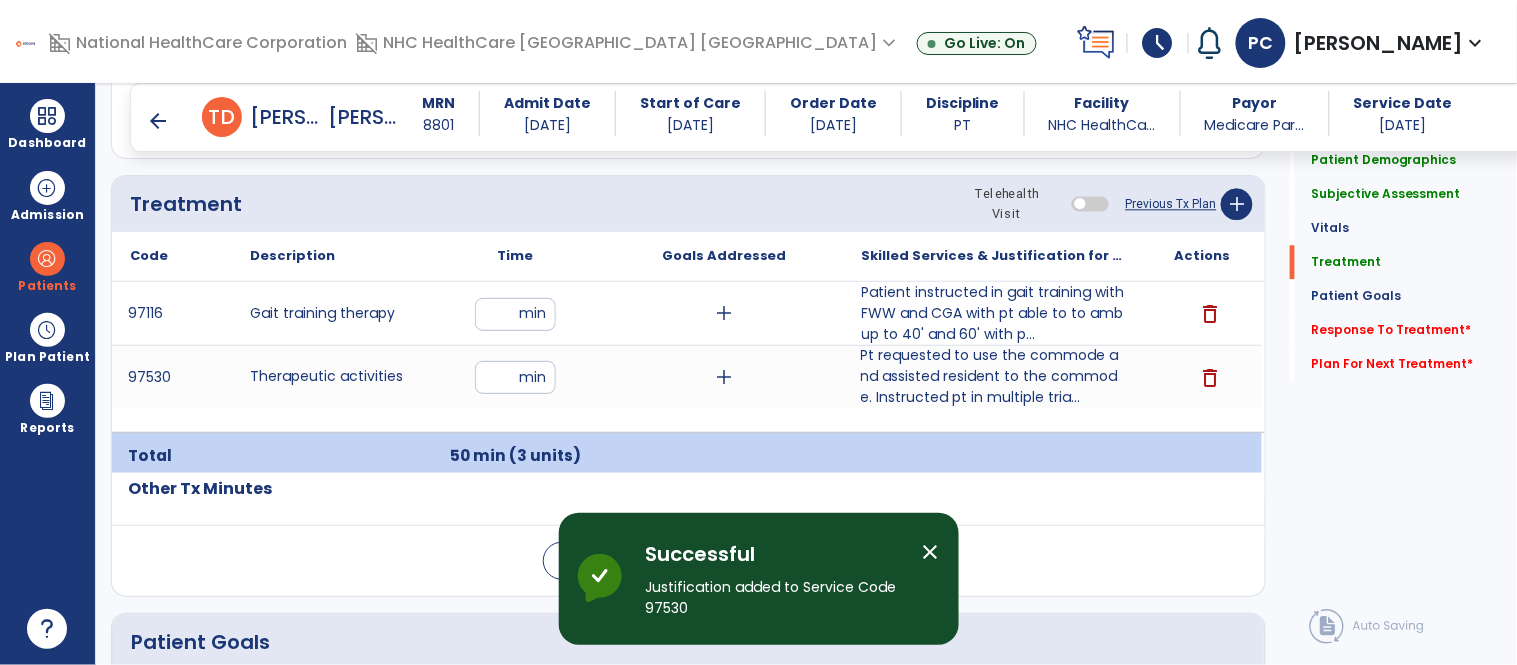 click on "close" at bounding box center (931, 552) 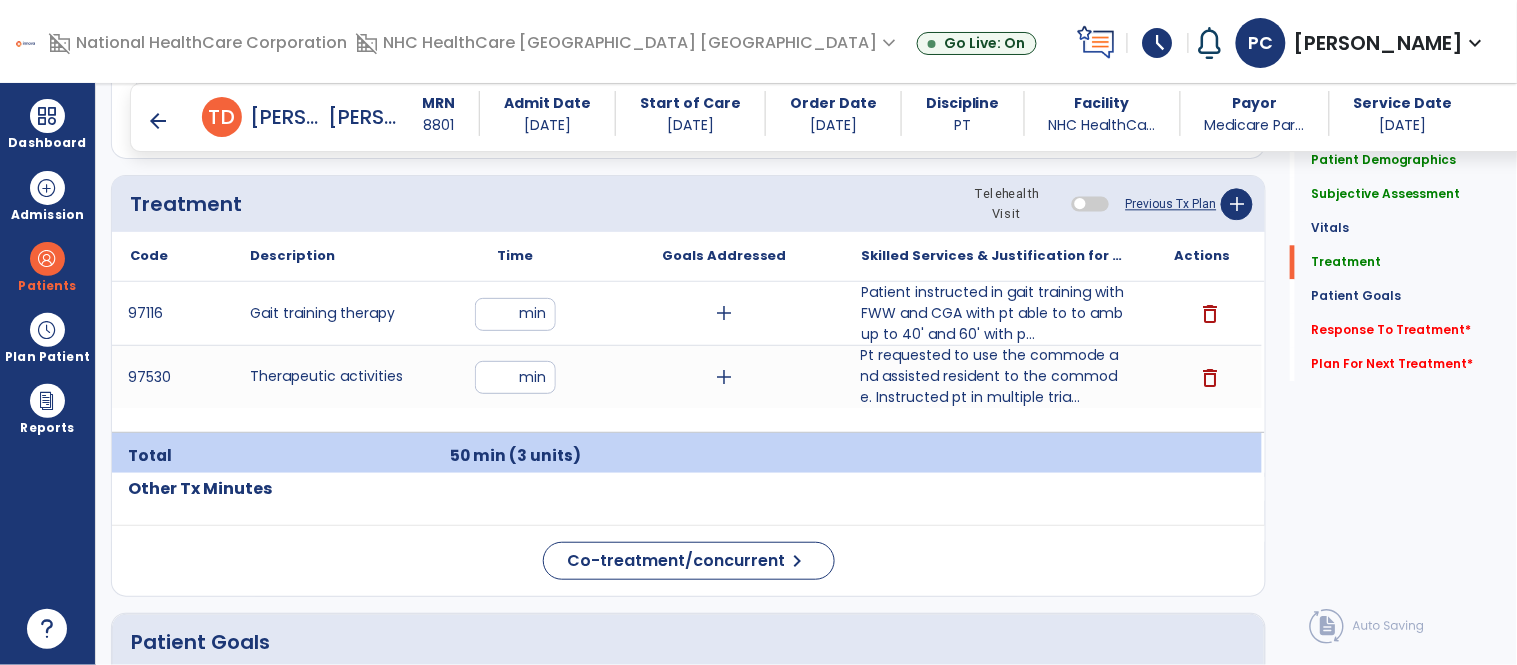 click on "Co-treatment/concurrent  chevron_right" 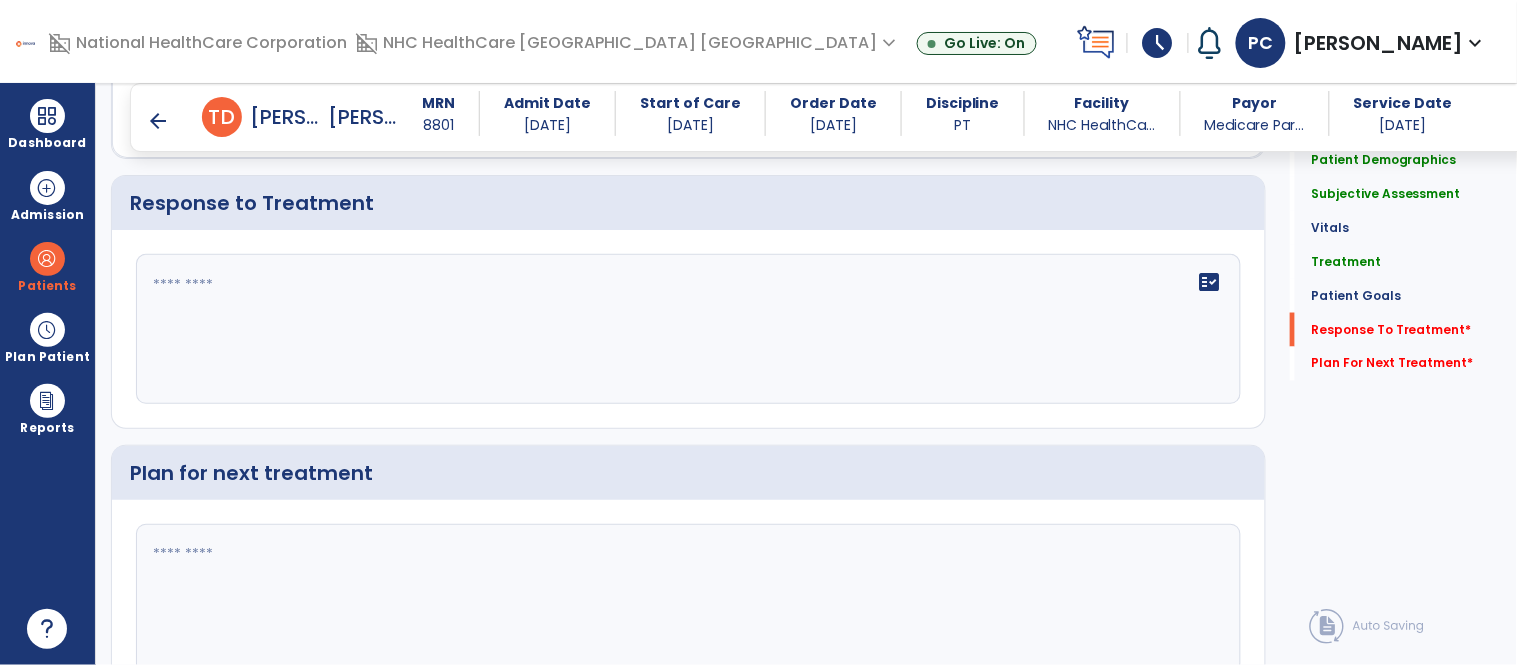 scroll, scrollTop: 2651, scrollLeft: 0, axis: vertical 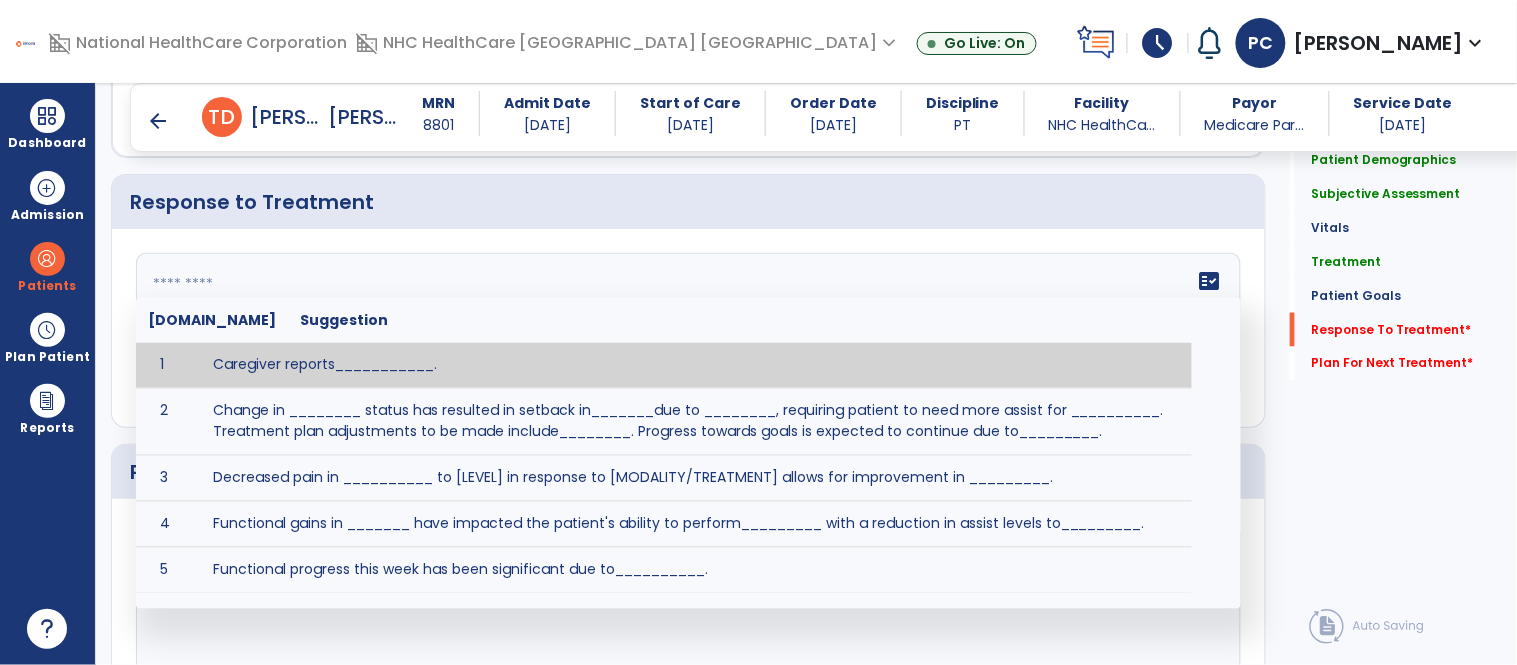 click on "fact_check  [DOMAIN_NAME] Suggestion 1 Caregiver reports___________. 2 Change in ________ status has resulted in setback in_______due to ________, requiring patient to need more assist for __________.   Treatment plan adjustments to be made include________.  Progress towards goals is expected to continue due to_________. 3 Decreased pain in __________ to [LEVEL] in response to [MODALITY/TREATMENT] allows for improvement in _________. 4 Functional gains in _______ have impacted the patient's ability to perform_________ with a reduction in assist levels to_________. 5 Functional progress this week has been significant due to__________. 6 Gains in ________ have improved the patient's ability to perform ______with decreased levels of assist to___________. 7 Improvement in ________allows patient to tolerate higher levels of challenges in_________. 8 Pain in [AREA] has decreased to [LEVEL] in response to [TREATMENT/MODALITY], allowing fore ease in completing__________. 9 10 11 12 13 14 15 16 17 18 19 20 21" 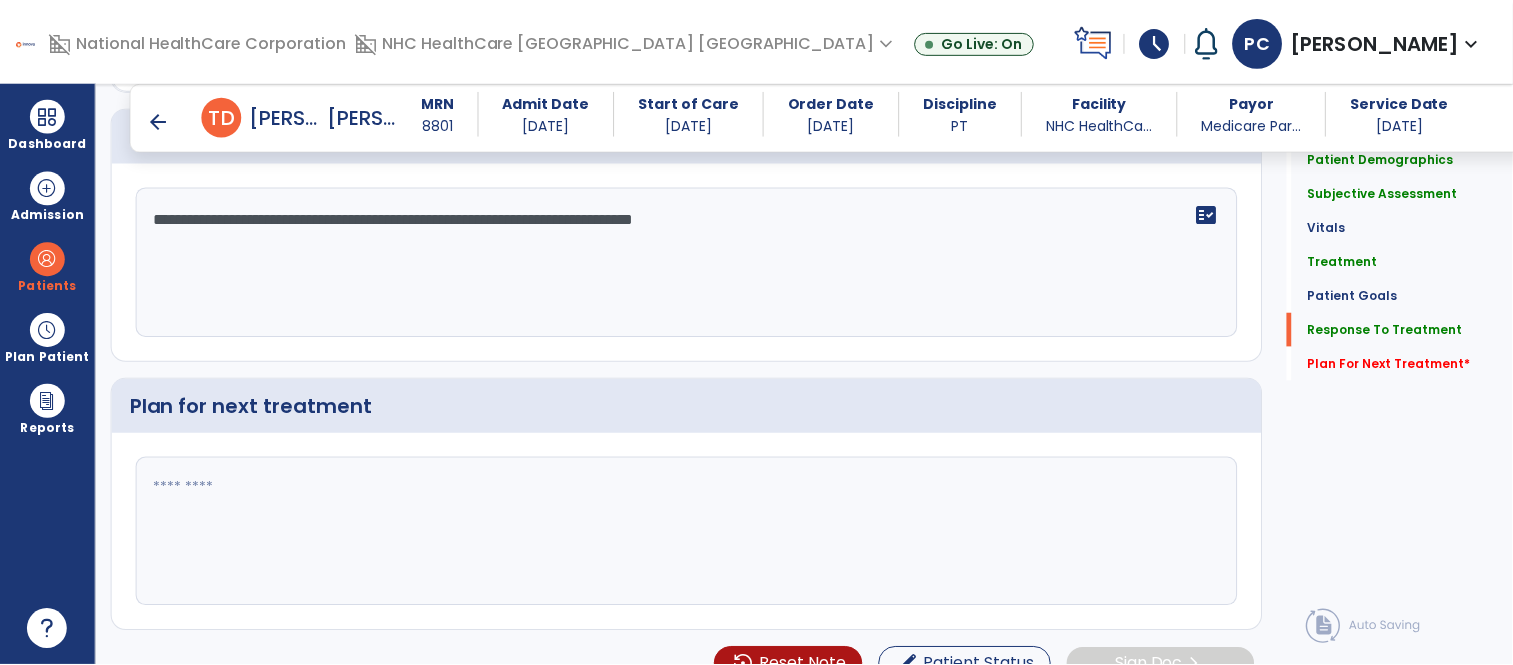 scroll, scrollTop: 2753, scrollLeft: 0, axis: vertical 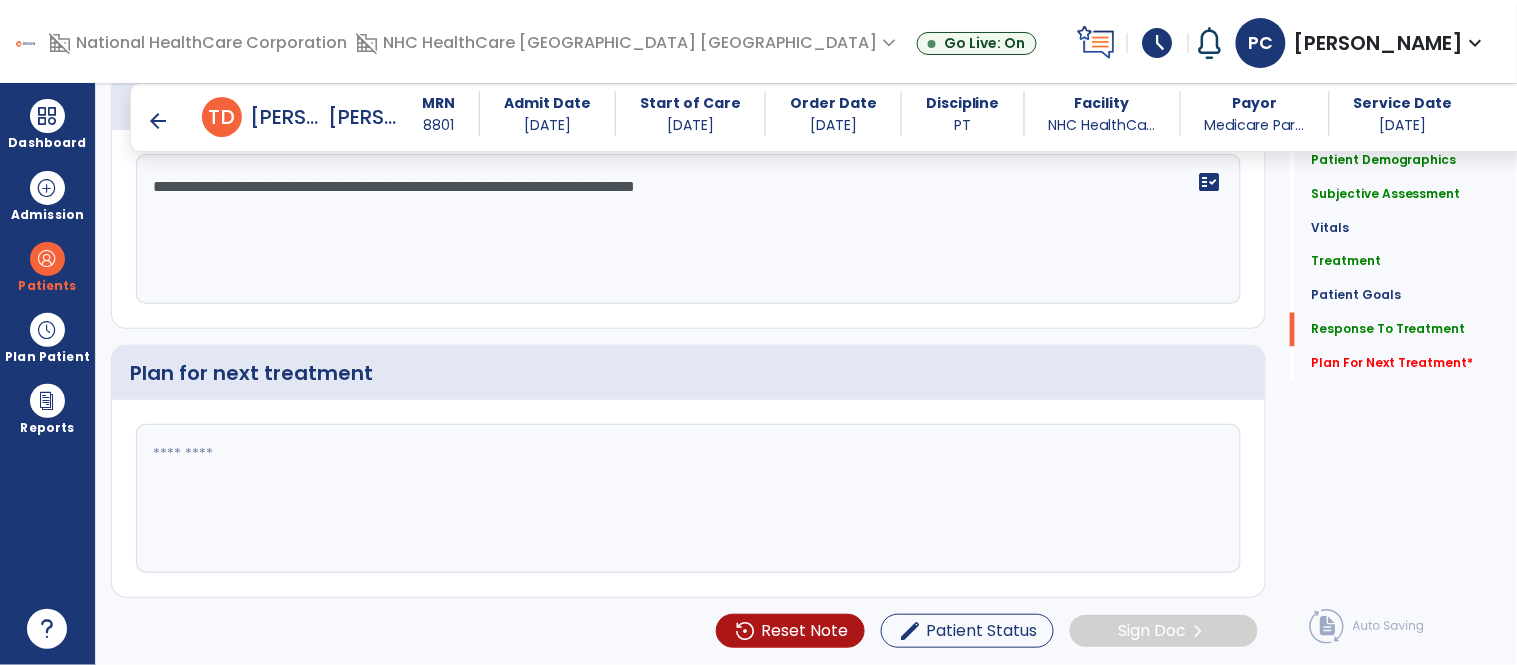 type on "**********" 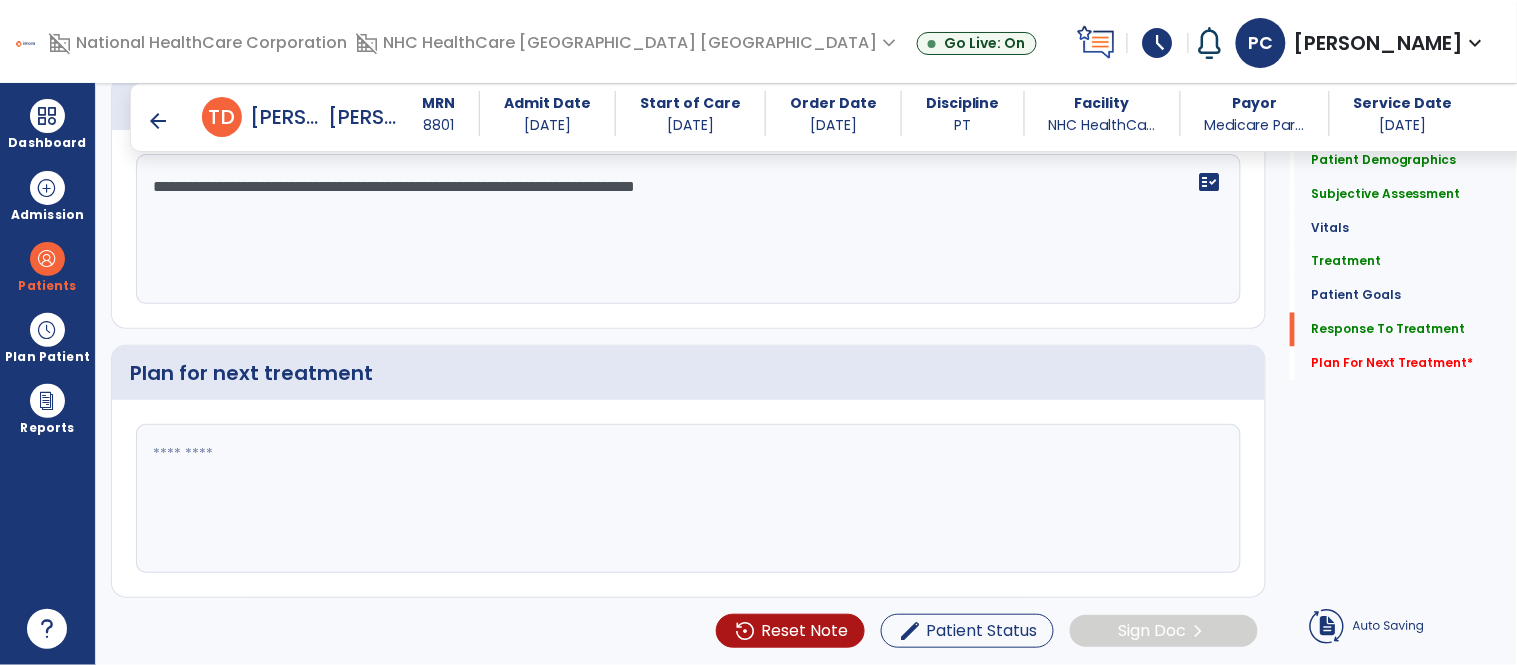 click 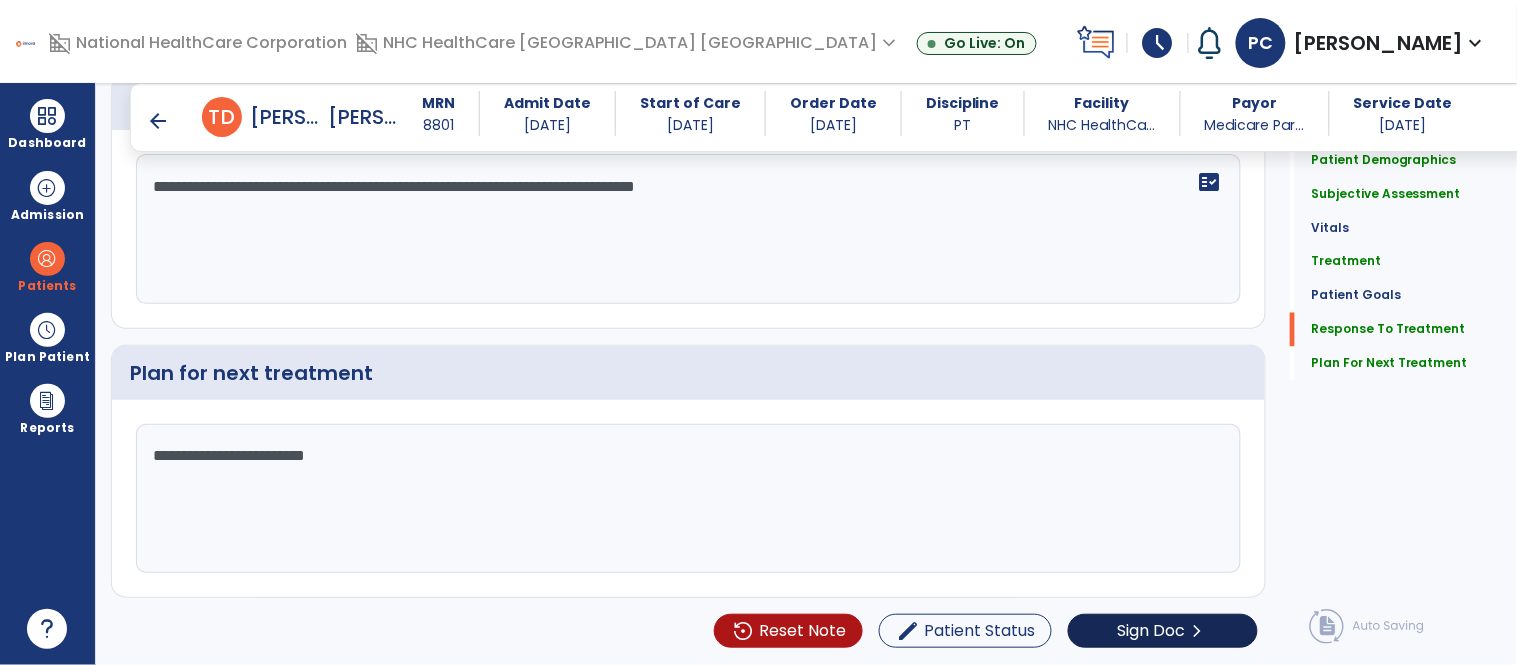 type on "**********" 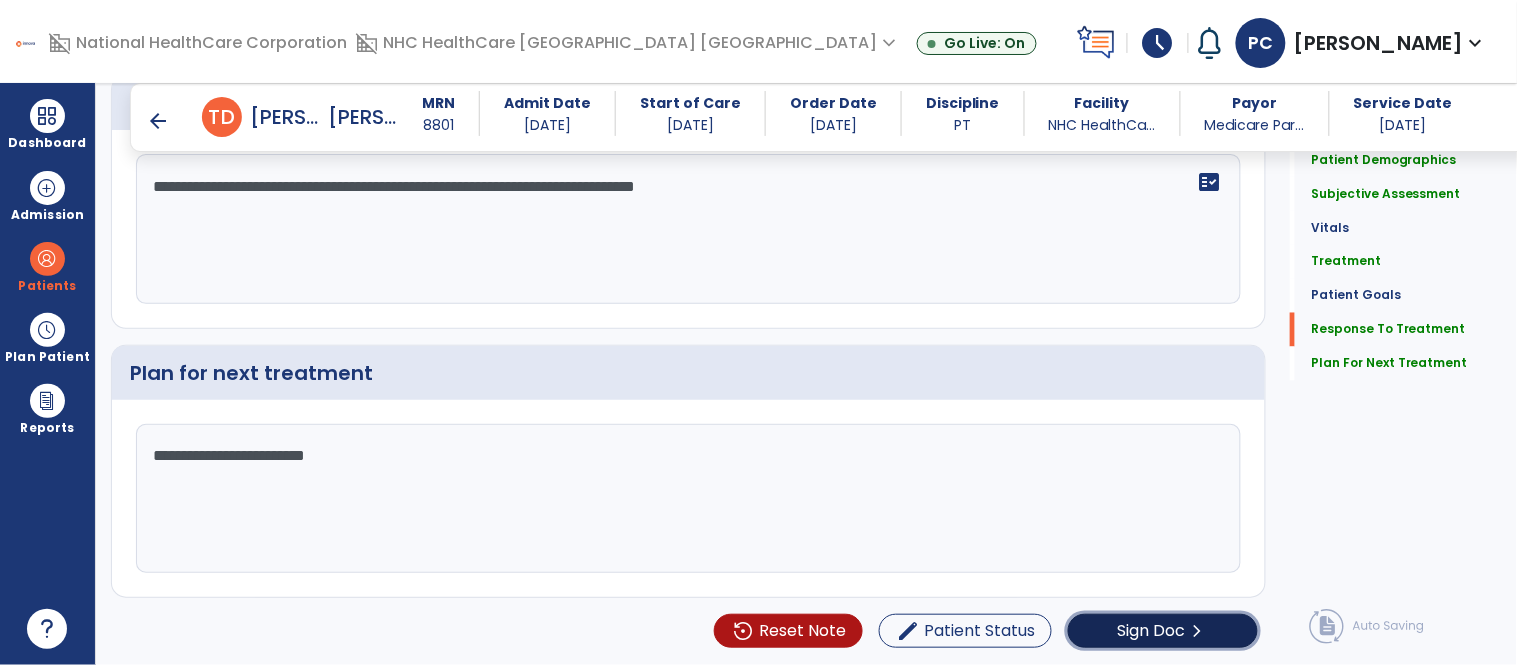 click on "Sign Doc" 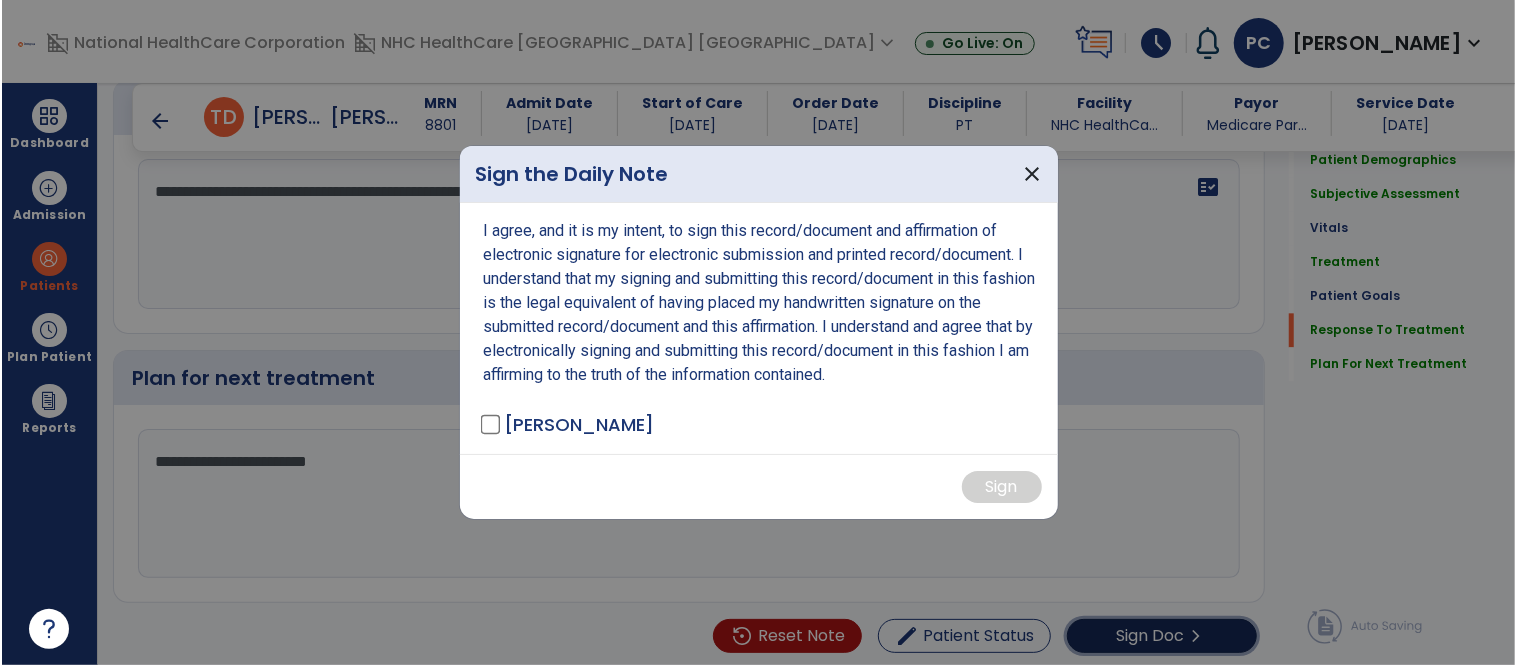 scroll, scrollTop: 2753, scrollLeft: 0, axis: vertical 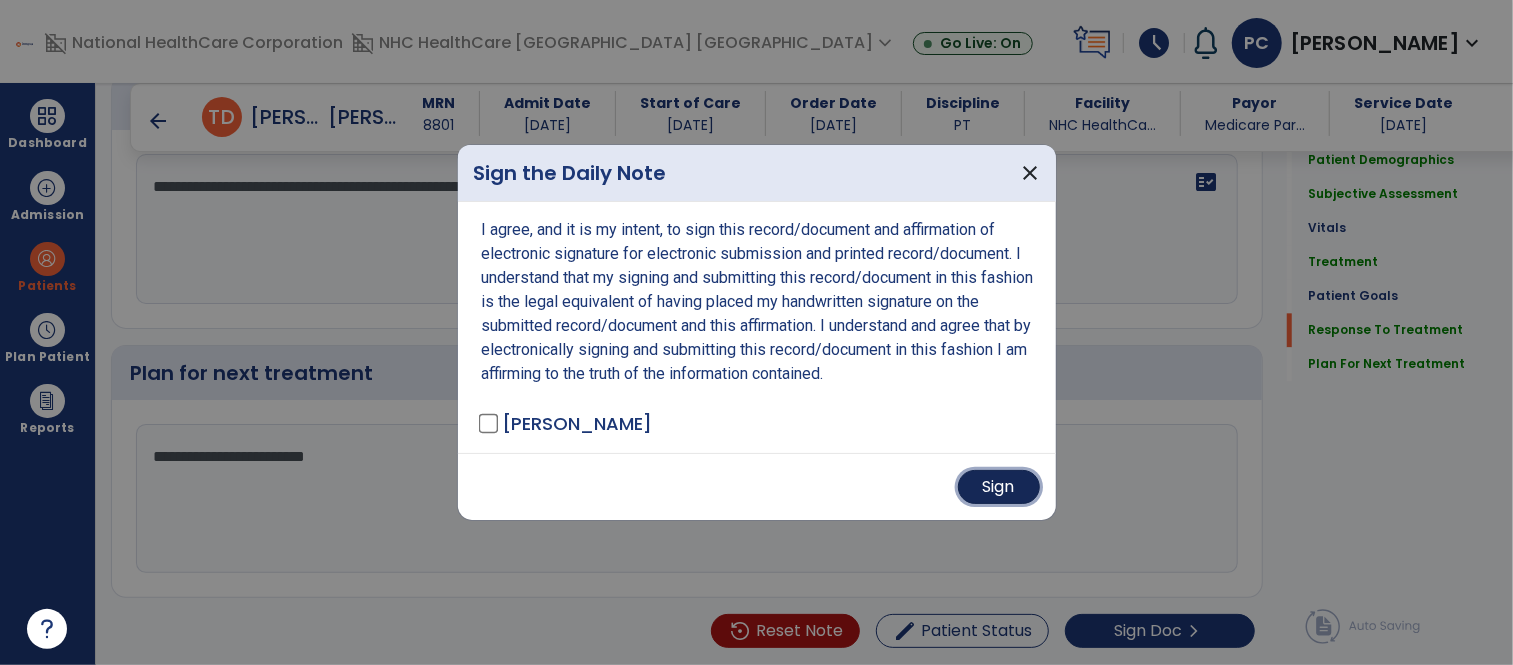 click on "Sign" at bounding box center (999, 487) 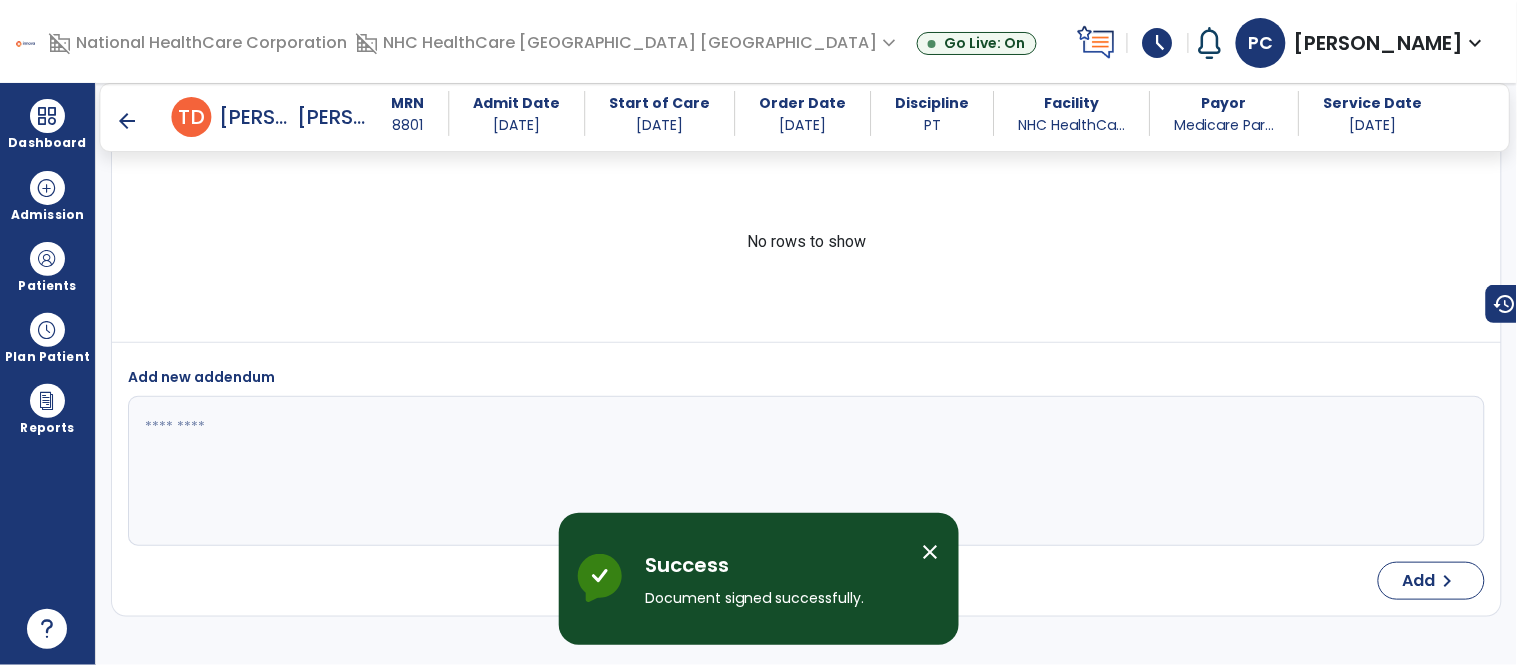scroll, scrollTop: 4174, scrollLeft: 0, axis: vertical 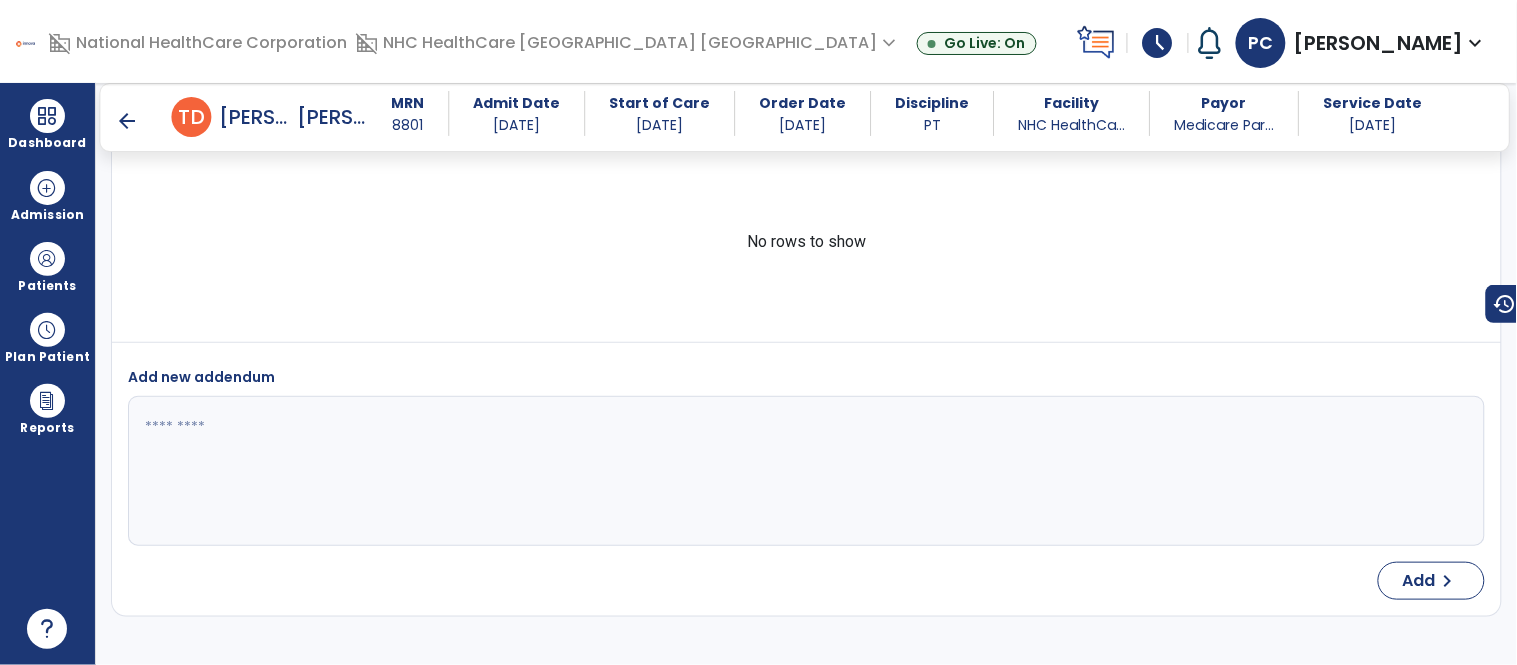 click on "arrow_back" at bounding box center (132, 121) 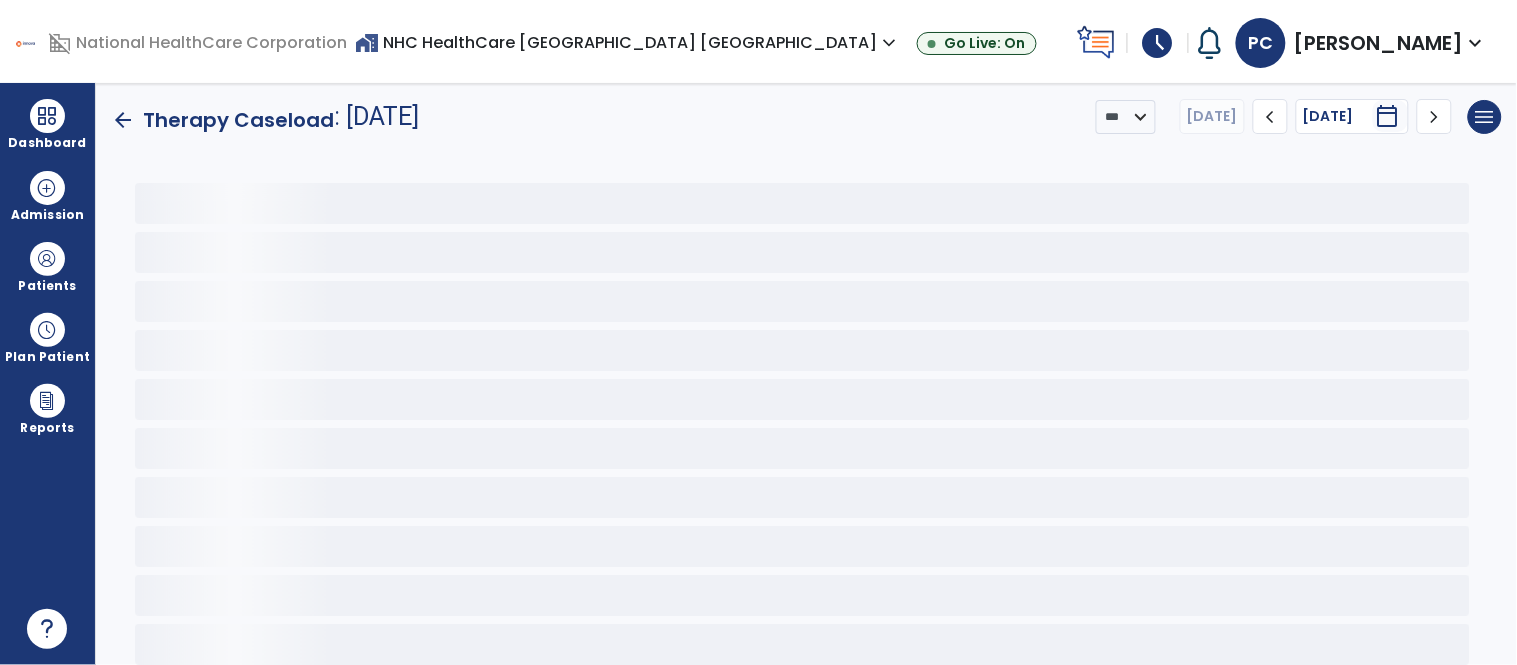 scroll, scrollTop: 0, scrollLeft: 0, axis: both 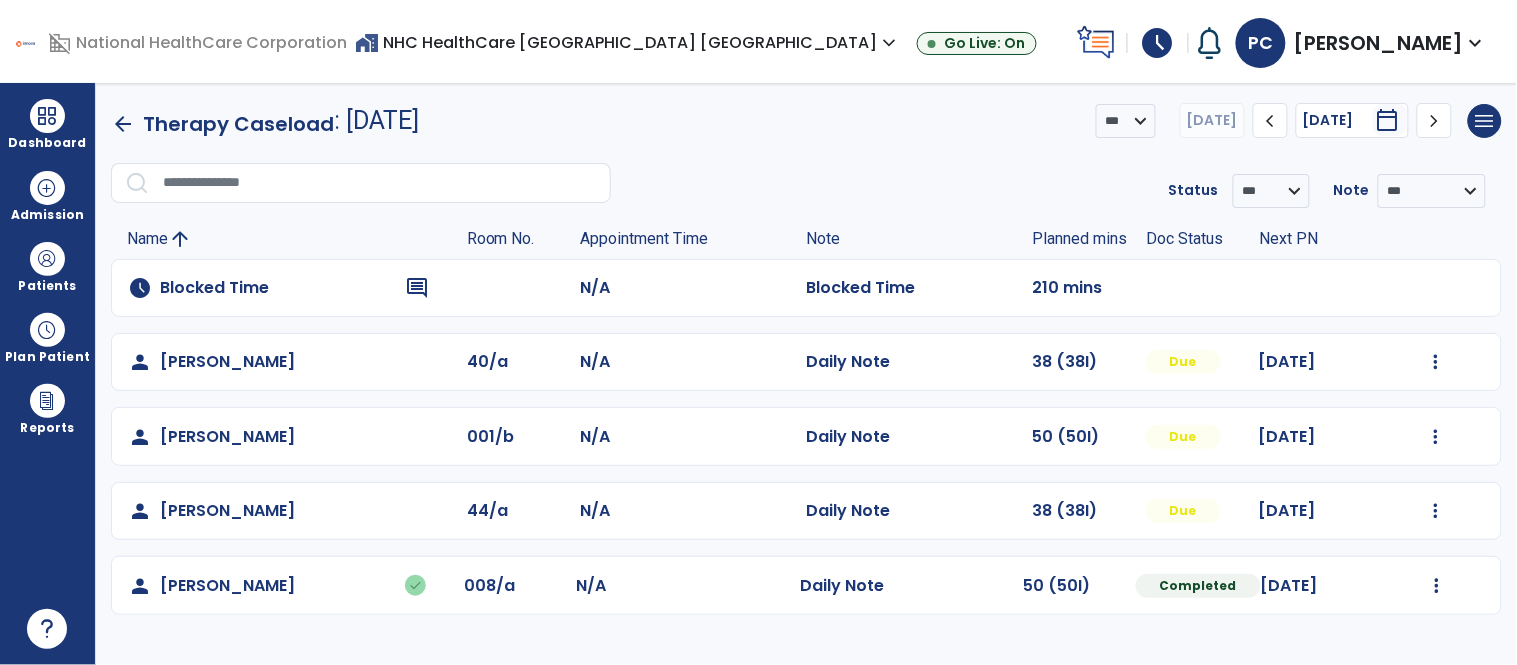 click on "Mark Visit As Complete   Reset Note   Open Document   G + C Mins" 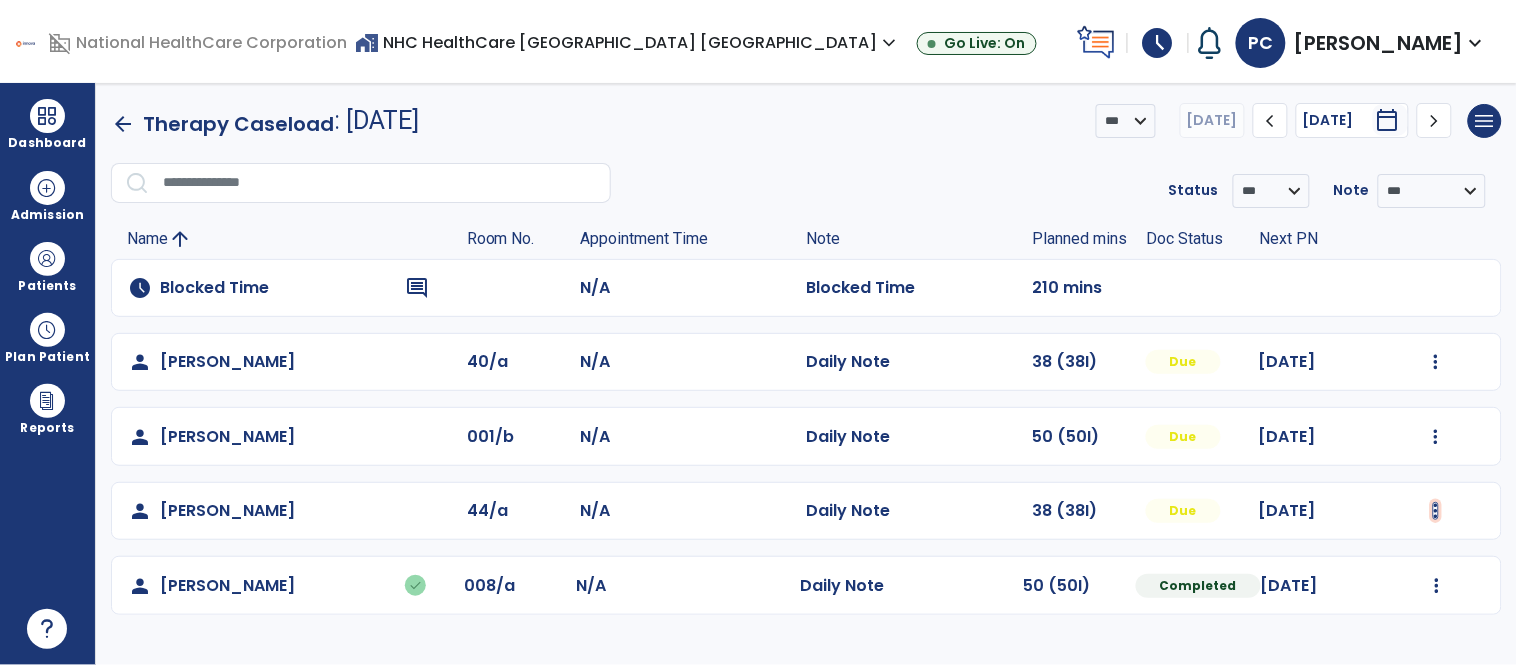 click at bounding box center (1436, 362) 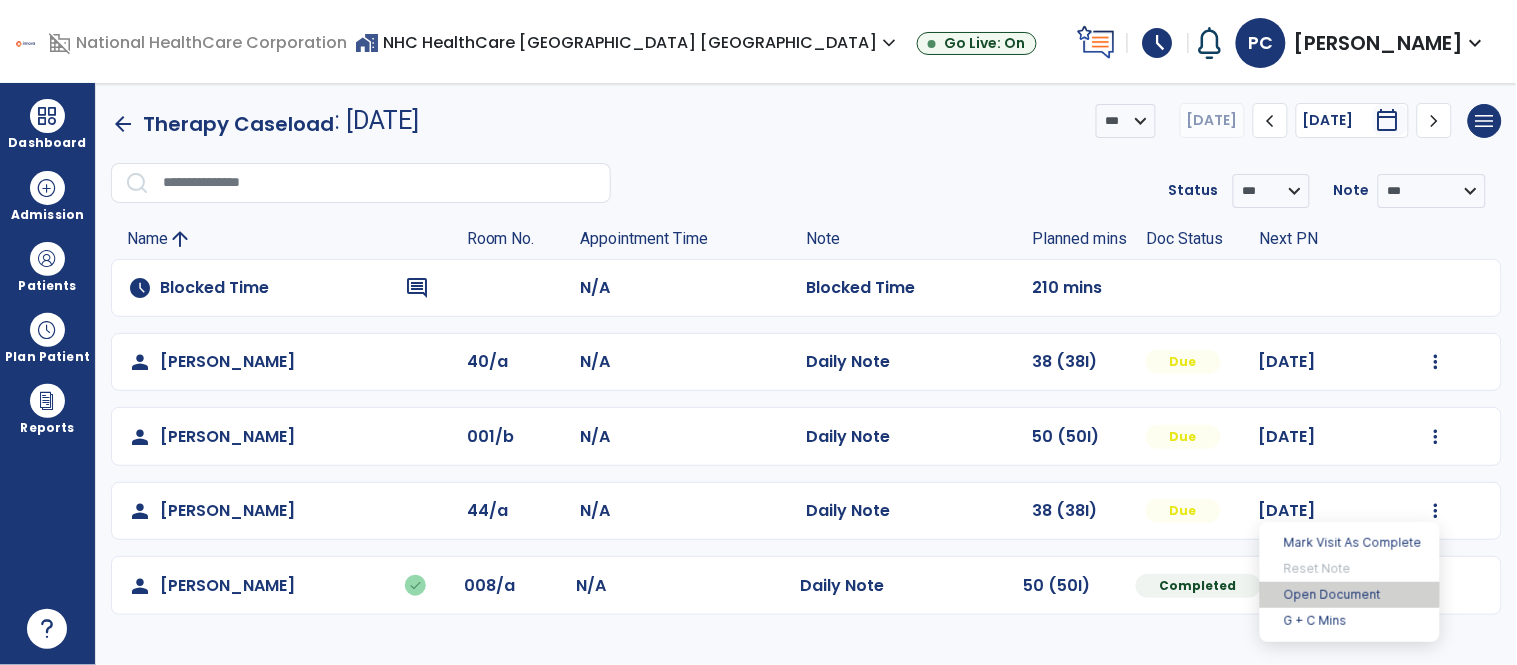 click on "Open Document" at bounding box center (1350, 595) 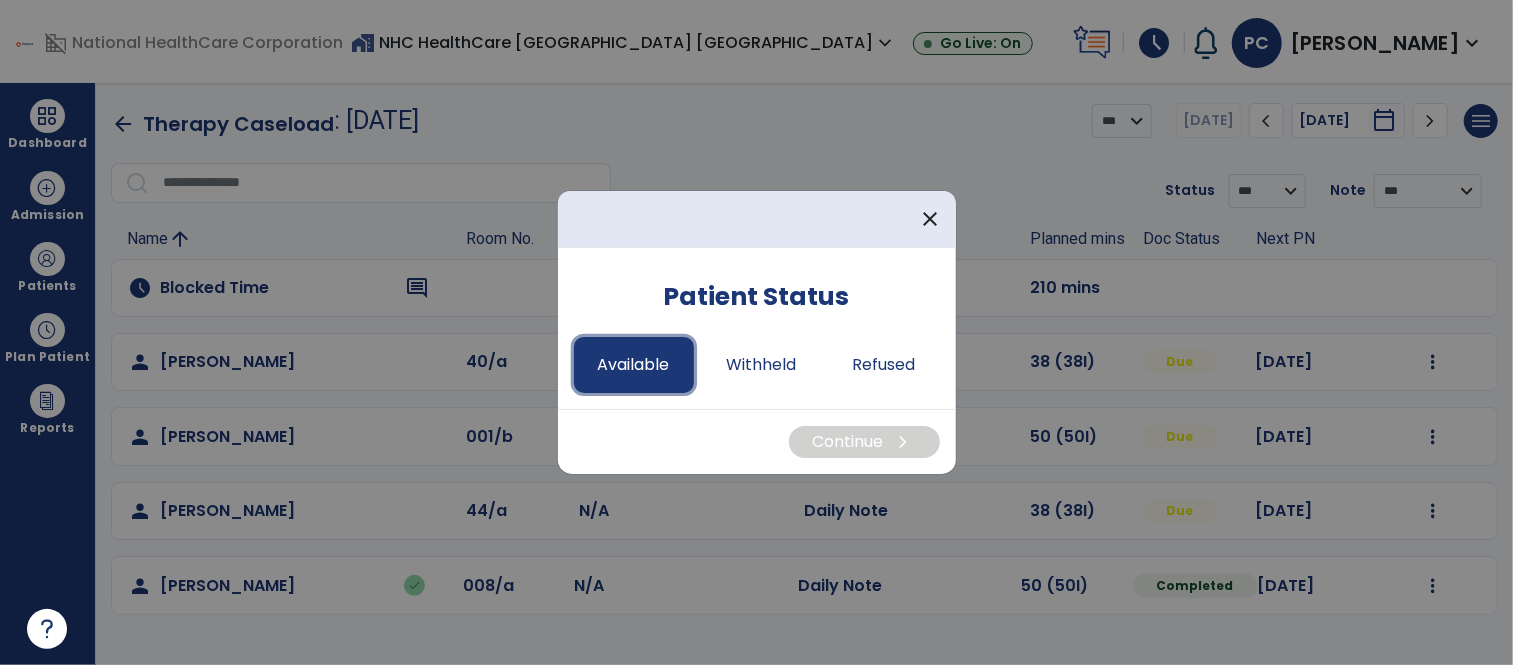 click on "Available" at bounding box center [634, 365] 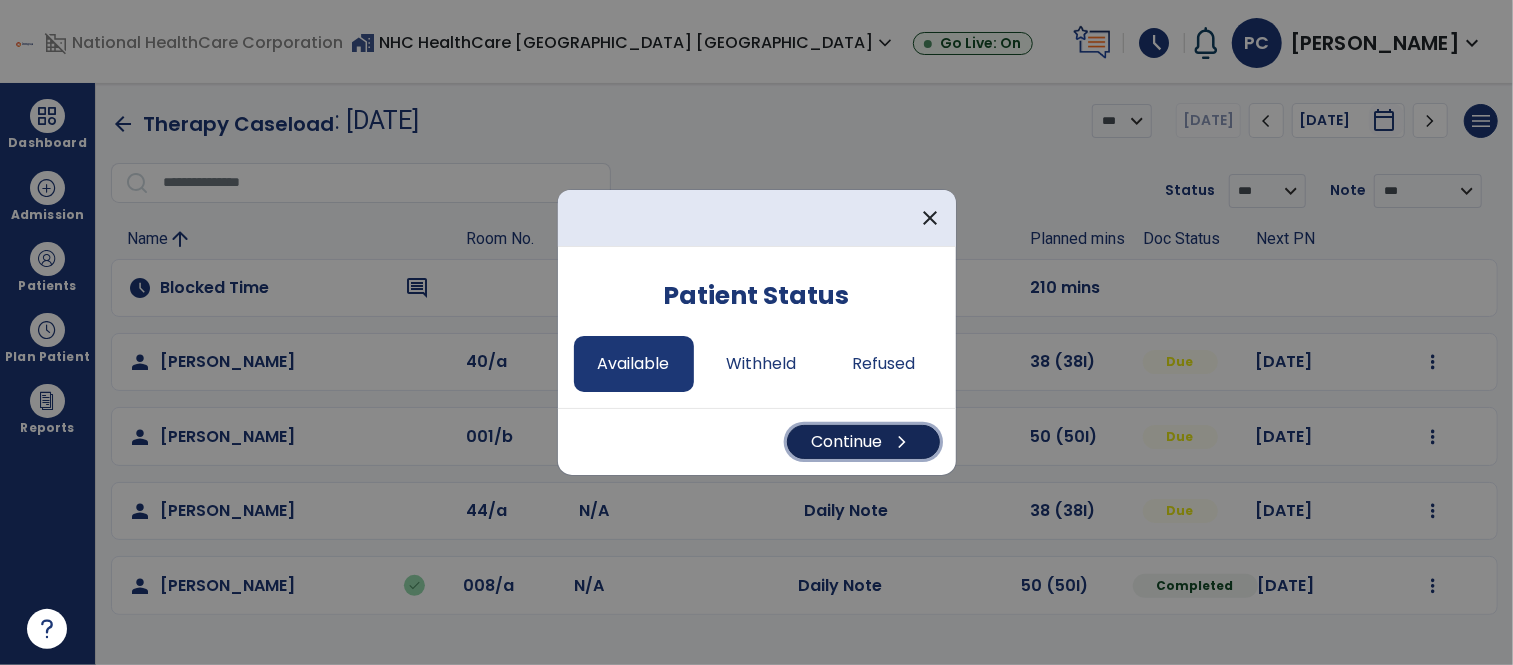 click on "Continue   chevron_right" at bounding box center [863, 442] 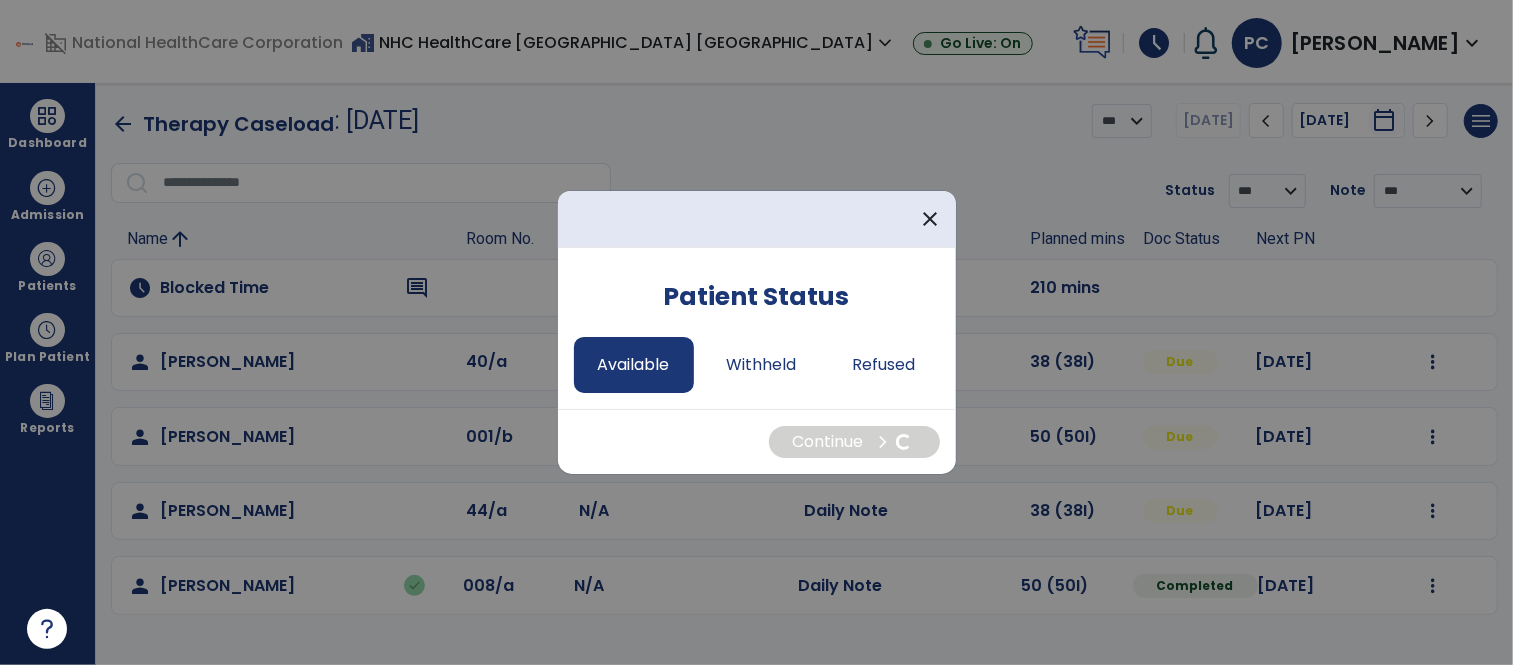 select on "*" 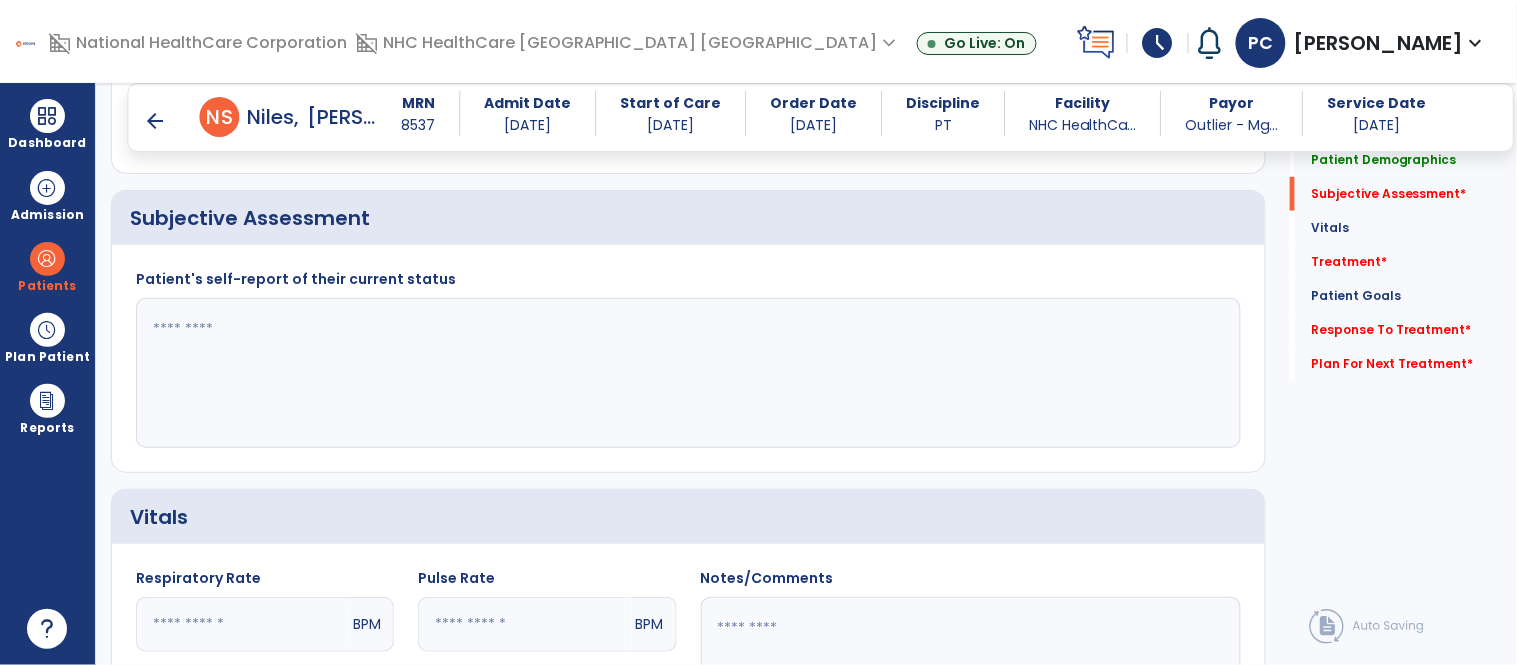 scroll, scrollTop: 366, scrollLeft: 0, axis: vertical 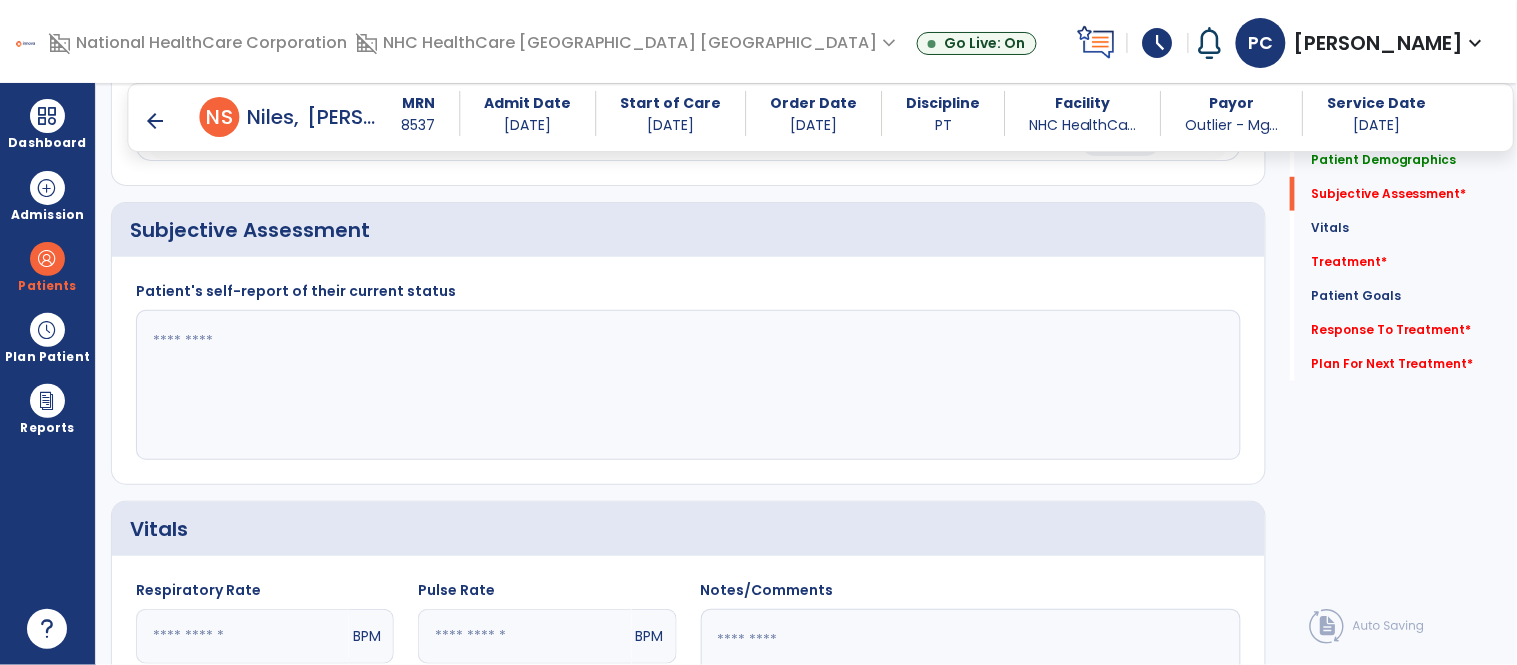 click 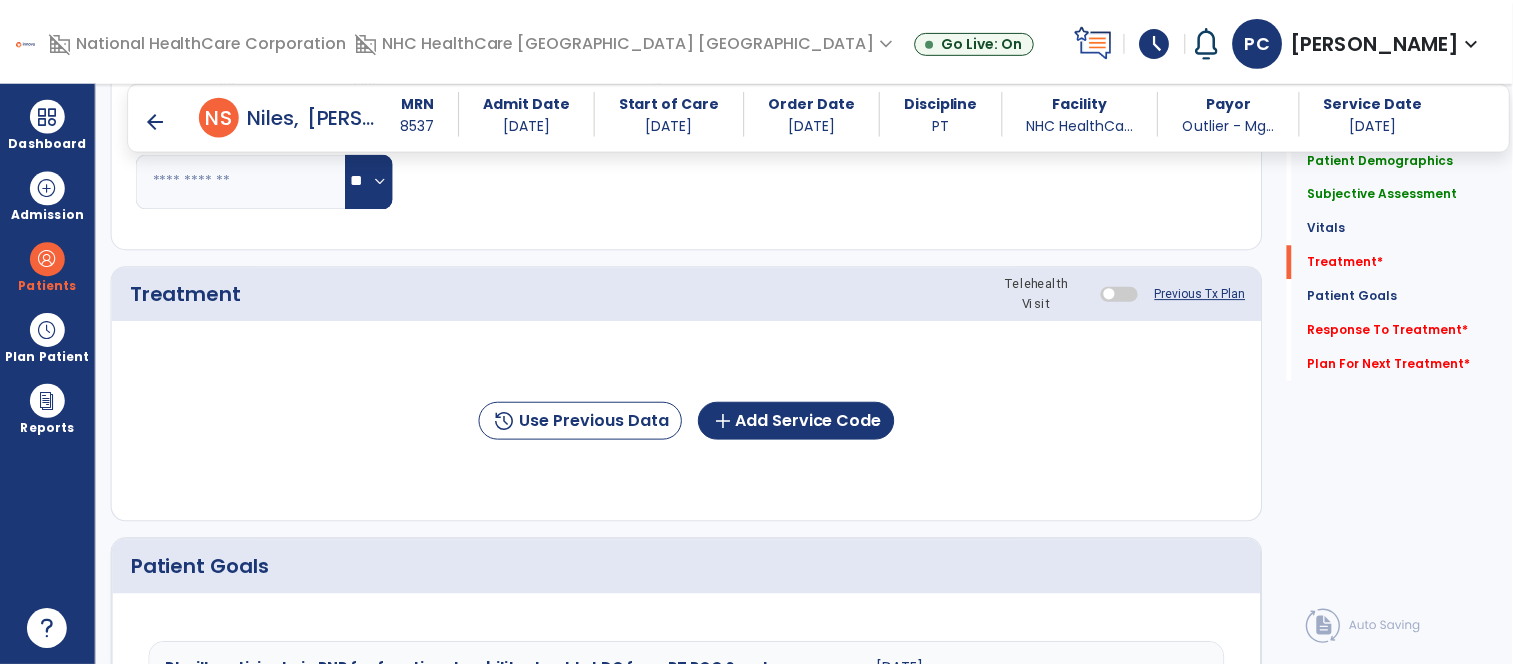 scroll, scrollTop: 1112, scrollLeft: 0, axis: vertical 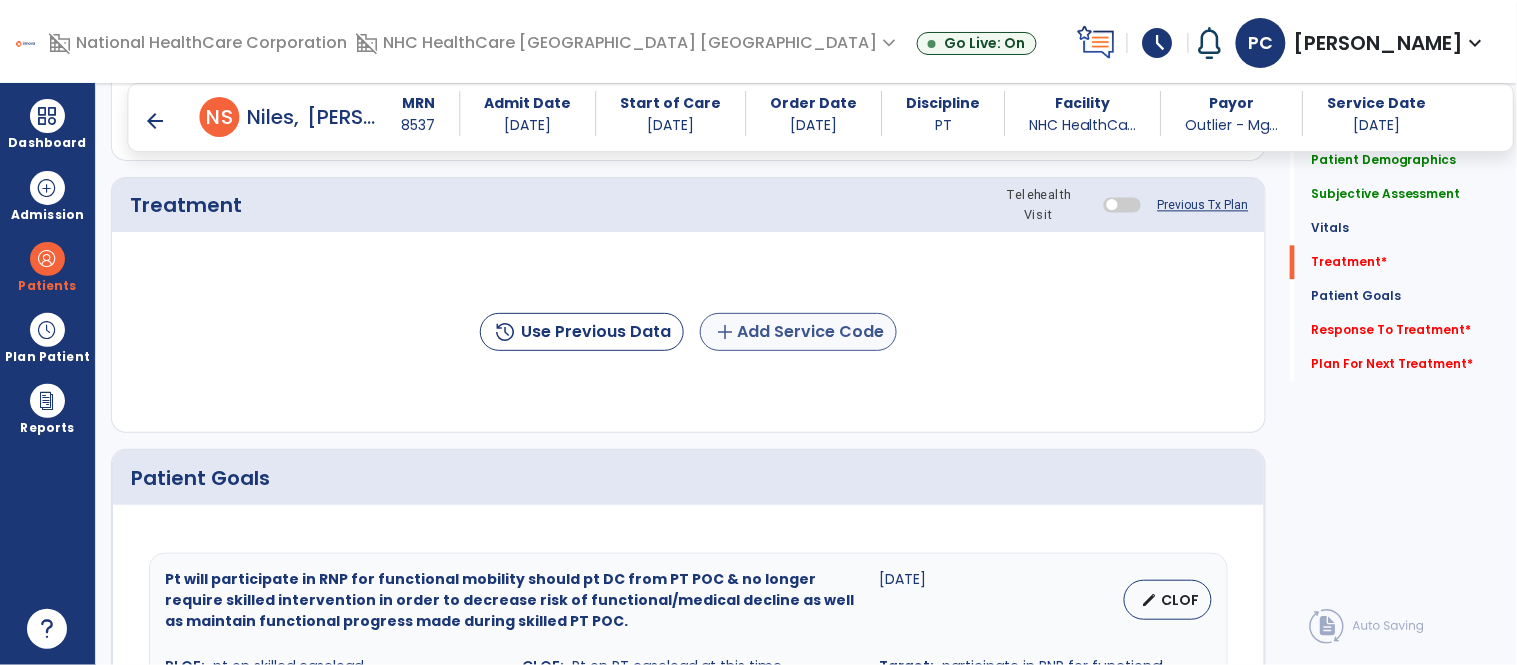 type on "**********" 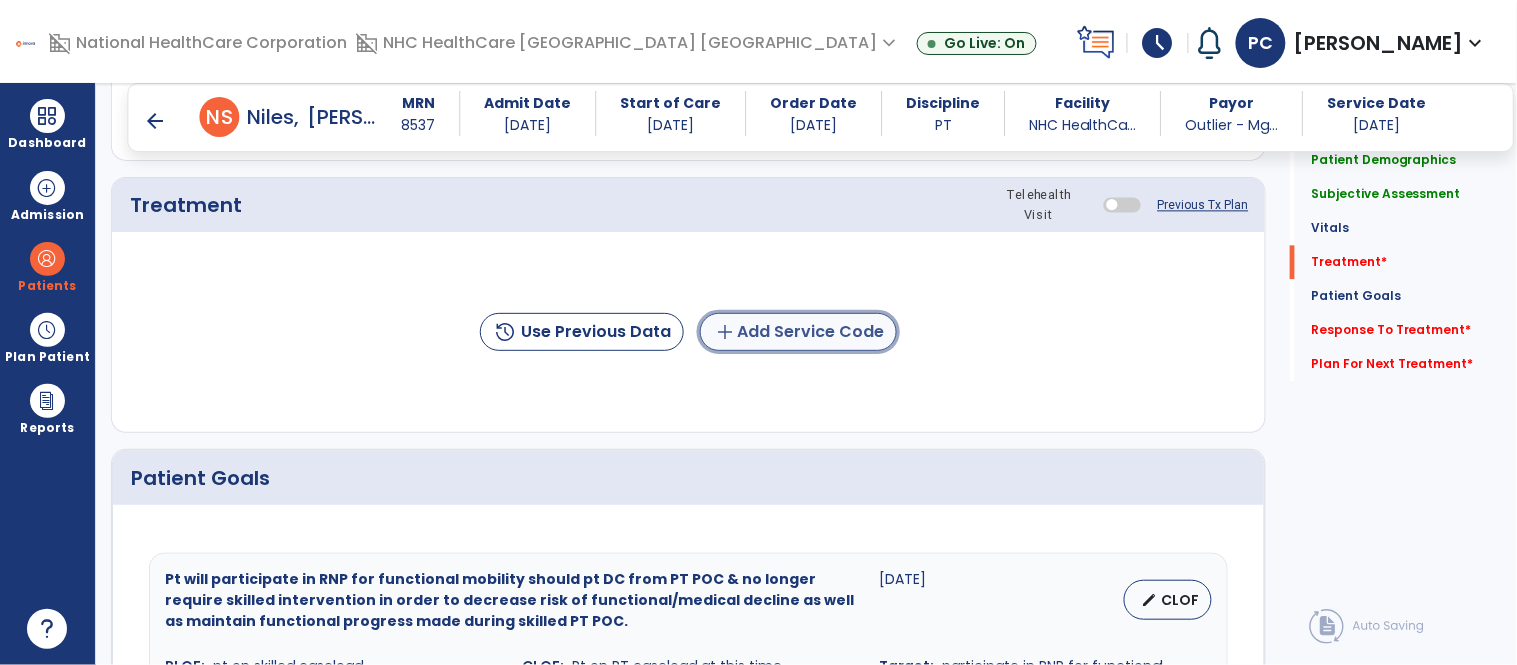 click on "add  Add Service Code" 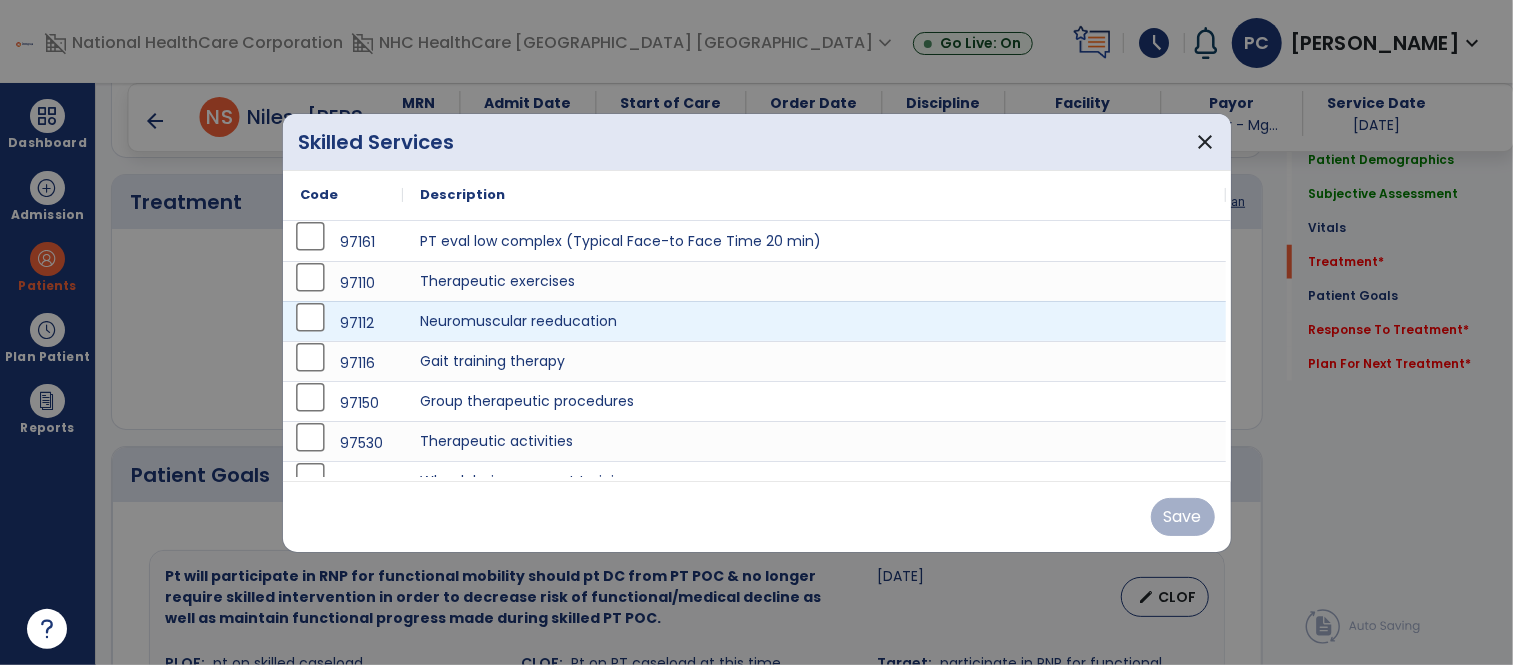 scroll, scrollTop: 1112, scrollLeft: 0, axis: vertical 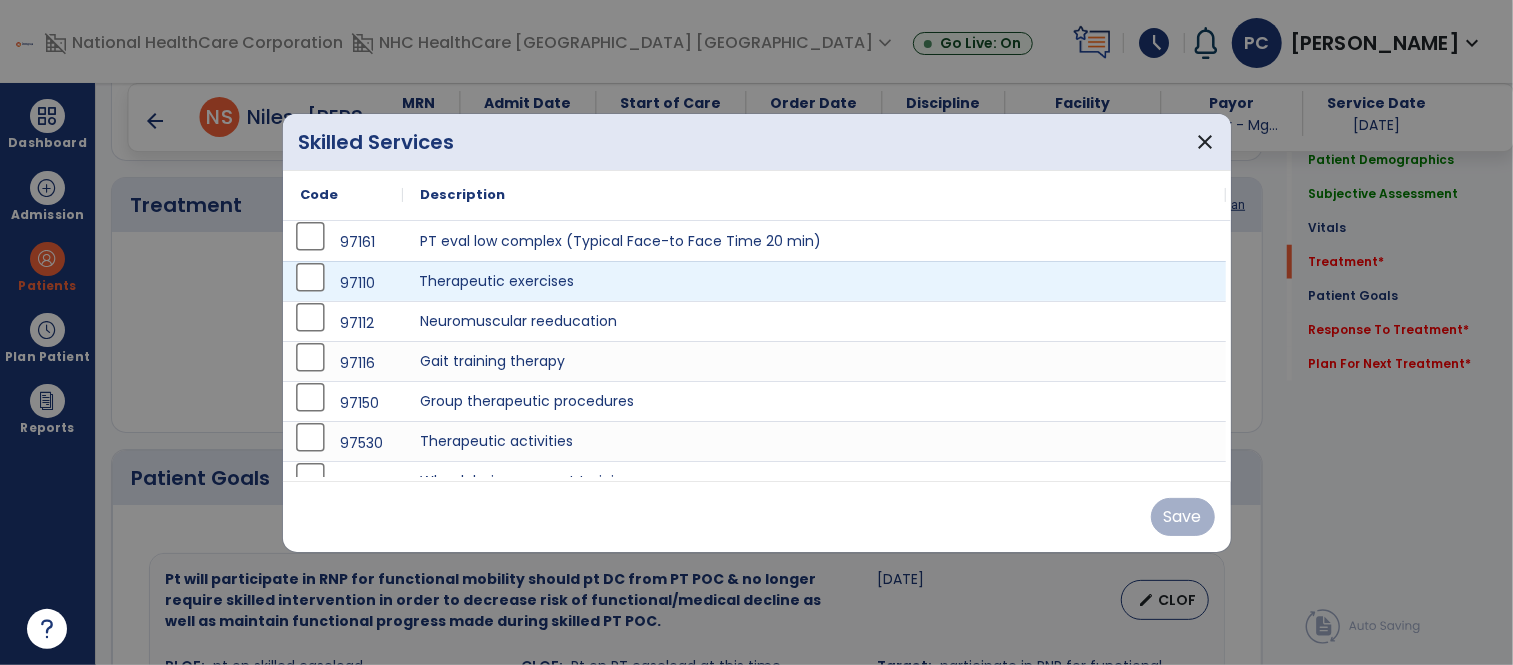 click on "Therapeutic exercises" at bounding box center [815, 281] 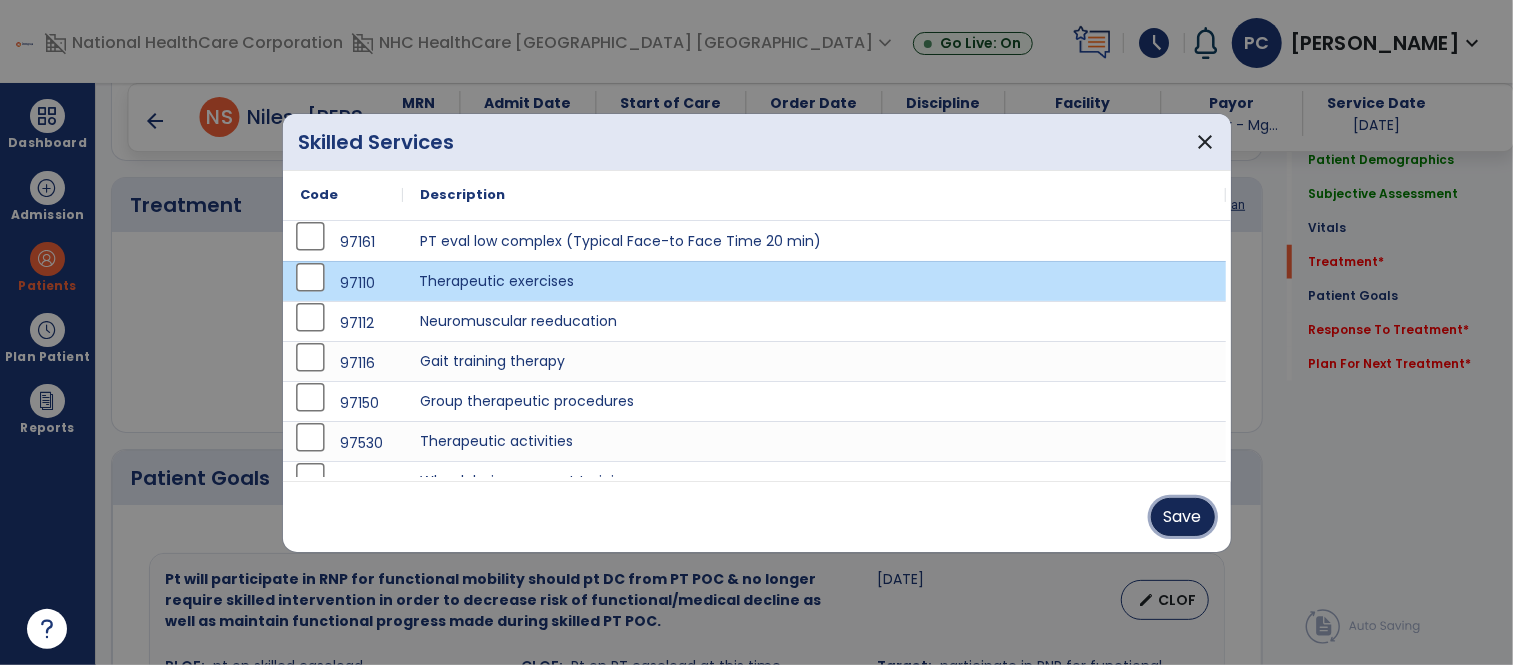click on "Save" at bounding box center [1183, 517] 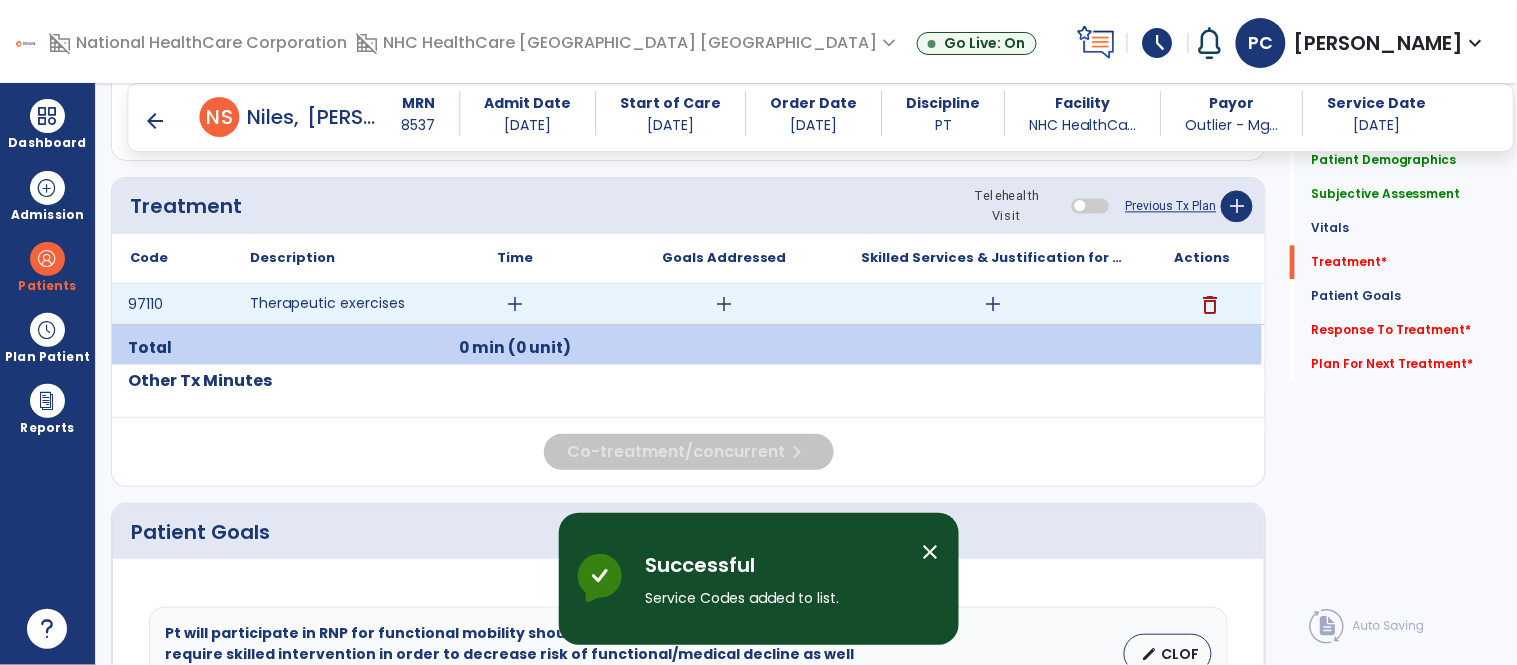 click on "add" at bounding box center [515, 304] 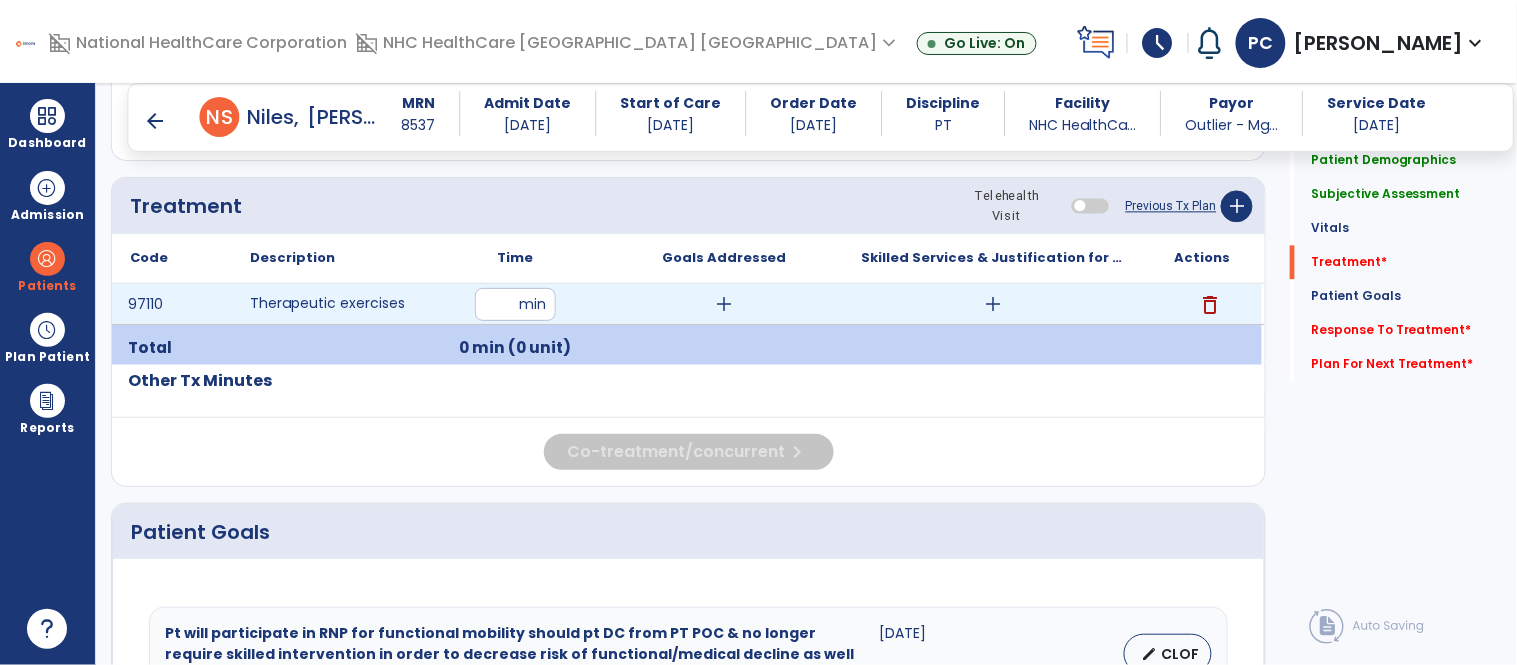 type on "**" 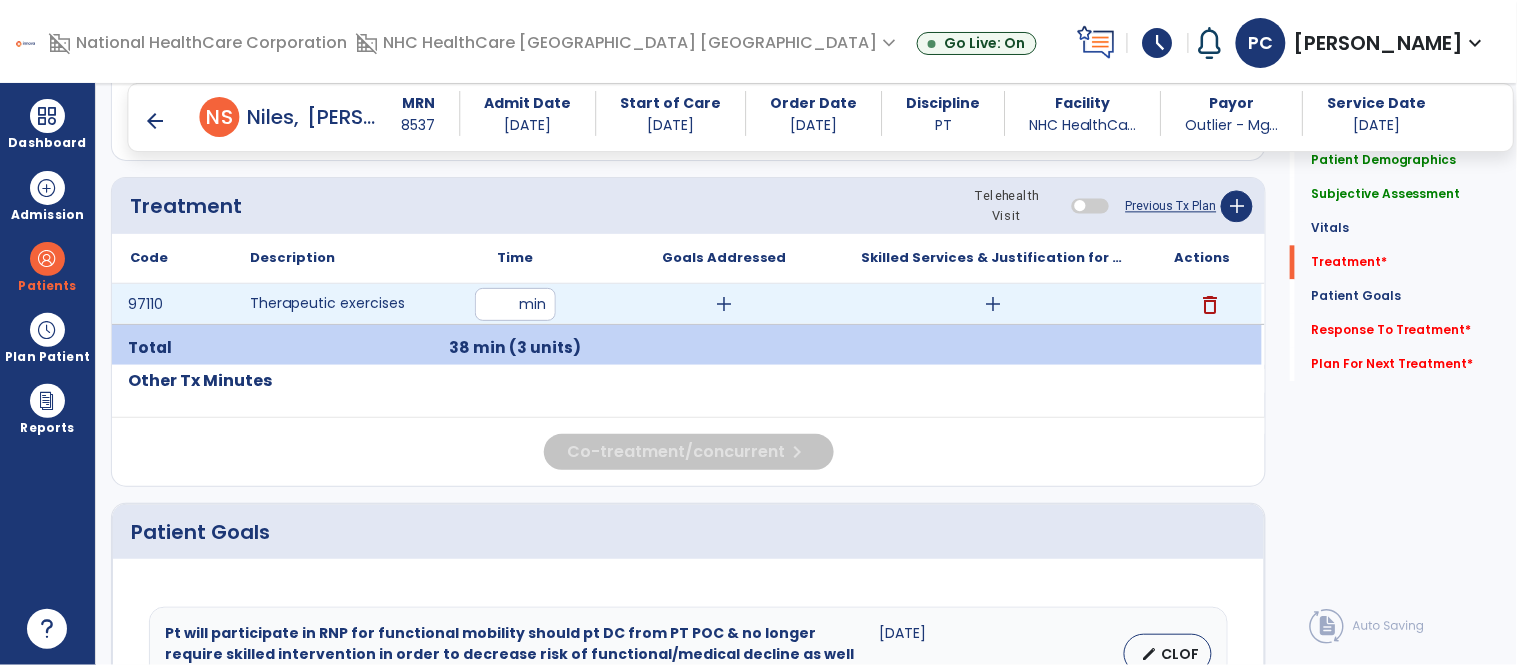 click on "add" at bounding box center (993, 304) 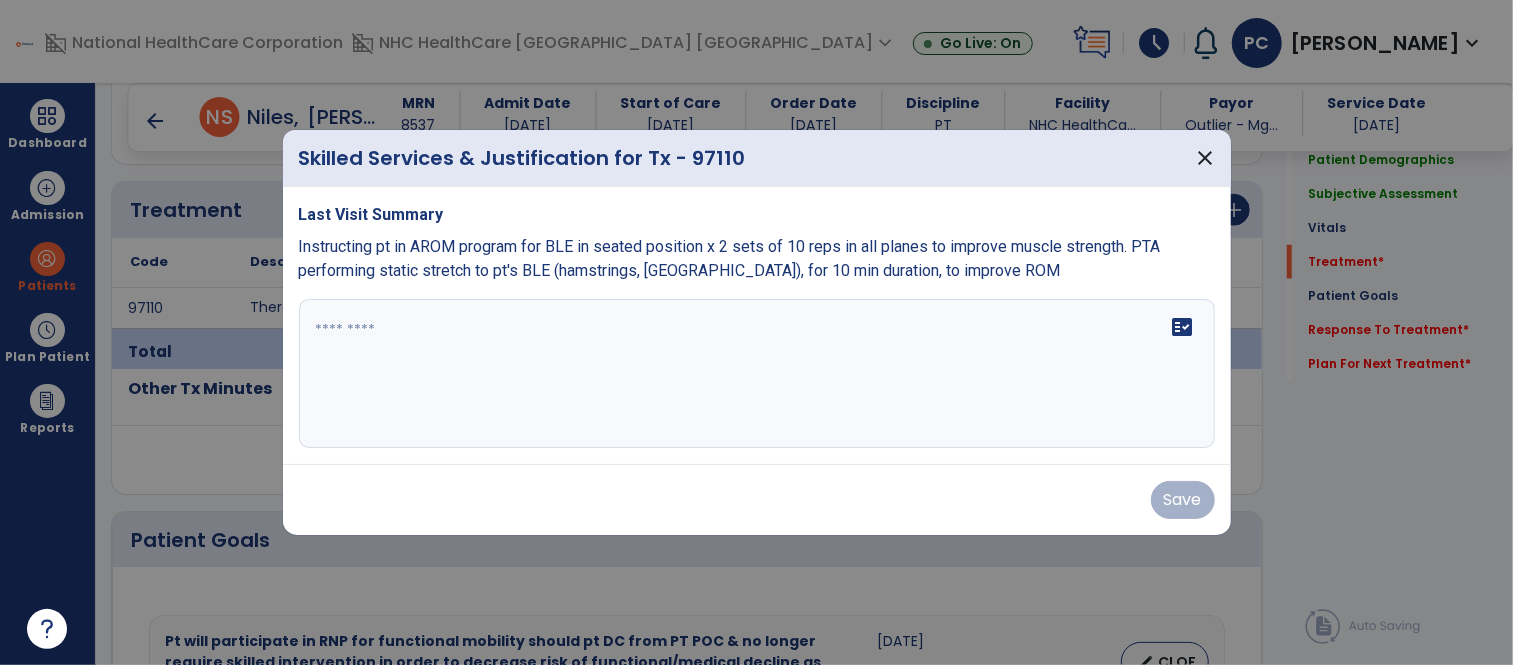 scroll, scrollTop: 1112, scrollLeft: 0, axis: vertical 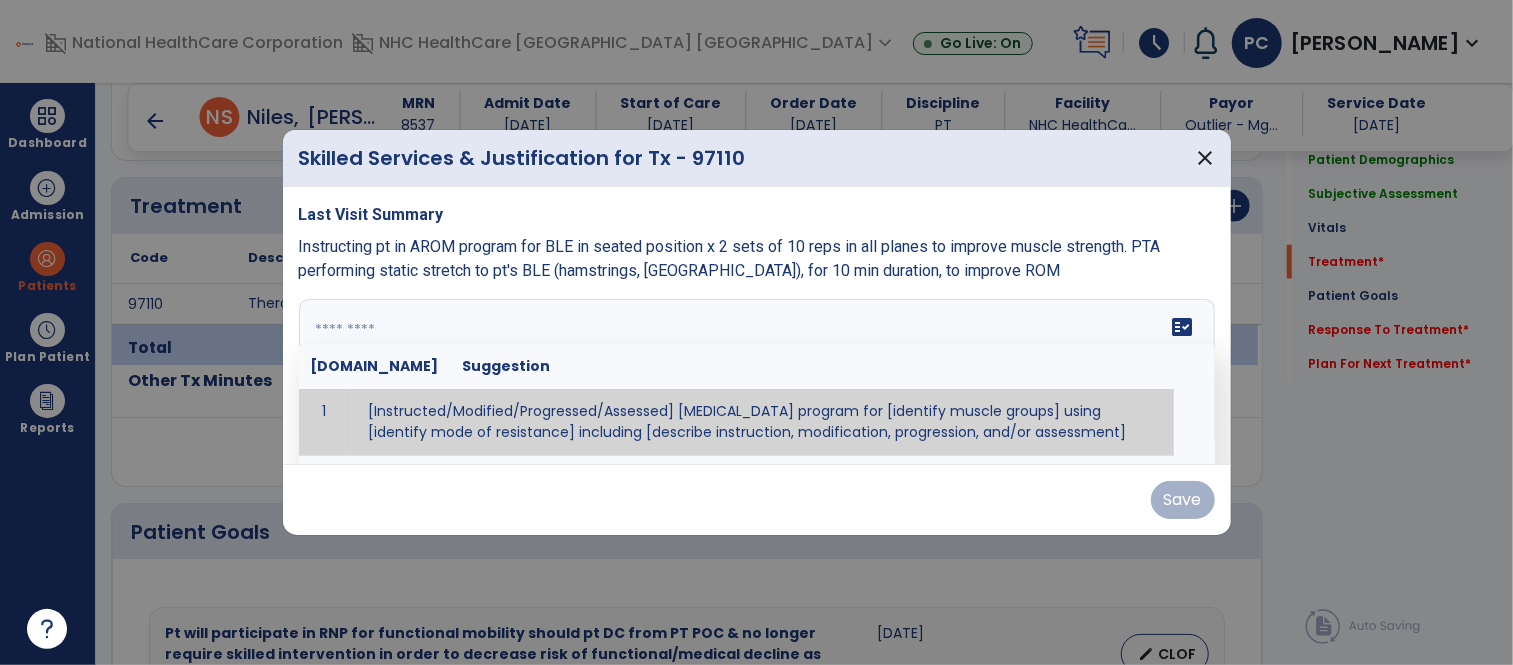 click at bounding box center [757, 374] 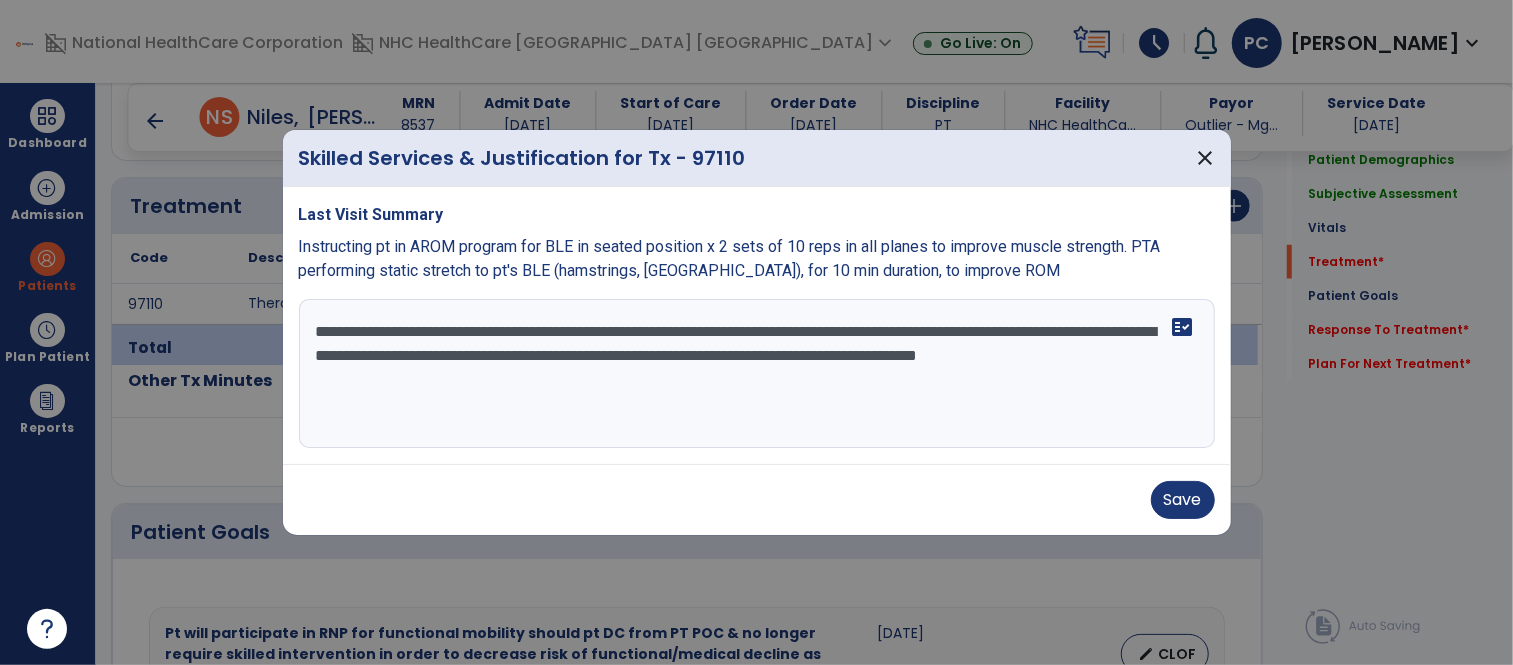 click on "**********" at bounding box center [757, 374] 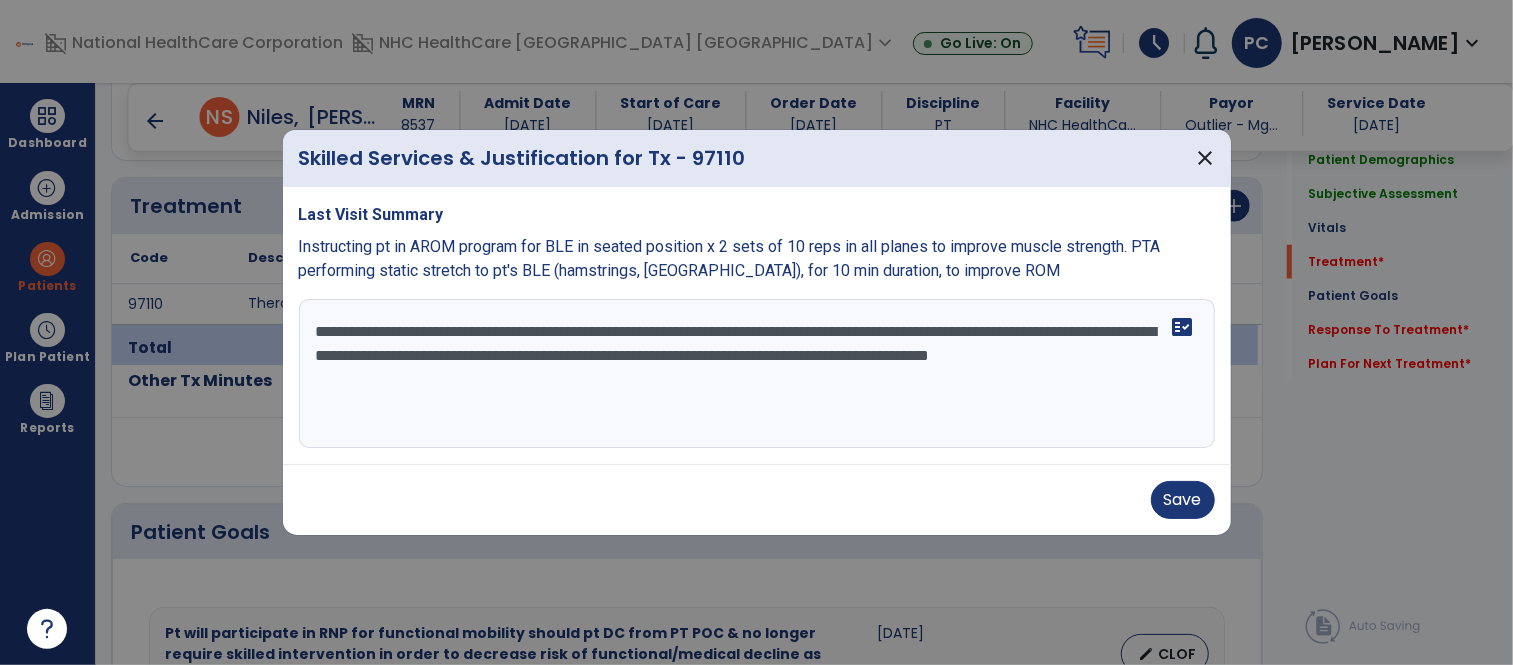 click on "**********" at bounding box center [757, 374] 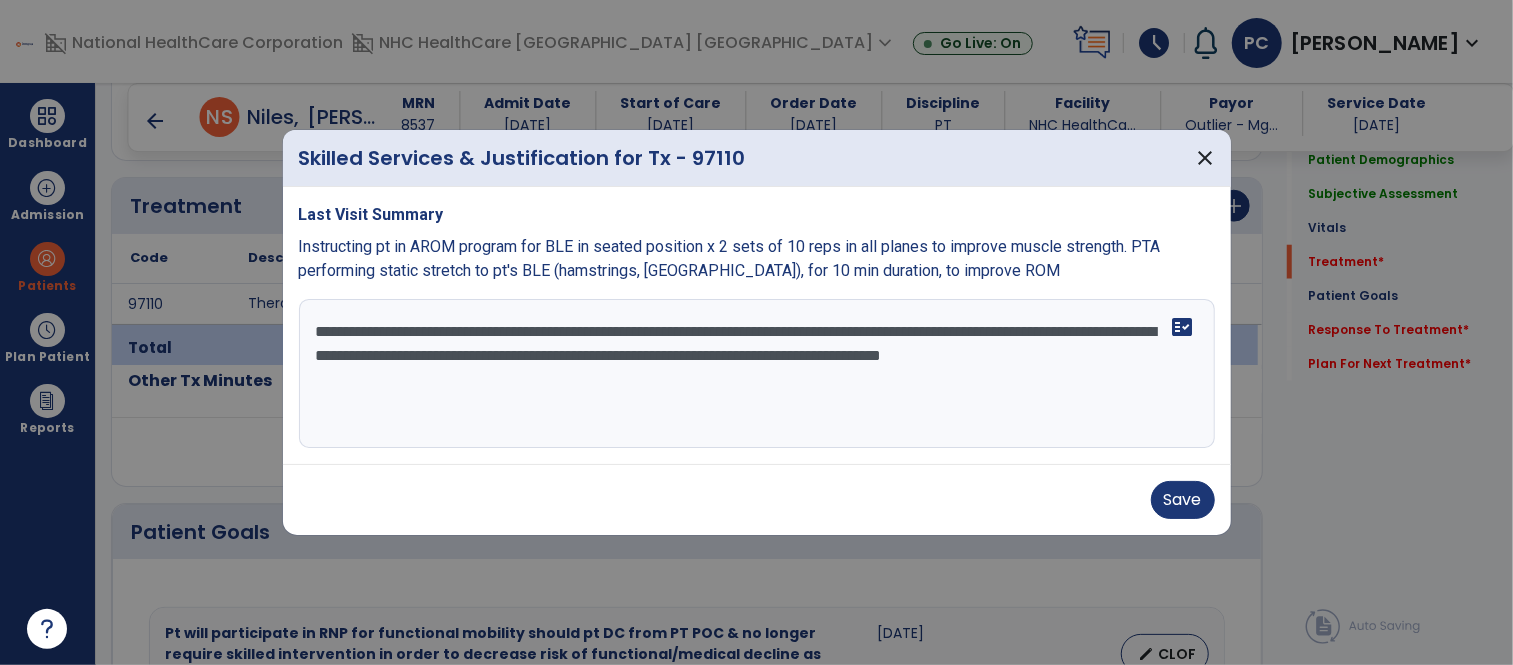 click on "**********" at bounding box center (757, 374) 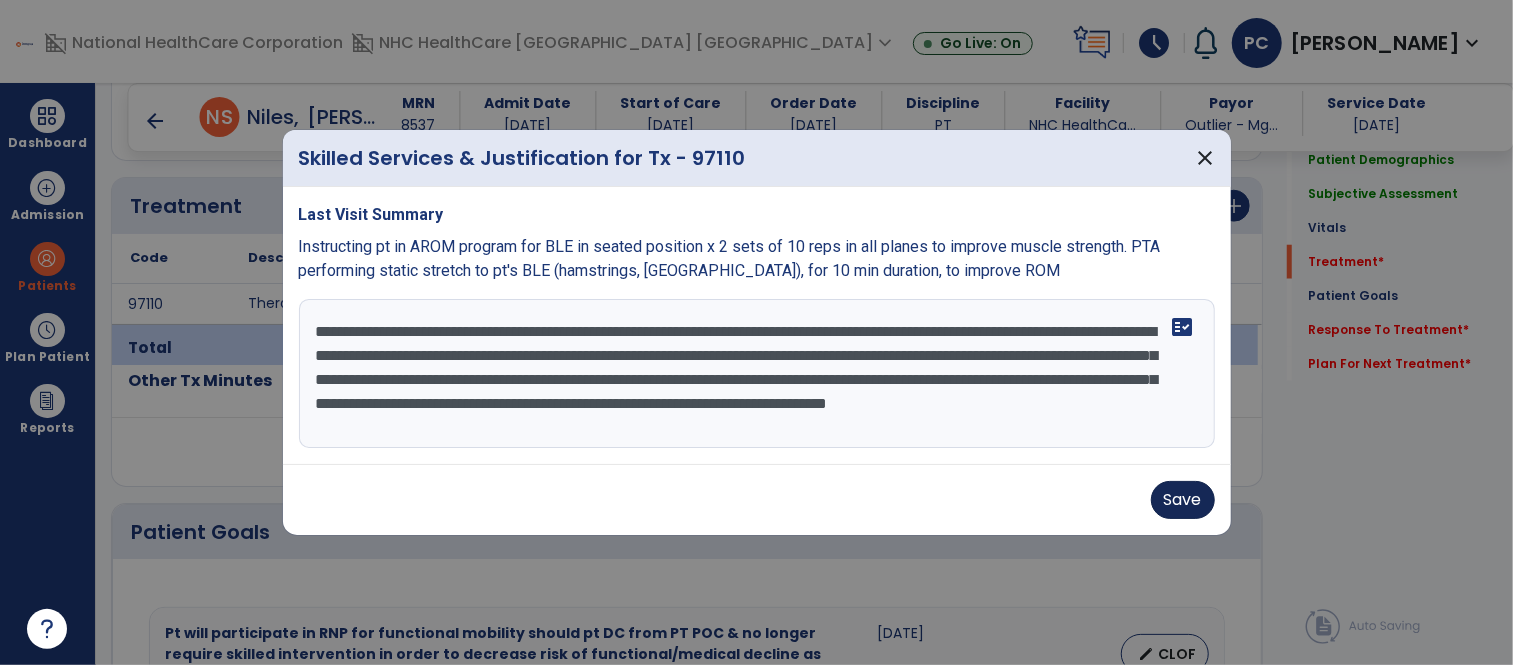 type on "**********" 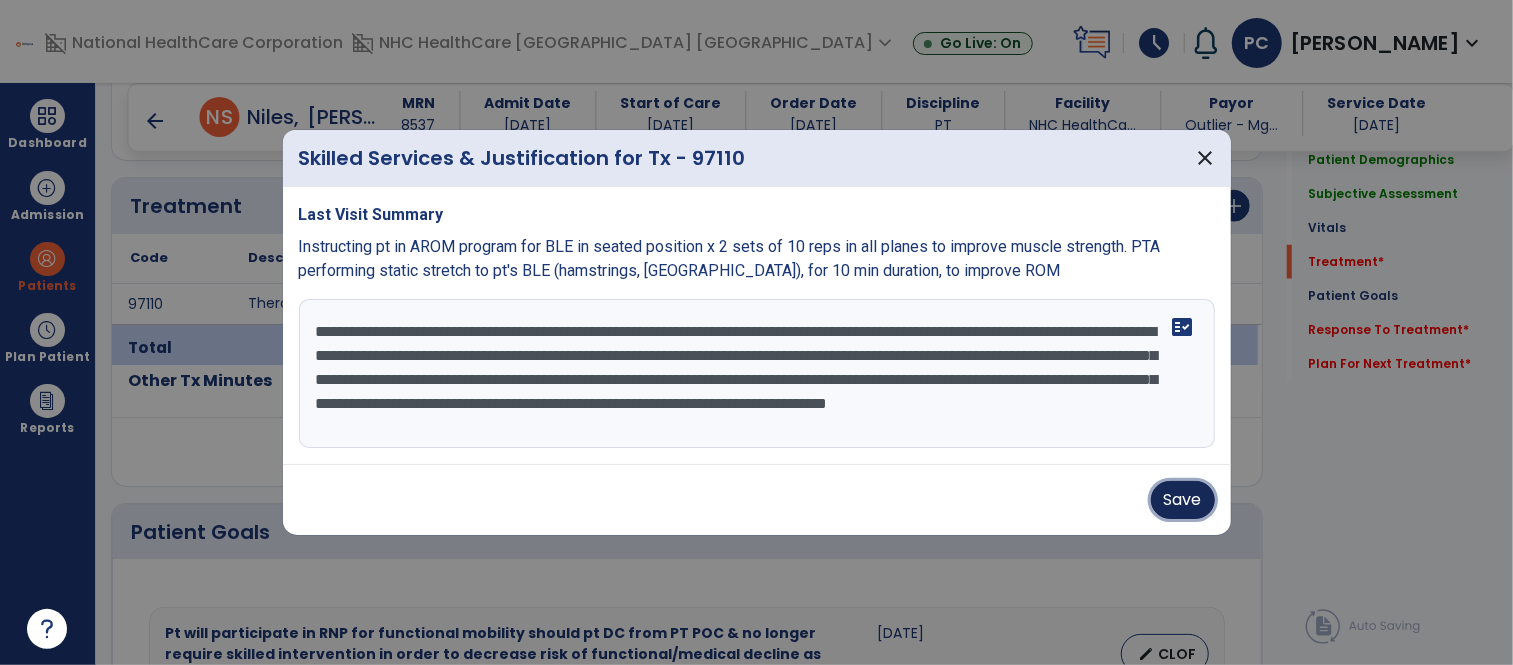 click on "Save" at bounding box center [1183, 500] 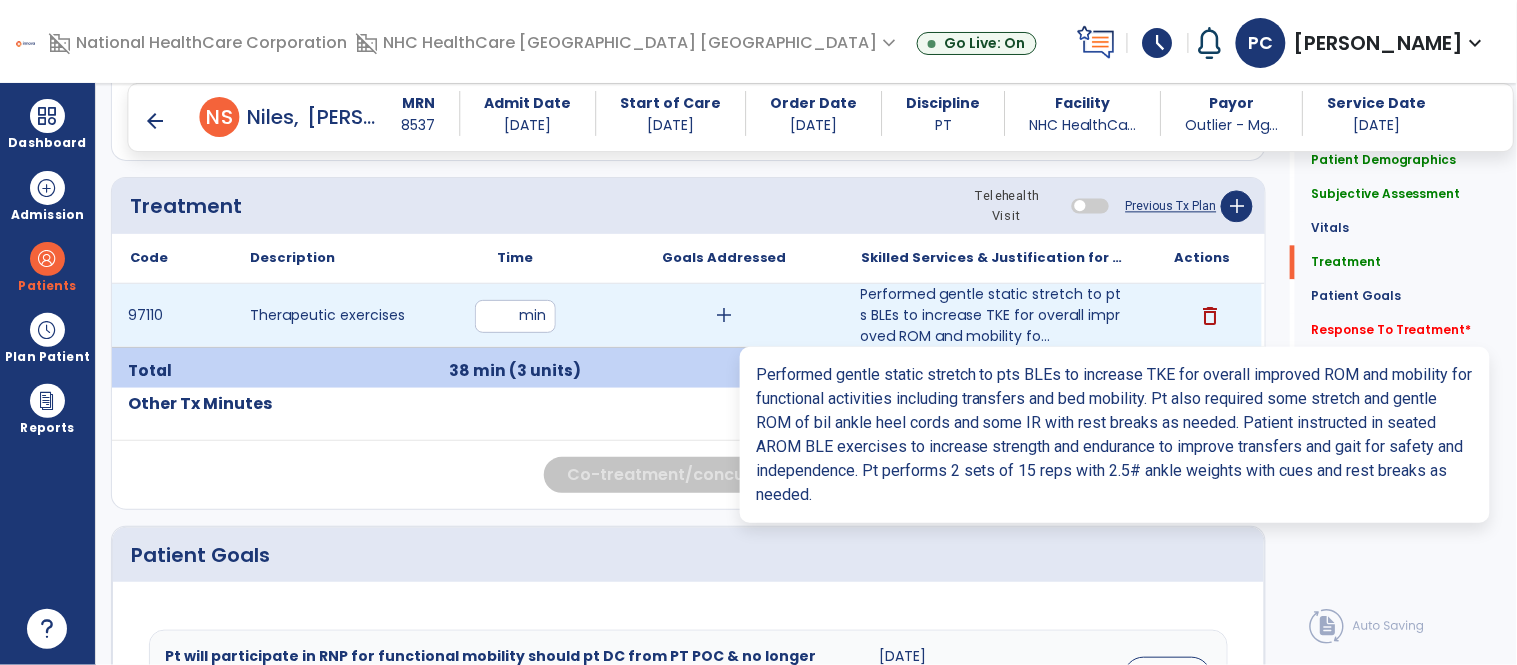 click on "Performed gentle static stretch to pts BLEs to increase TKE for overall improved ROM and mobility fo..." at bounding box center (993, 315) 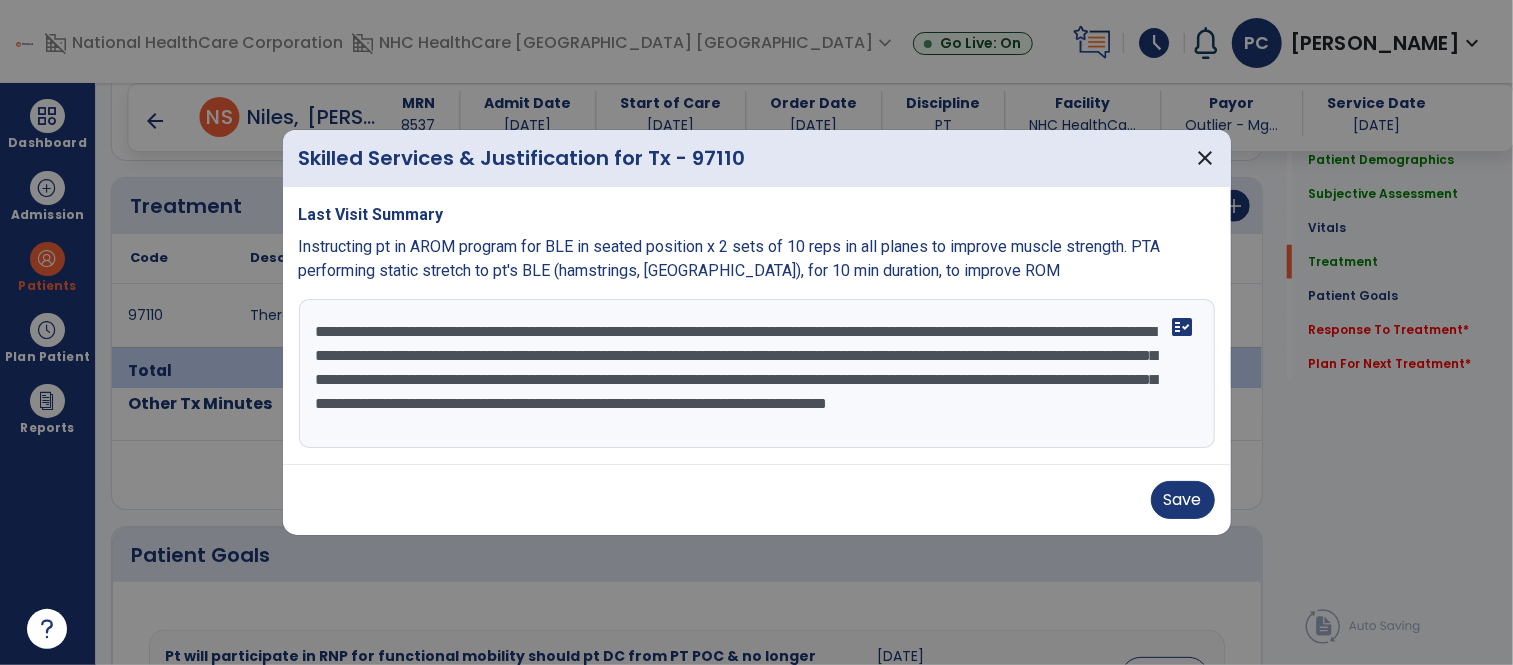 scroll, scrollTop: 1112, scrollLeft: 0, axis: vertical 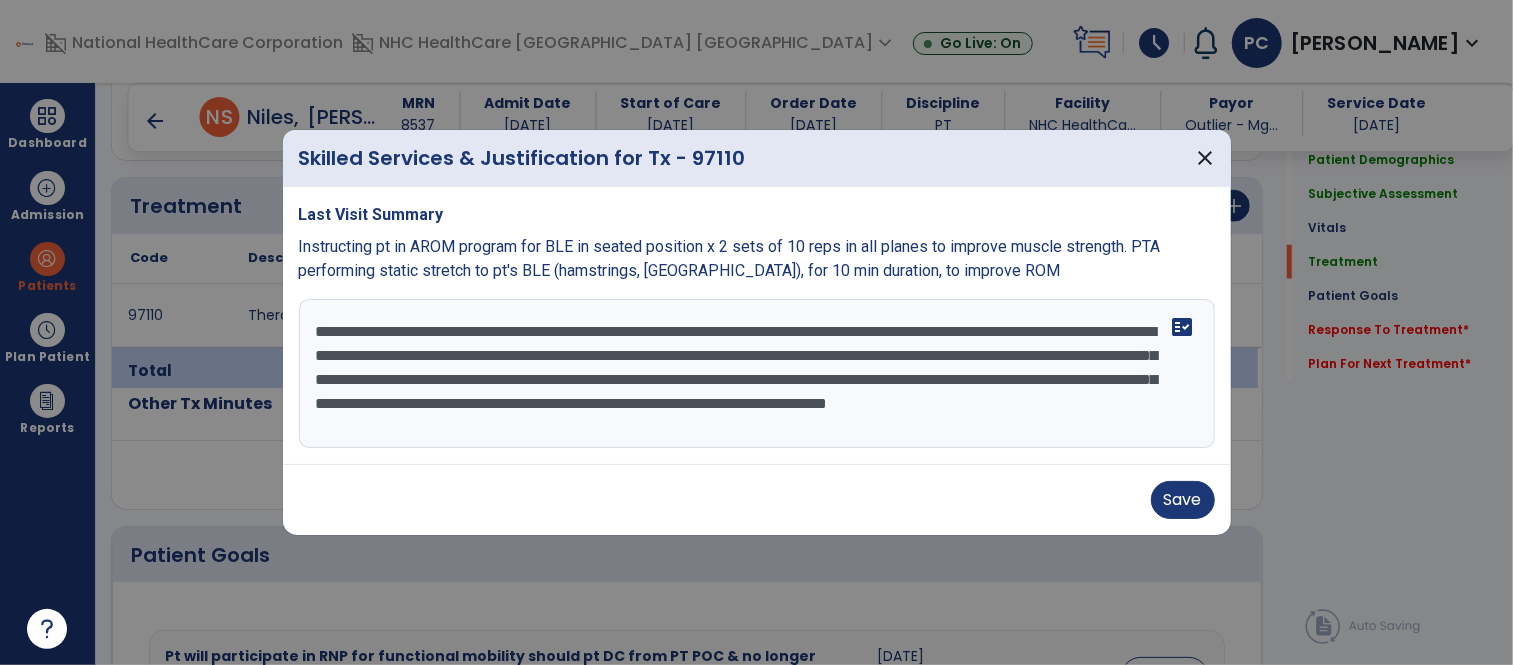 click on "**********" at bounding box center (757, 374) 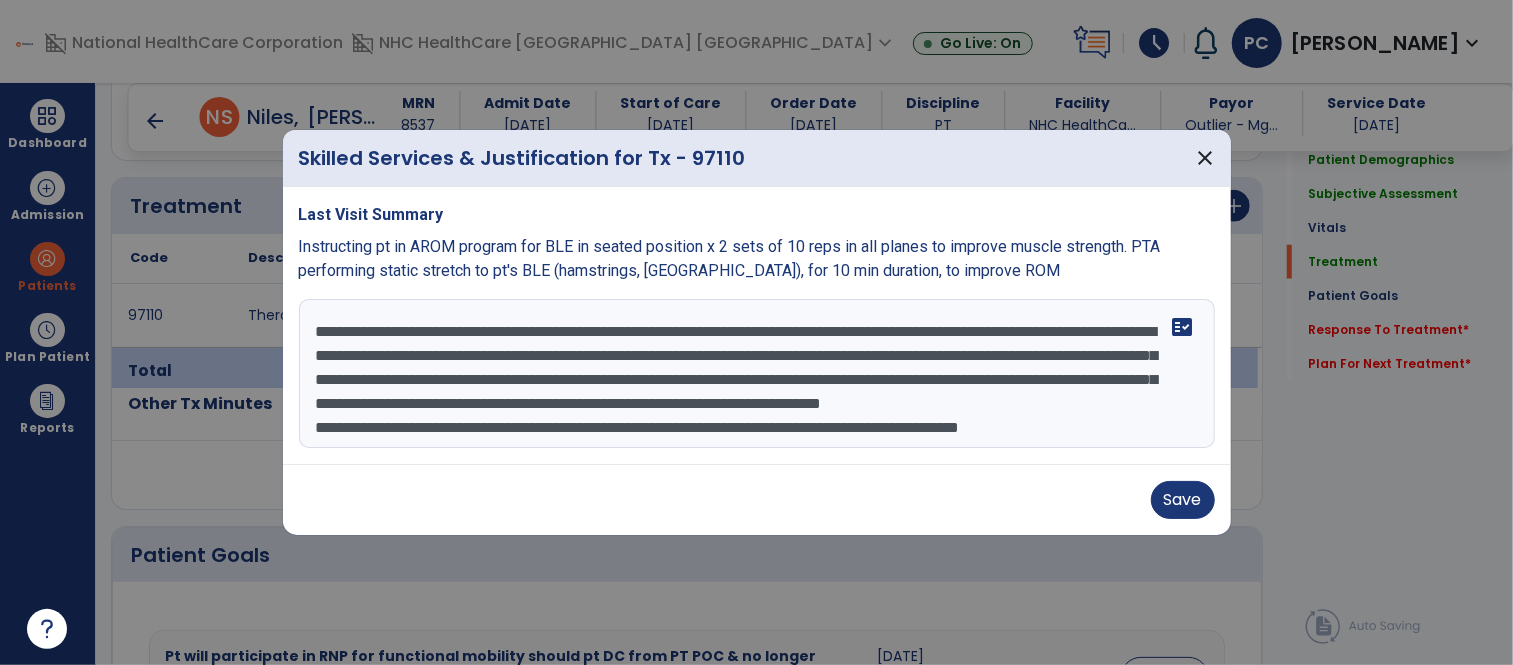scroll, scrollTop: 24, scrollLeft: 0, axis: vertical 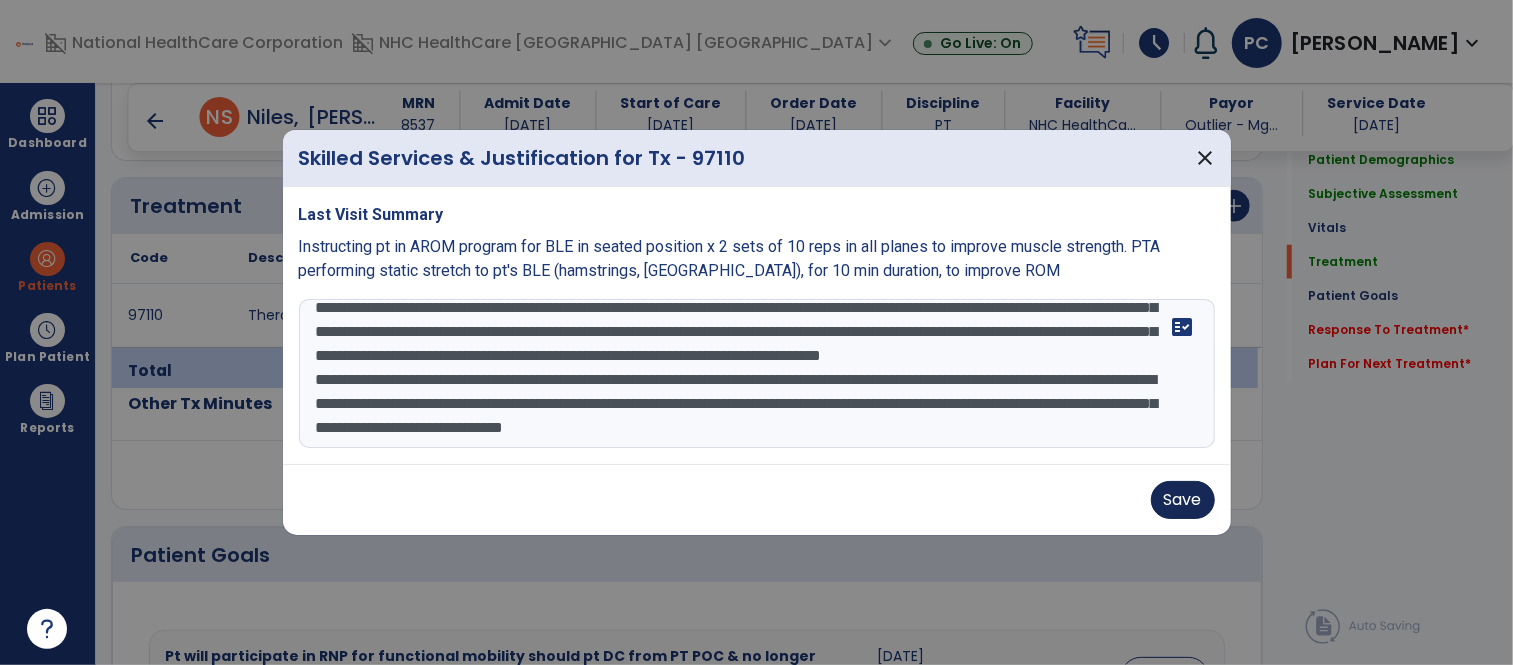 type on "**********" 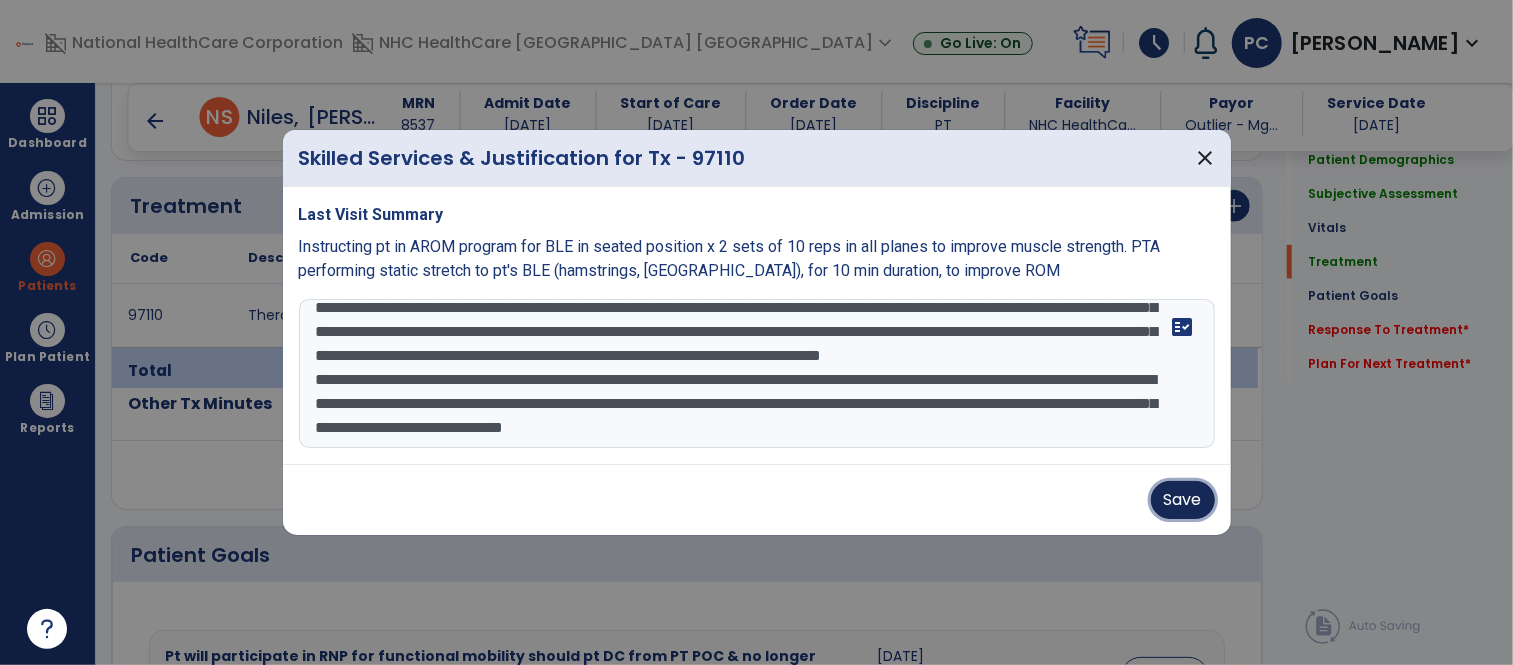 click on "Save" at bounding box center (1183, 500) 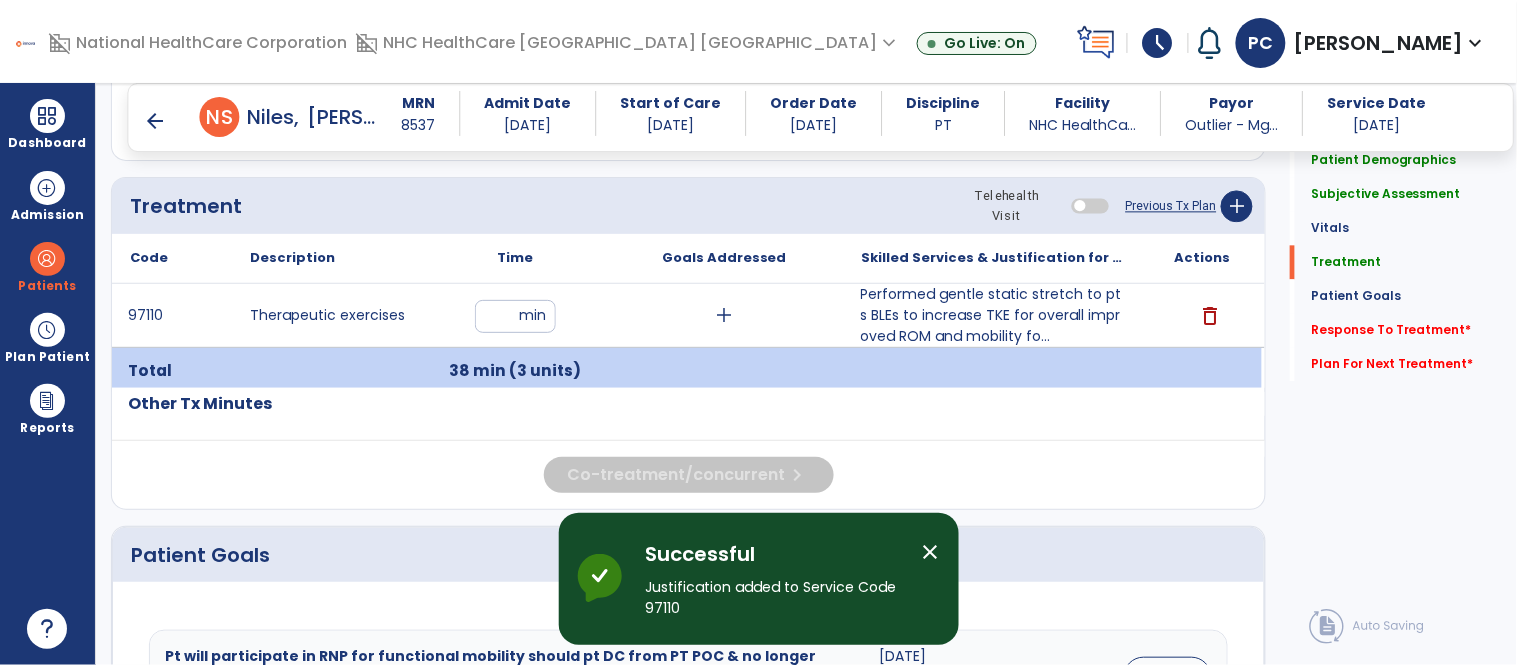 click on "close" at bounding box center (931, 552) 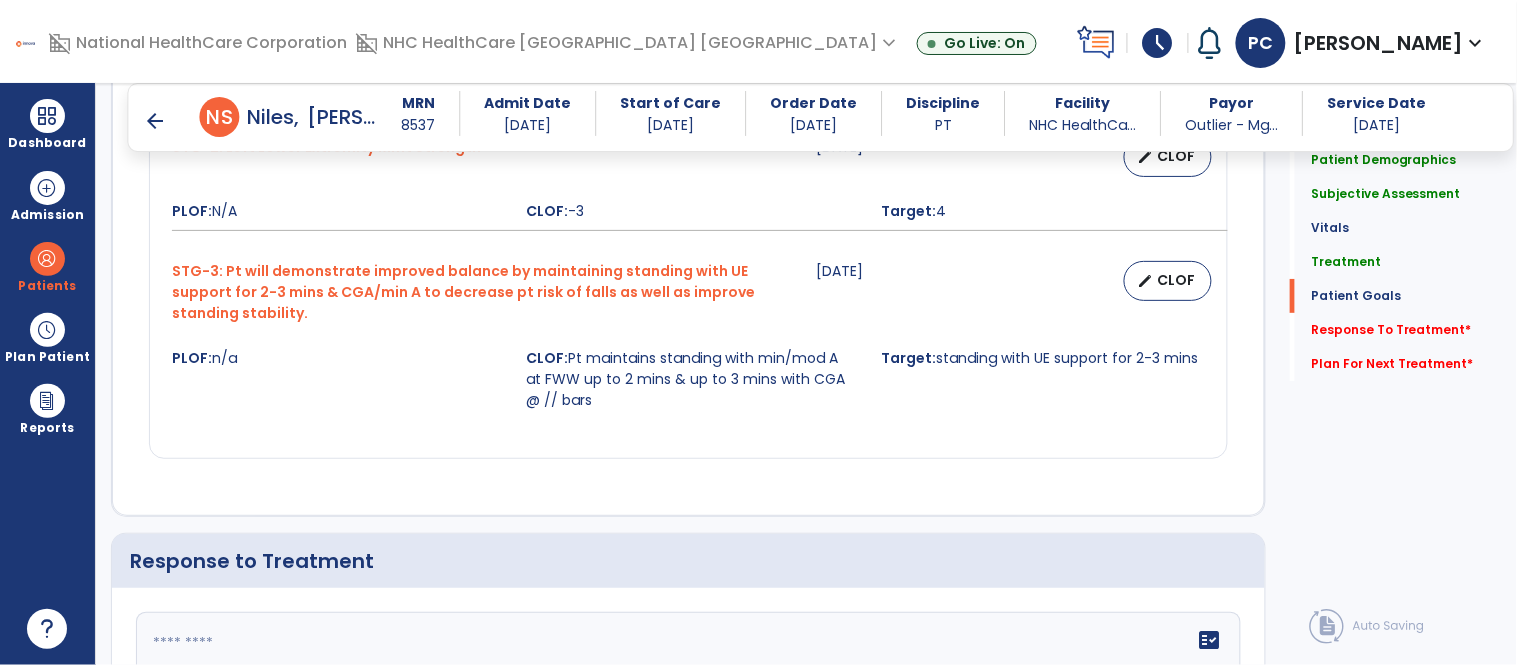 scroll, scrollTop: 2177, scrollLeft: 0, axis: vertical 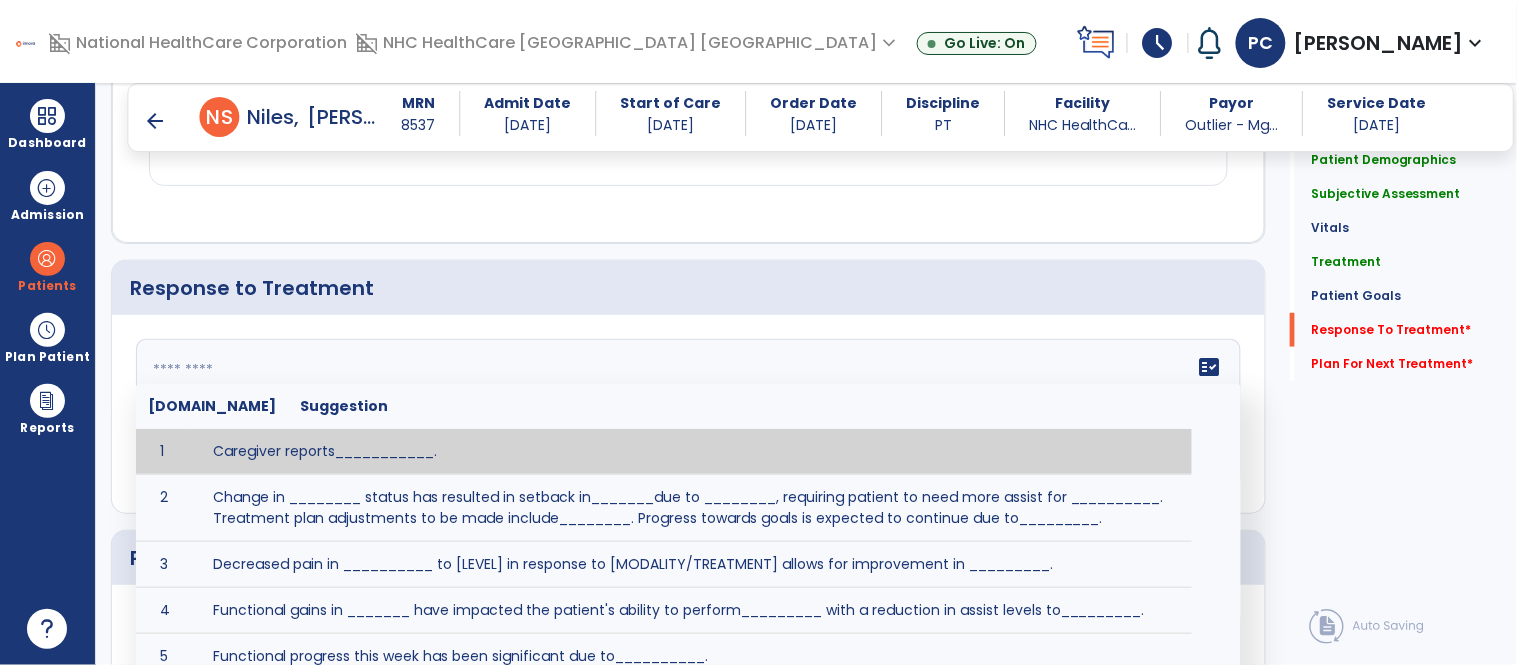 click on "fact_check  [DOMAIN_NAME] Suggestion 1 Caregiver reports___________. 2 Change in ________ status has resulted in setback in_______due to ________, requiring patient to need more assist for __________.   Treatment plan adjustments to be made include________.  Progress towards goals is expected to continue due to_________. 3 Decreased pain in __________ to [LEVEL] in response to [MODALITY/TREATMENT] allows for improvement in _________. 4 Functional gains in _______ have impacted the patient's ability to perform_________ with a reduction in assist levels to_________. 5 Functional progress this week has been significant due to__________. 6 Gains in ________ have improved the patient's ability to perform ______with decreased levels of assist to___________. 7 Improvement in ________allows patient to tolerate higher levels of challenges in_________. 8 Pain in [AREA] has decreased to [LEVEL] in response to [TREATMENT/MODALITY], allowing fore ease in completing__________. 9 10 11 12 13 14 15 16 17 18 19 20 21" 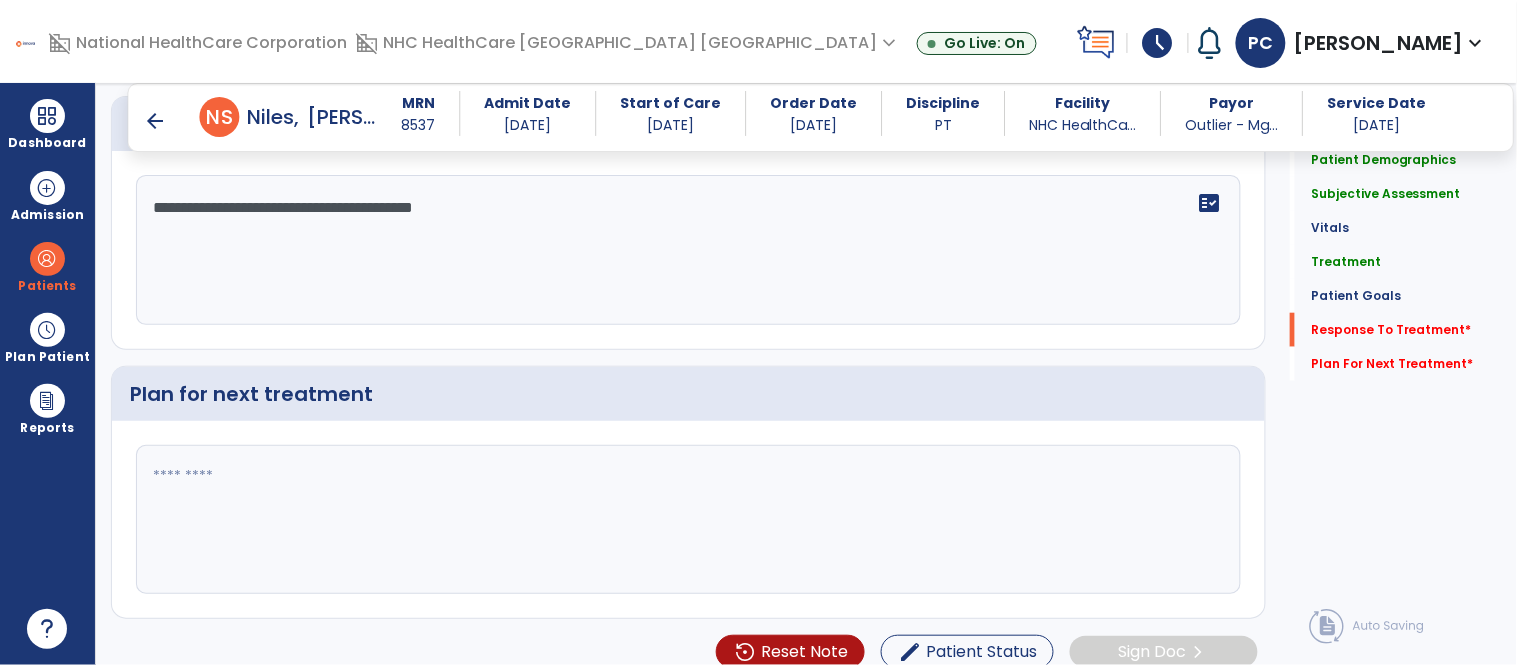 type on "**********" 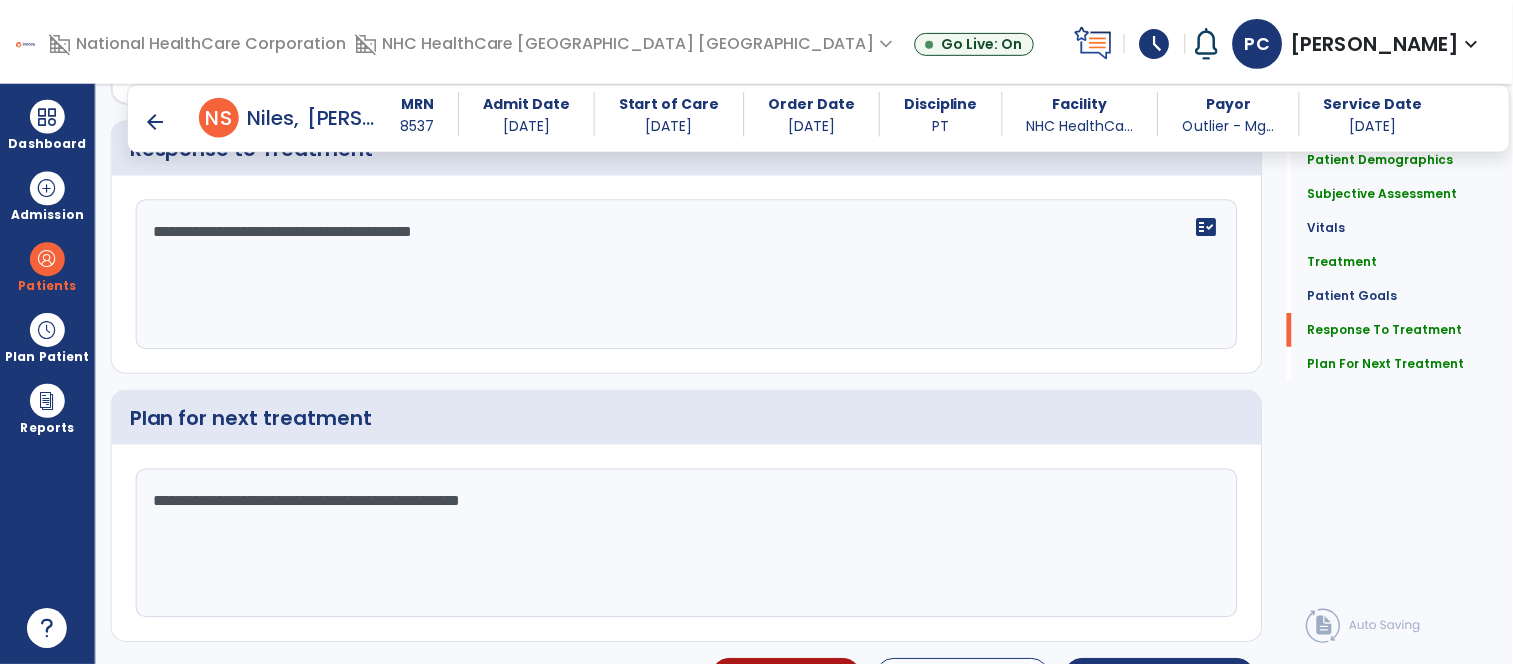 scroll, scrollTop: 2341, scrollLeft: 0, axis: vertical 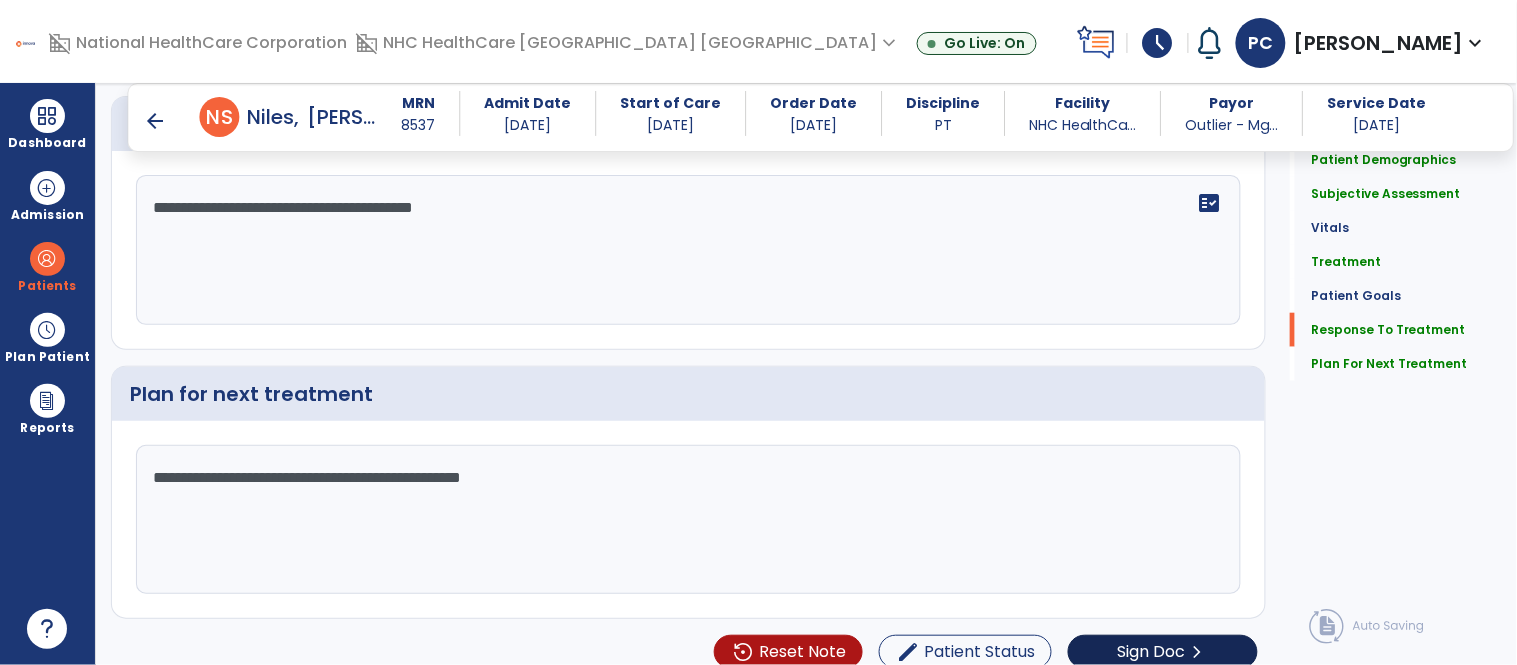 type on "**********" 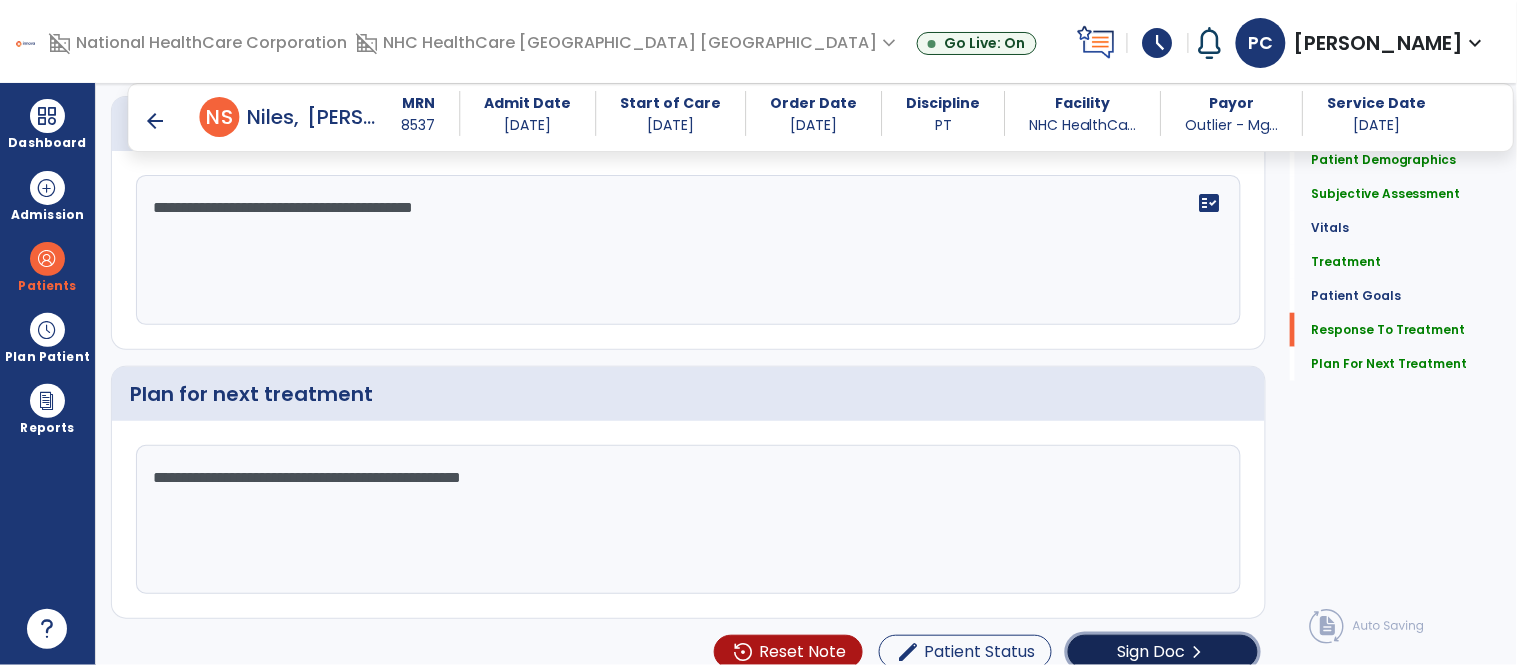 click on "Sign Doc" 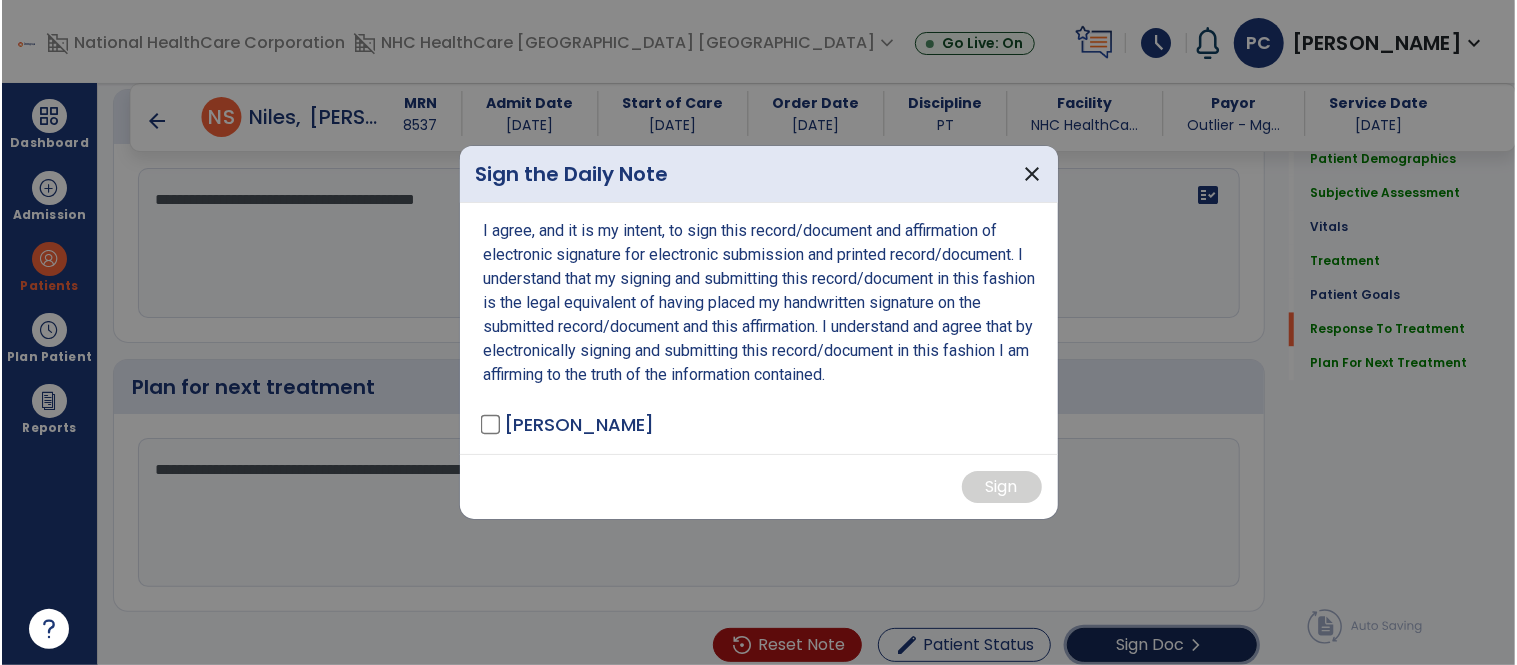 scroll, scrollTop: 2341, scrollLeft: 0, axis: vertical 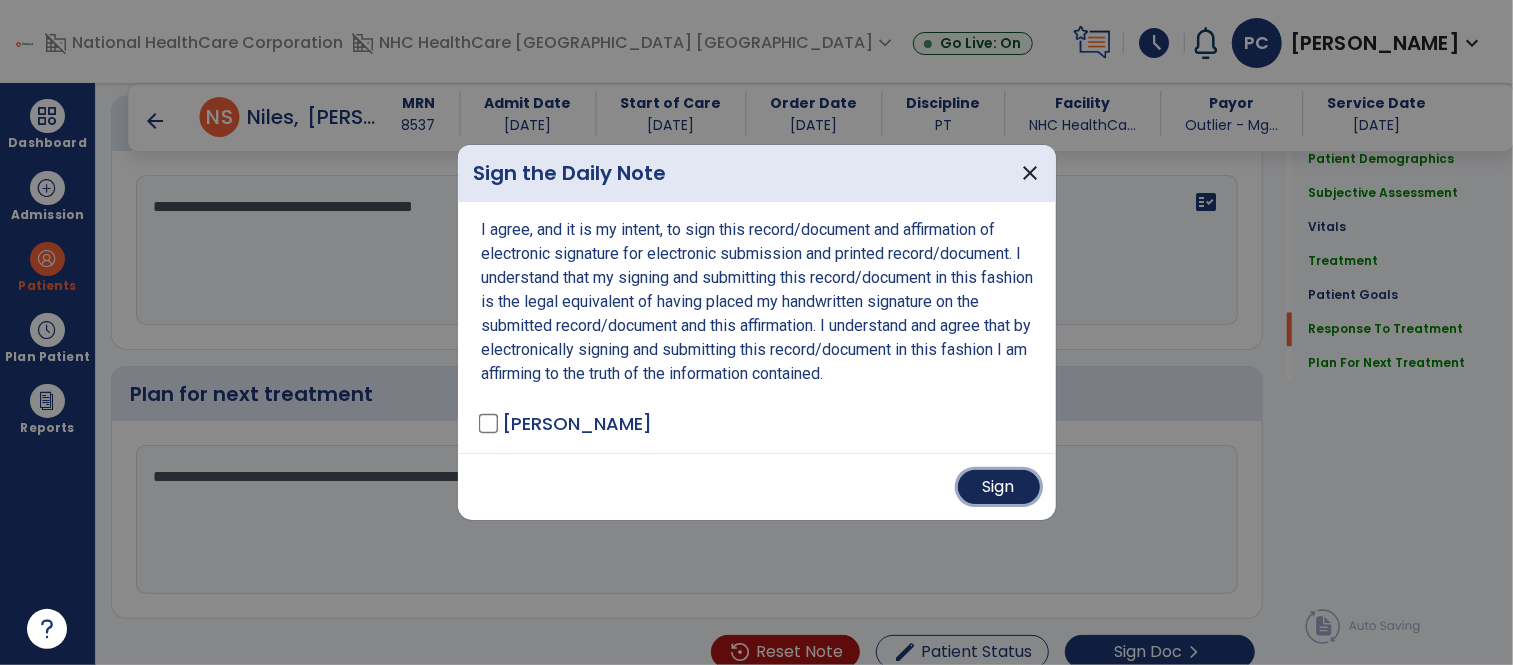 click on "Sign" at bounding box center (999, 487) 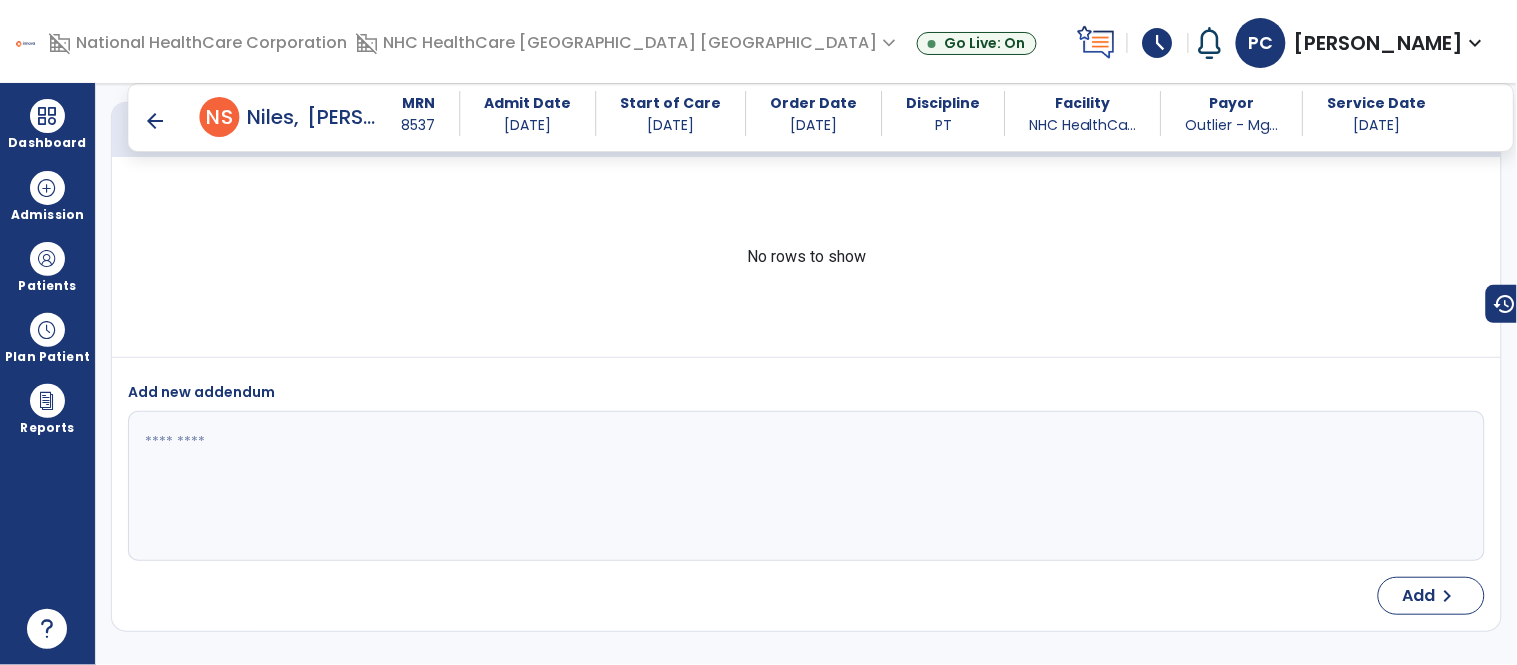 scroll, scrollTop: 3771, scrollLeft: 0, axis: vertical 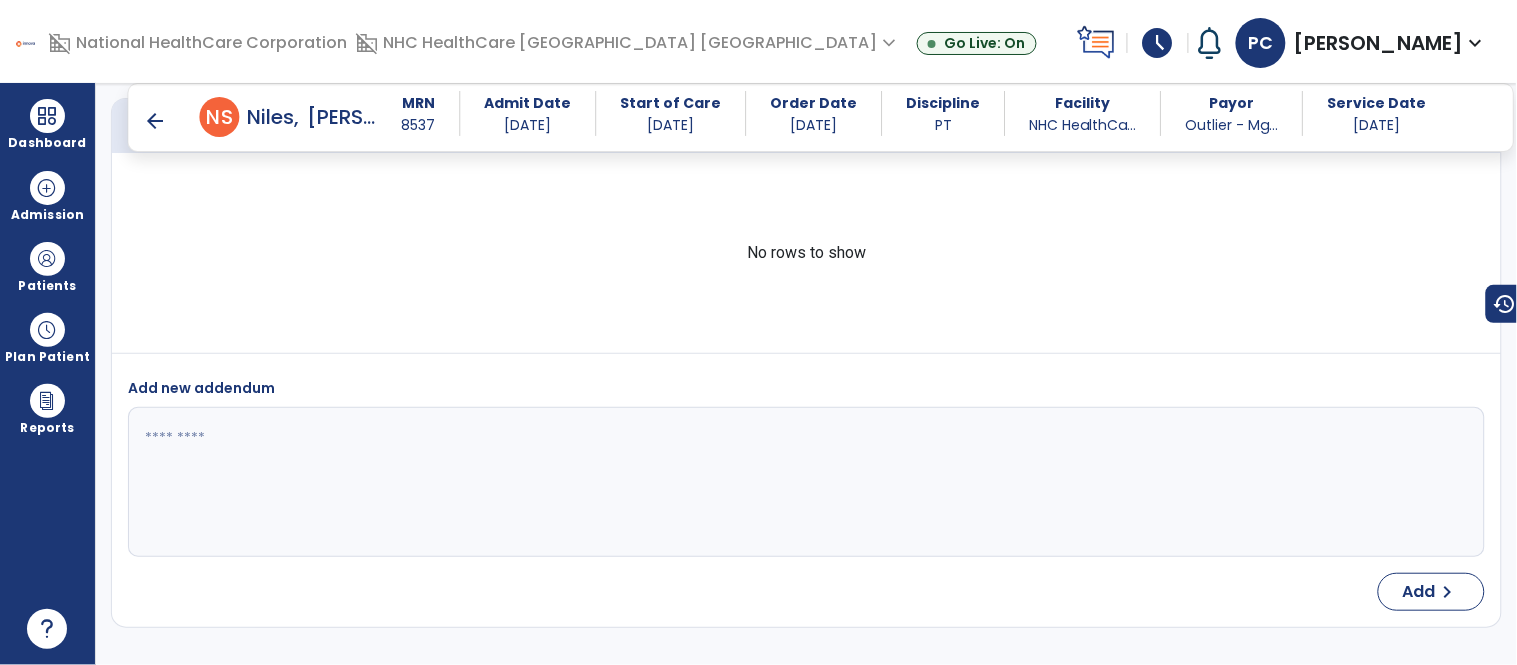 click on "arrow_back" at bounding box center [156, 121] 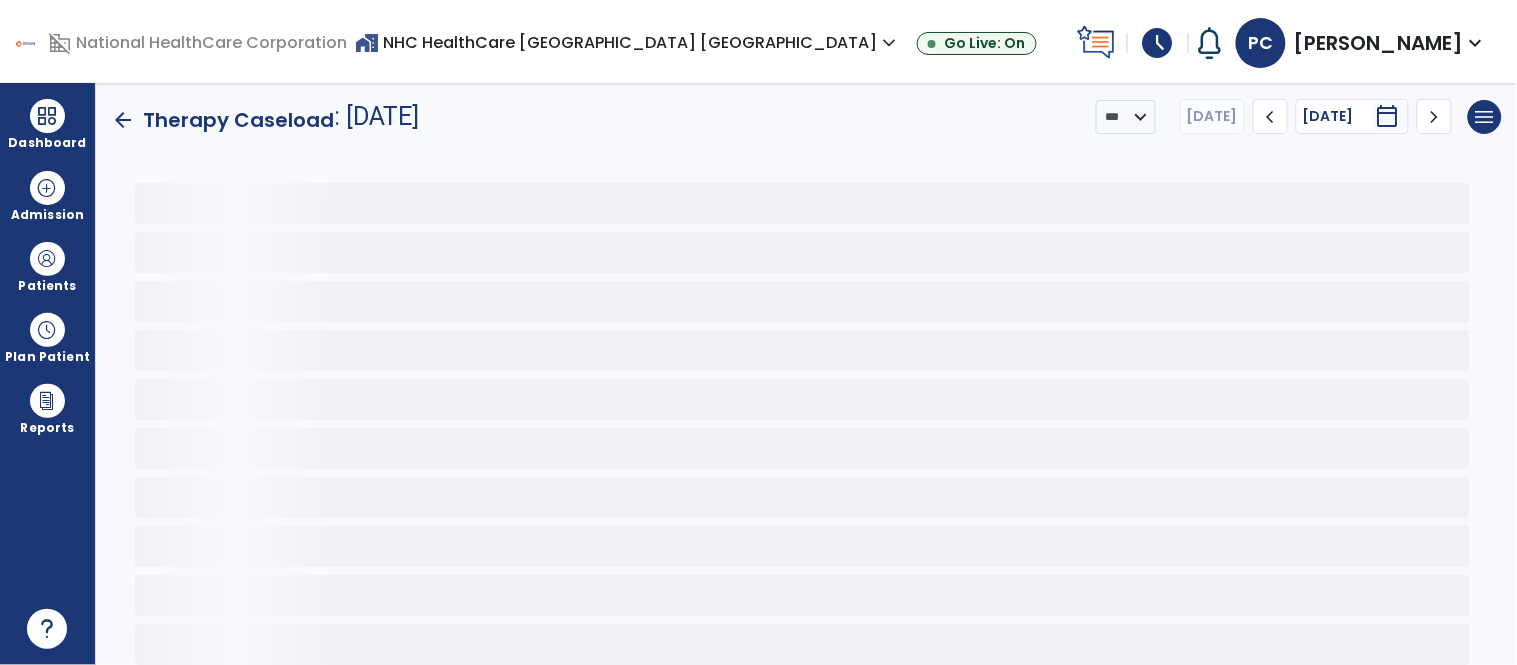 scroll, scrollTop: 0, scrollLeft: 0, axis: both 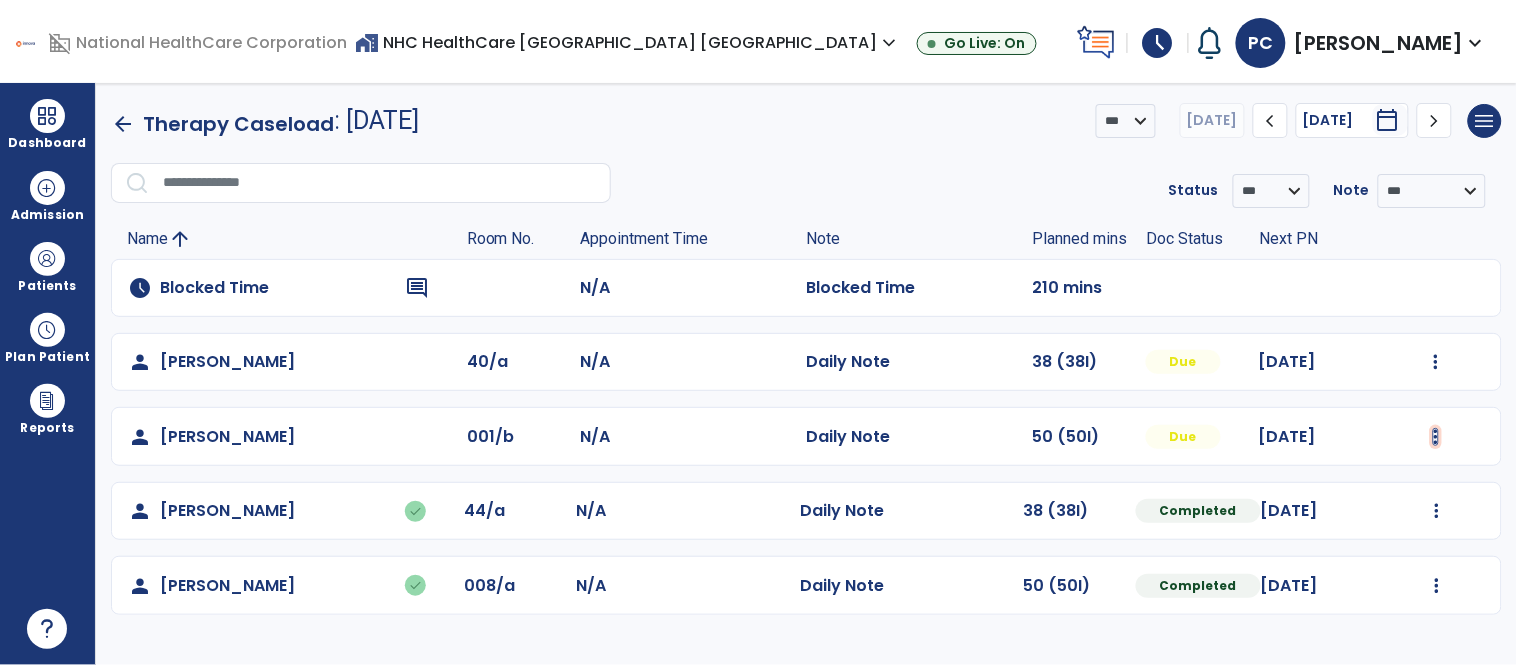 click at bounding box center (1436, 362) 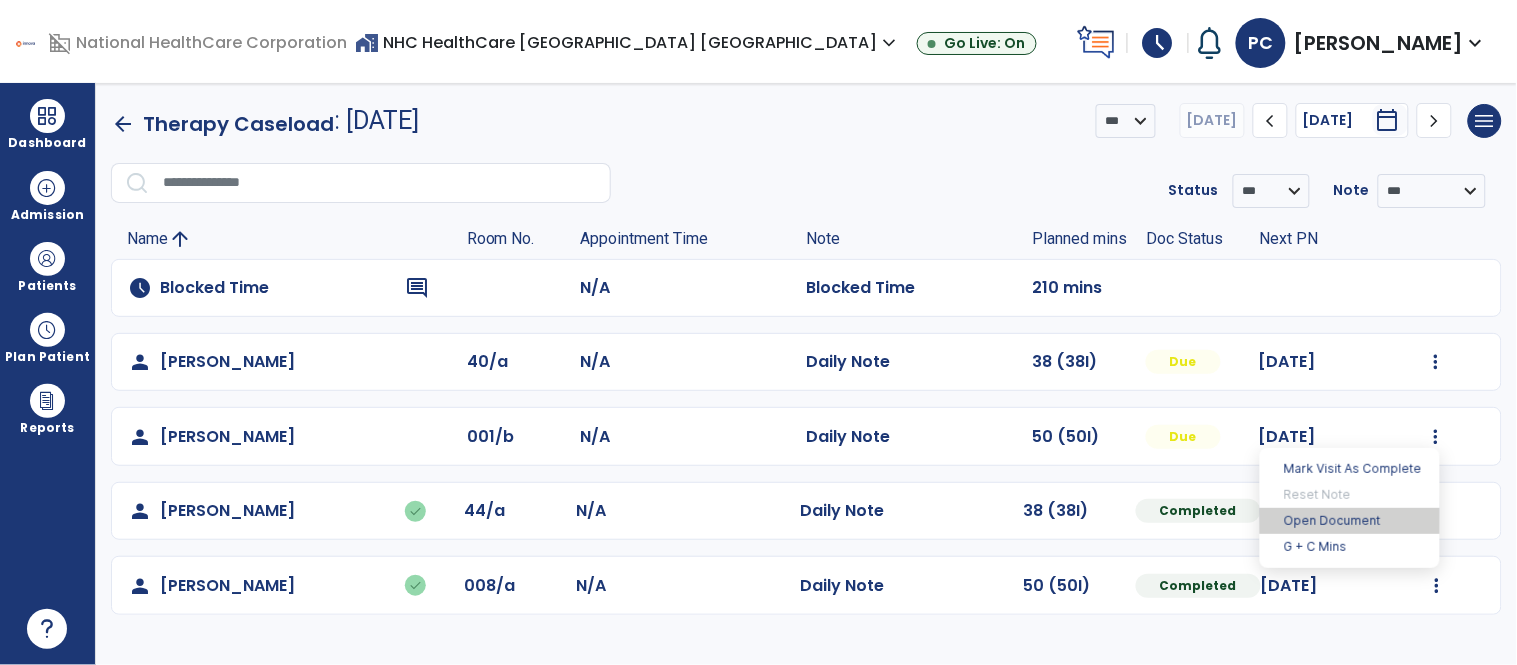 click on "Open Document" at bounding box center (1350, 521) 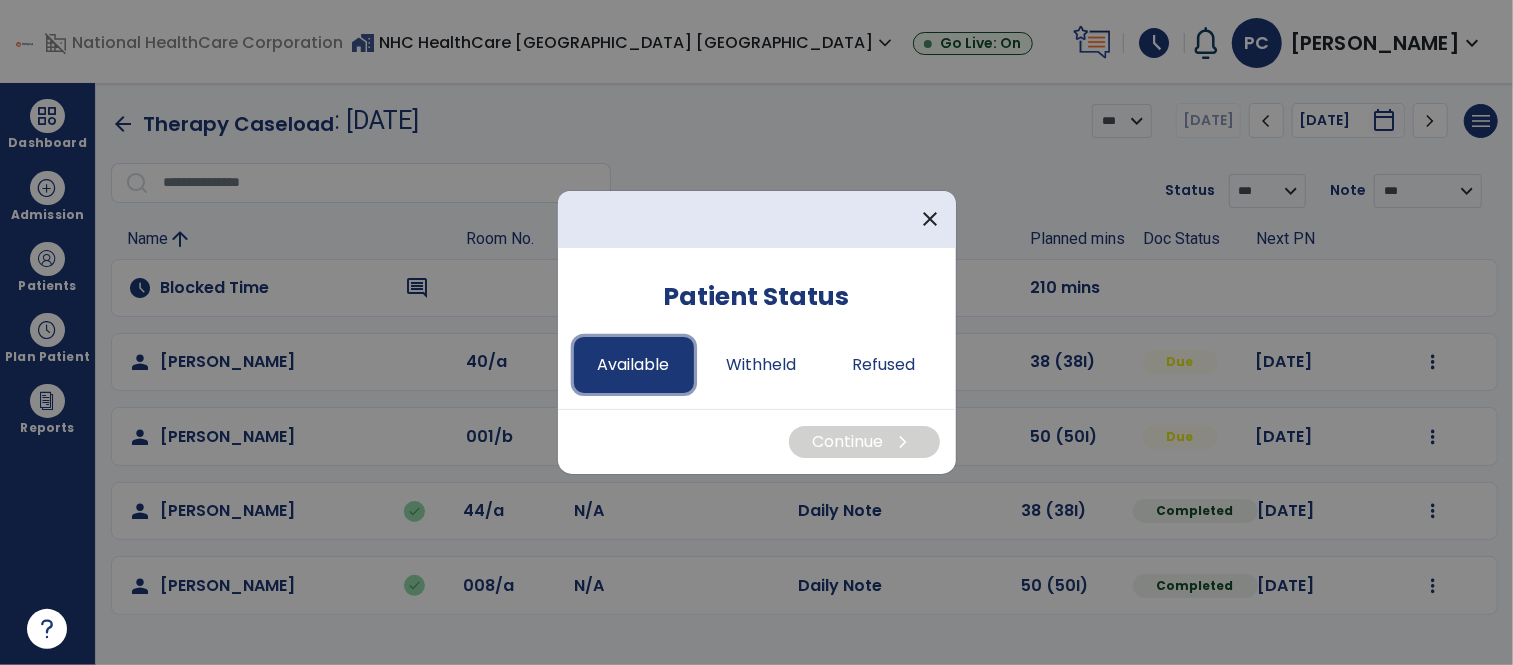 click on "Available" at bounding box center [634, 365] 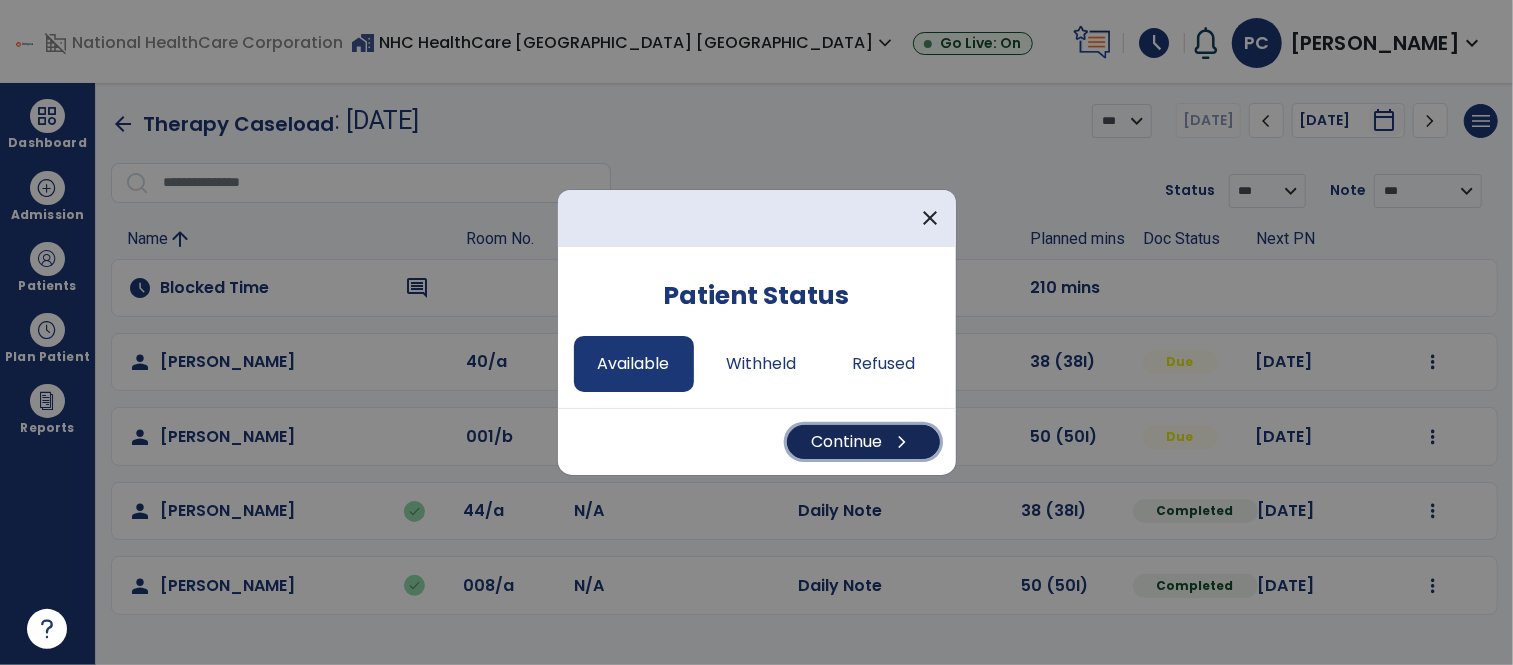 click on "Continue   chevron_right" at bounding box center (863, 442) 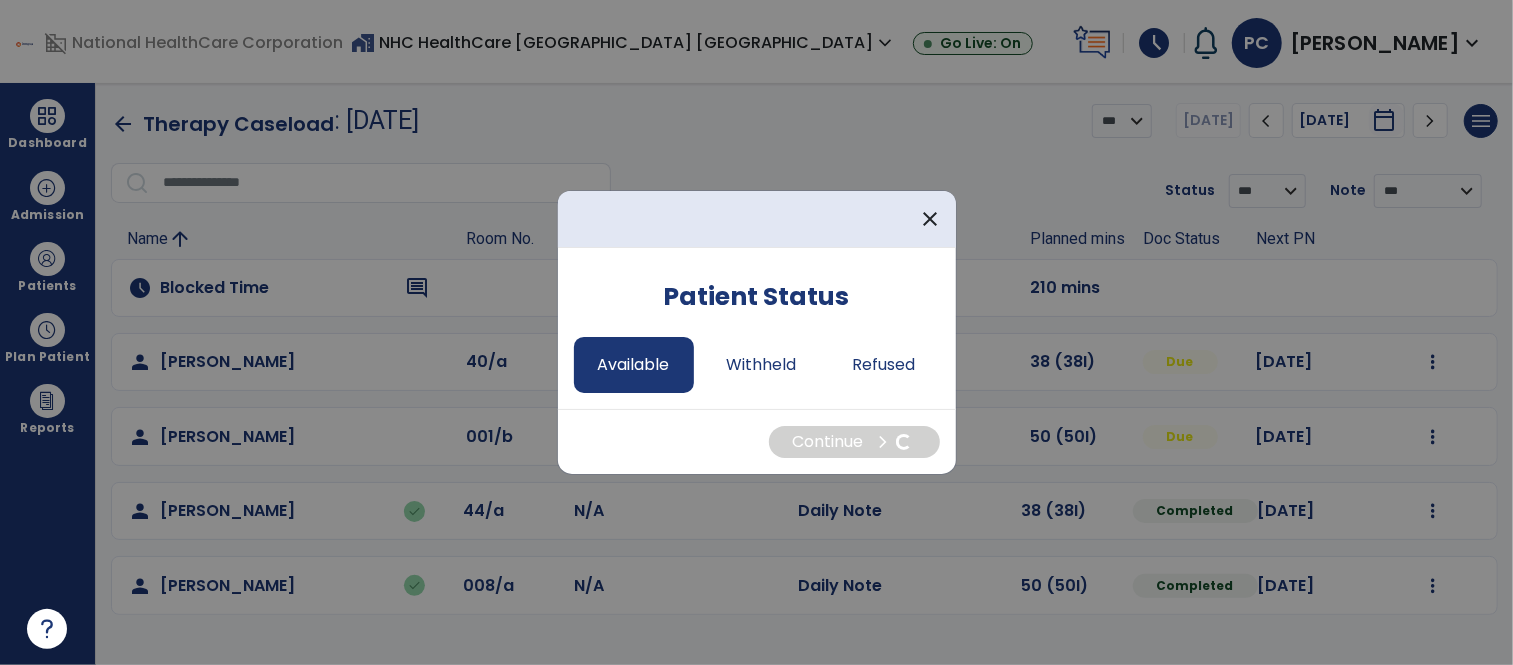 select on "*" 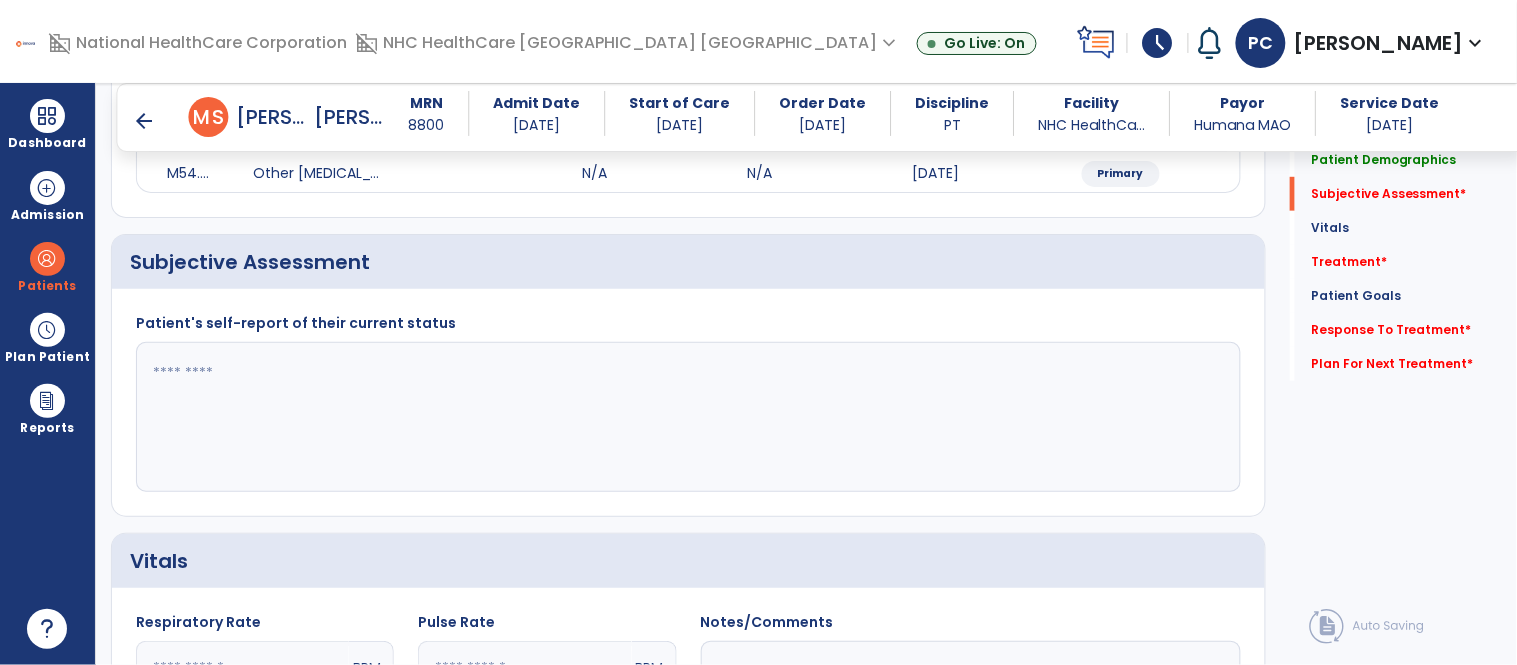 scroll, scrollTop: 311, scrollLeft: 0, axis: vertical 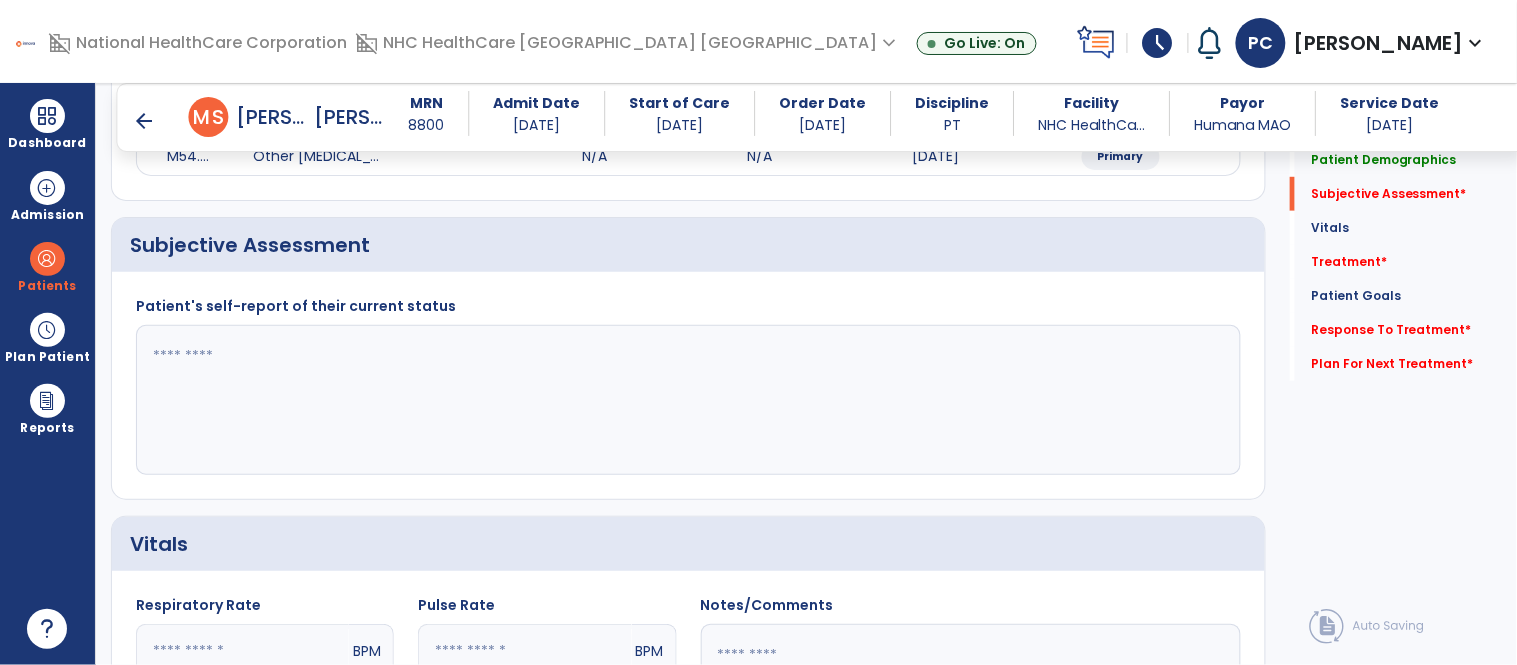 click 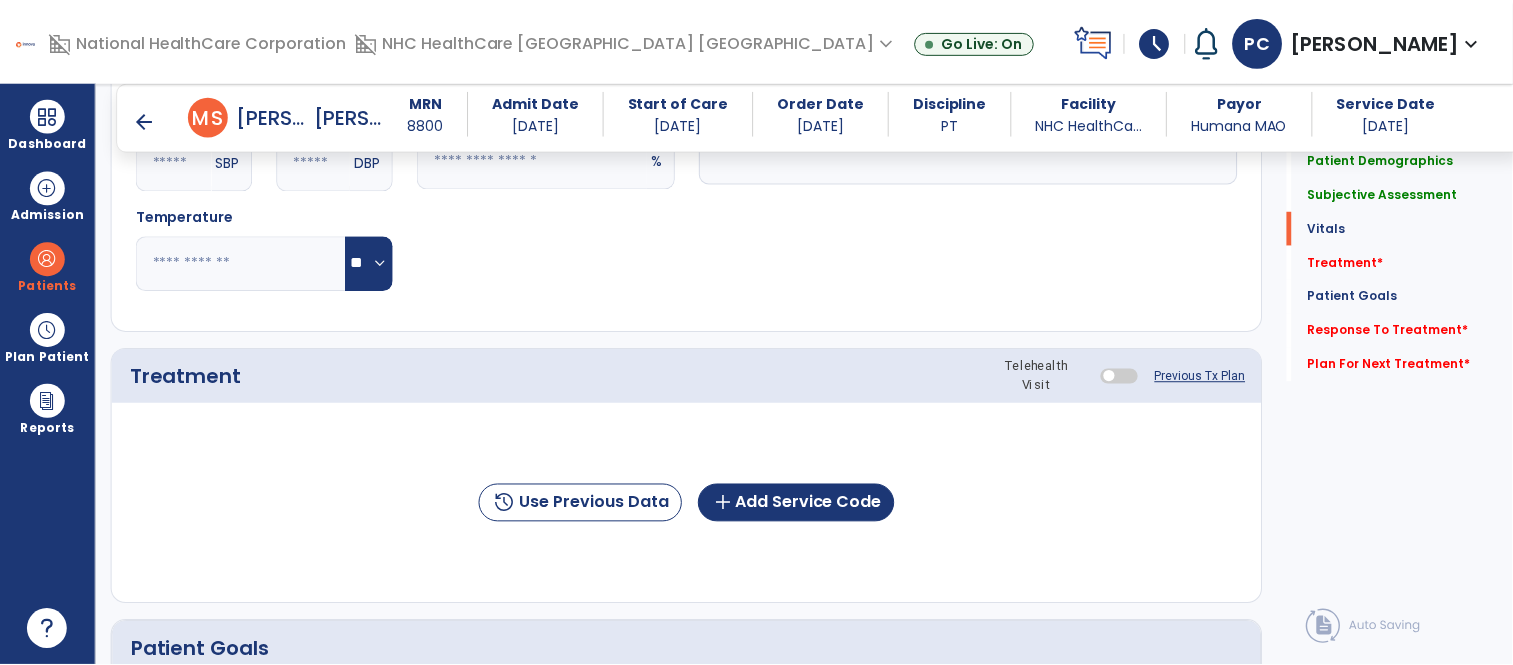 scroll, scrollTop: 902, scrollLeft: 0, axis: vertical 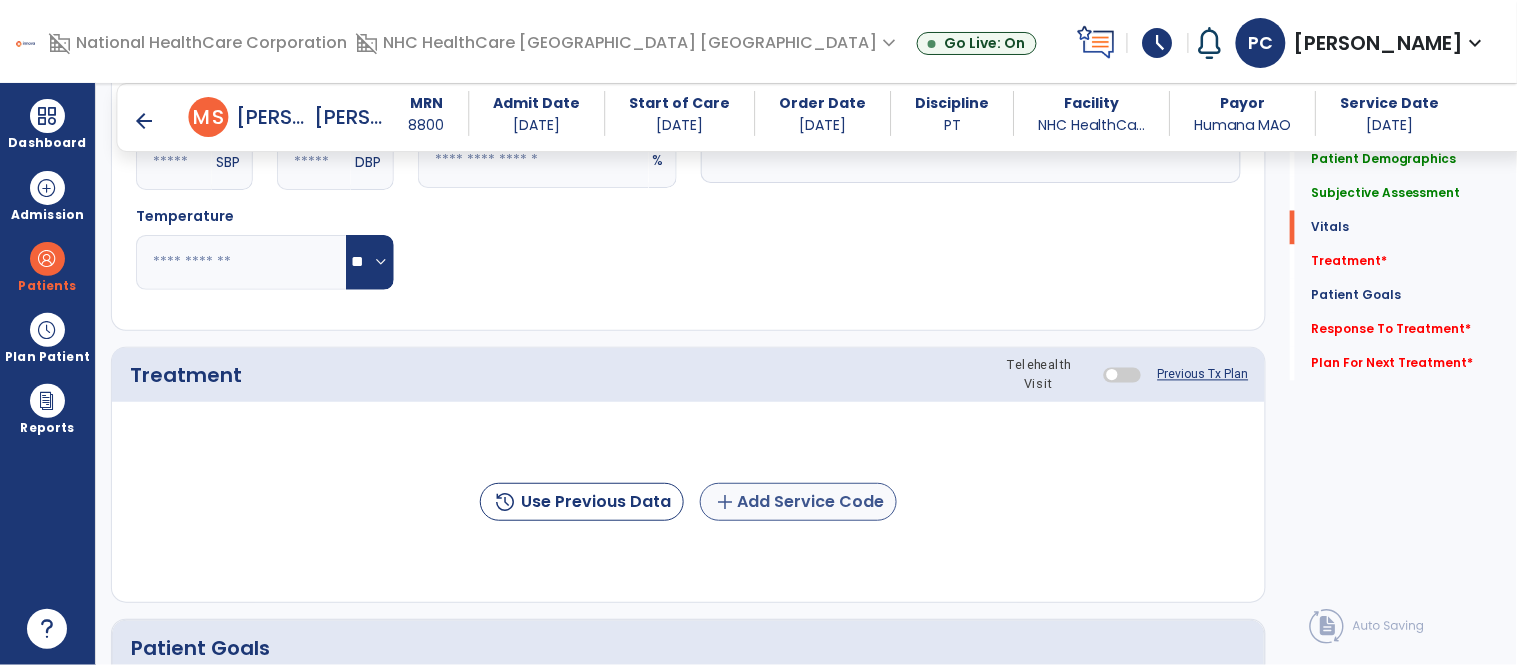 type on "**********" 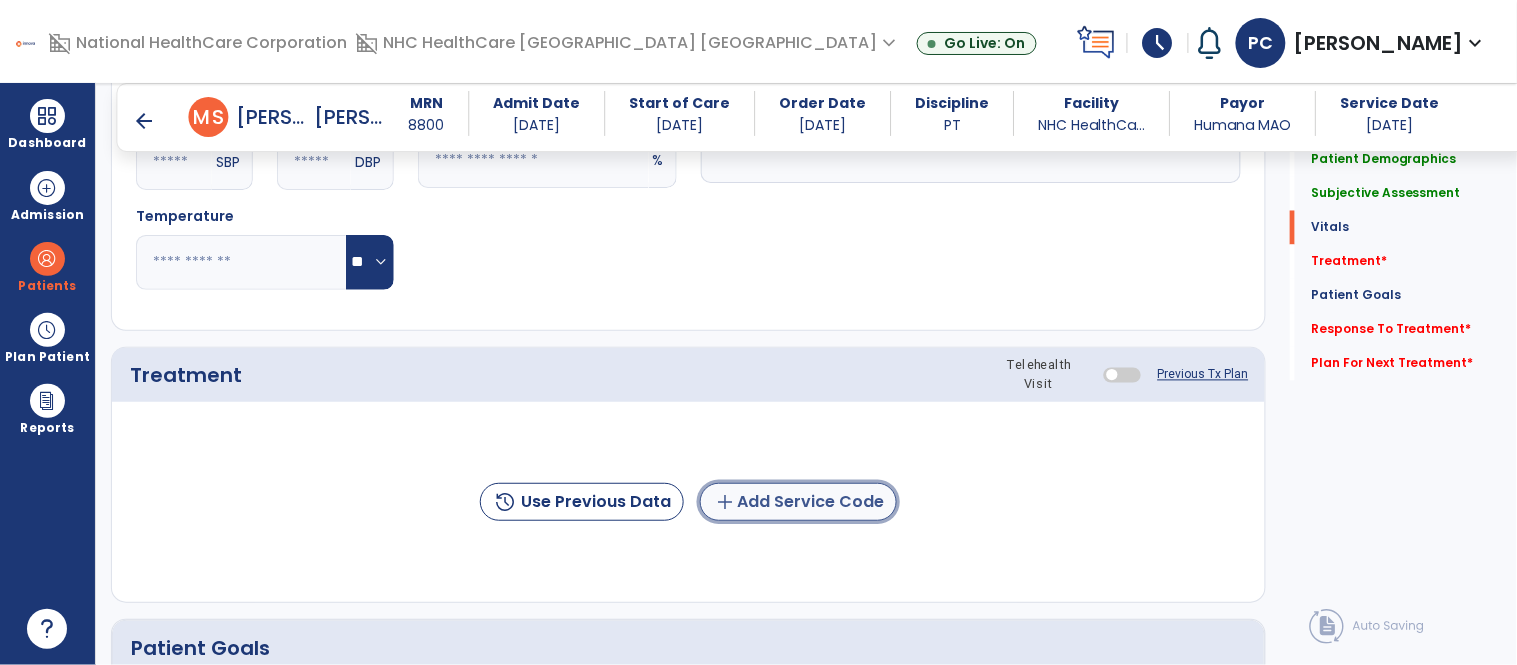click on "add  Add Service Code" 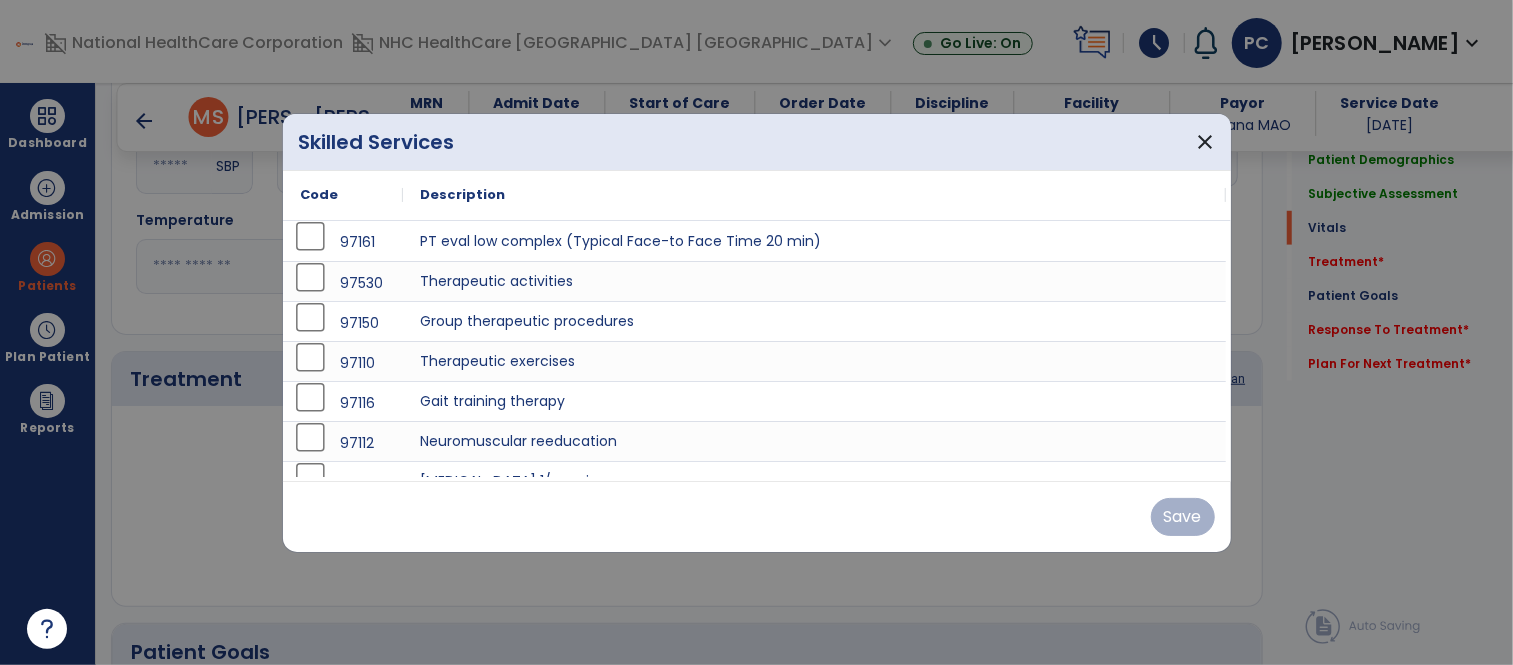 scroll, scrollTop: 902, scrollLeft: 0, axis: vertical 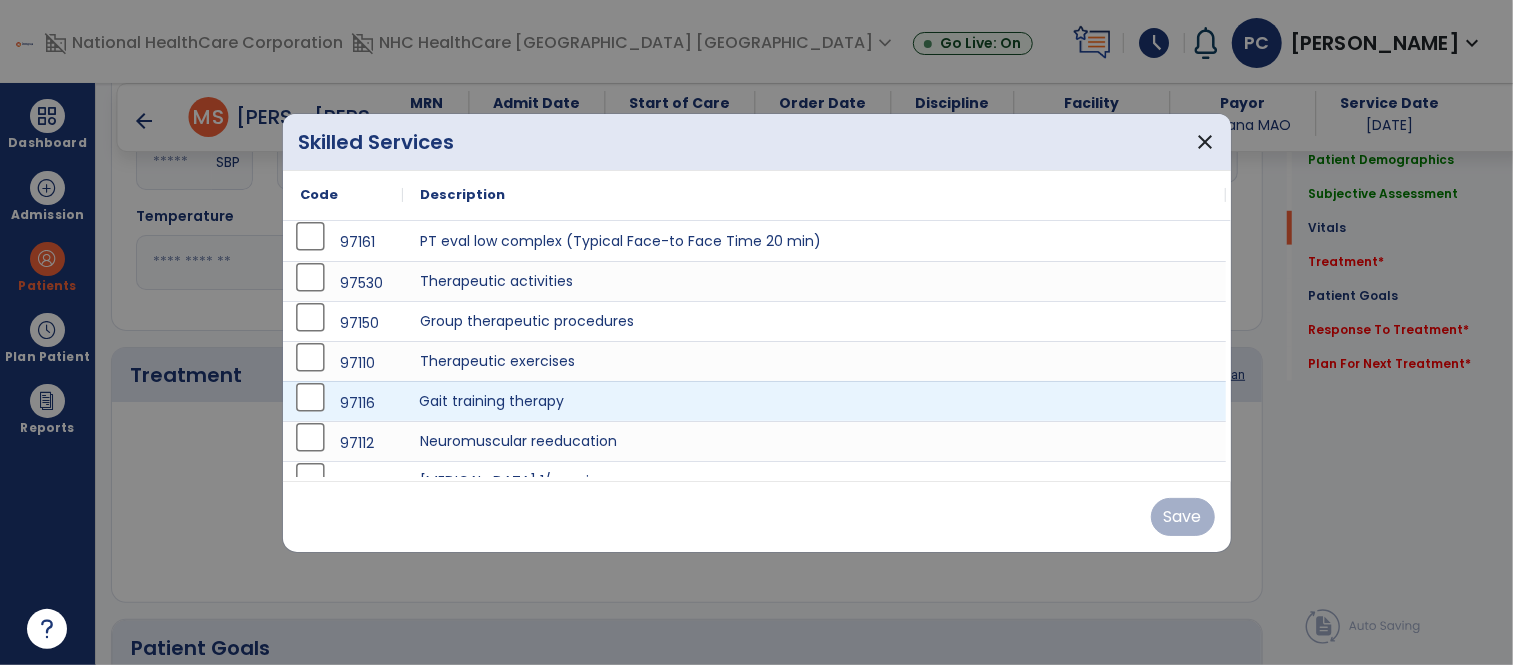 click on "Gait training therapy" at bounding box center (815, 401) 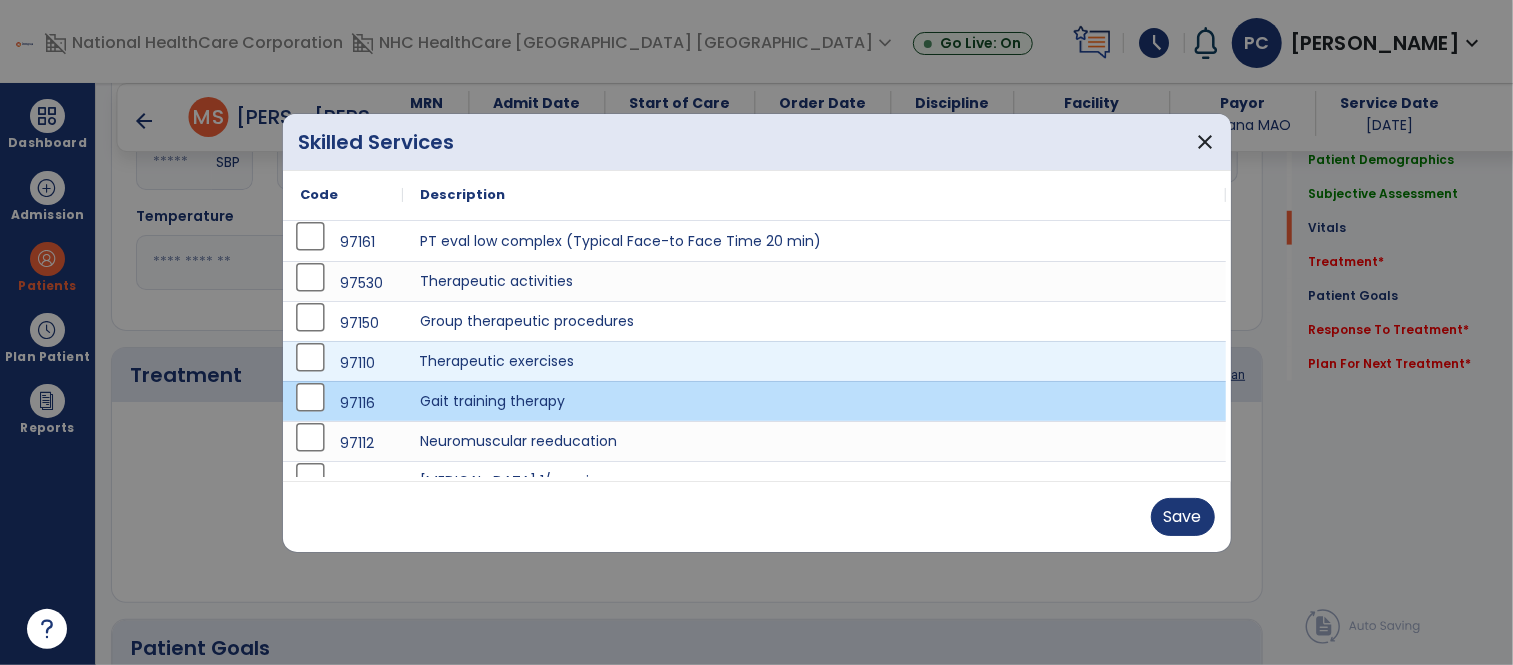 click on "Therapeutic exercises" at bounding box center (815, 361) 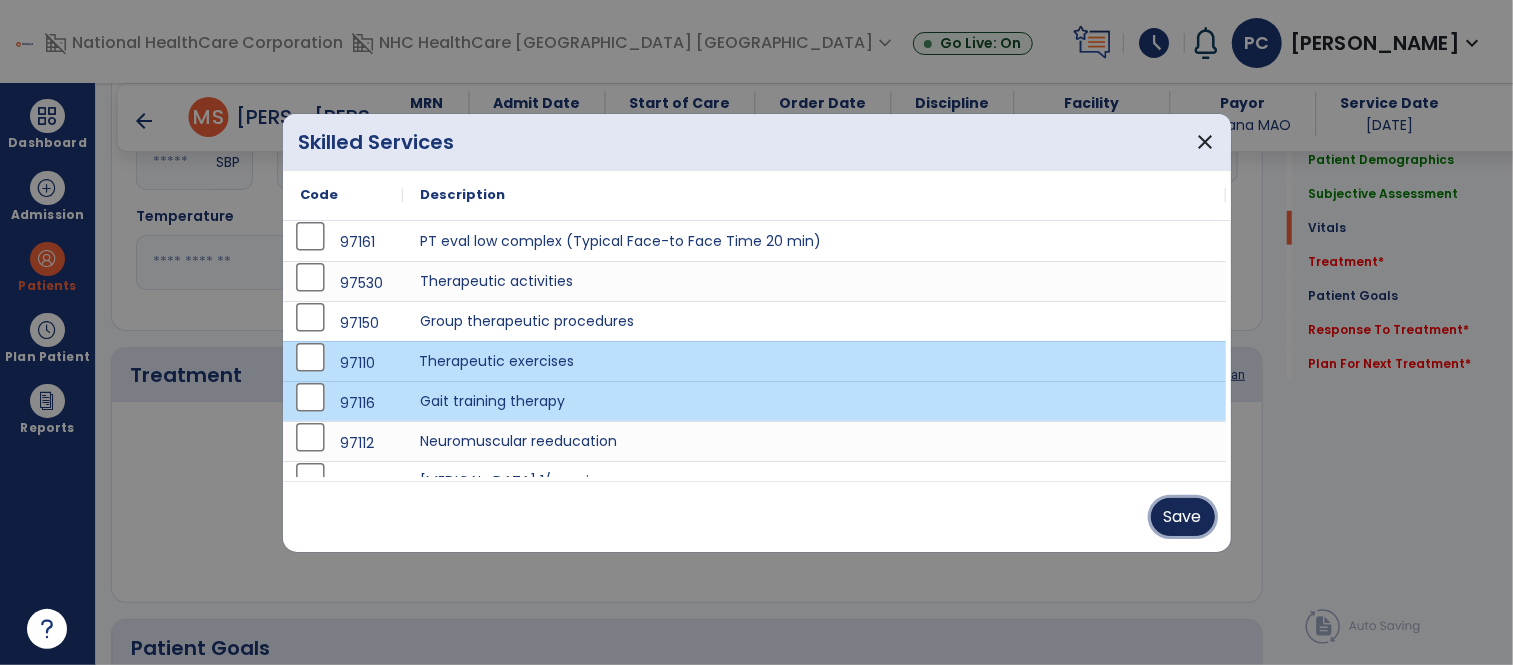click on "Save" at bounding box center [1183, 517] 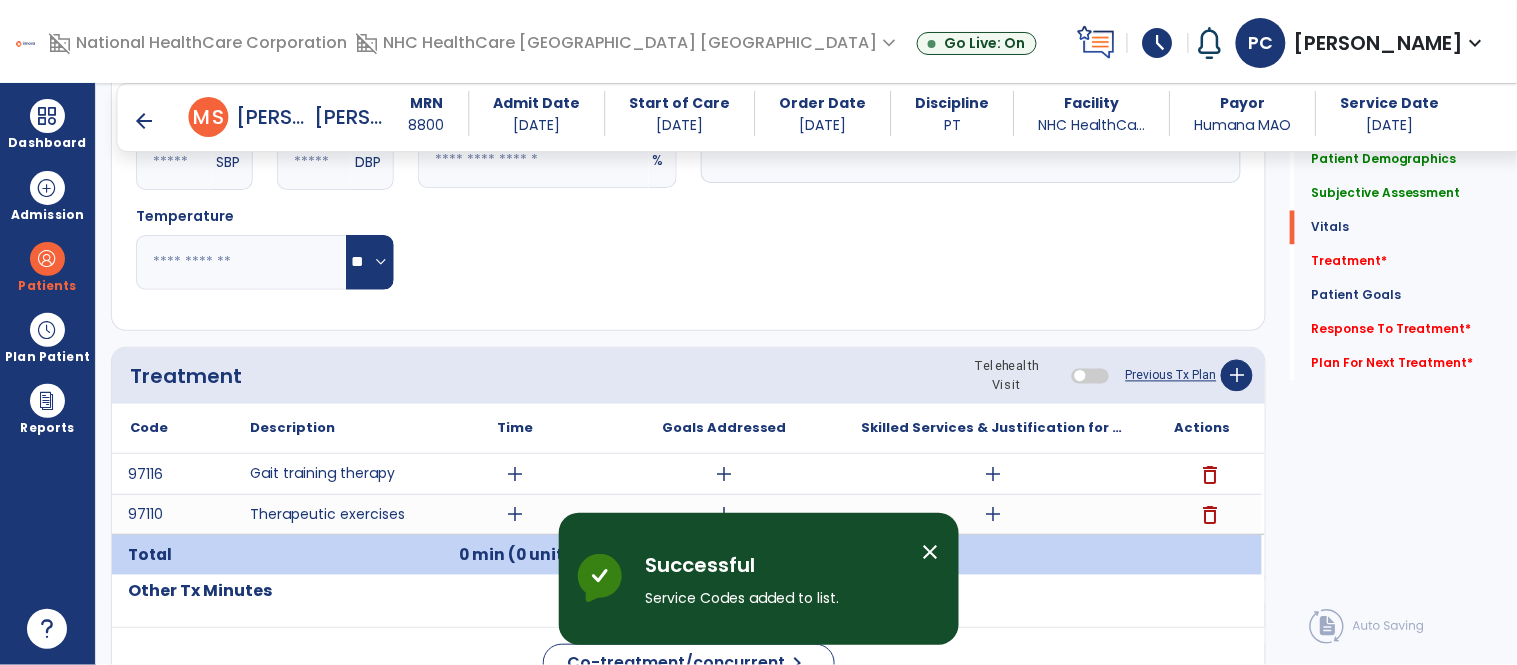 click on "Successful Service Codes added to list." at bounding box center (776, 587) 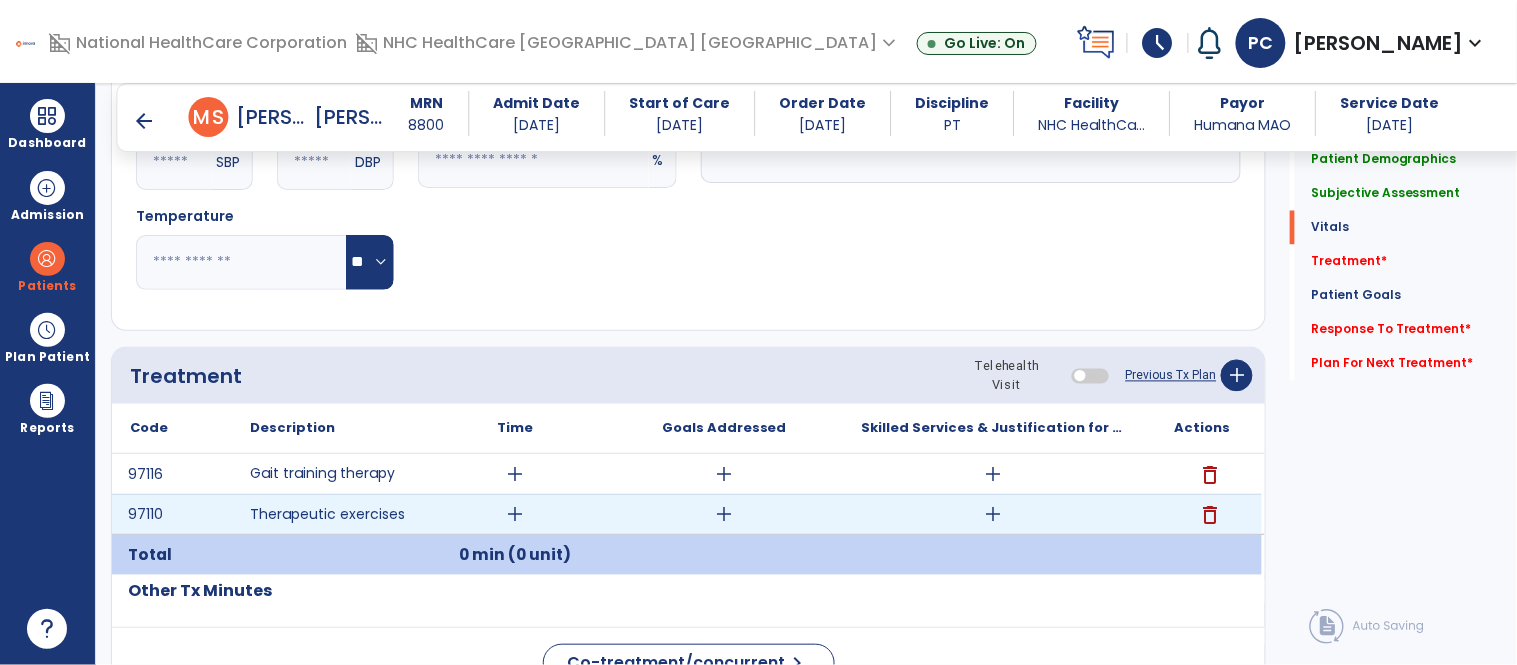 click on "add" at bounding box center (515, 514) 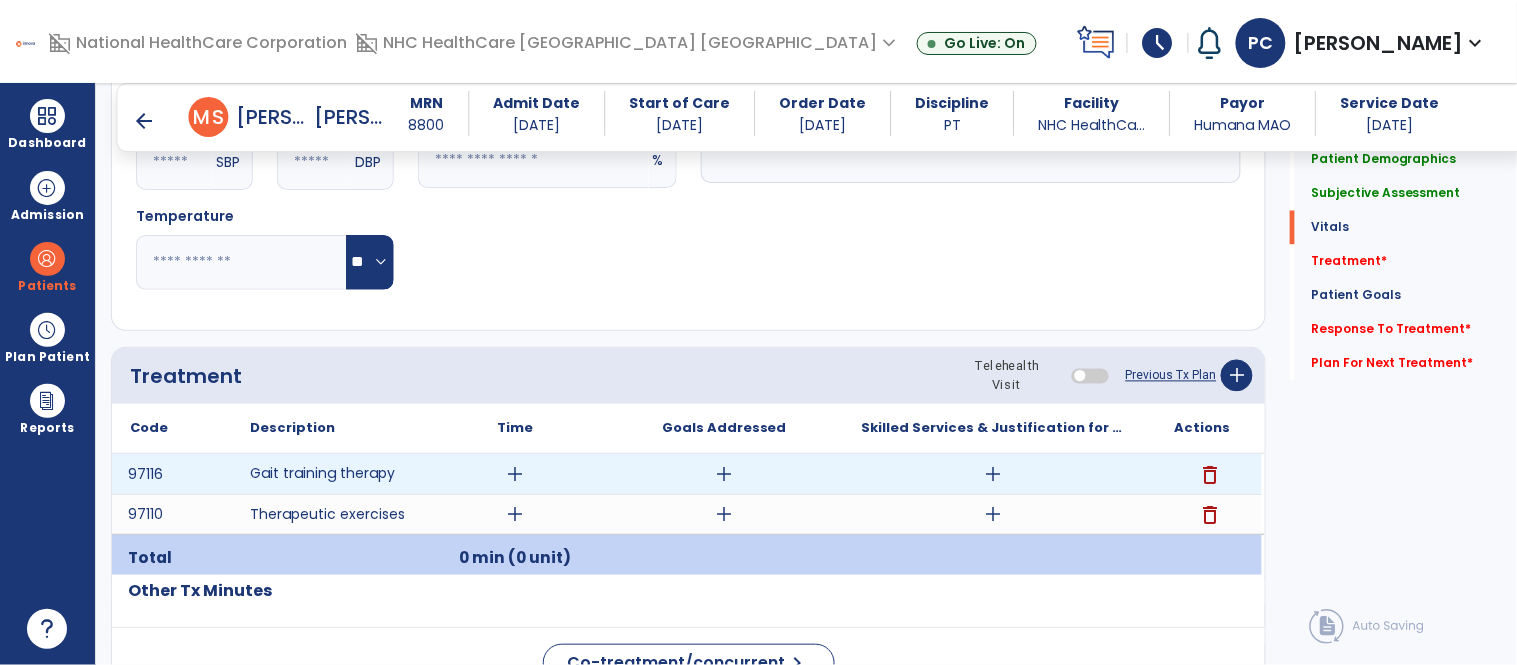 click on "add" at bounding box center [515, 474] 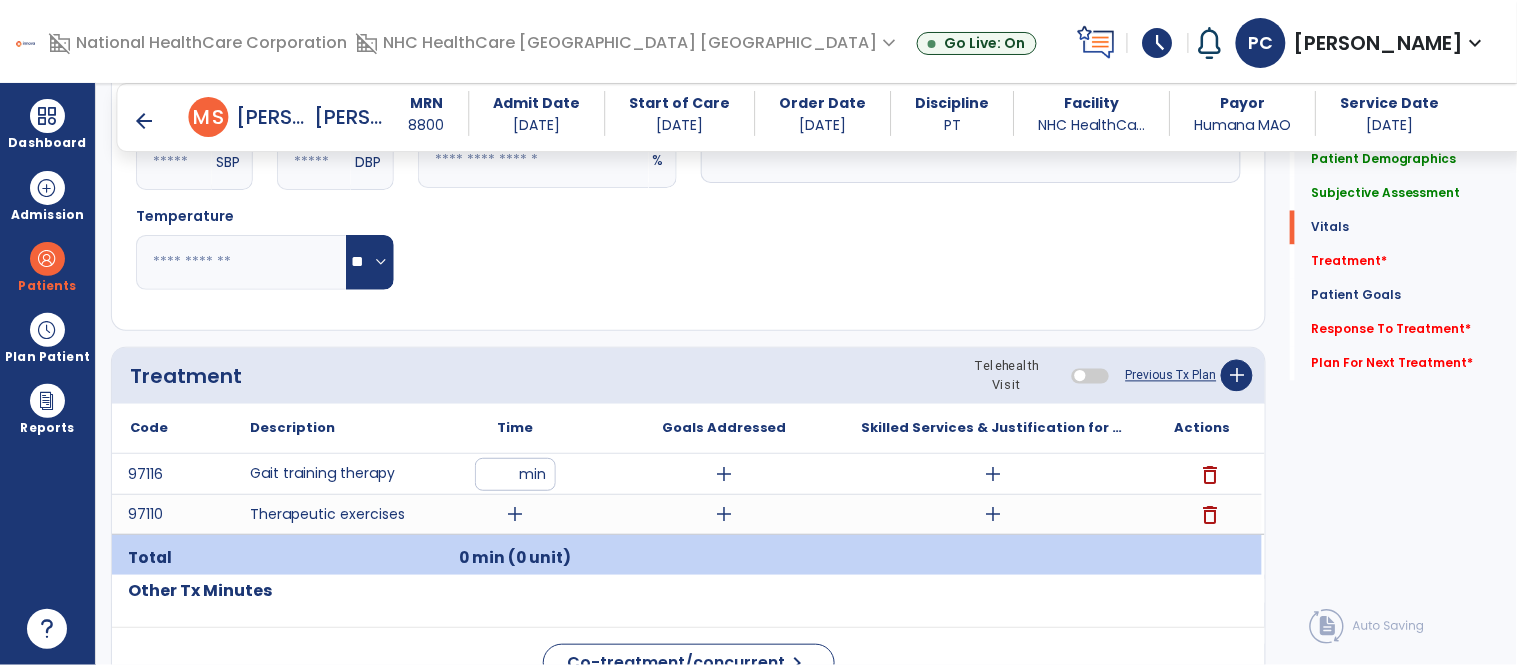 type on "**" 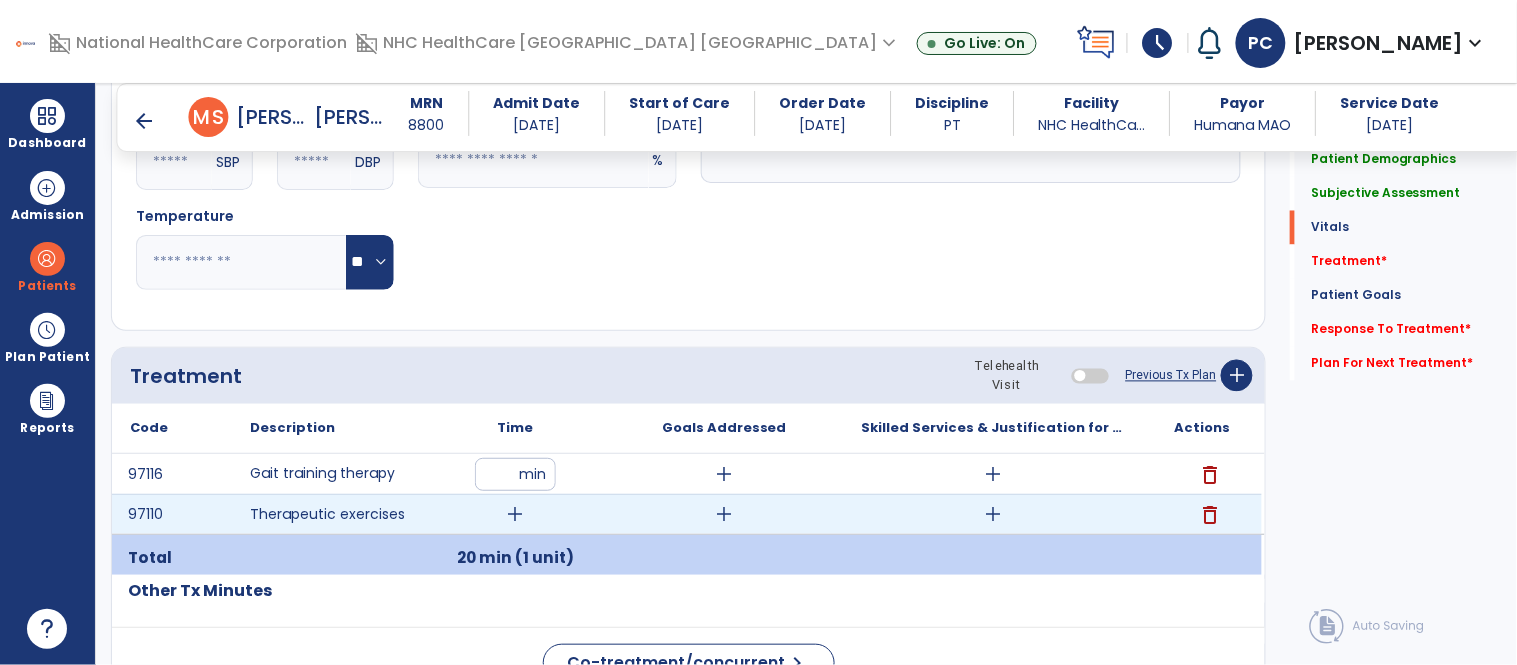 click on "add" at bounding box center (515, 514) 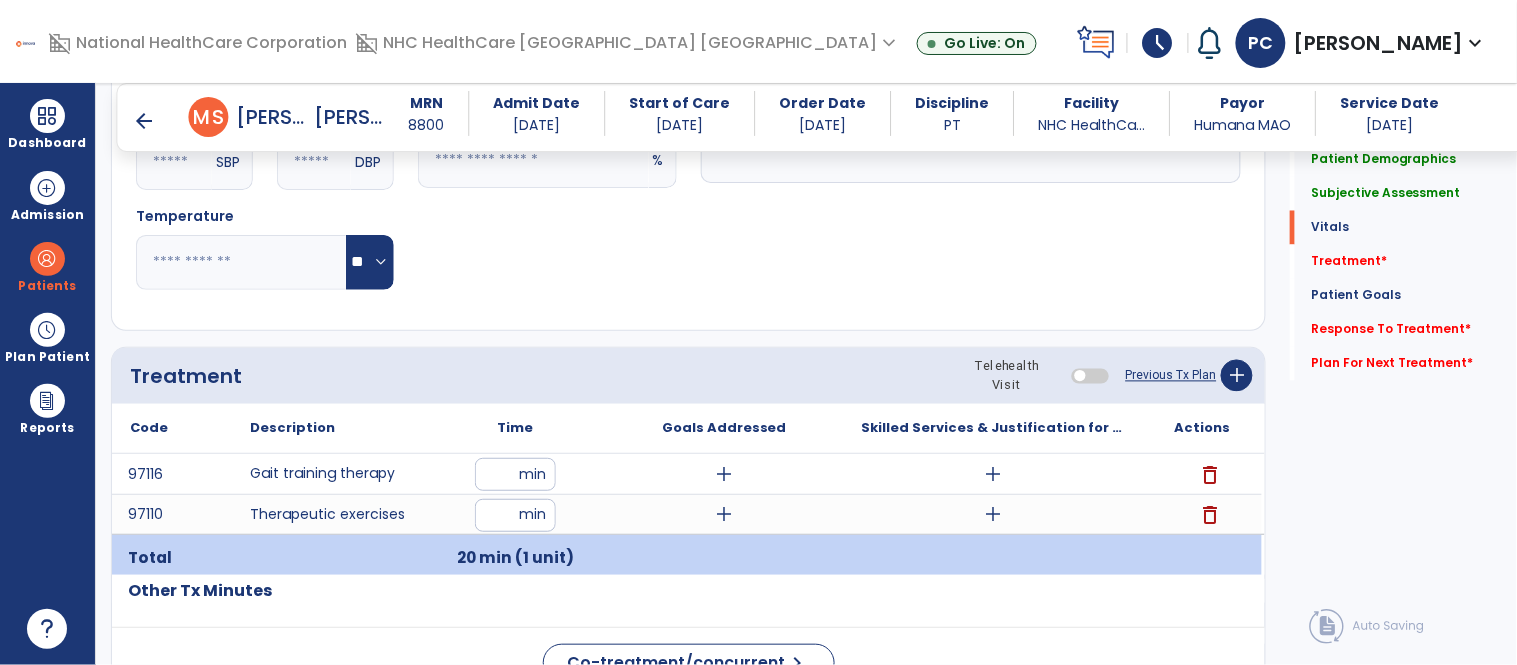 type on "*" 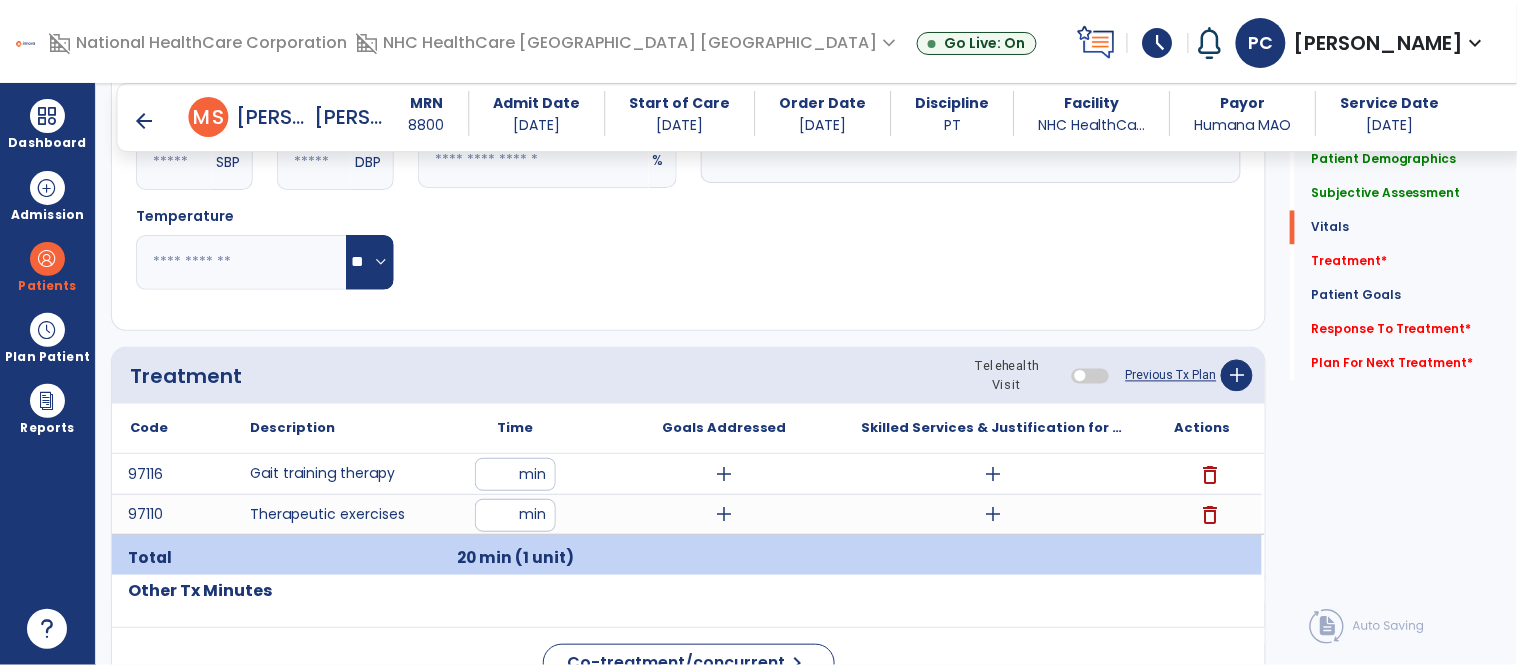 type on "*" 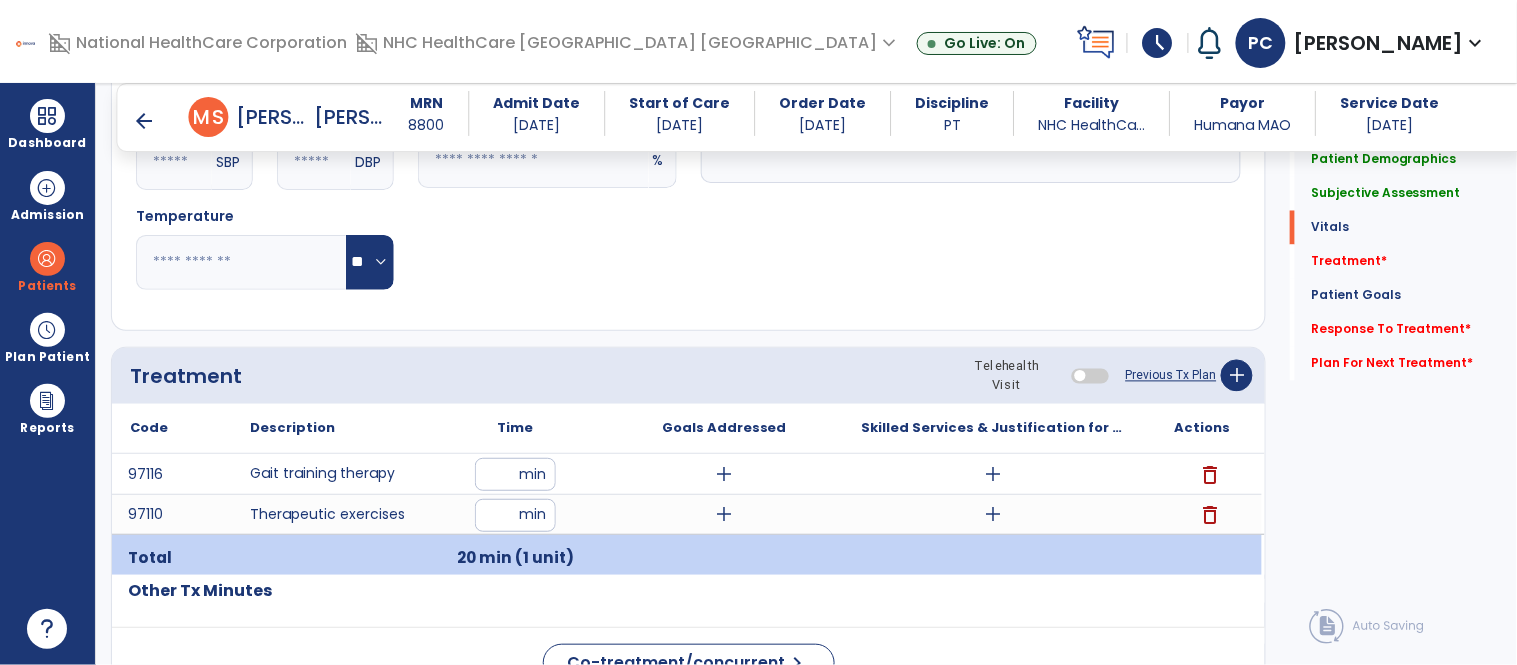type on "**" 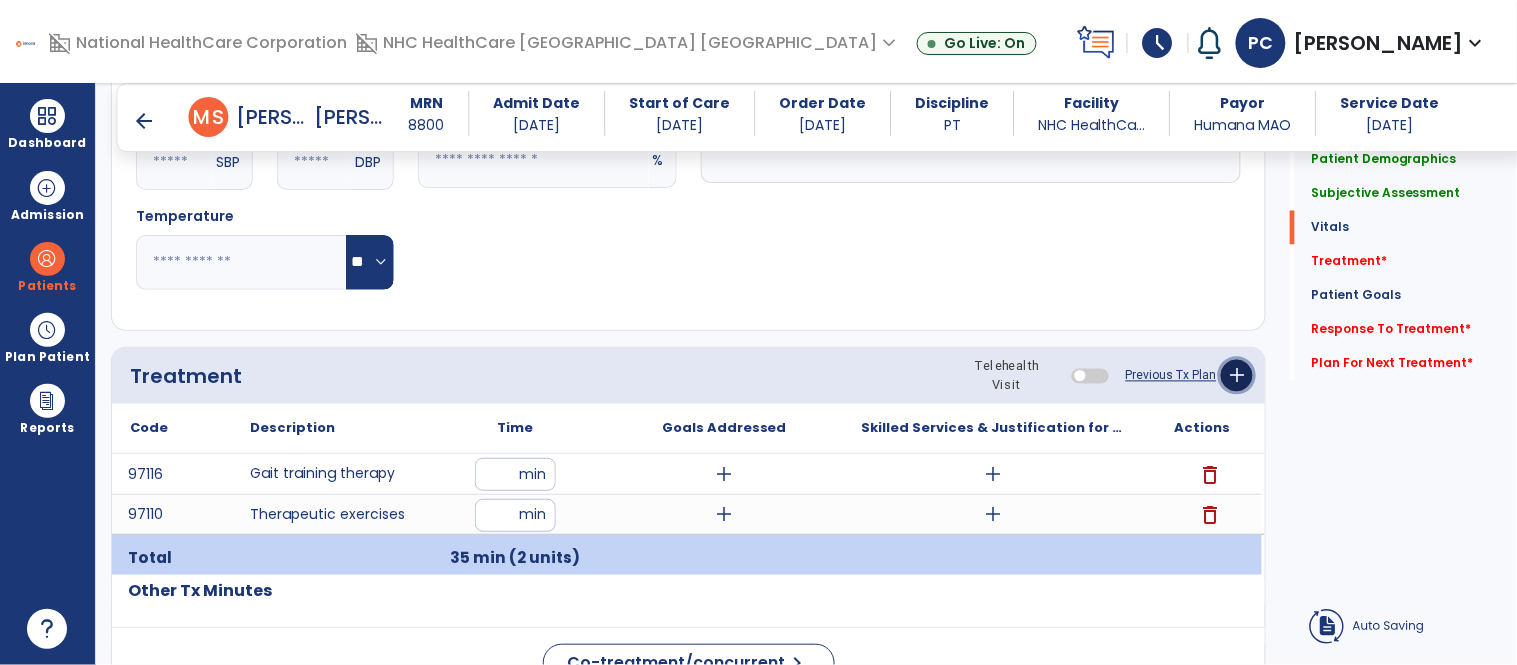 click on "add" 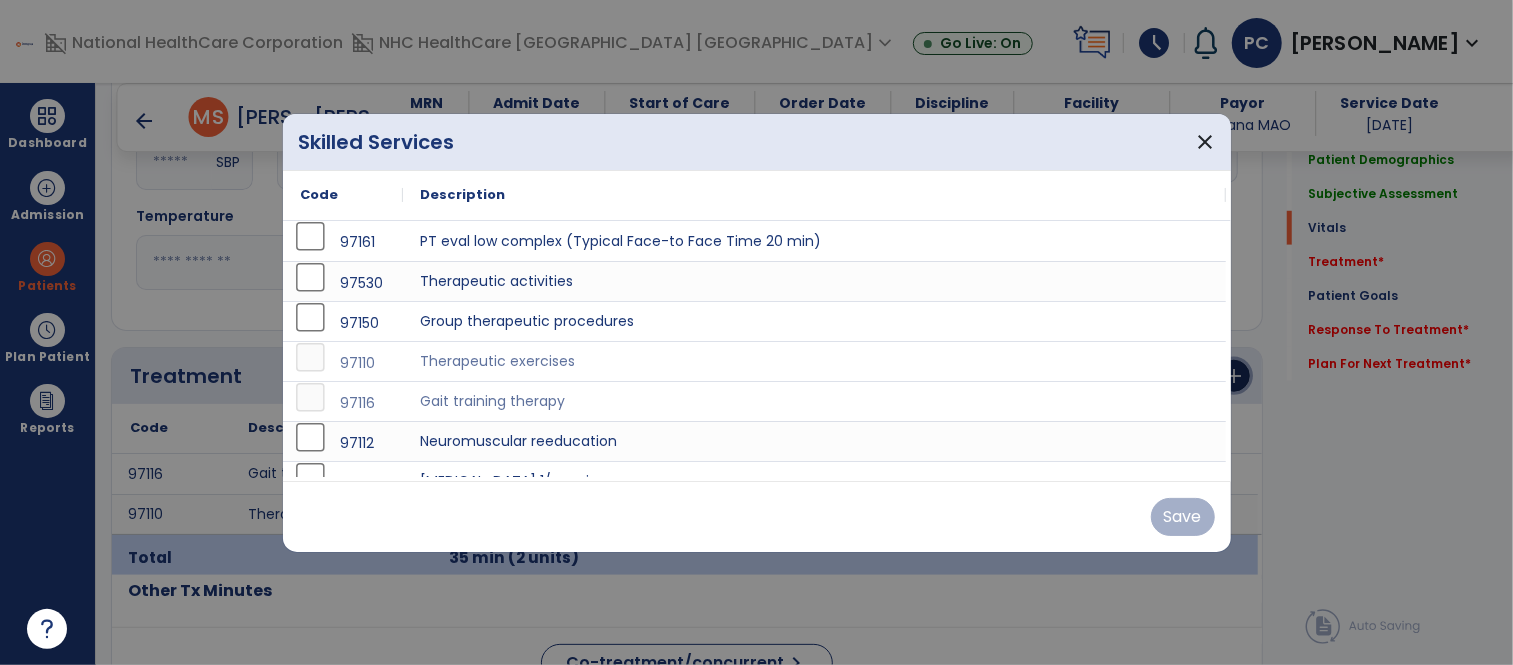 scroll, scrollTop: 902, scrollLeft: 0, axis: vertical 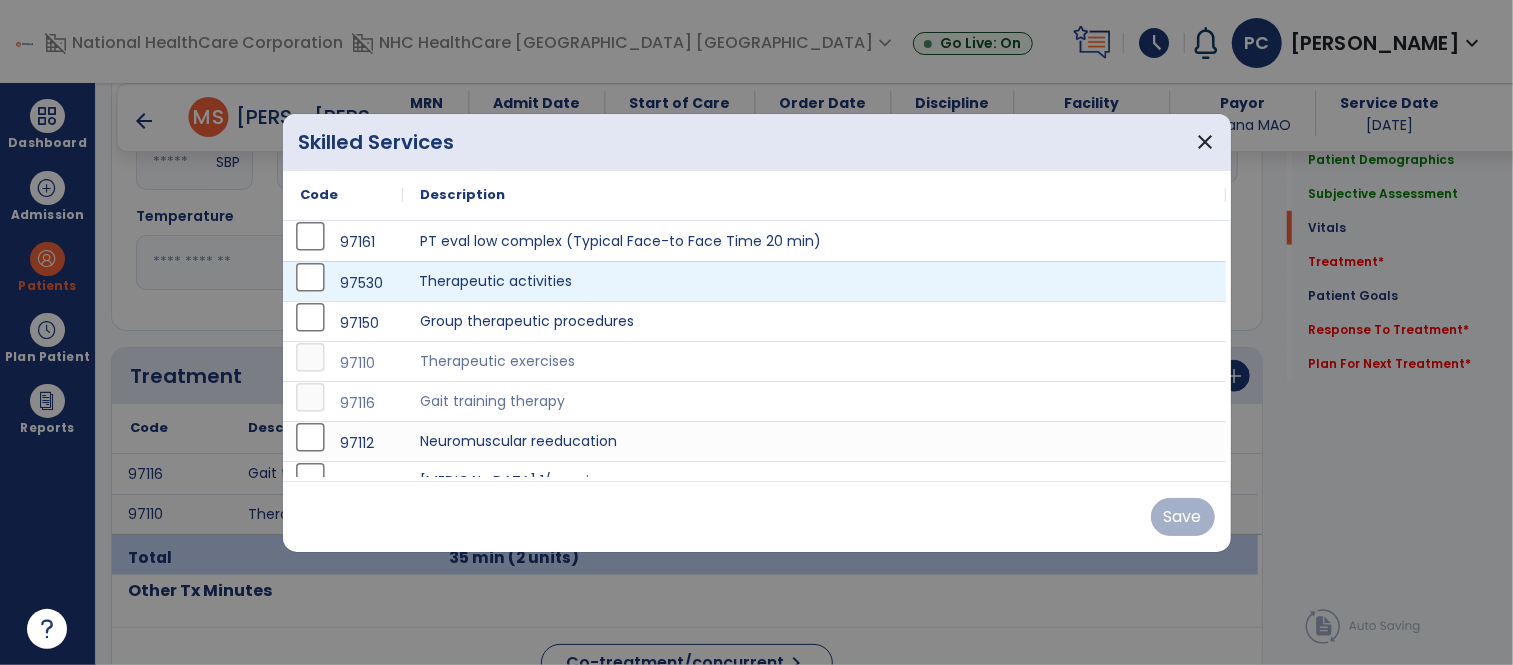 click on "Therapeutic activities" at bounding box center [815, 281] 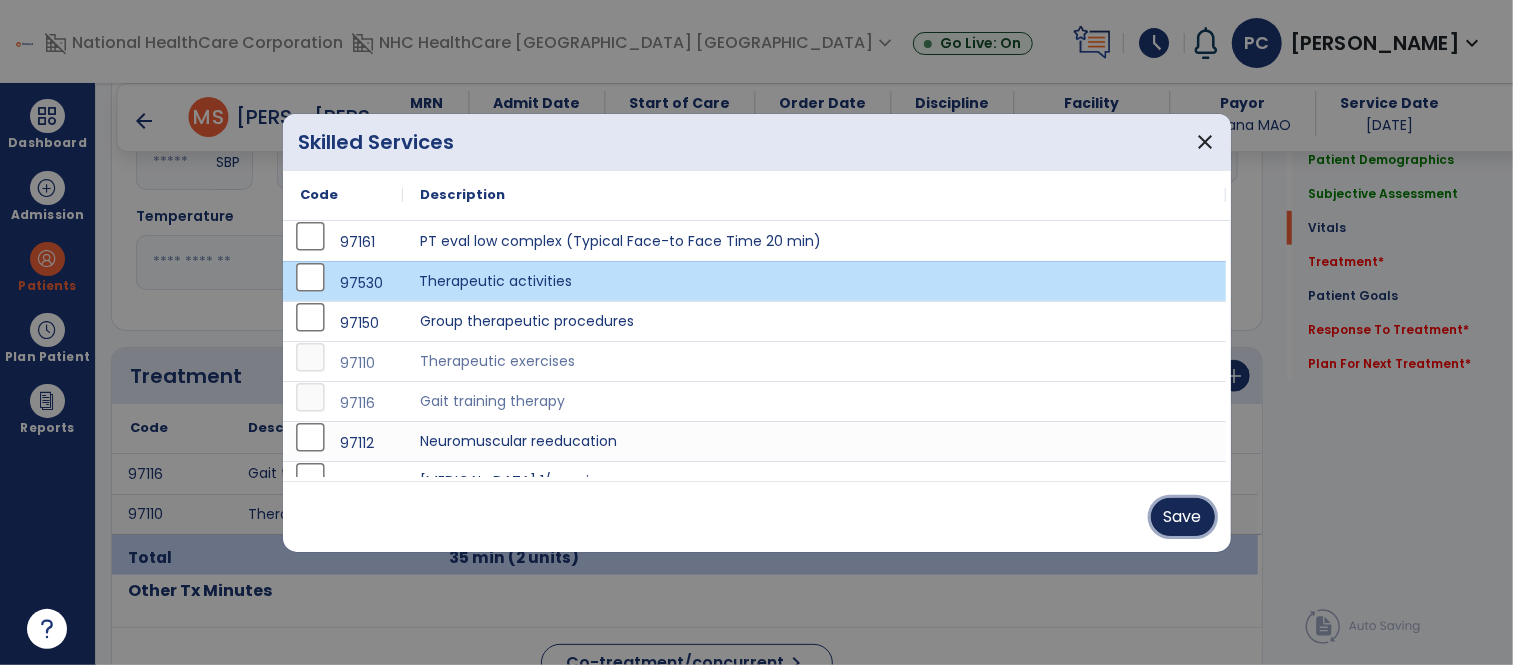 click on "Save" at bounding box center (1183, 517) 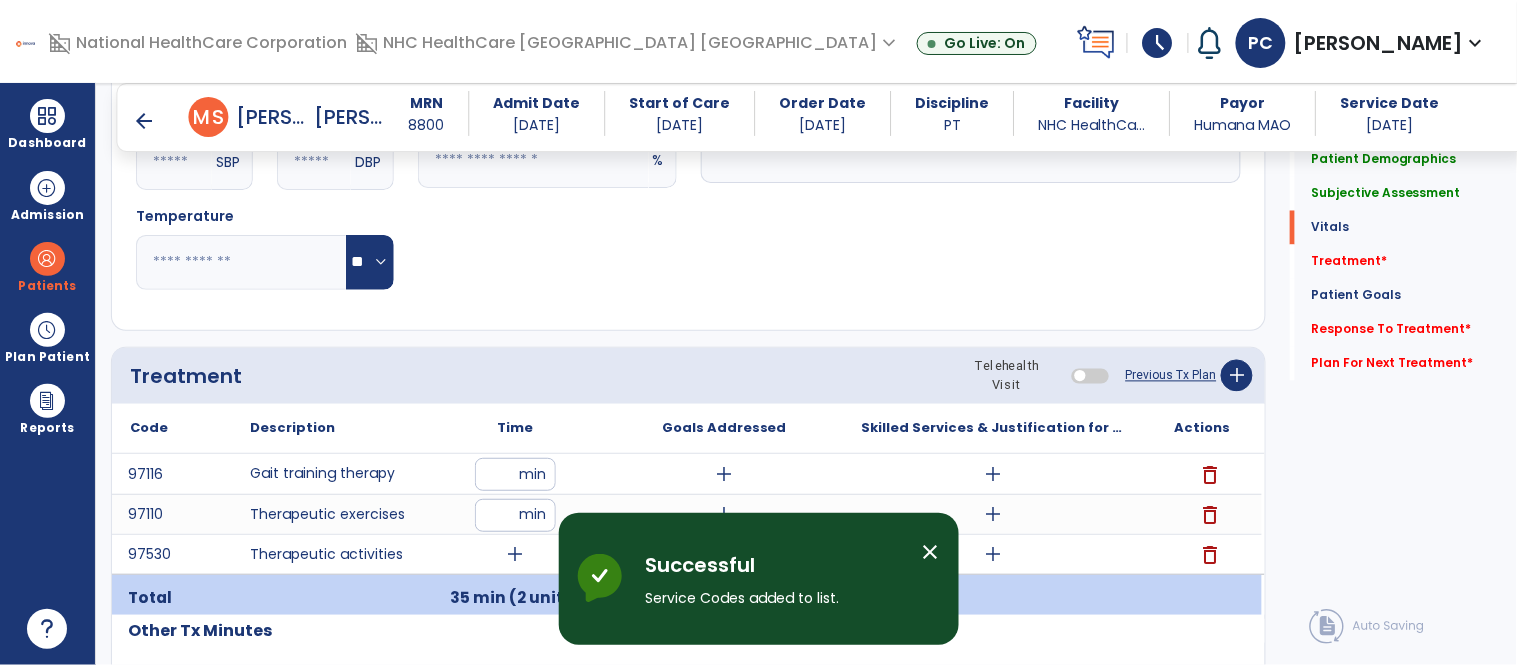 click on "close" at bounding box center (931, 552) 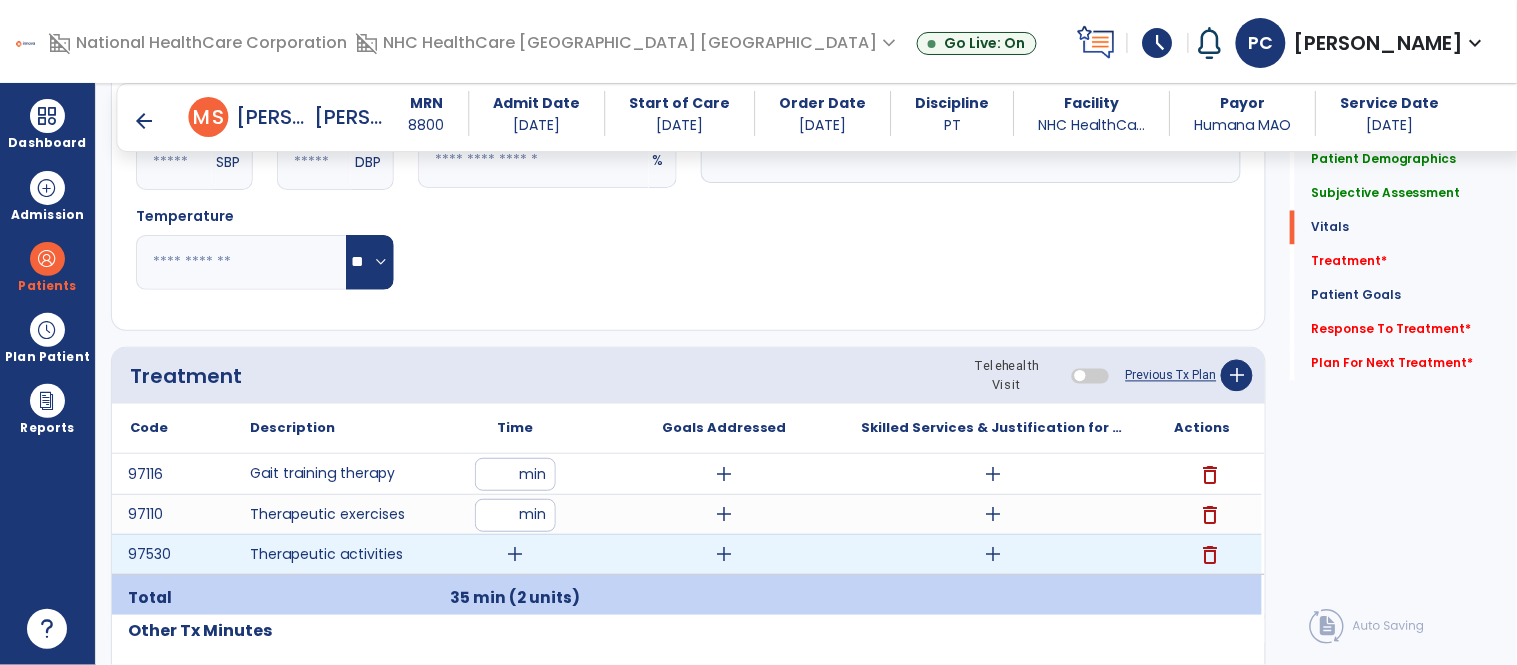 click on "add" at bounding box center (515, 554) 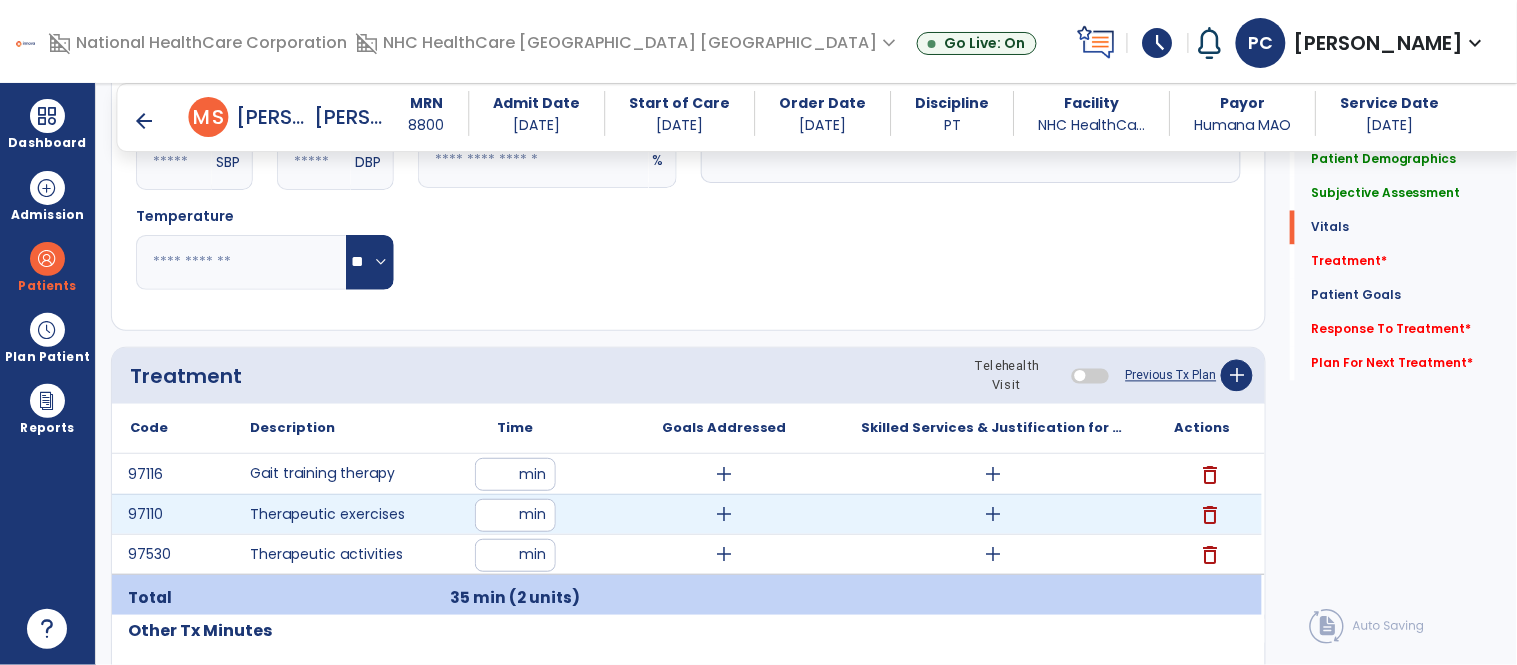 type on "**" 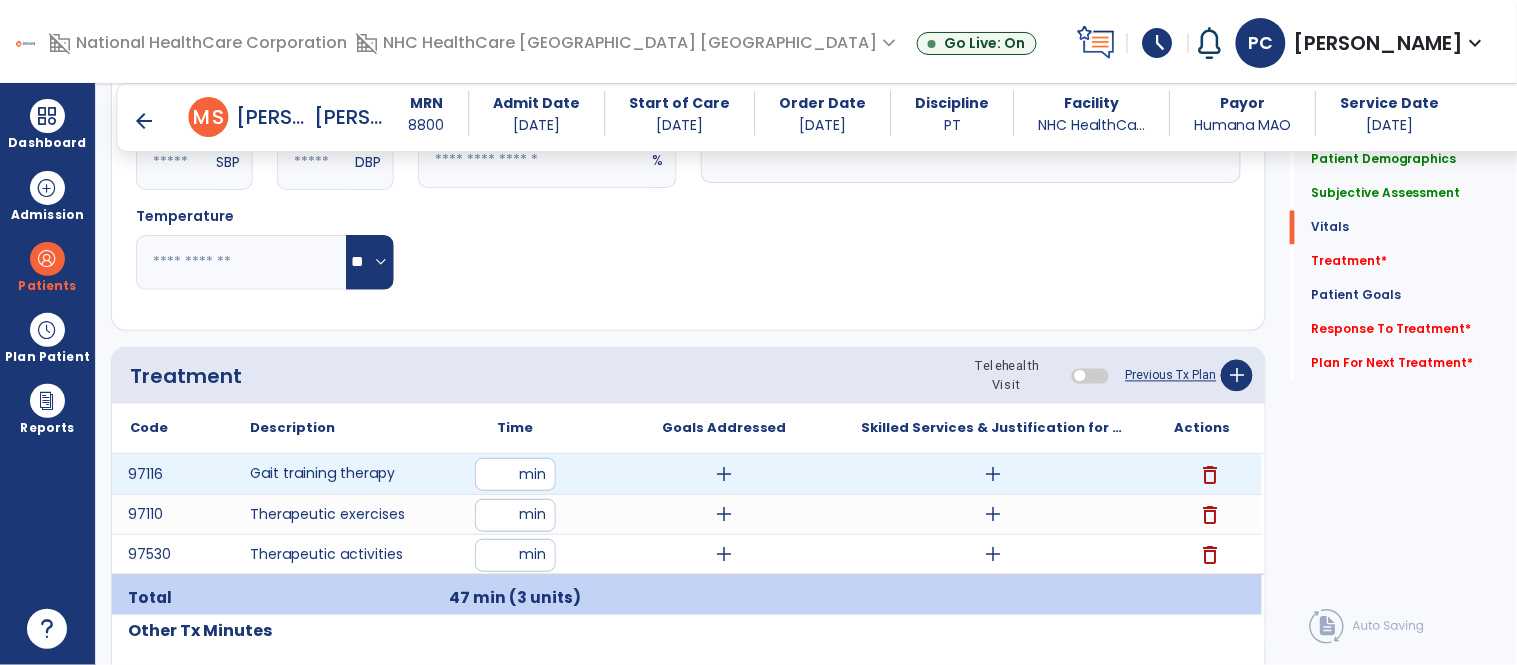 click on "**" at bounding box center [515, 474] 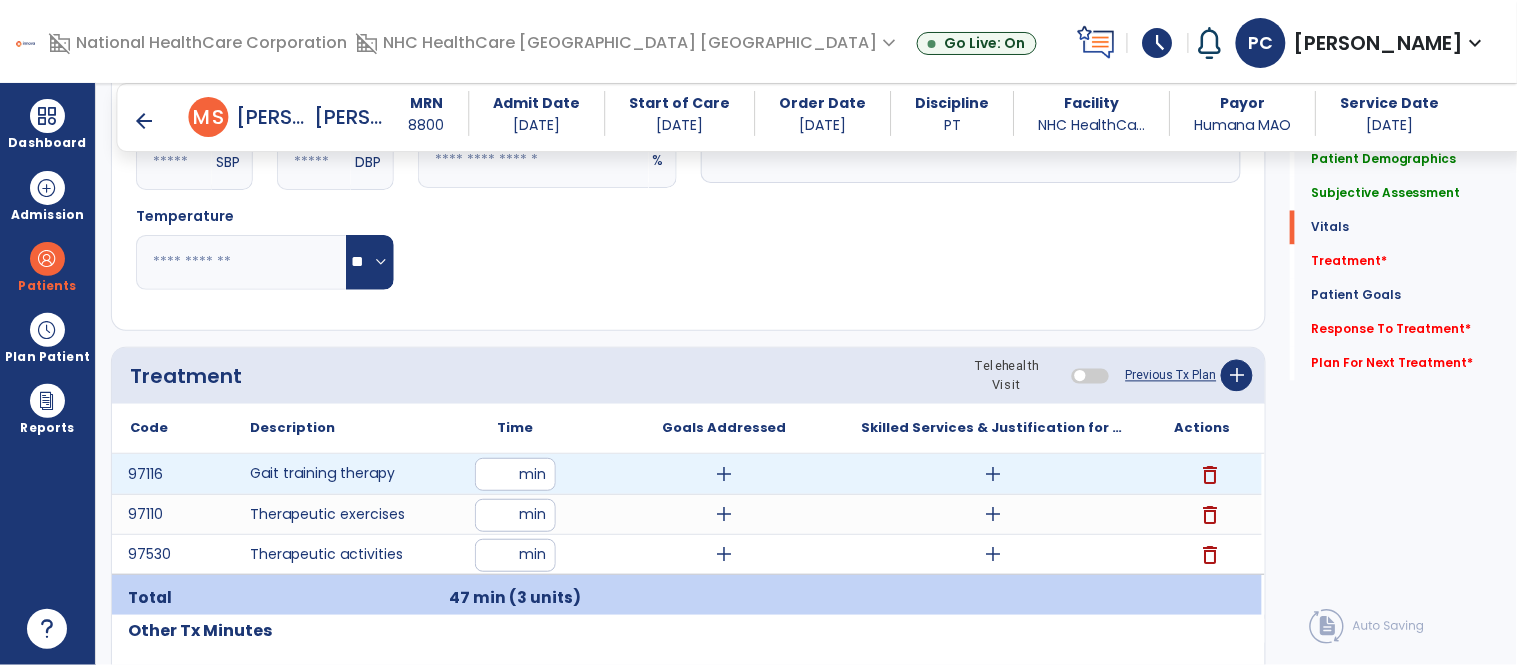 type on "**" 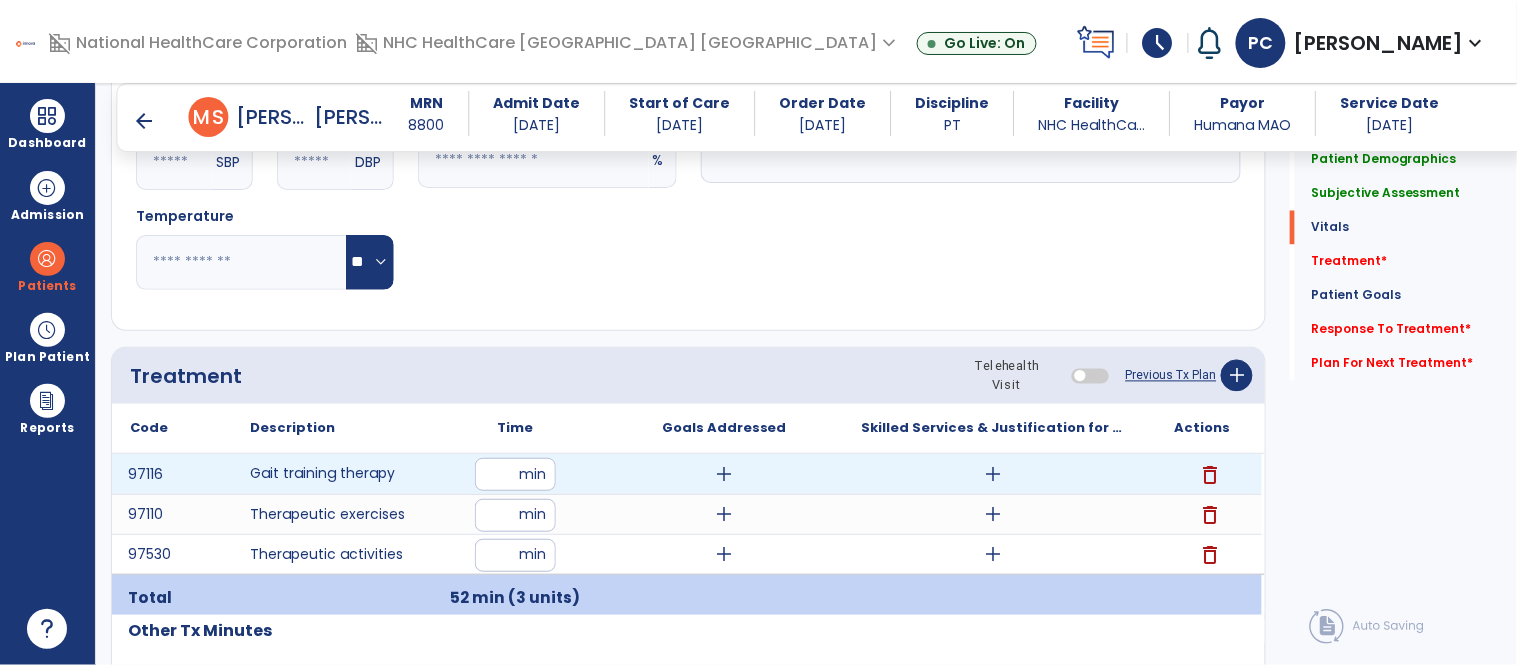 click on "**" at bounding box center (515, 474) 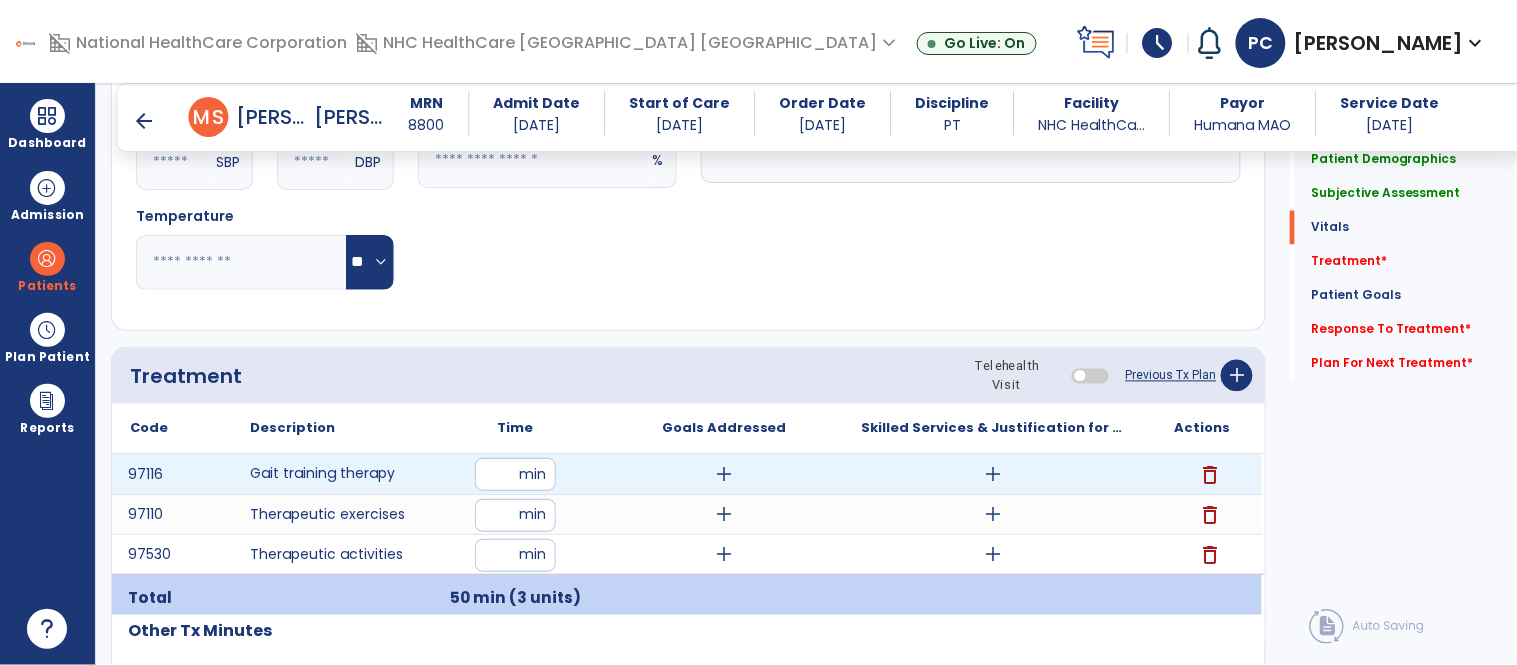 click on "add" at bounding box center [724, 474] 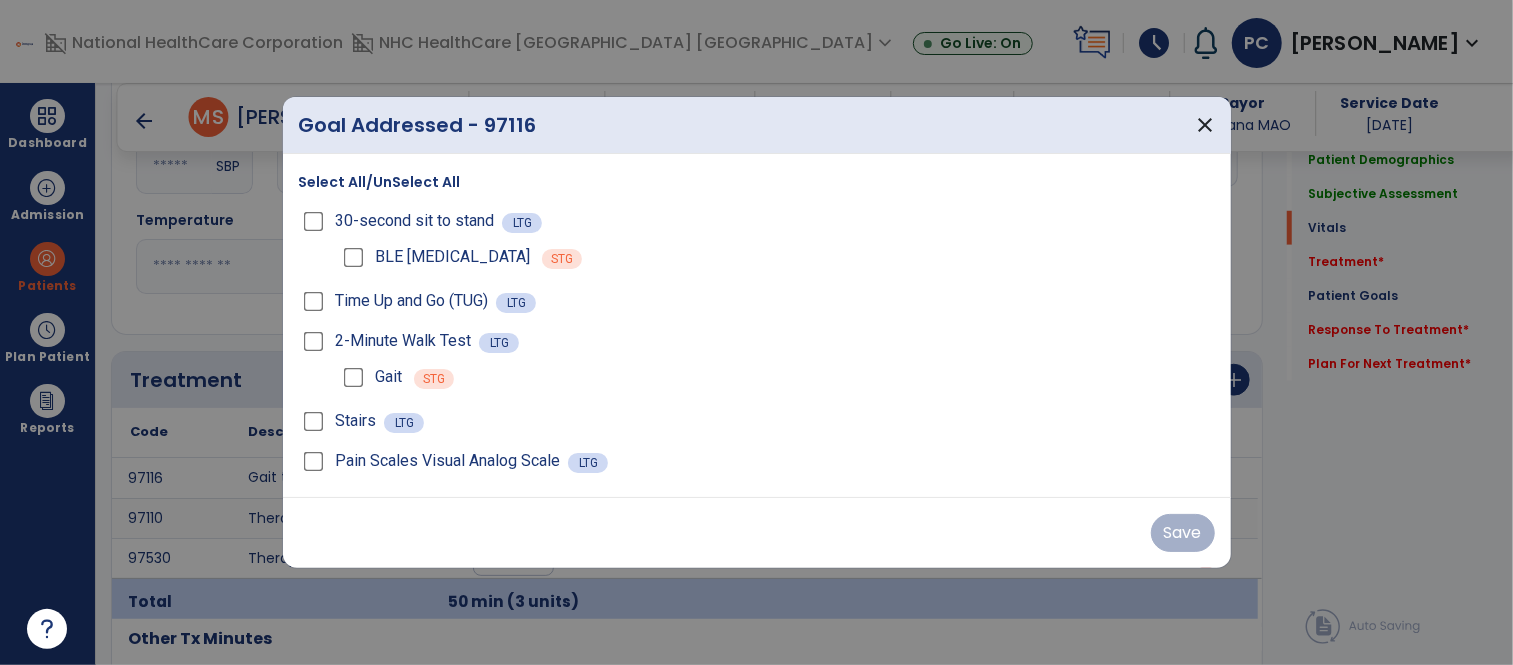 scroll, scrollTop: 902, scrollLeft: 0, axis: vertical 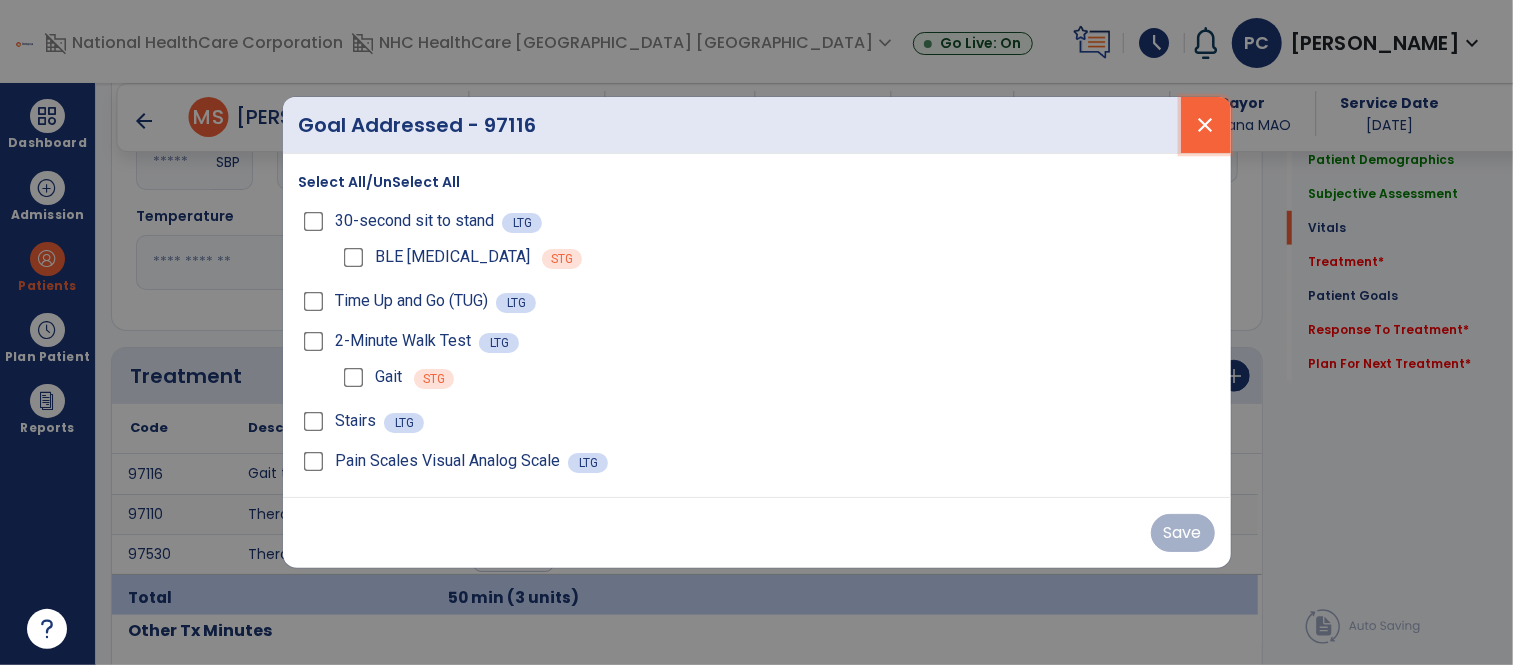 click on "close" at bounding box center [1206, 125] 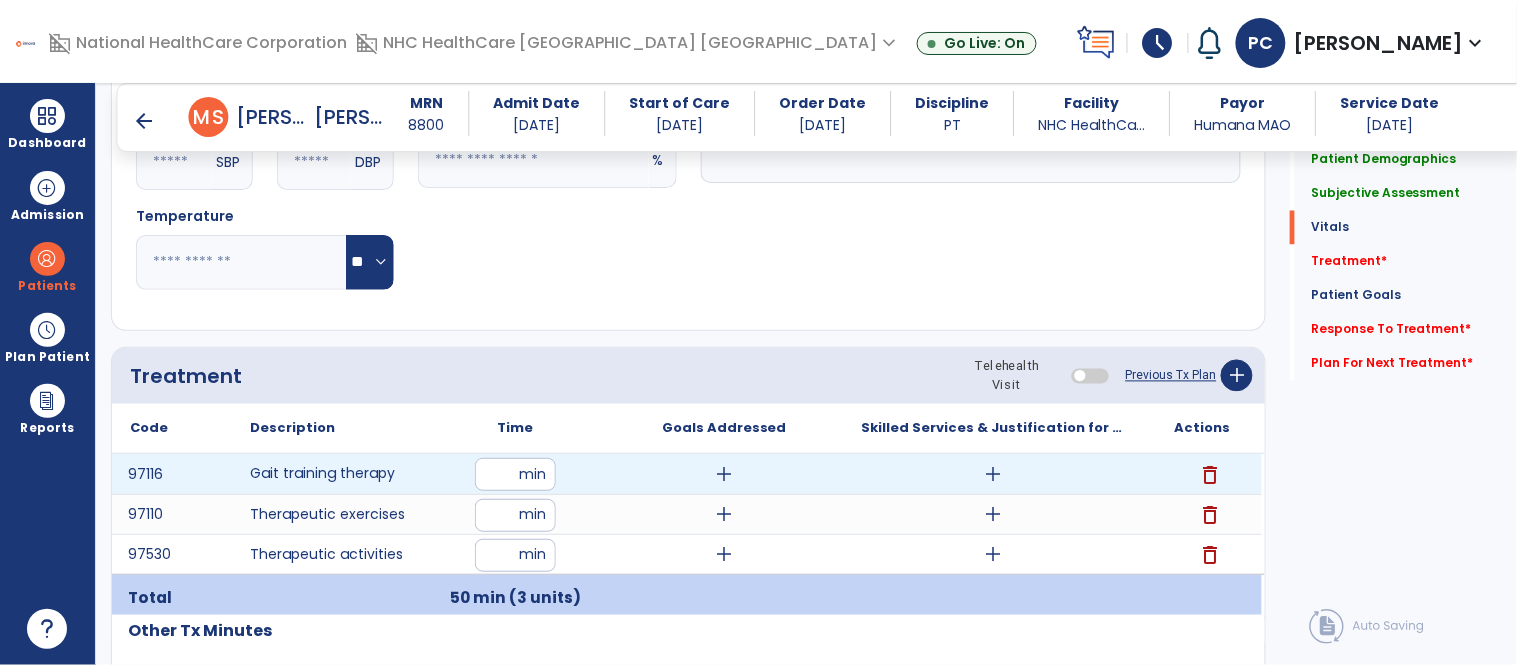 click on "add" at bounding box center (993, 474) 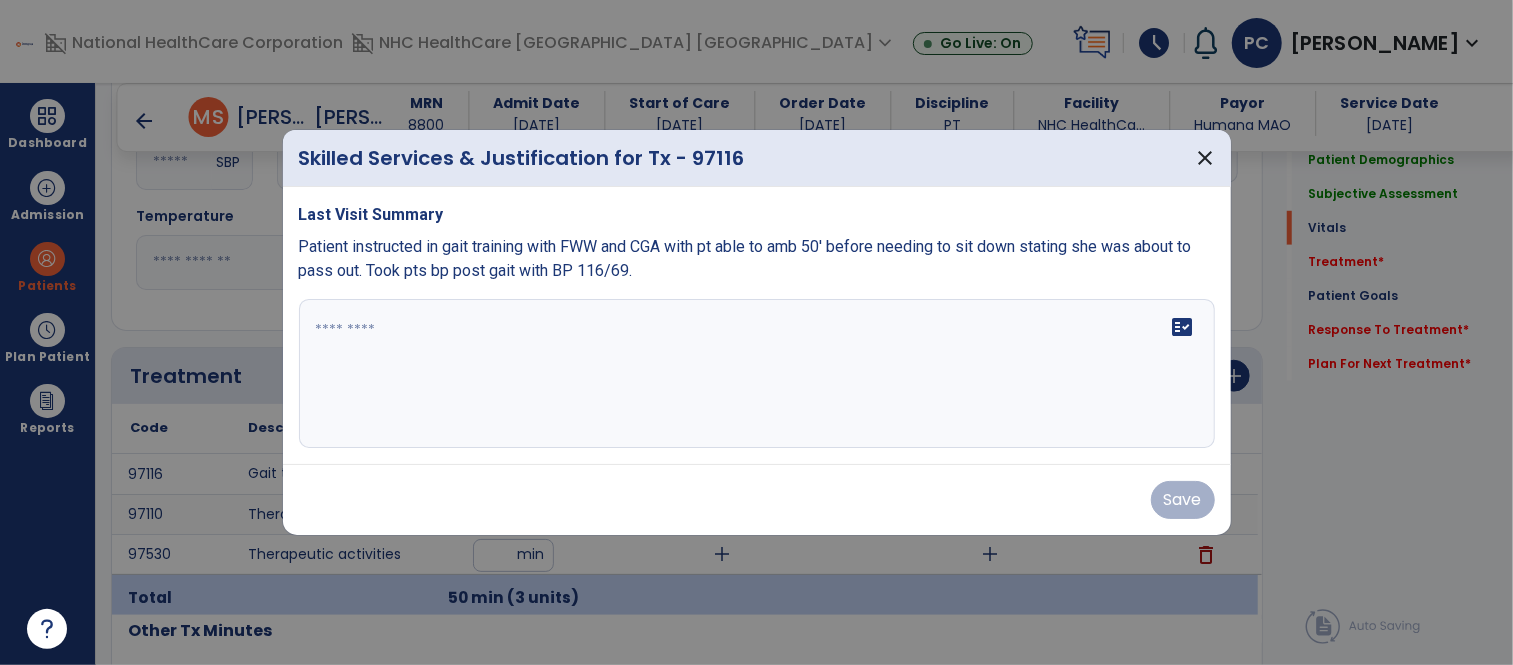 scroll, scrollTop: 902, scrollLeft: 0, axis: vertical 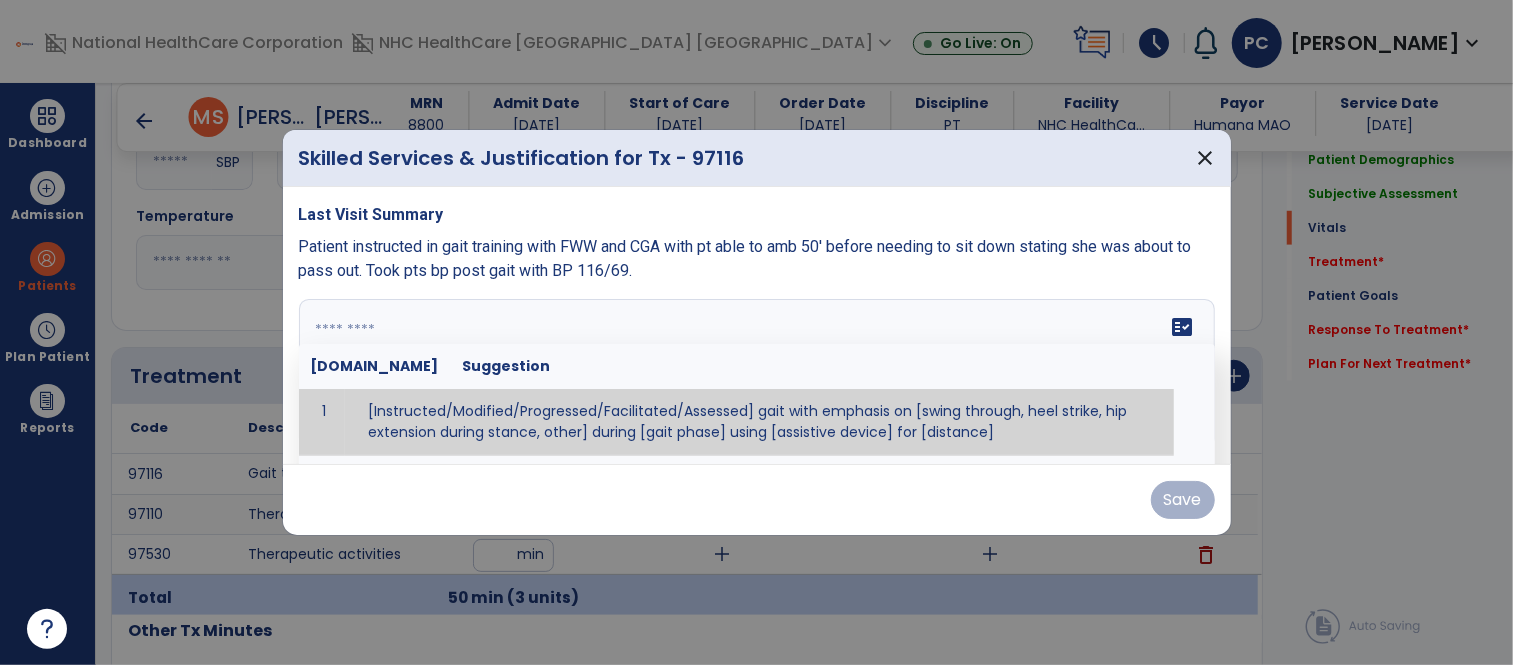 click on "fact_check  [DOMAIN_NAME] Suggestion 1 [Instructed/Modified/Progressed/Facilitated/Assessed] gait with emphasis on [swing through, heel strike, hip extension during stance, other] during [gait phase] using [assistive device] for [distance] 2 [Instructed/Modified/Progressed/Facilitated/Assessed] use of [assistive device] and [NWB, PWB, step-to gait pattern, step through gait pattern] 3 [Instructed/Modified/Progressed/Facilitated/Assessed] patient's ability to [ascend/descend # of steps, perform directional changes, walk on even/uneven surfaces, pick-up objects off floor, velocity changes, other] using [assistive device]. 4 [Instructed/Modified/Progressed/Facilitated/Assessed] pre-gait activities including [identify exercise] in order to prepare for gait training. 5" at bounding box center [757, 374] 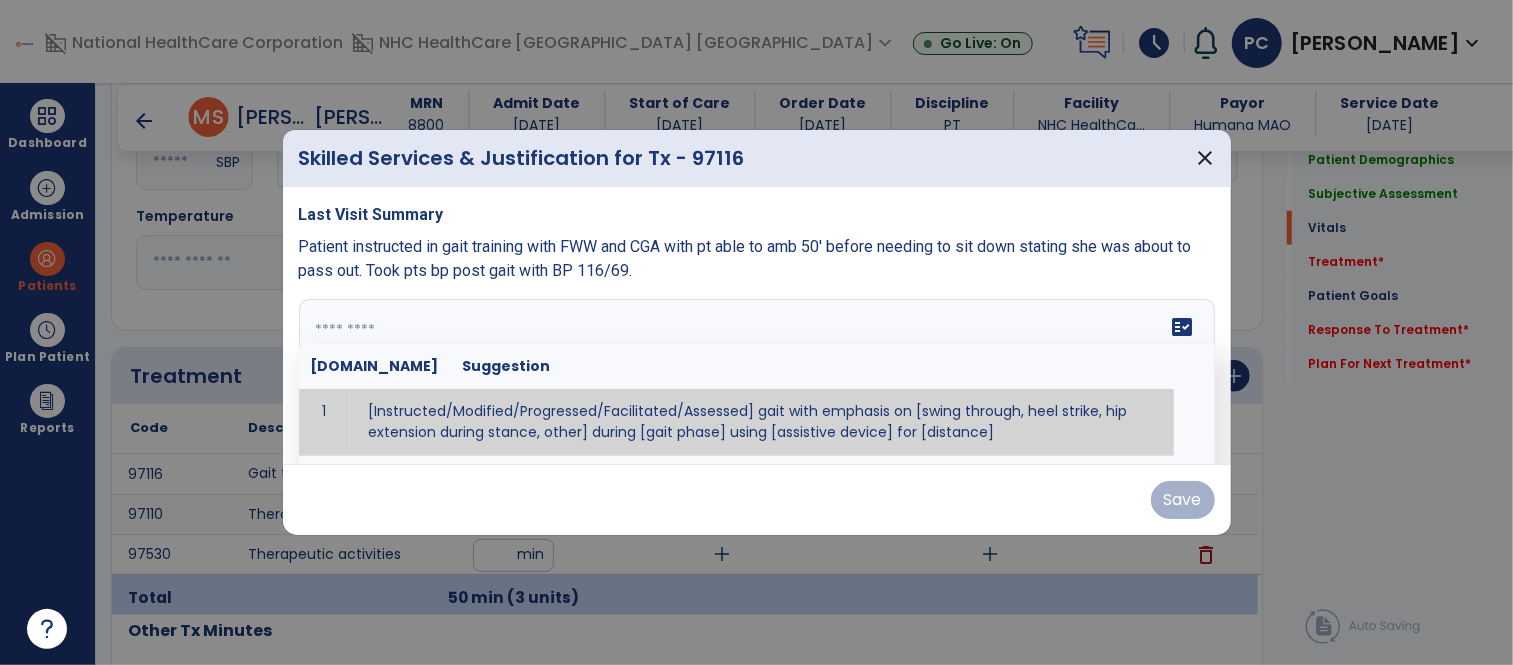 click at bounding box center (754, 374) 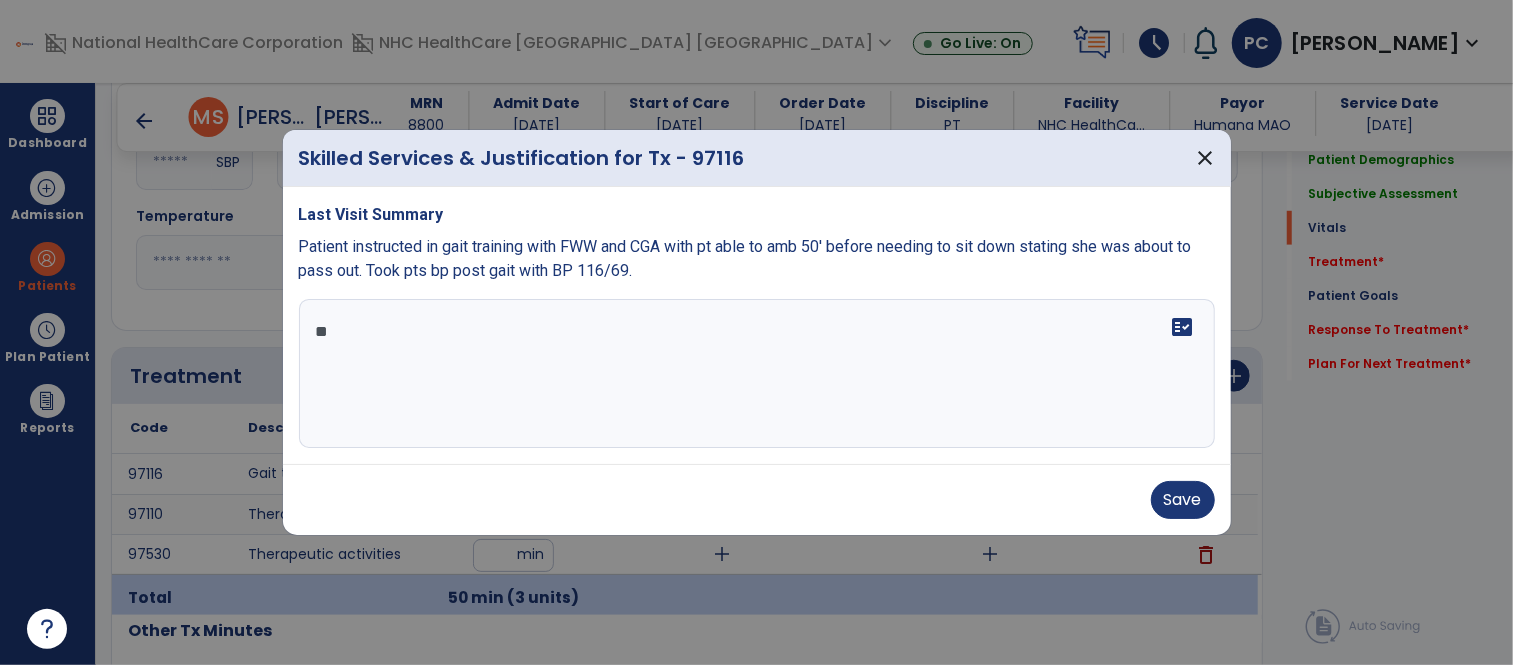 type on "*" 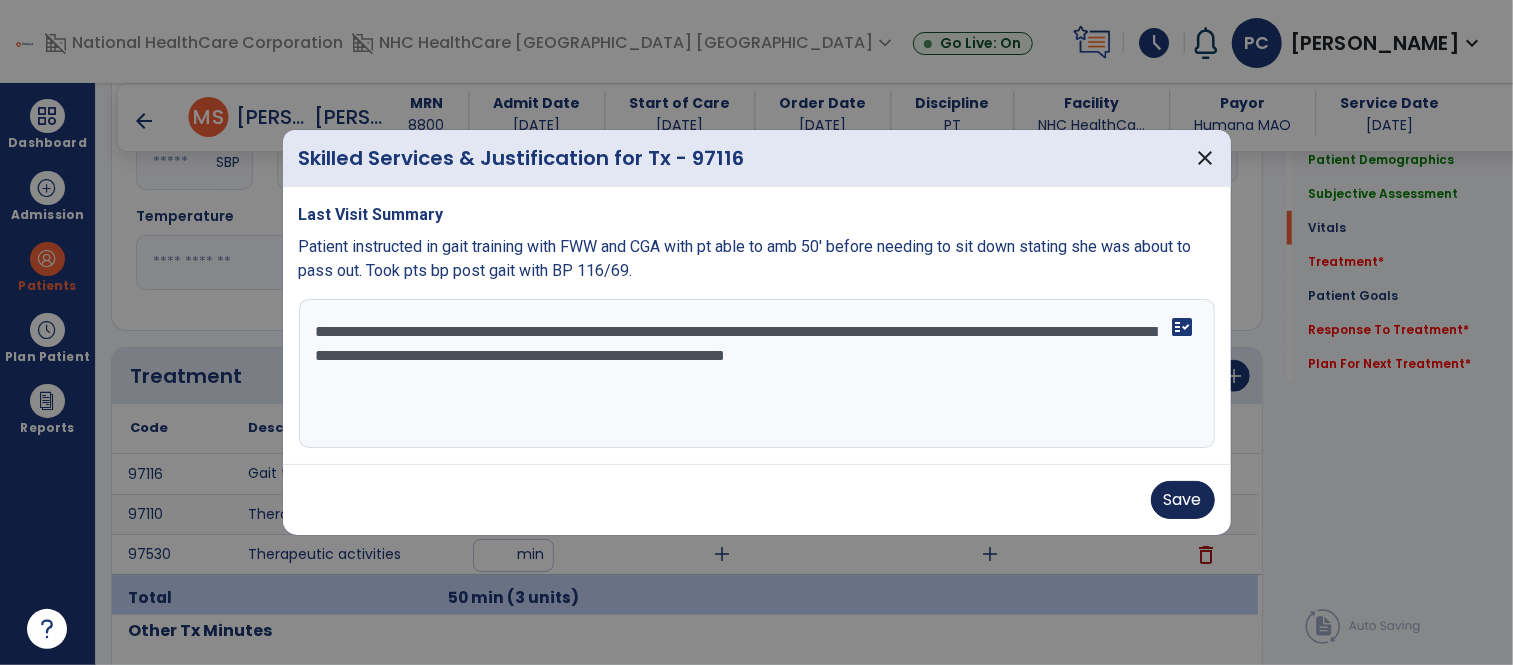 type on "**********" 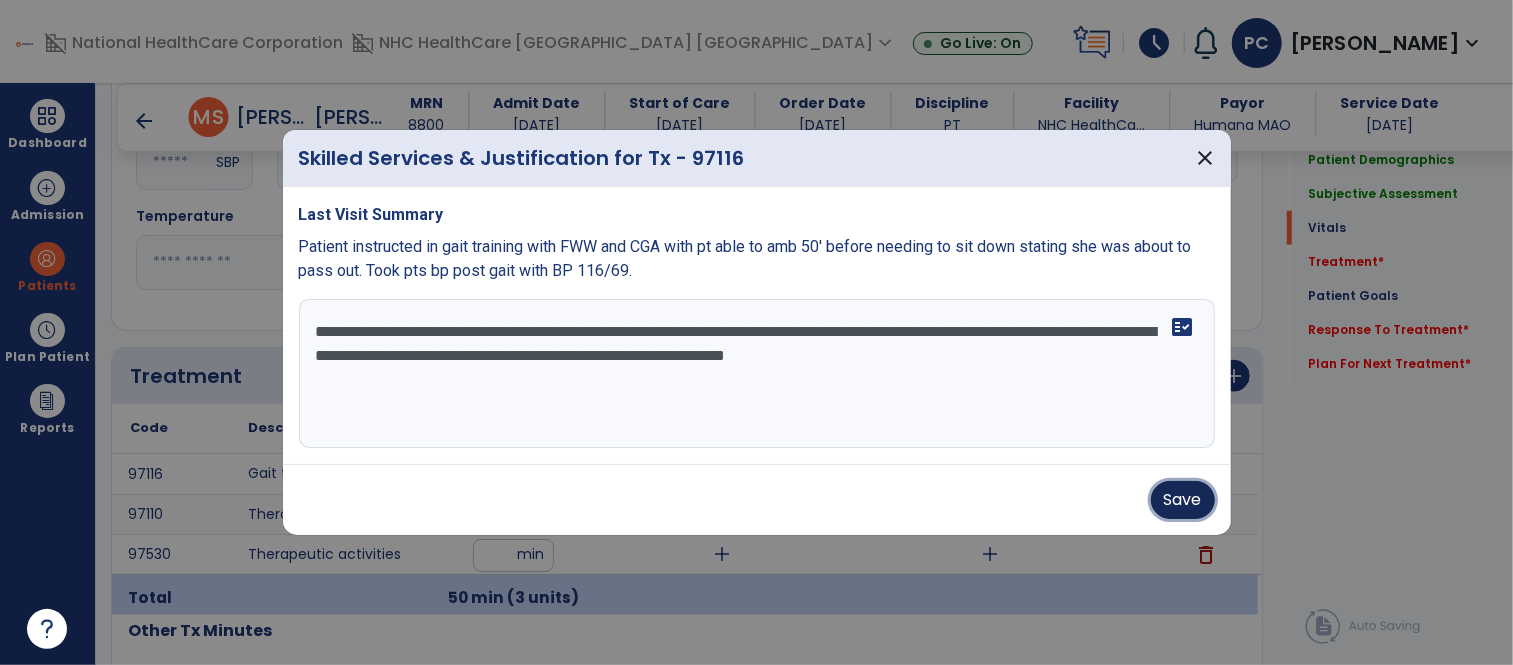 click on "Save" at bounding box center [1183, 500] 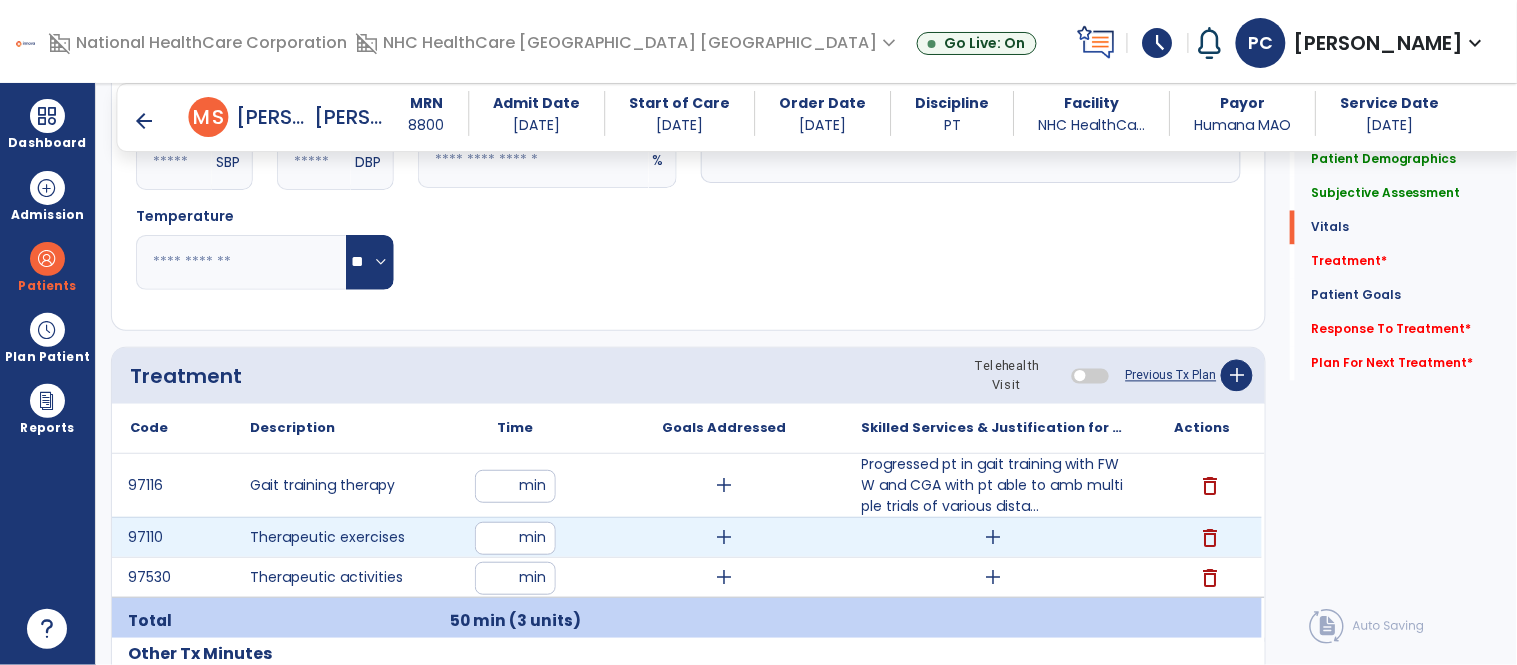 click on "add" at bounding box center (993, 537) 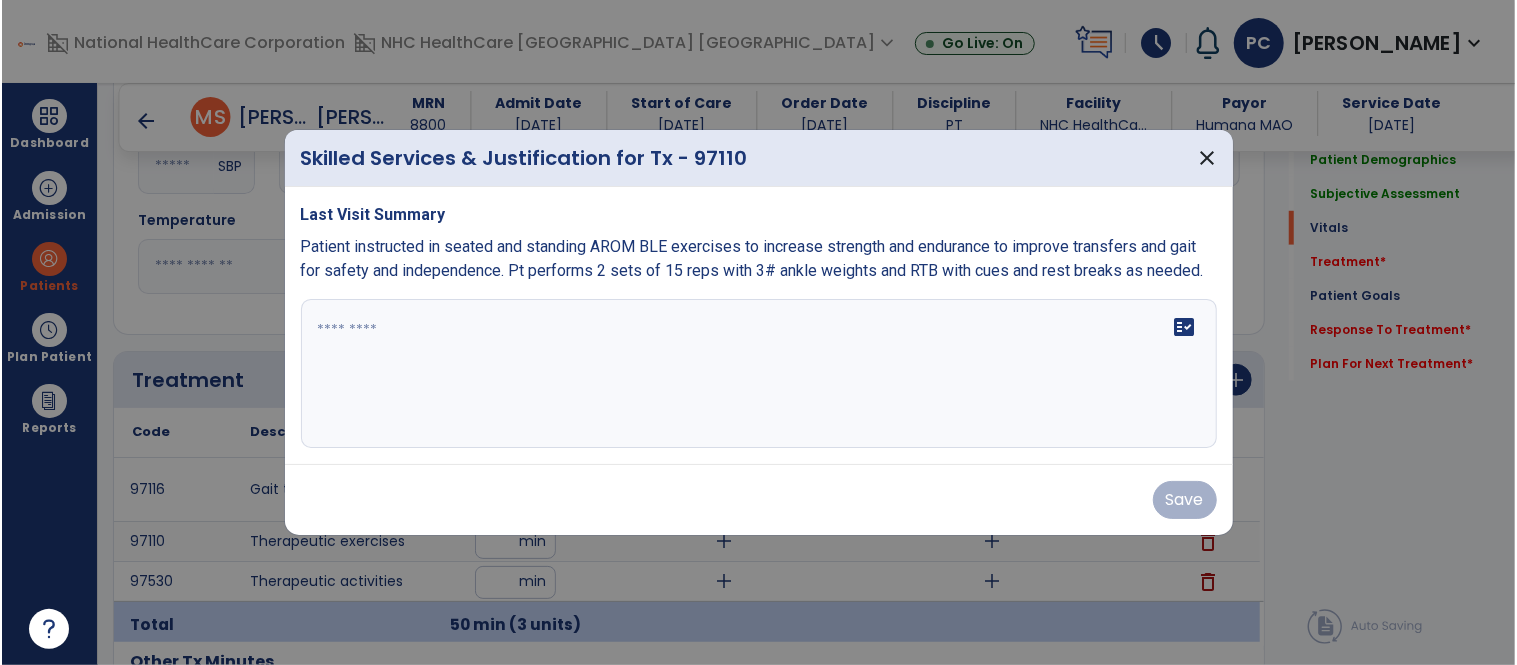 scroll, scrollTop: 902, scrollLeft: 0, axis: vertical 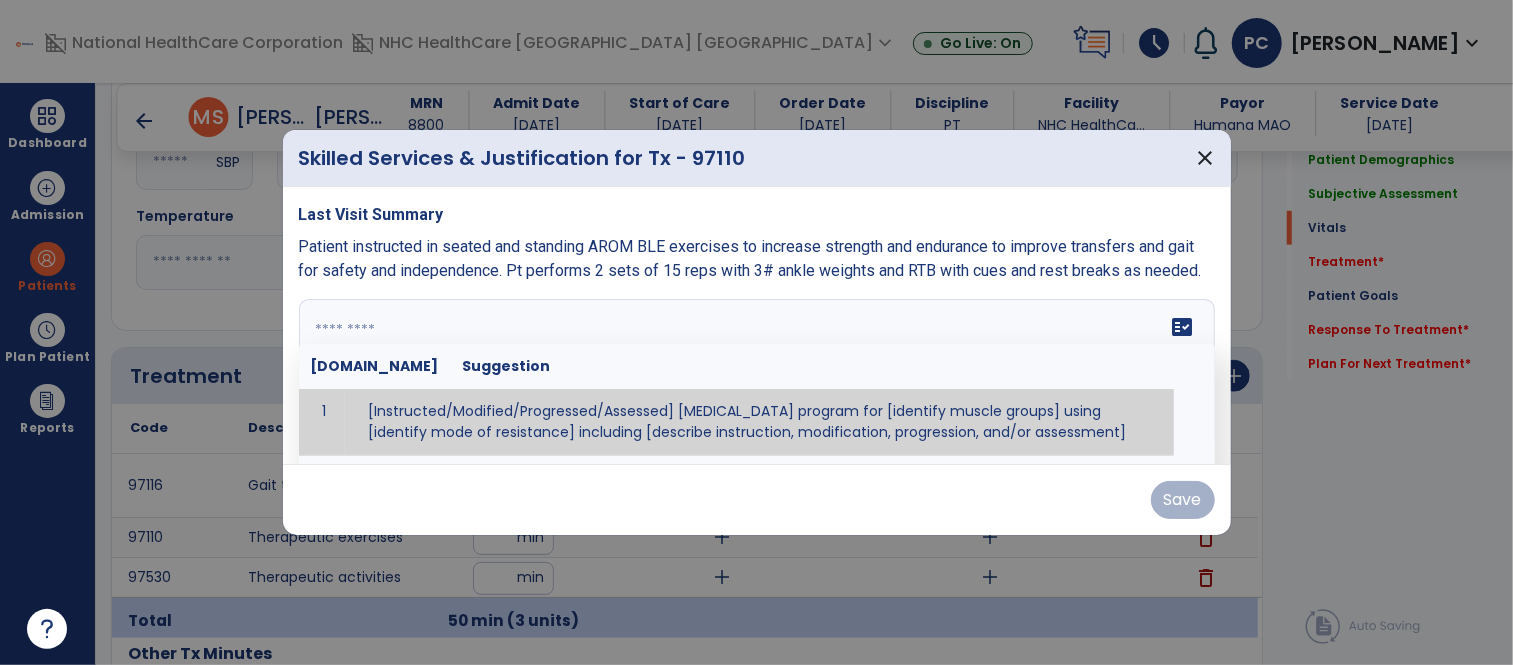 click at bounding box center (754, 374) 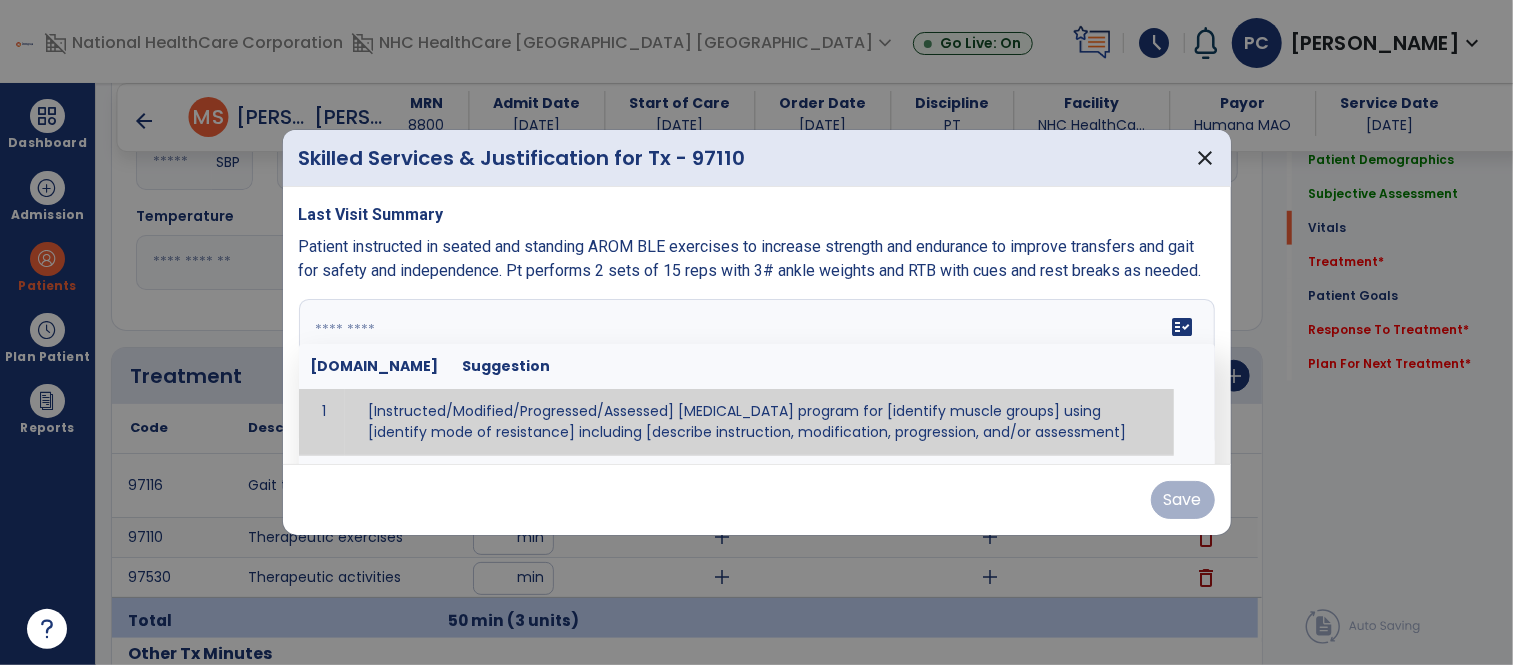 click at bounding box center [754, 374] 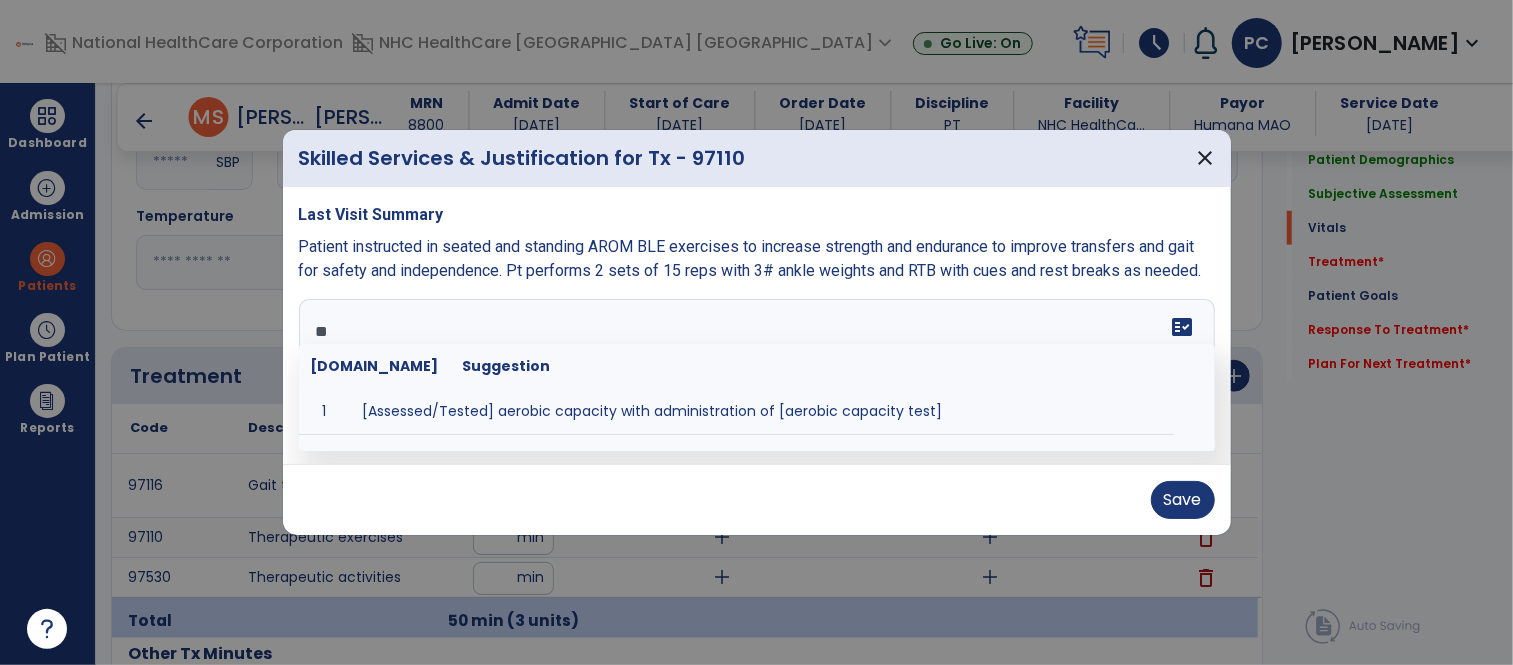 type on "*" 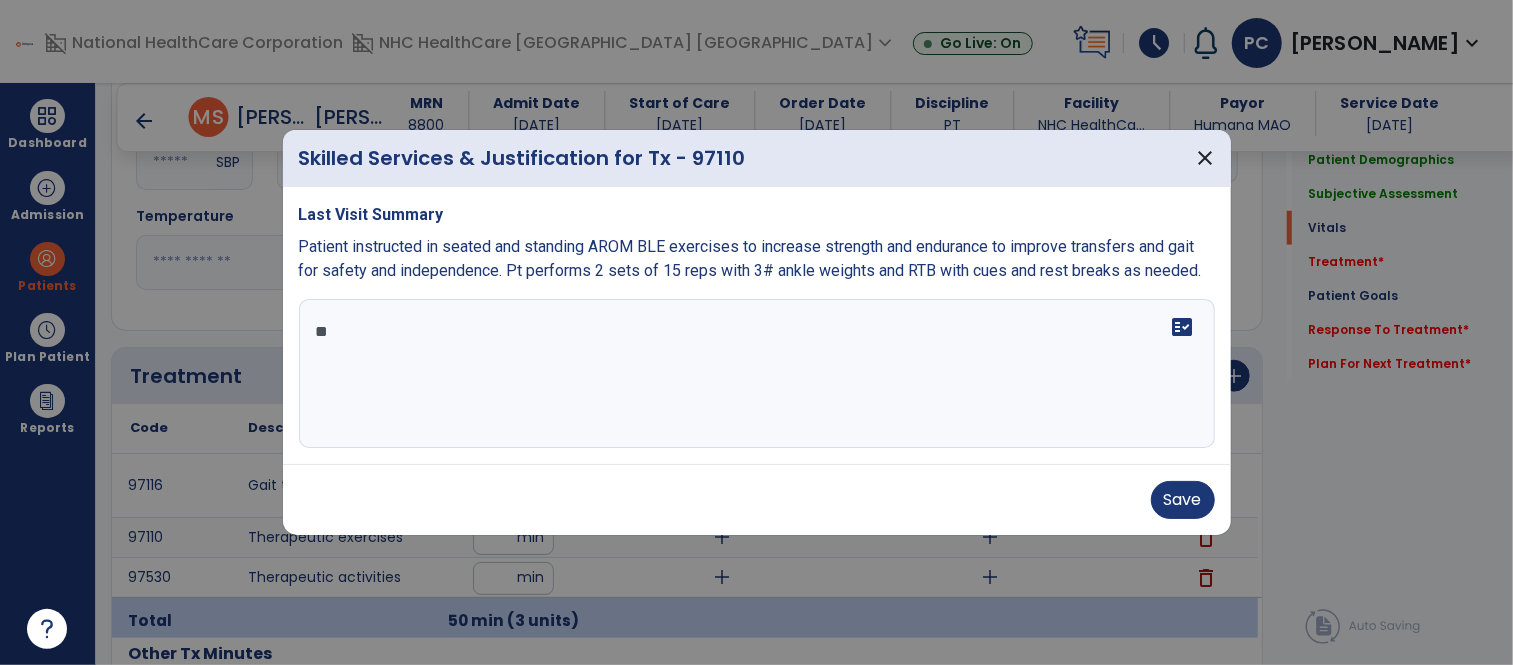 type on "*" 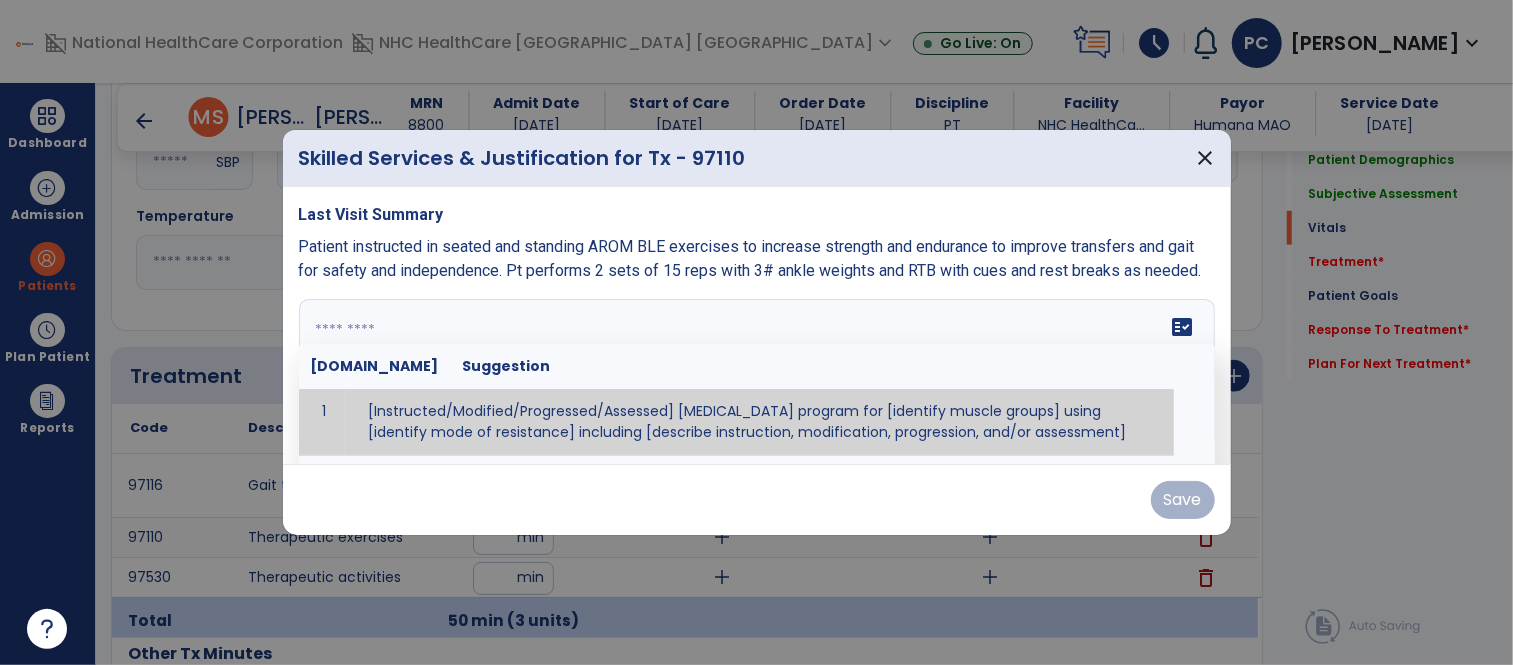 click at bounding box center (754, 374) 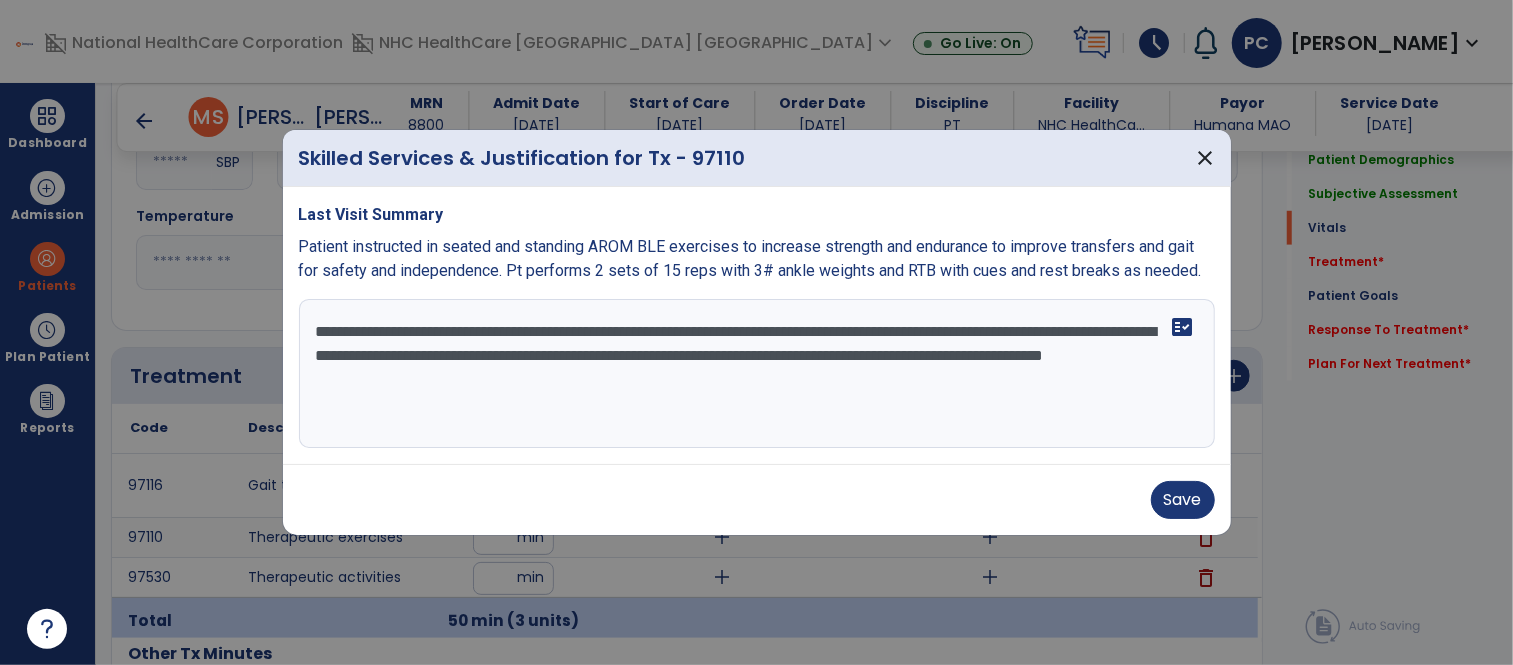 click on "**********" at bounding box center (757, 374) 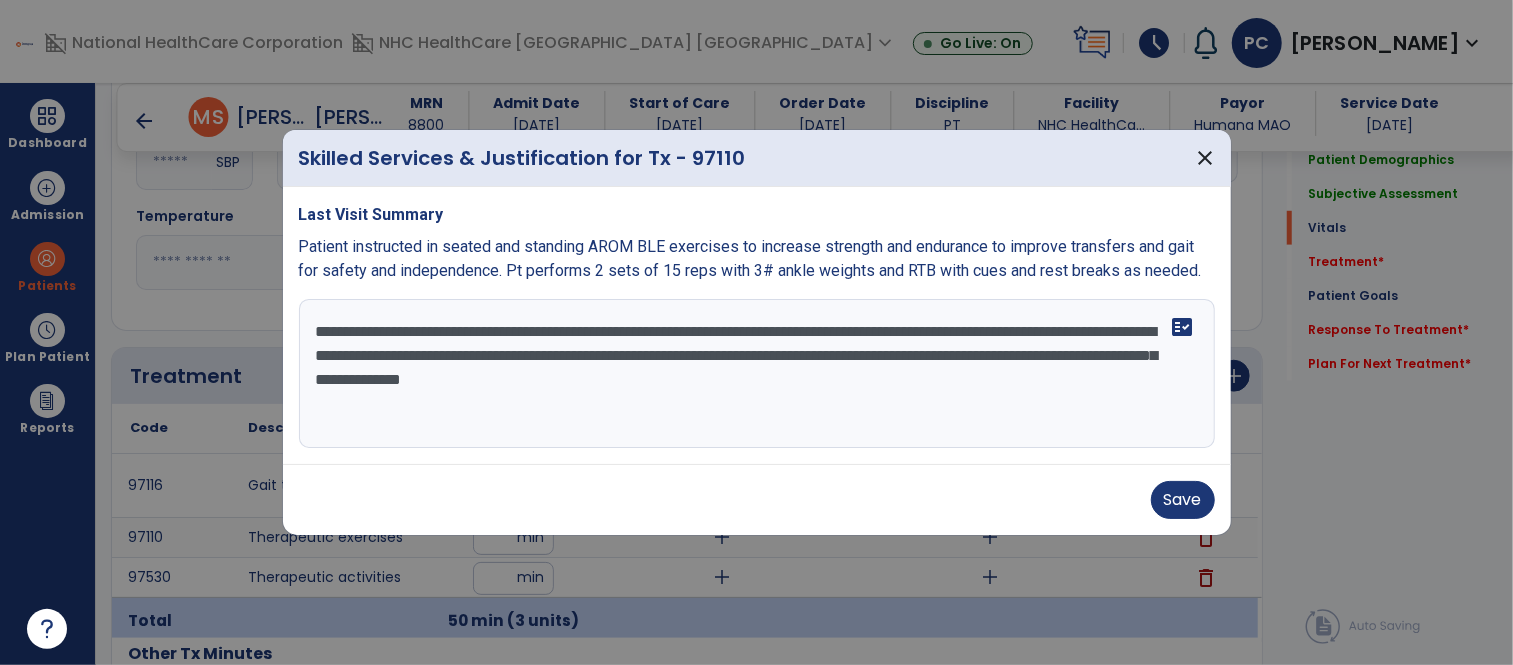 click on "**********" at bounding box center [757, 374] 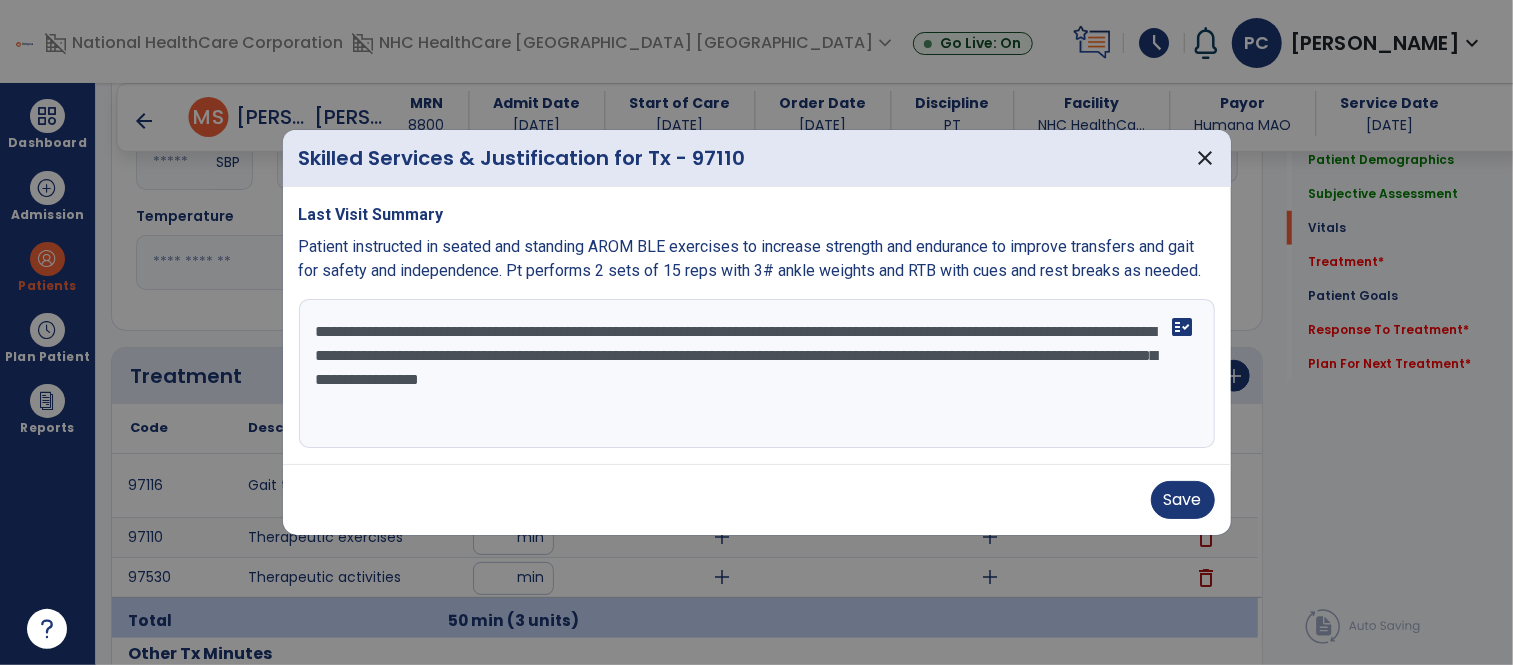 click on "**********" at bounding box center (757, 374) 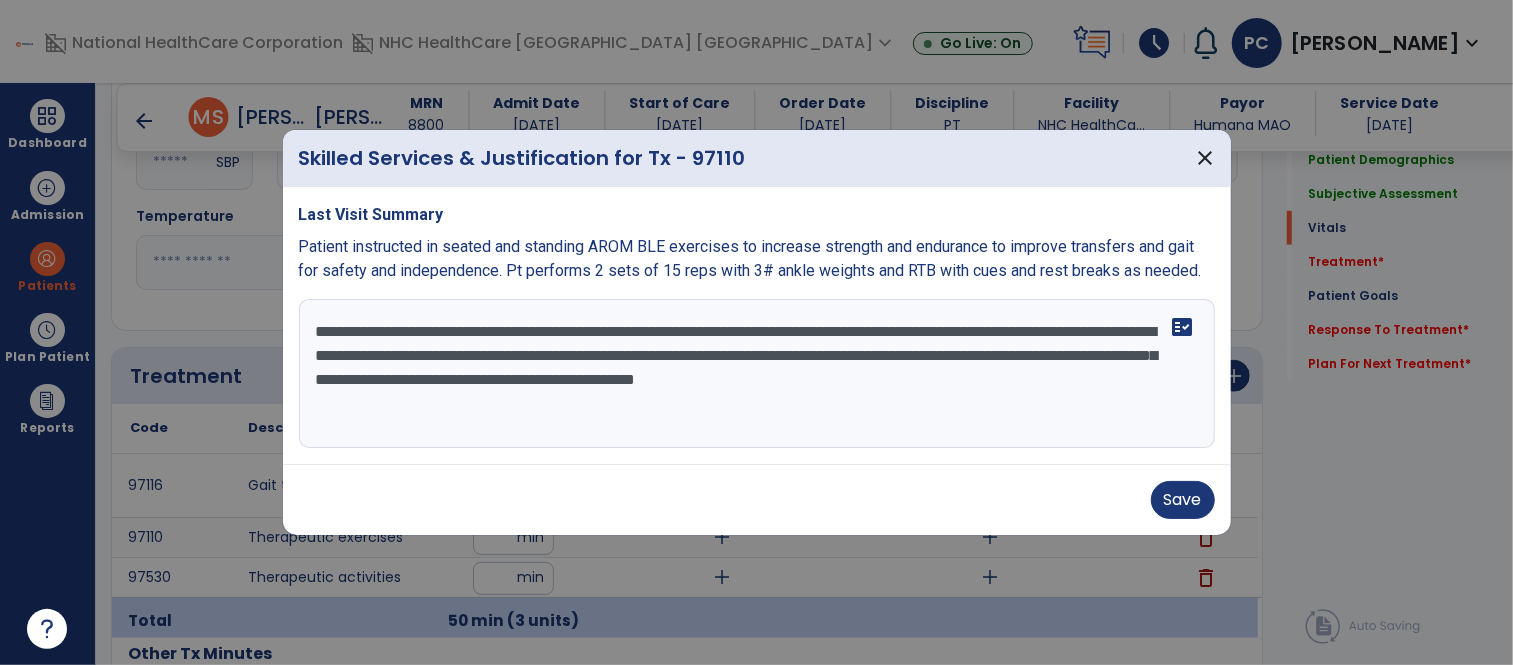 click on "**********" at bounding box center (757, 374) 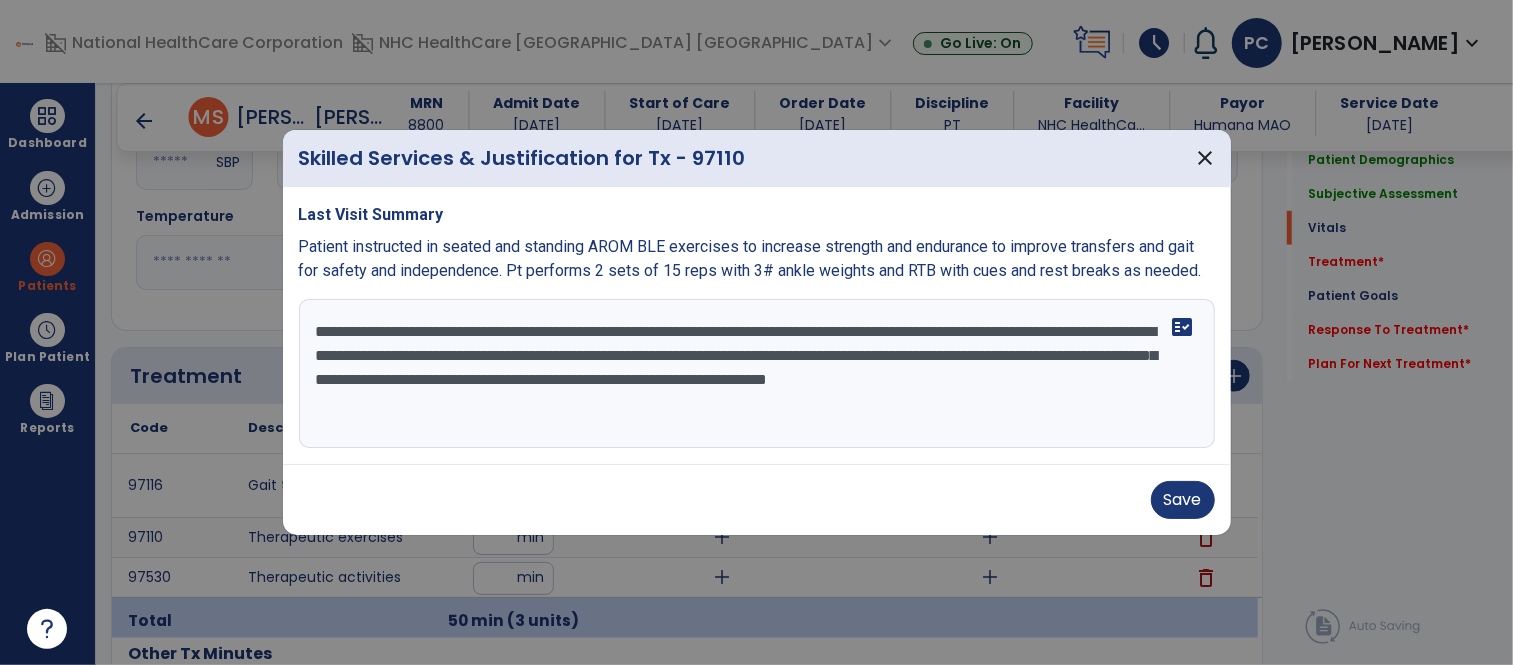 click on "**********" at bounding box center (757, 374) 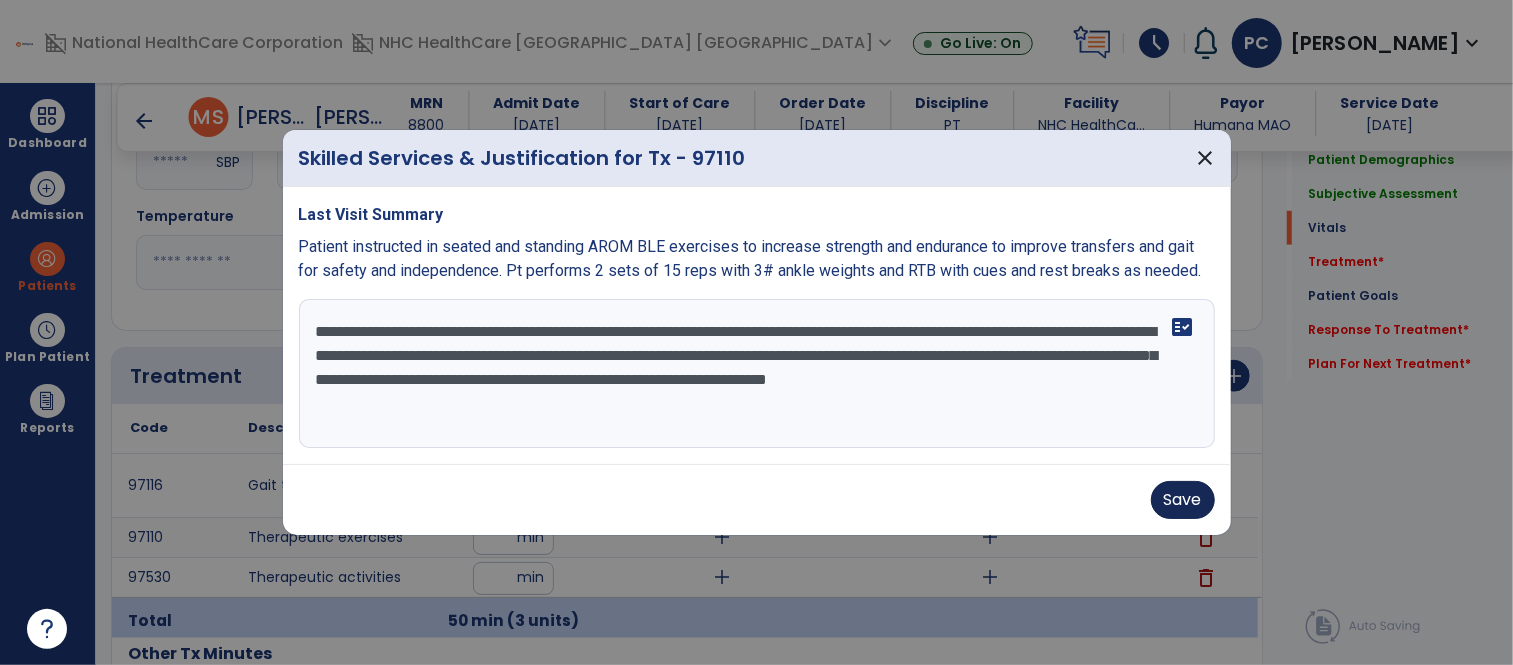 type on "**********" 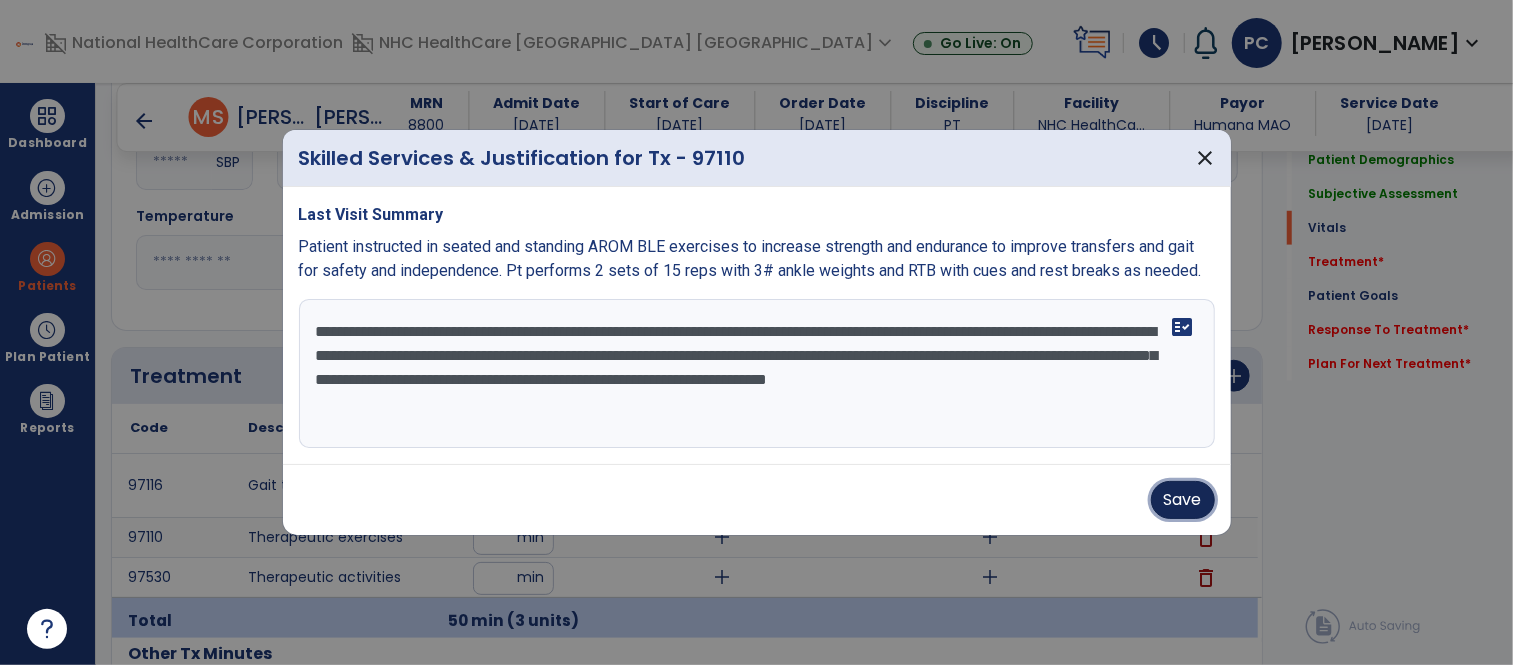 click on "Save" at bounding box center [1183, 500] 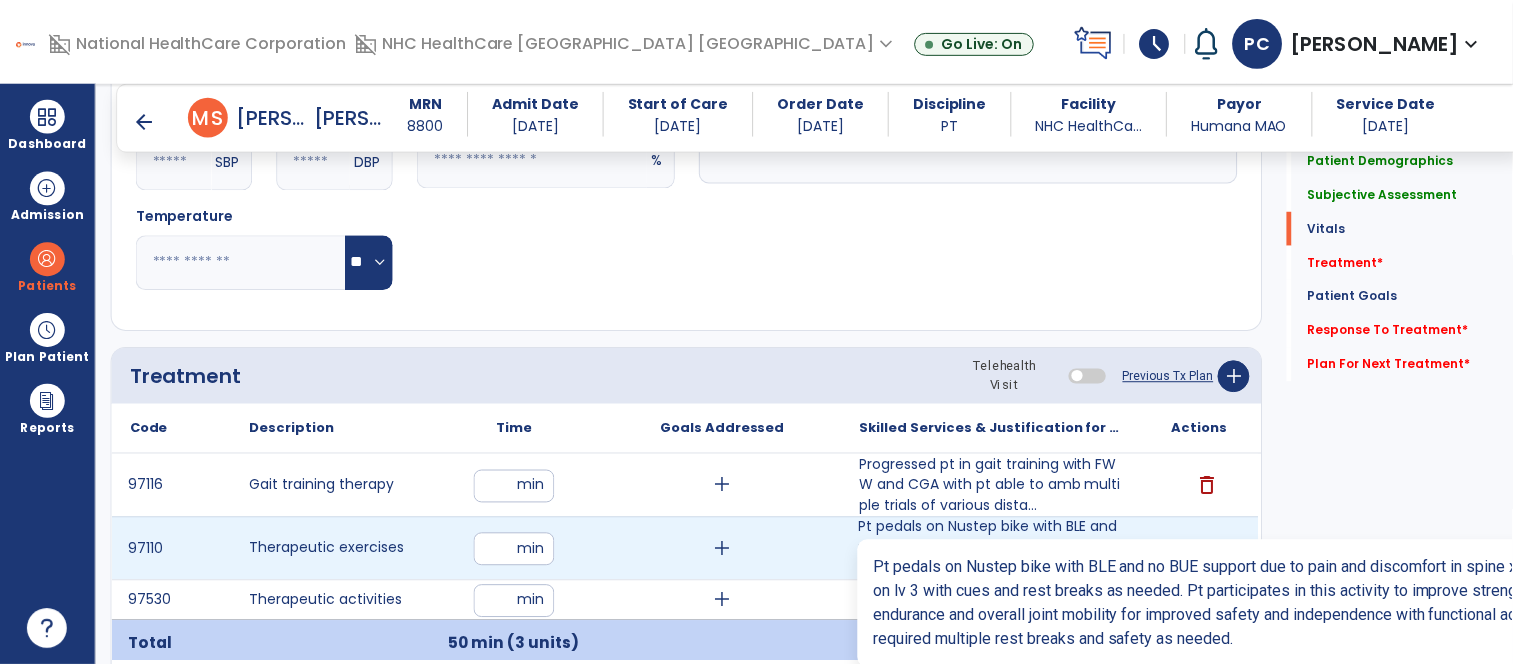 scroll, scrollTop: 1090, scrollLeft: 0, axis: vertical 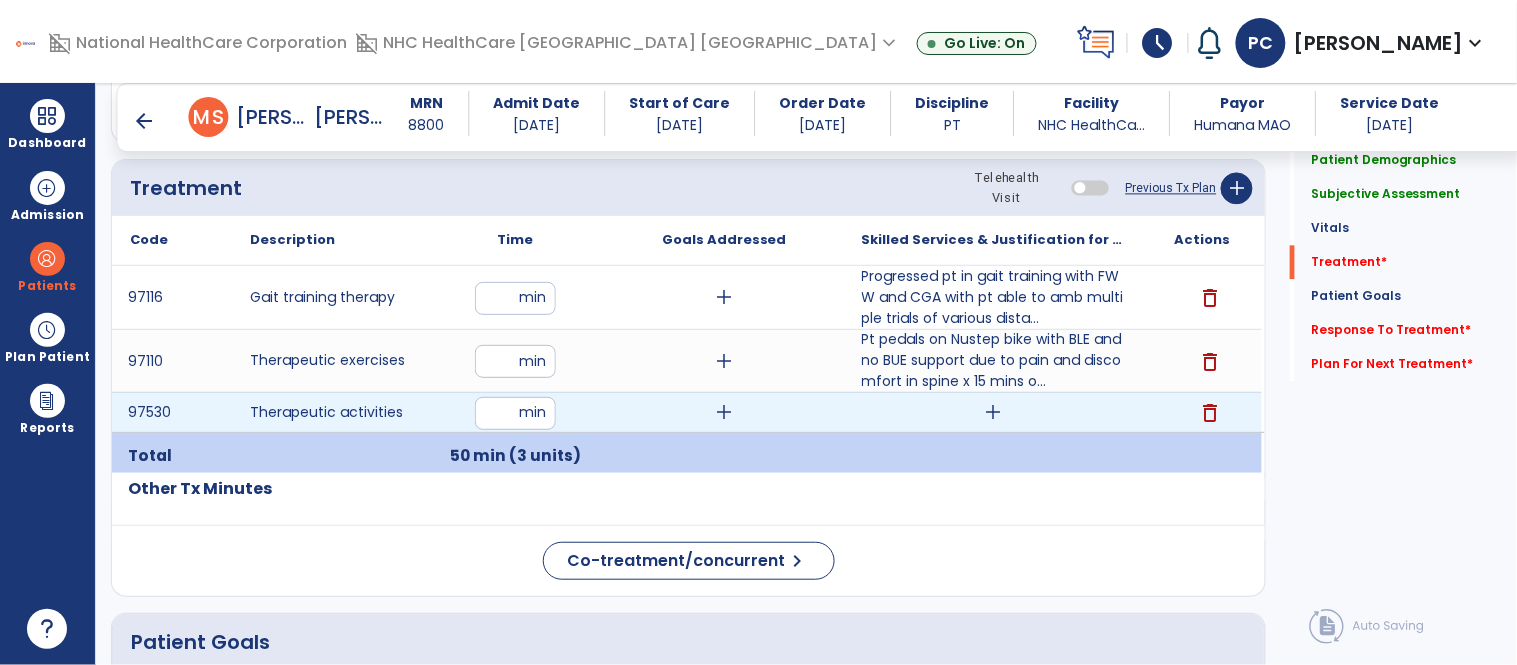 click on "add" at bounding box center (993, 412) 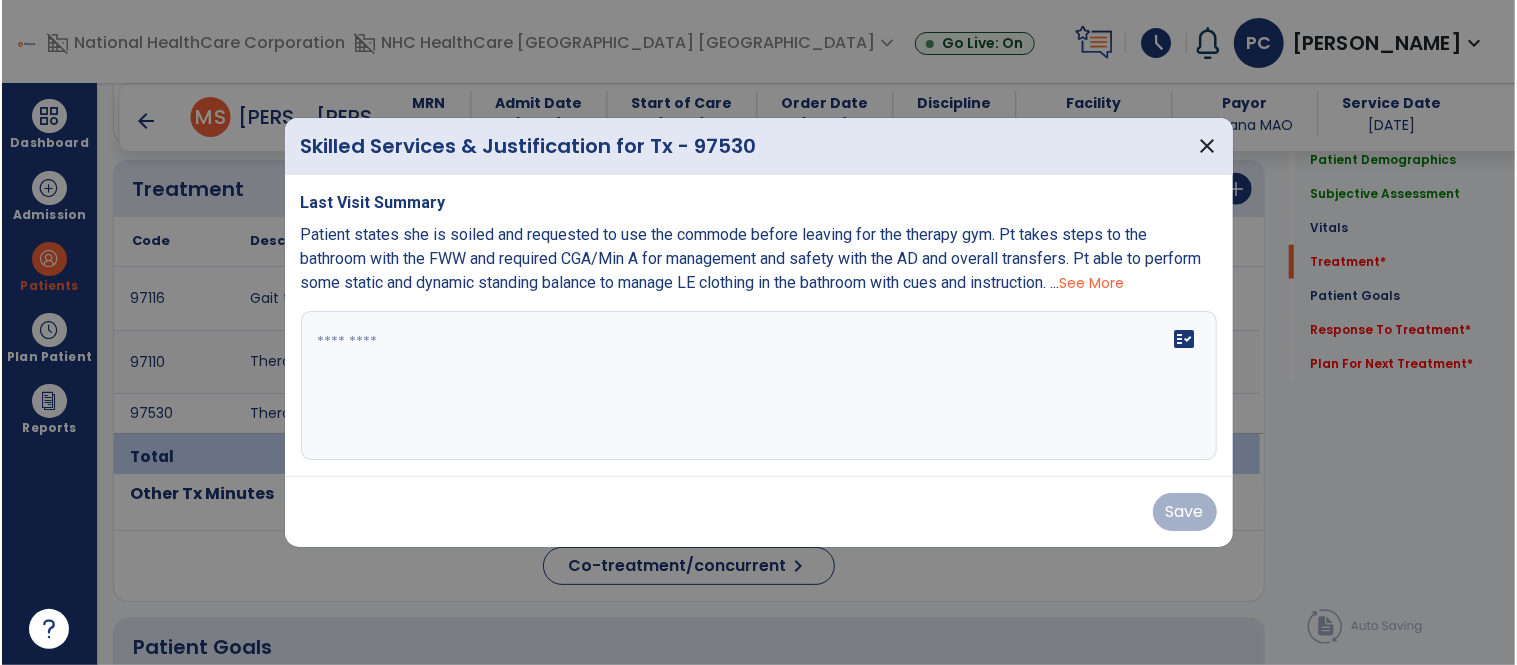 scroll, scrollTop: 1090, scrollLeft: 0, axis: vertical 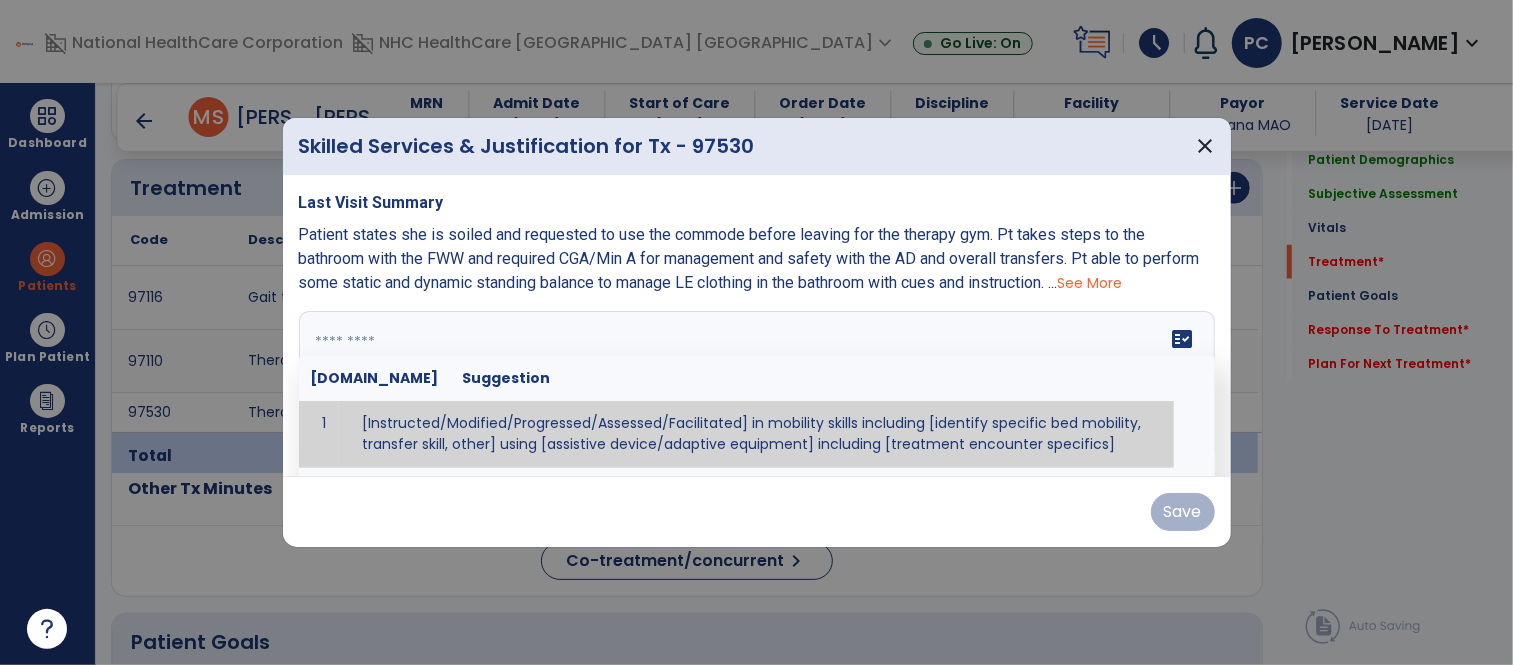 click at bounding box center (754, 386) 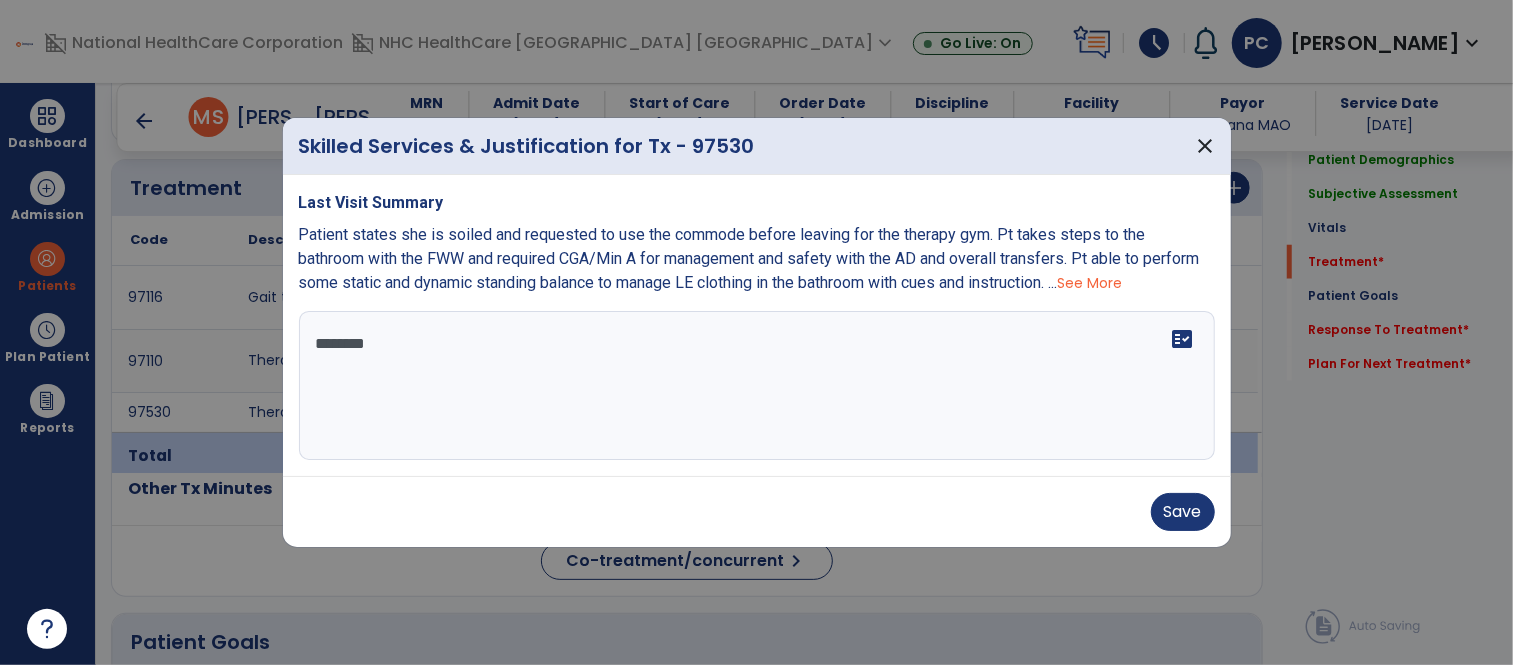 click on "*******" at bounding box center (757, 386) 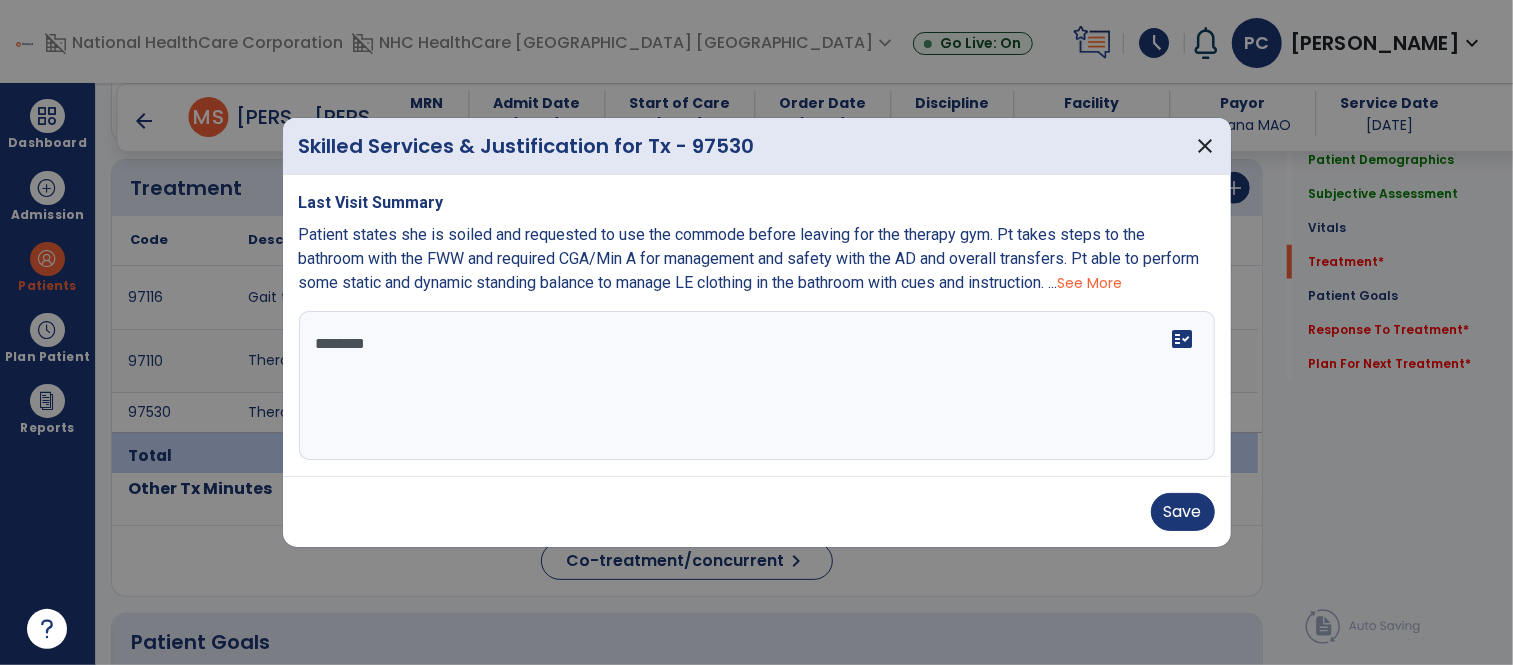 click on "*******" at bounding box center (757, 386) 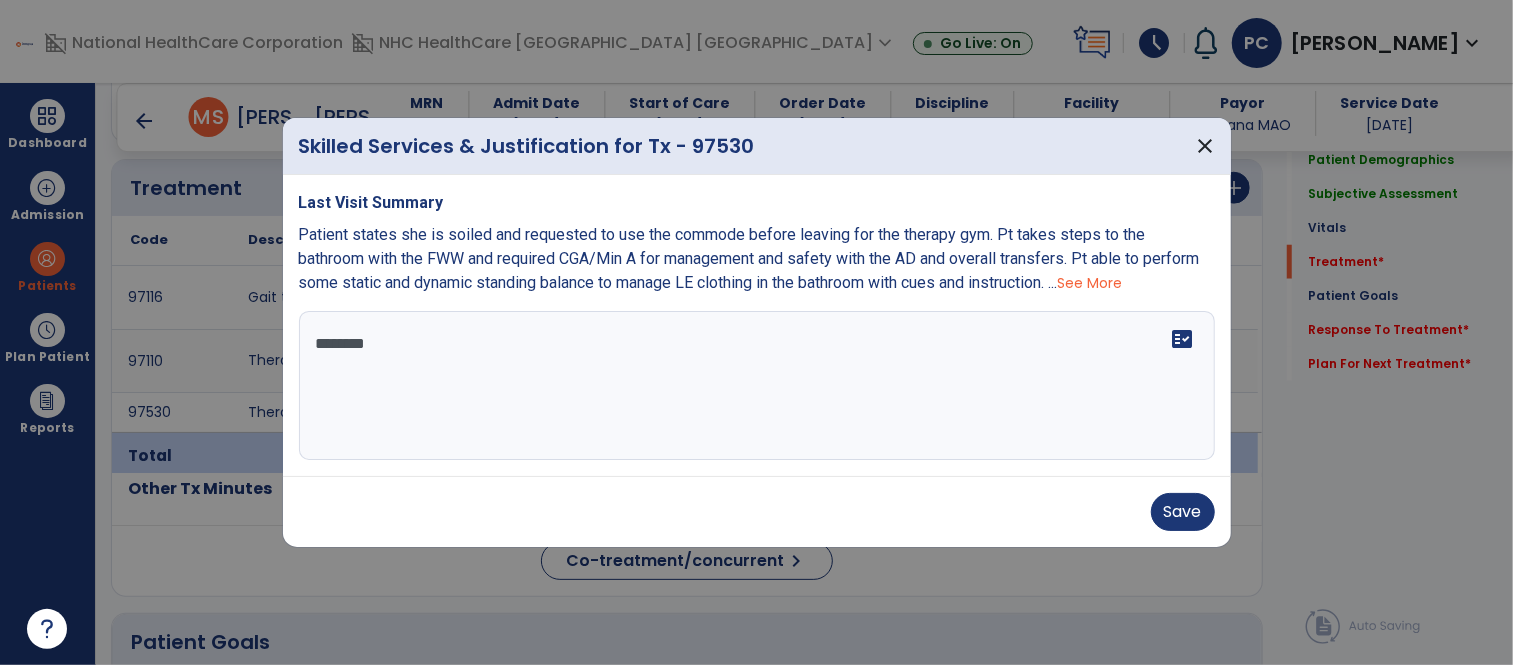 click on "*******" at bounding box center (757, 386) 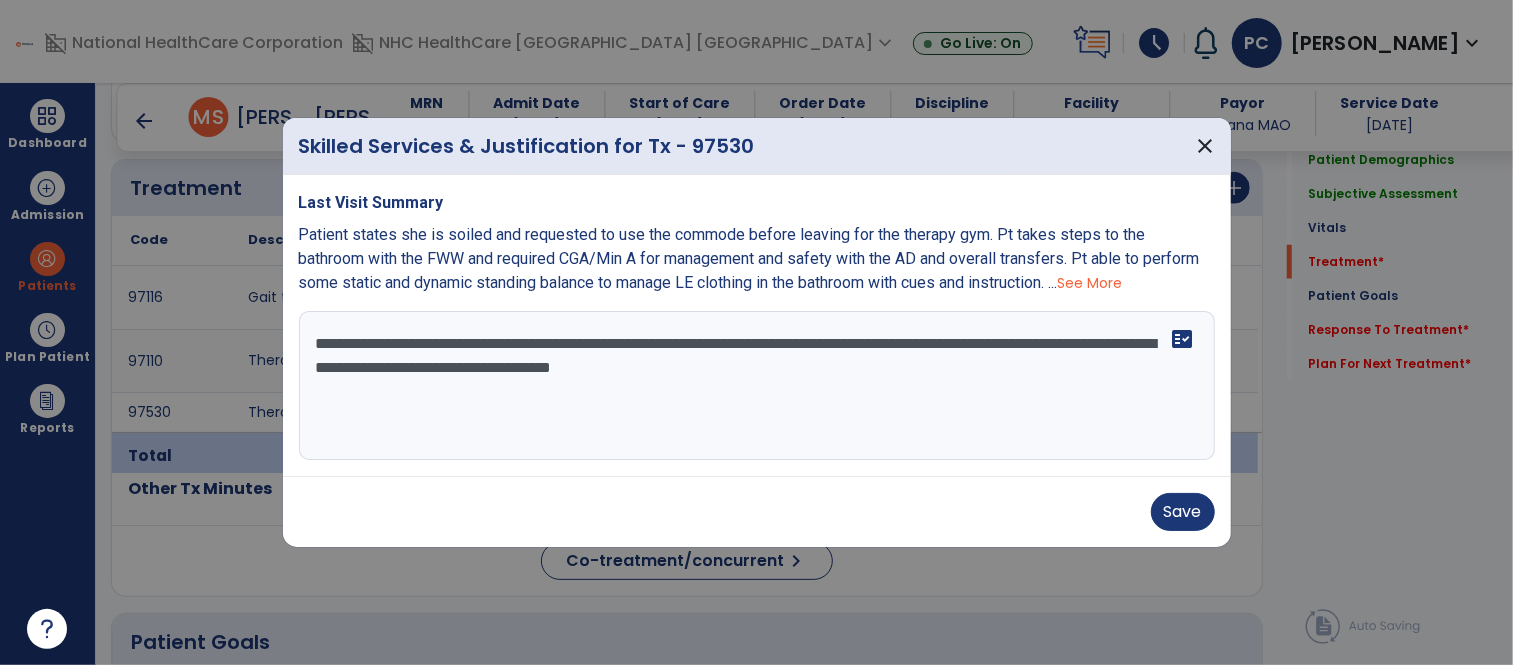 click on "**********" at bounding box center [757, 386] 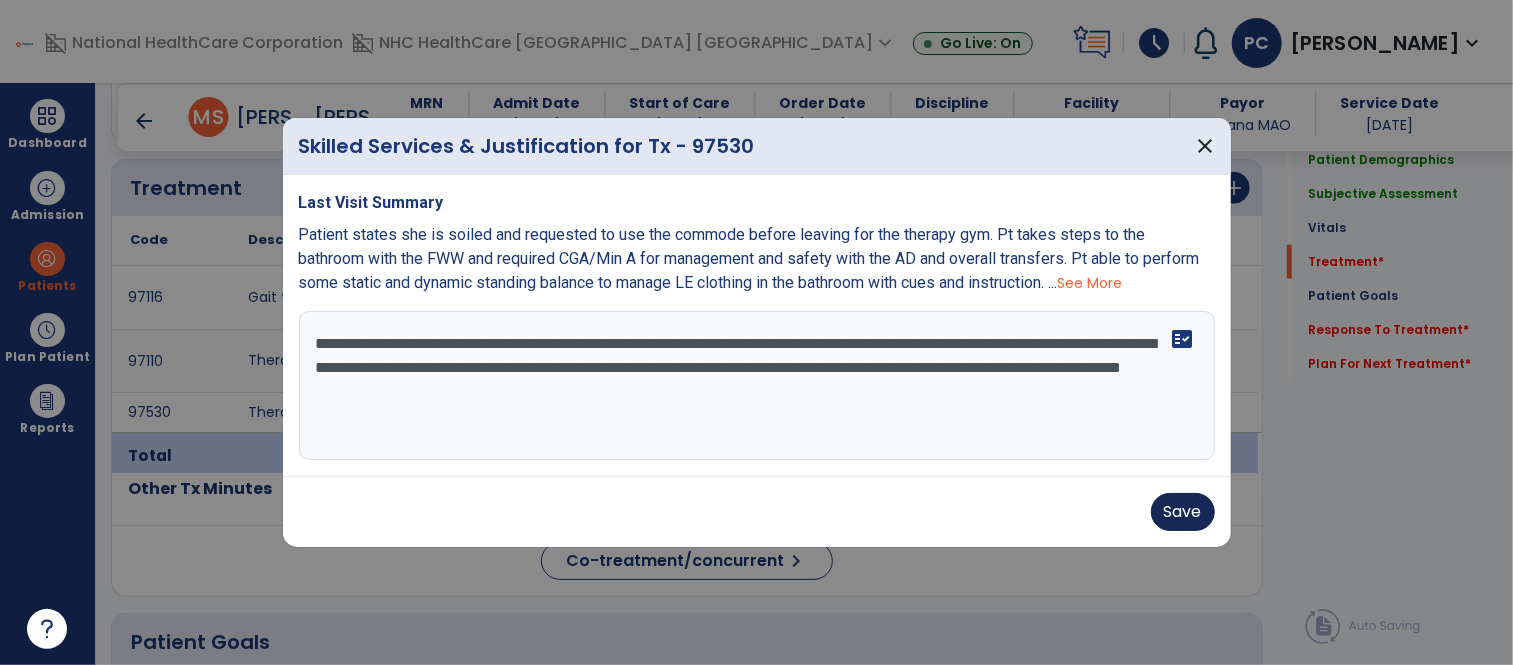 type on "**********" 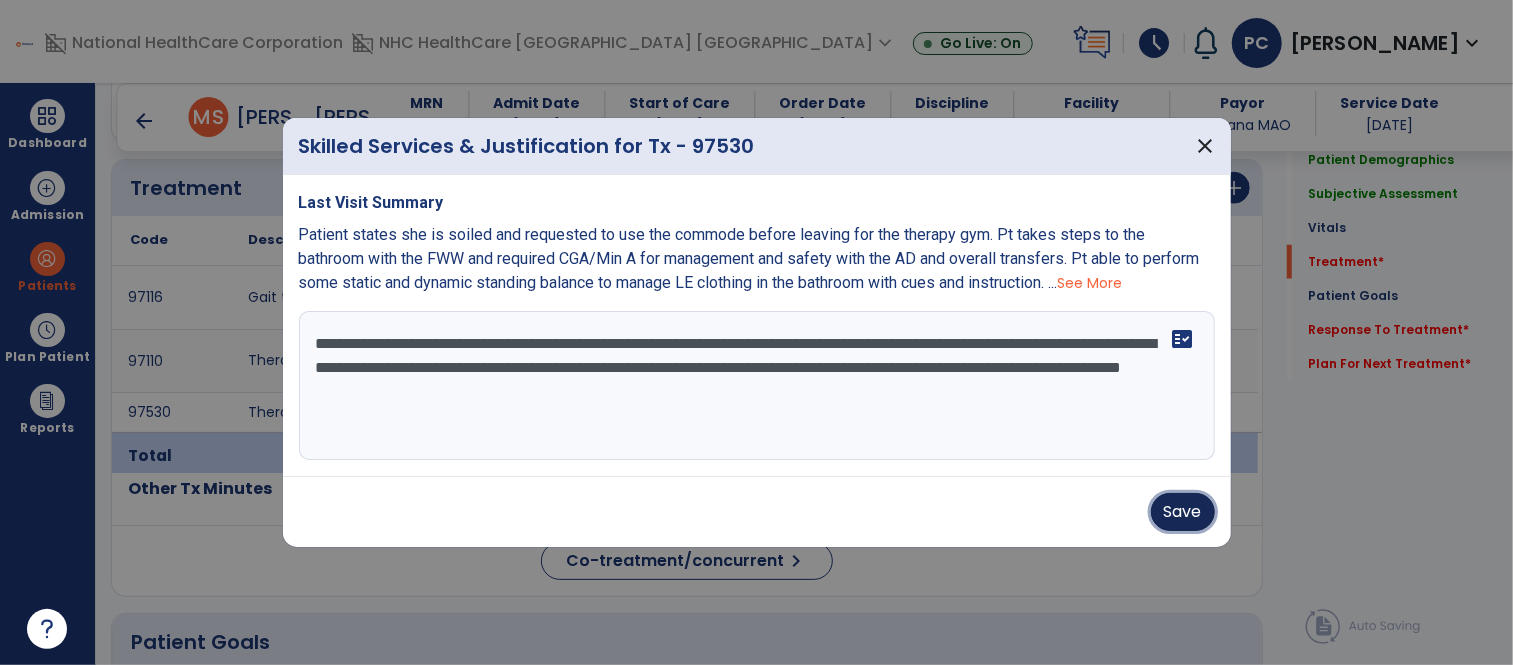 click on "Save" at bounding box center (1183, 512) 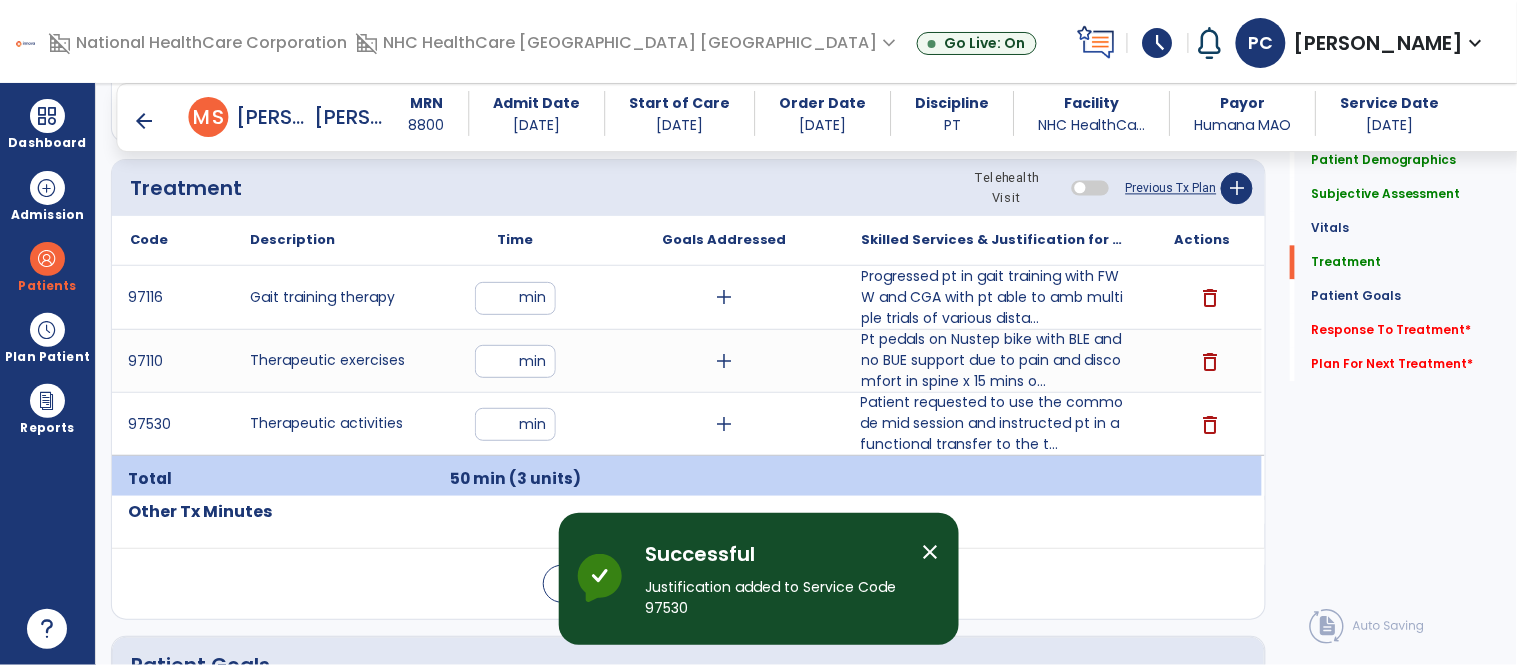 click on "close" at bounding box center (939, 555) 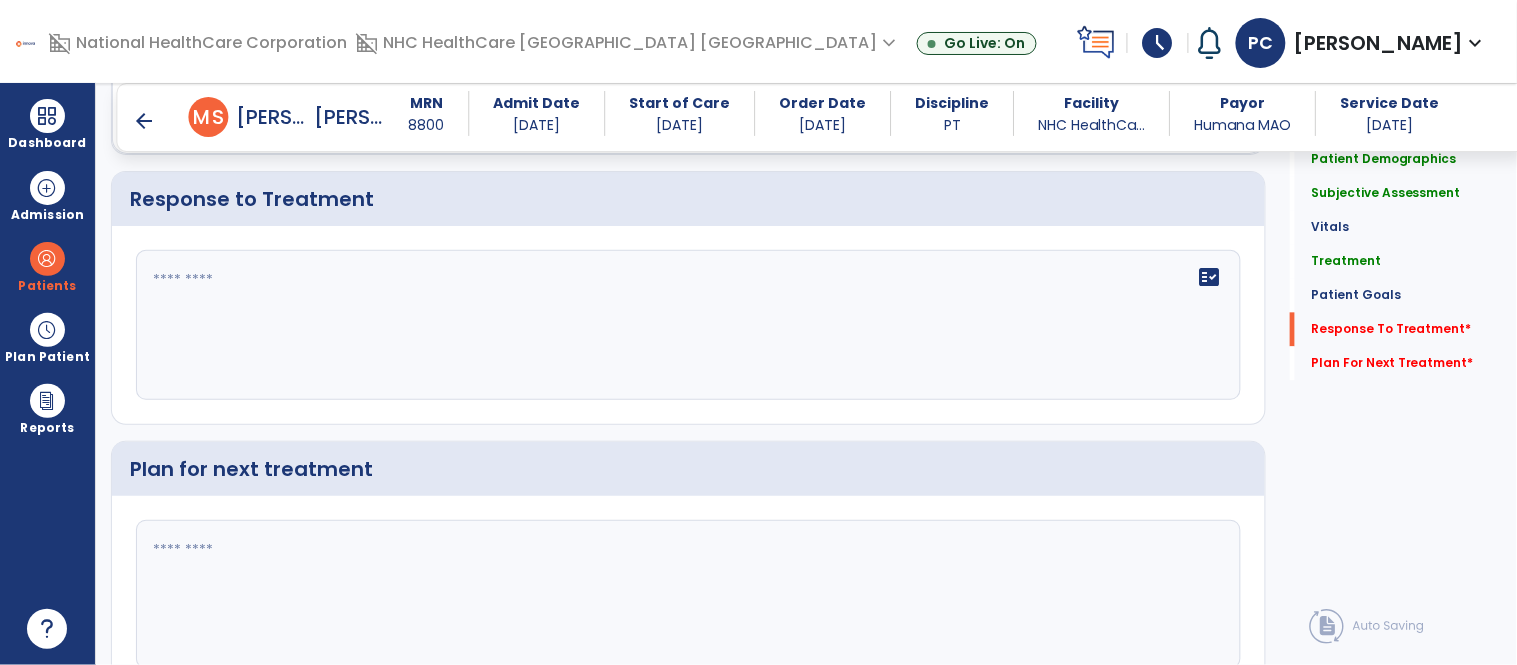 scroll, scrollTop: 2981, scrollLeft: 0, axis: vertical 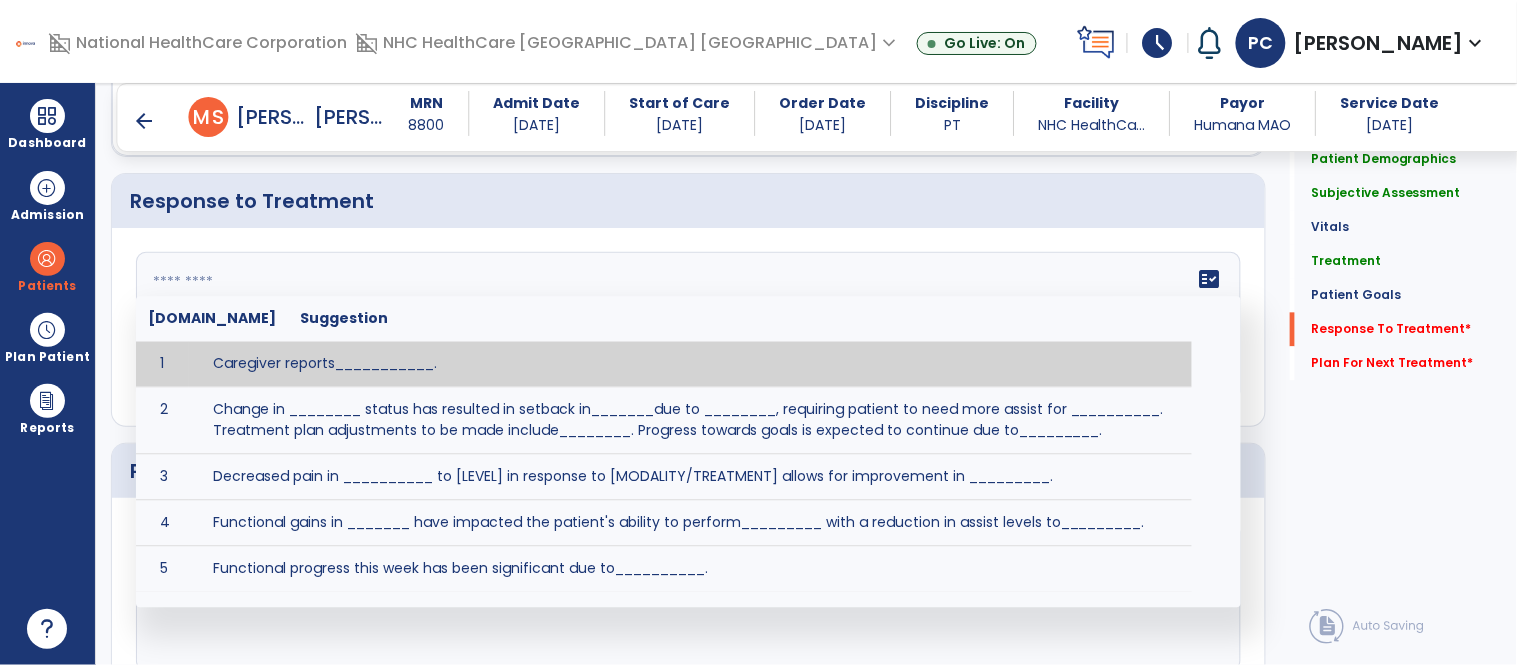 click on "fact_check  [DOMAIN_NAME] Suggestion 1 Caregiver reports___________. 2 Change in ________ status has resulted in setback in_______due to ________, requiring patient to need more assist for __________.   Treatment plan adjustments to be made include________.  Progress towards goals is expected to continue due to_________. 3 Decreased pain in __________ to [LEVEL] in response to [MODALITY/TREATMENT] allows for improvement in _________. 4 Functional gains in _______ have impacted the patient's ability to perform_________ with a reduction in assist levels to_________. 5 Functional progress this week has been significant due to__________. 6 Gains in ________ have improved the patient's ability to perform ______with decreased levels of assist to___________. 7 Improvement in ________allows patient to tolerate higher levels of challenges in_________. 8 Pain in [AREA] has decreased to [LEVEL] in response to [TREATMENT/MODALITY], allowing fore ease in completing__________. 9 10 11 12 13 14 15 16 17 18 19 20 21" 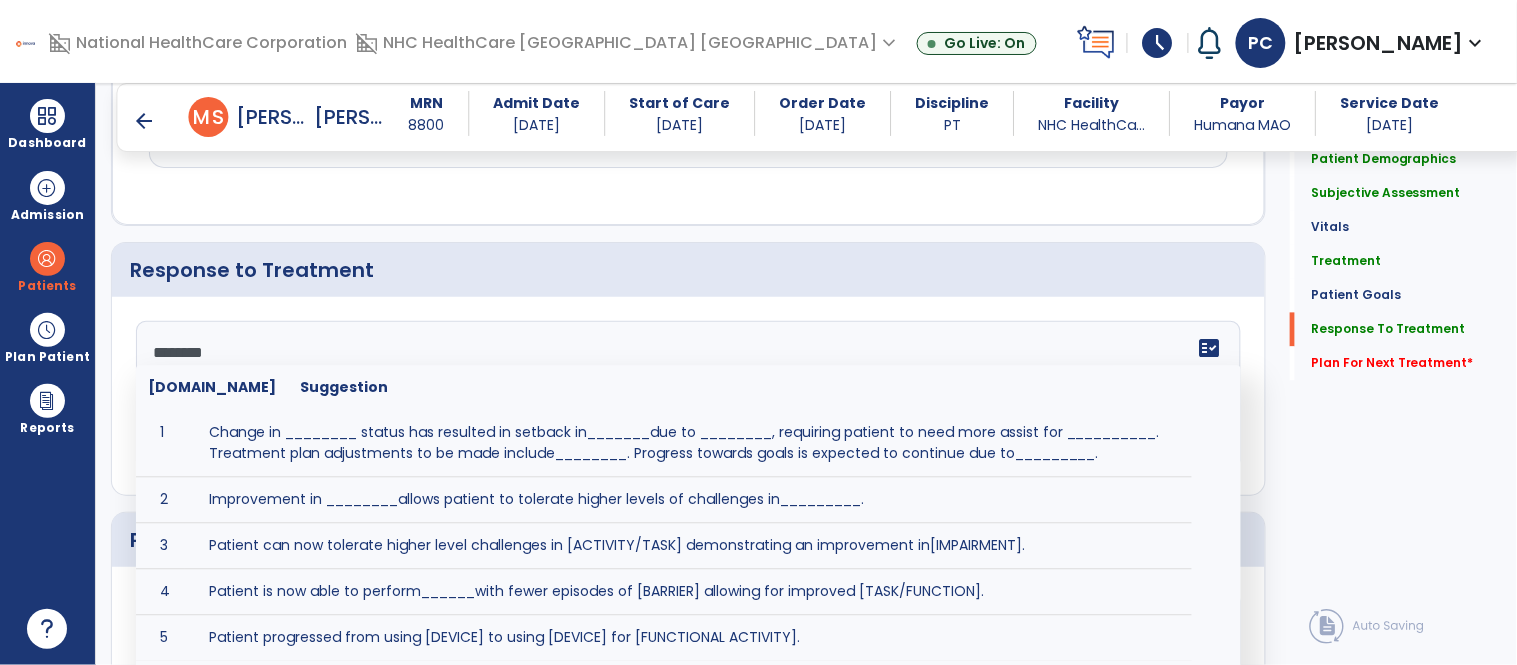 scroll, scrollTop: 2981, scrollLeft: 0, axis: vertical 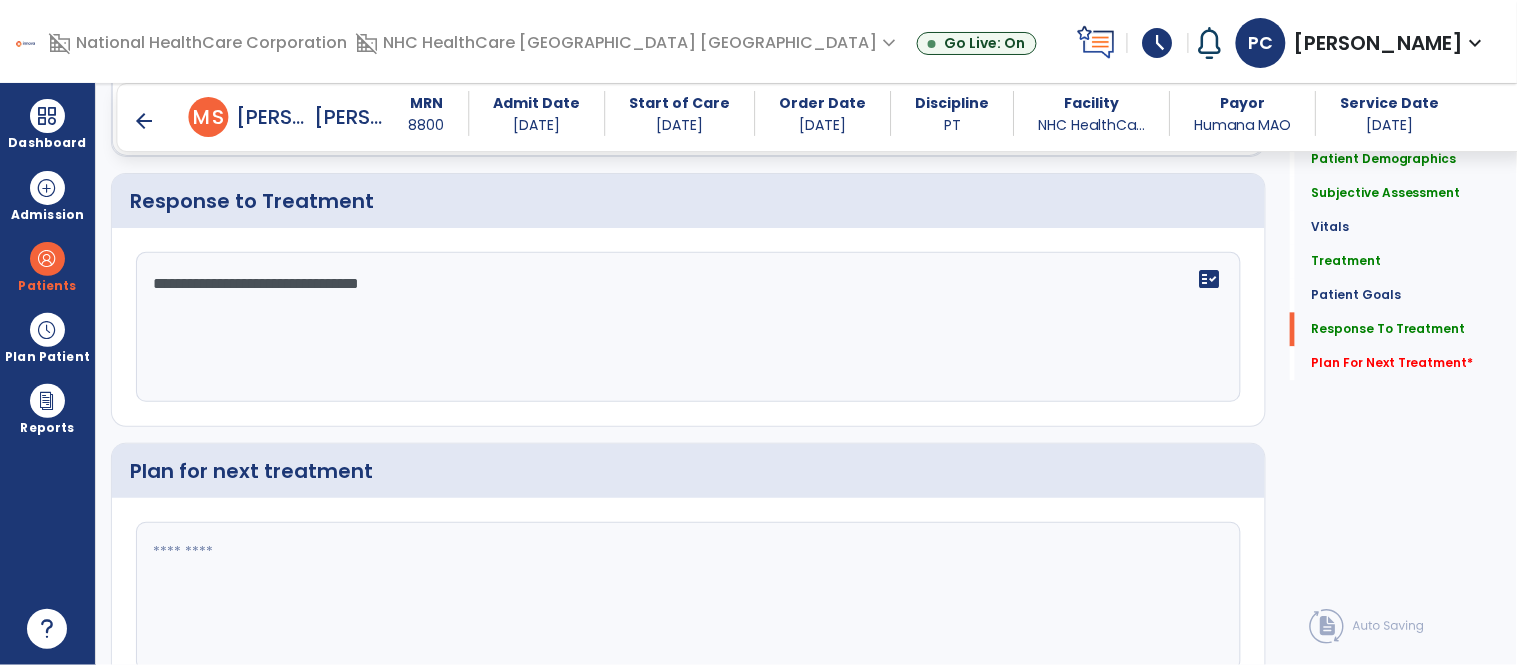 type on "**********" 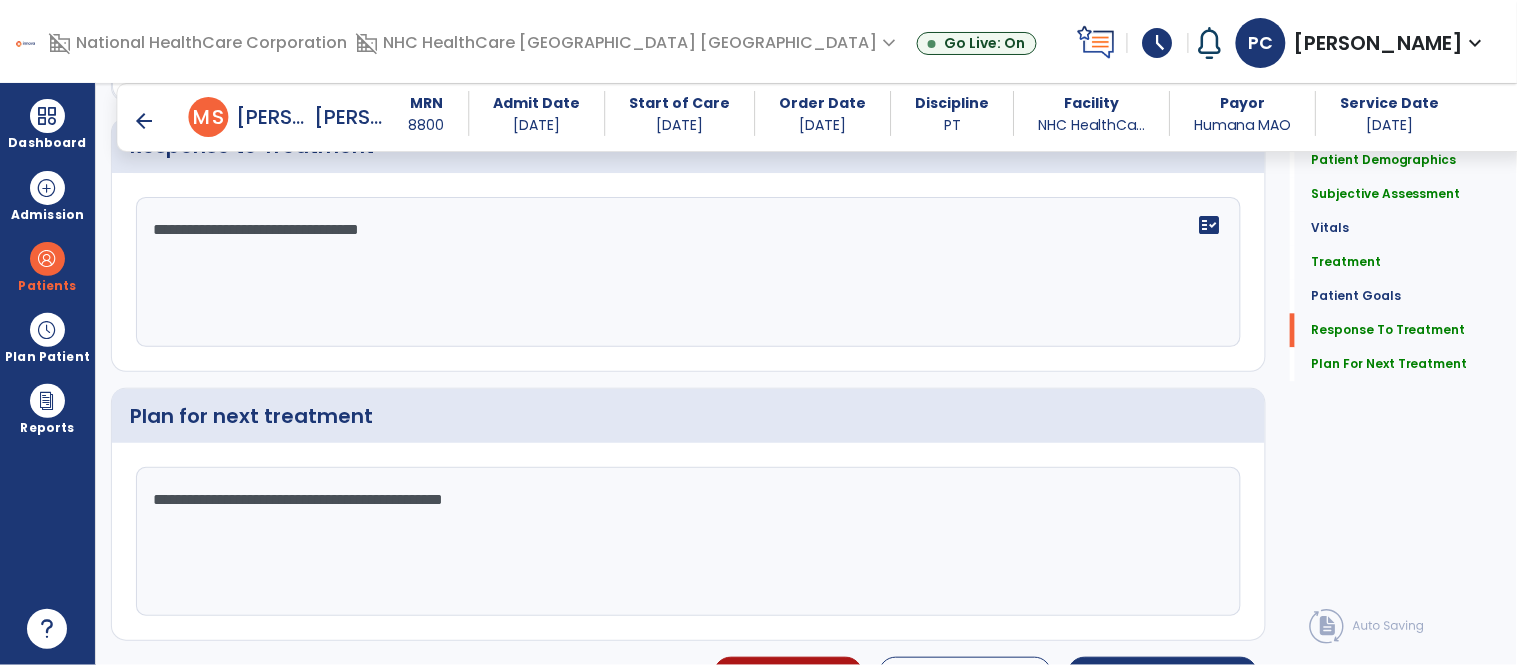 scroll, scrollTop: 3083, scrollLeft: 0, axis: vertical 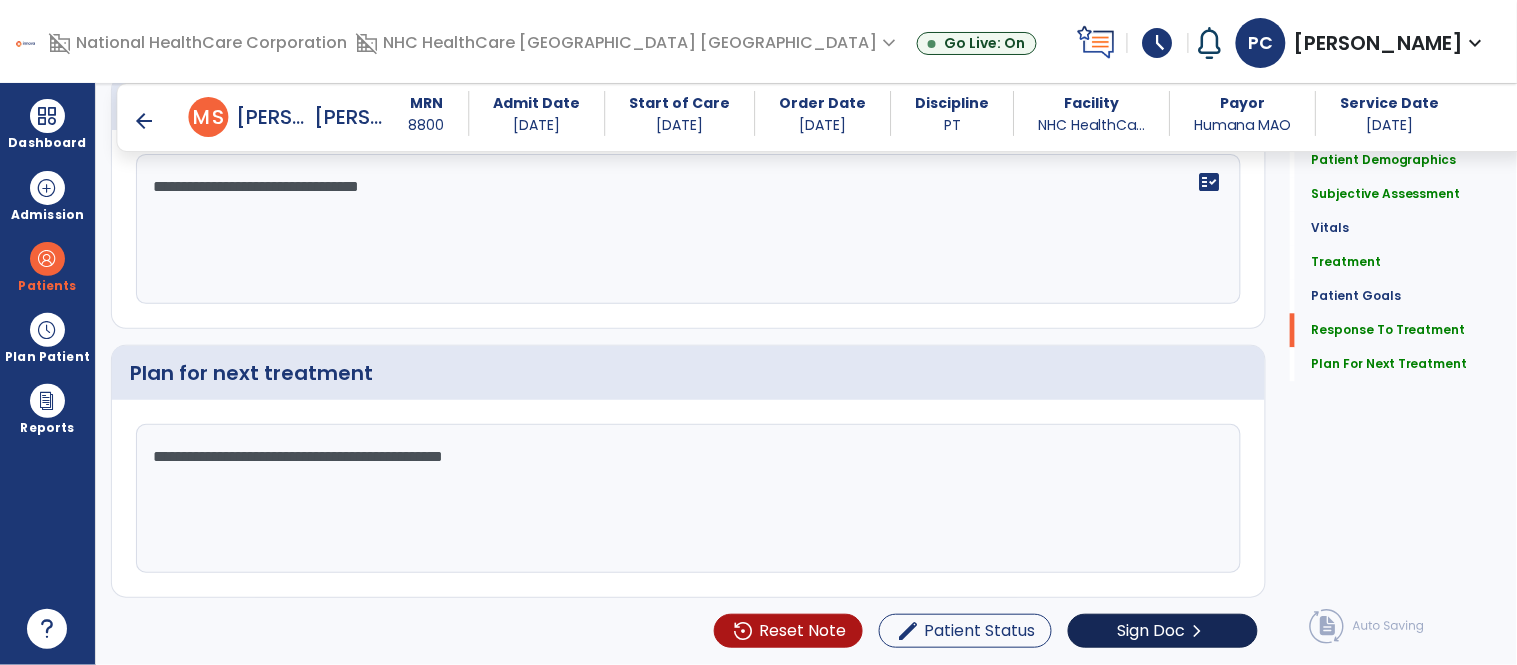 type on "**********" 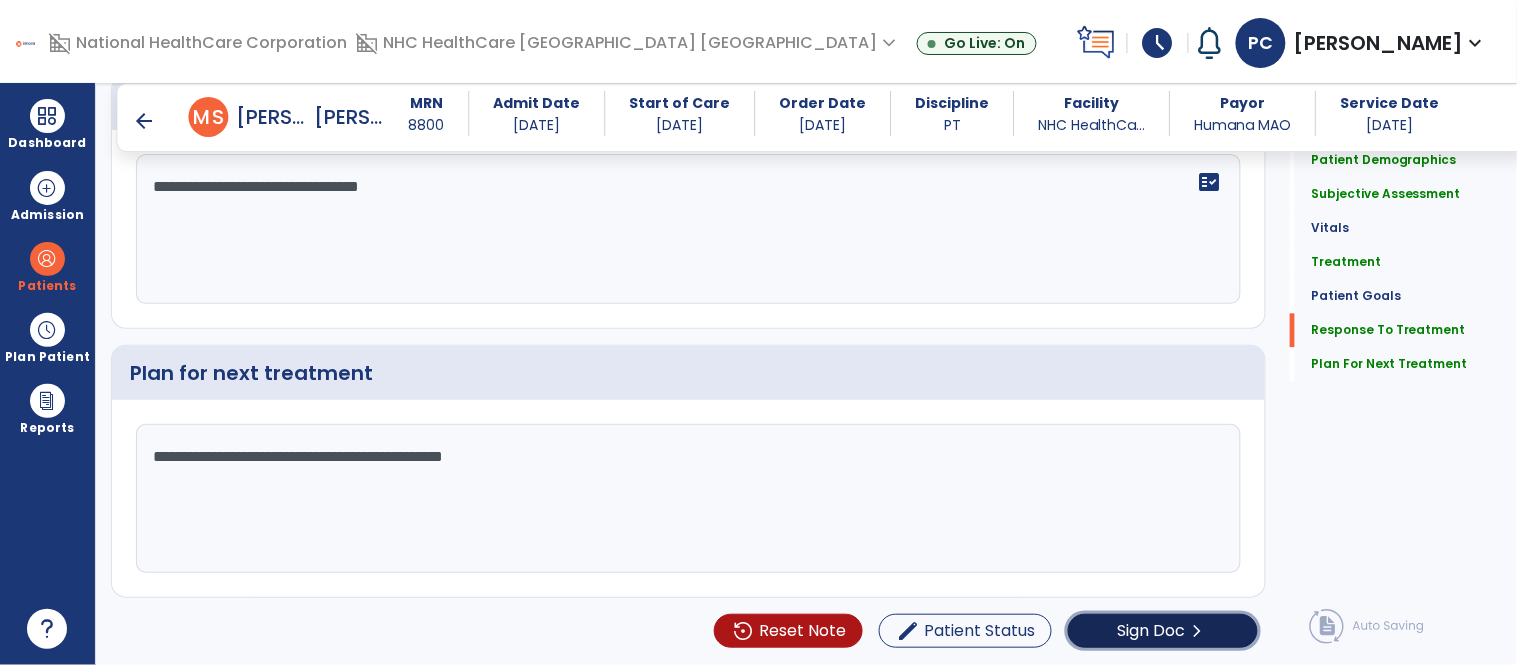click on "Sign Doc" 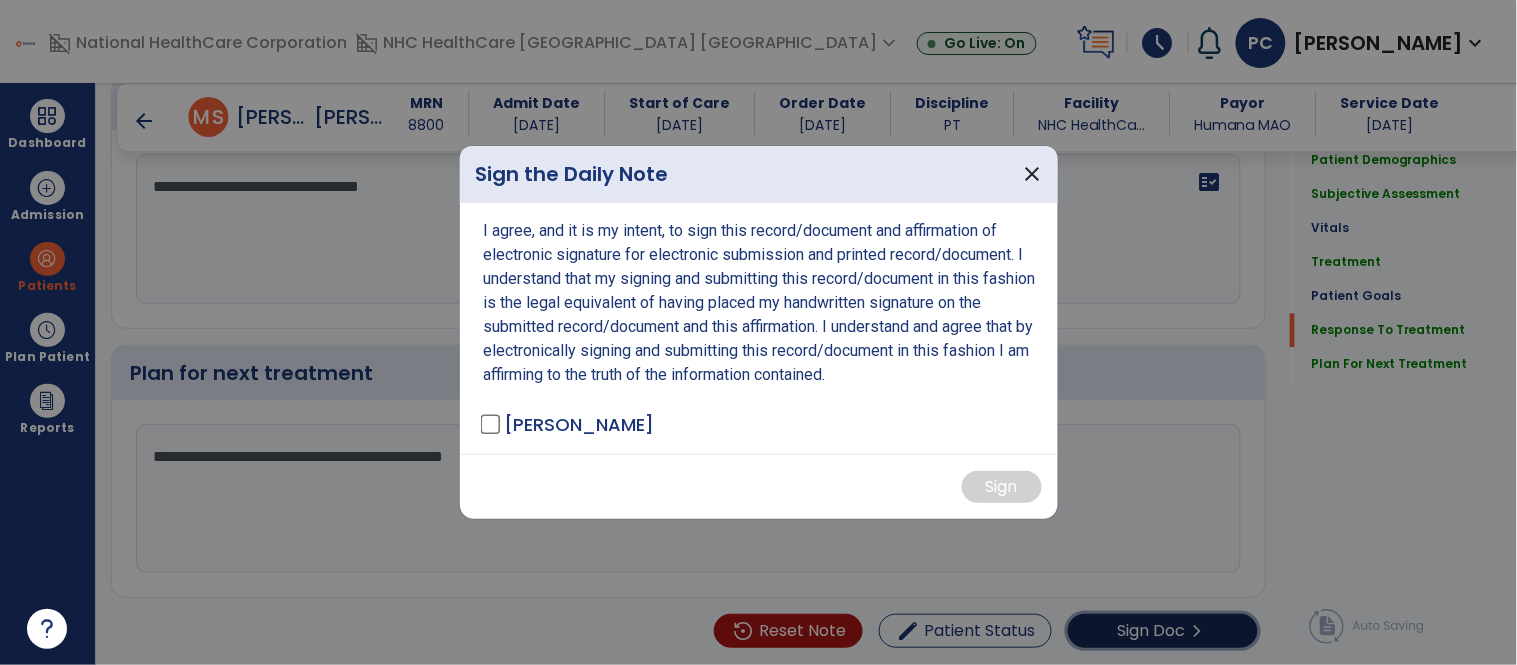 scroll, scrollTop: 3083, scrollLeft: 0, axis: vertical 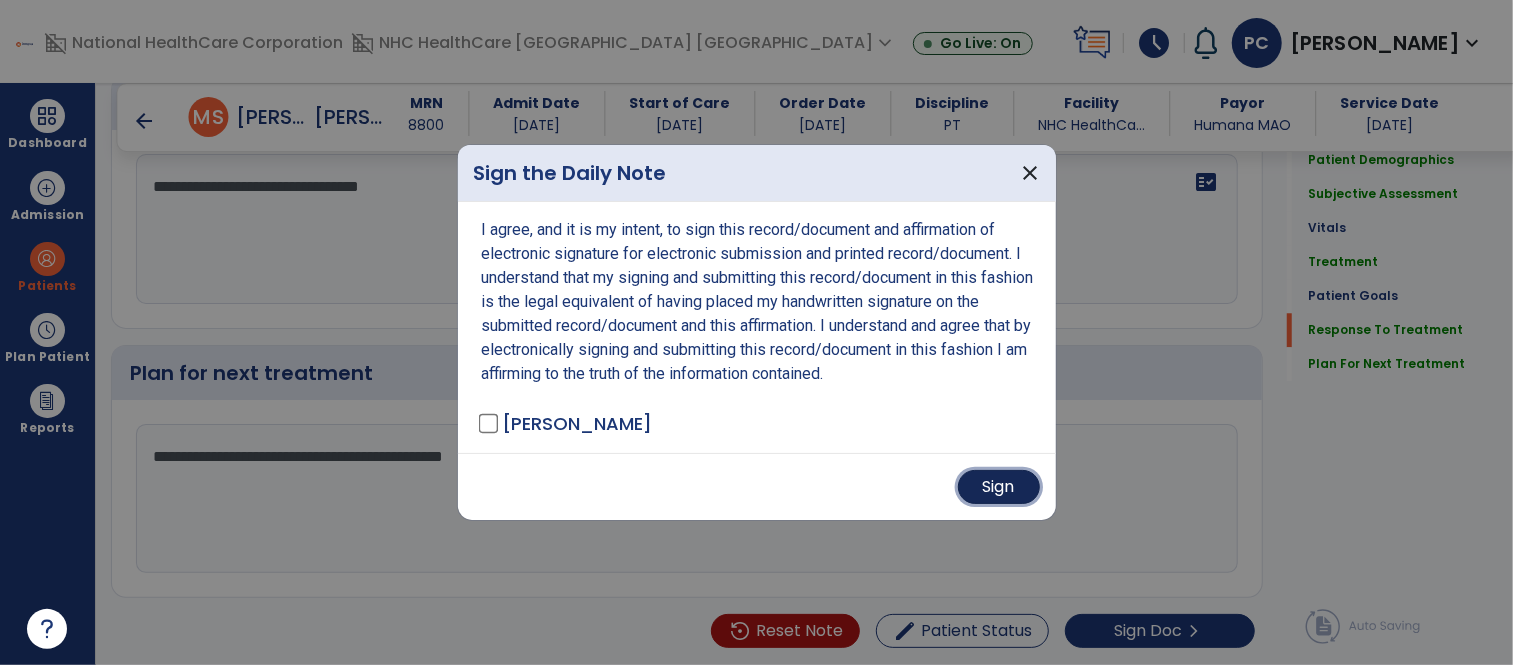 click on "Sign" at bounding box center [999, 487] 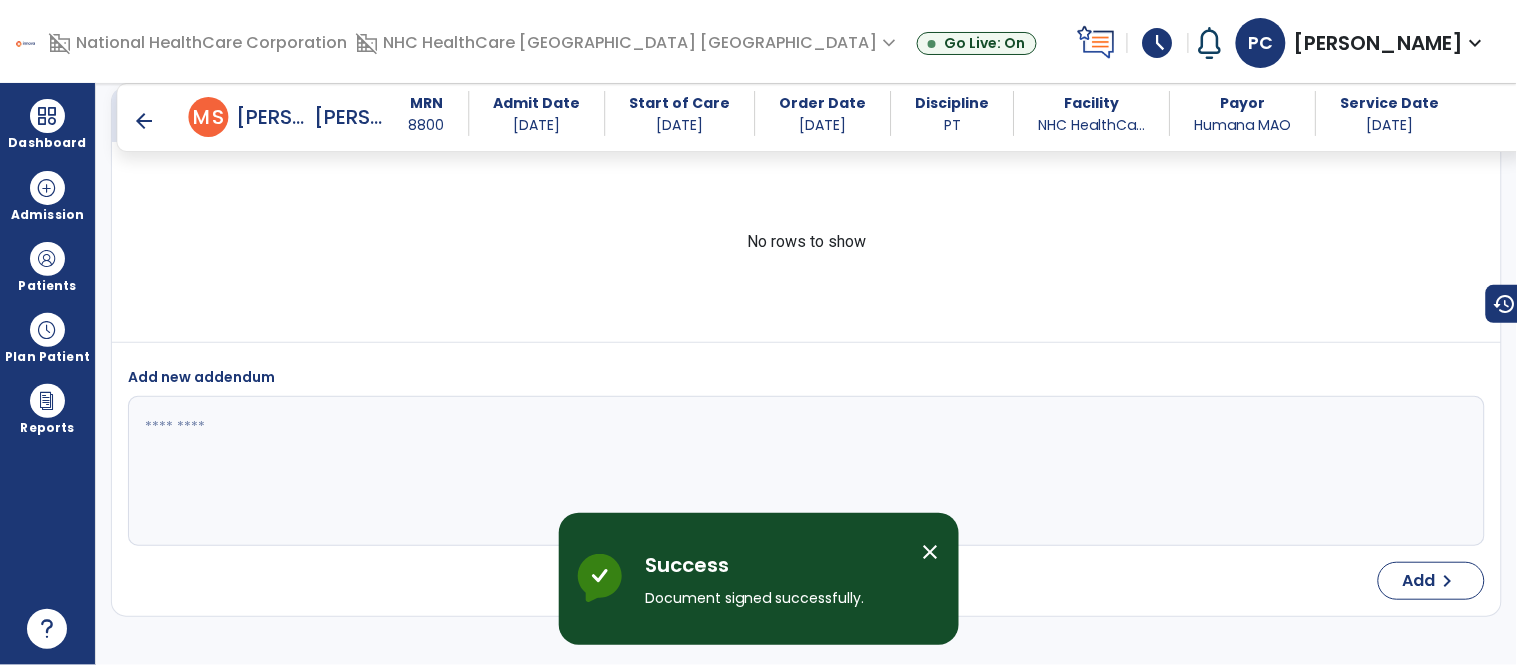 scroll, scrollTop: 4087, scrollLeft: 0, axis: vertical 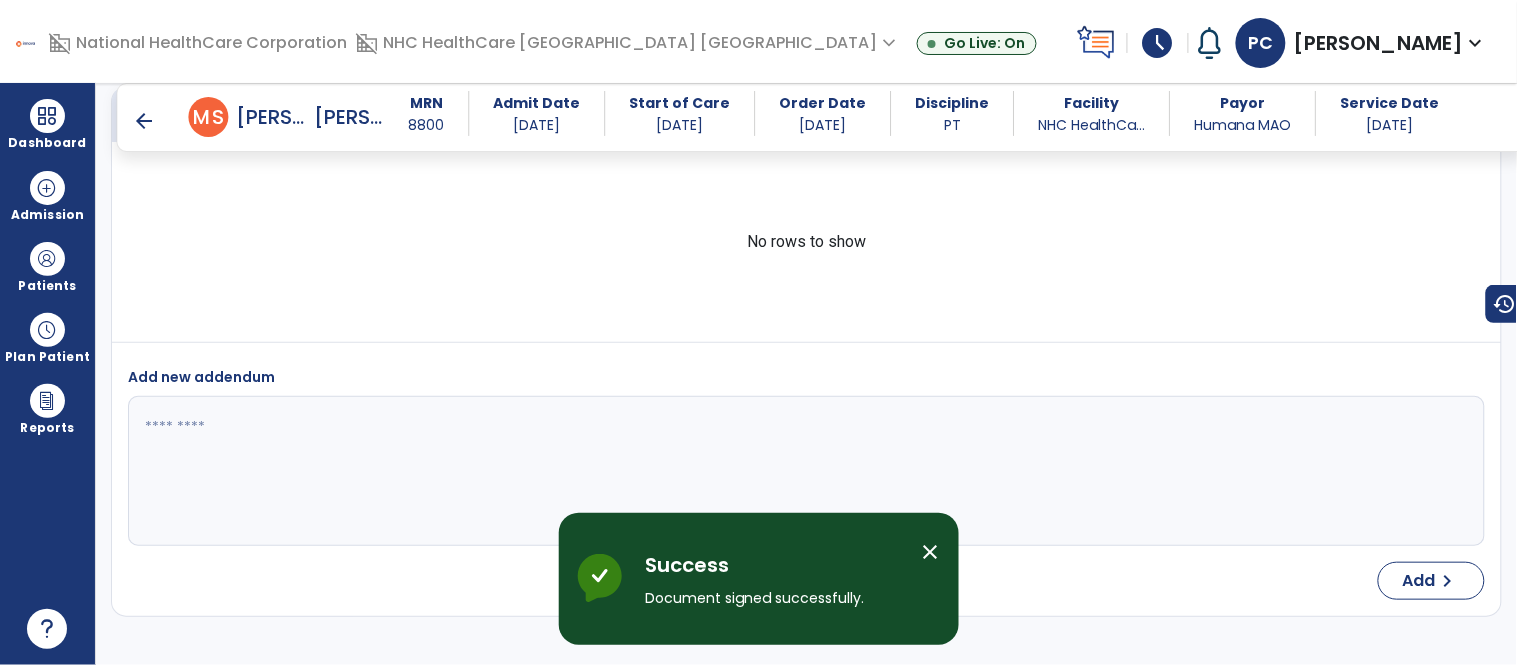 click at bounding box center (804, 471) 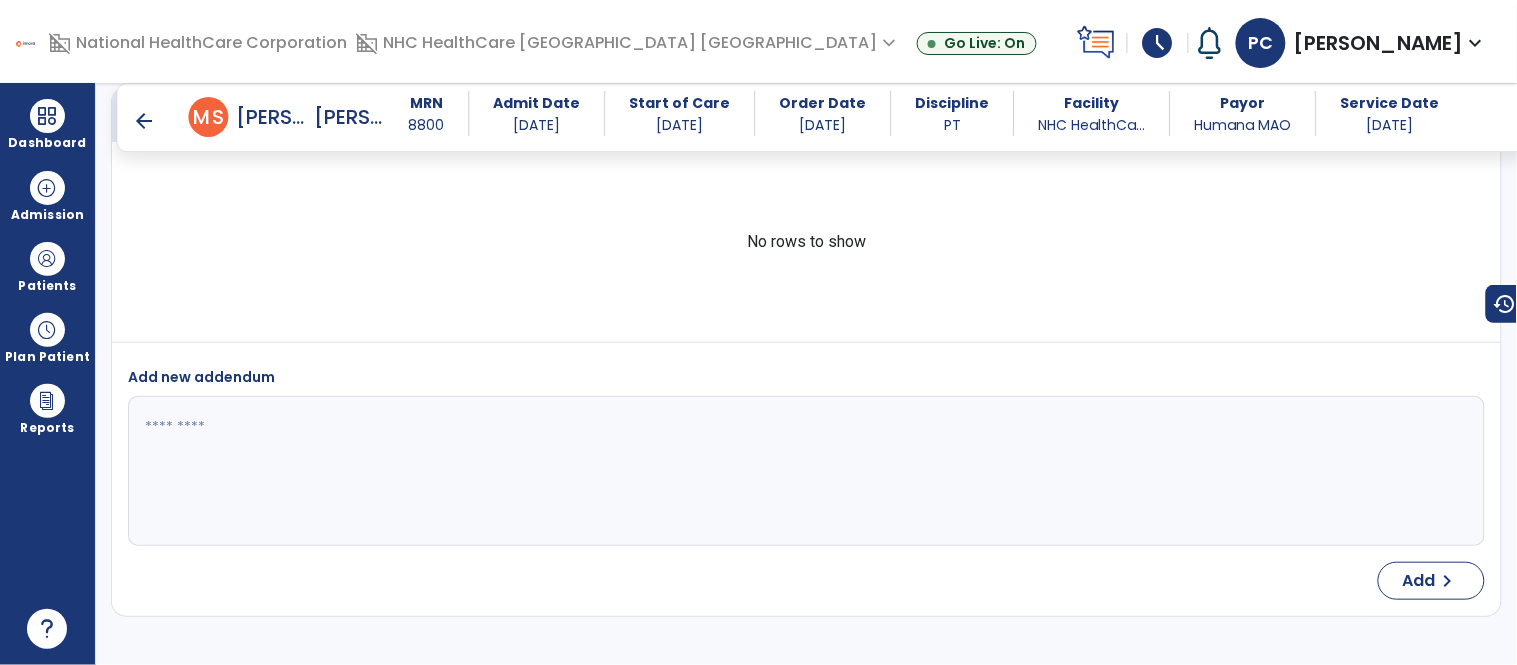 click on "arrow_back" at bounding box center [145, 121] 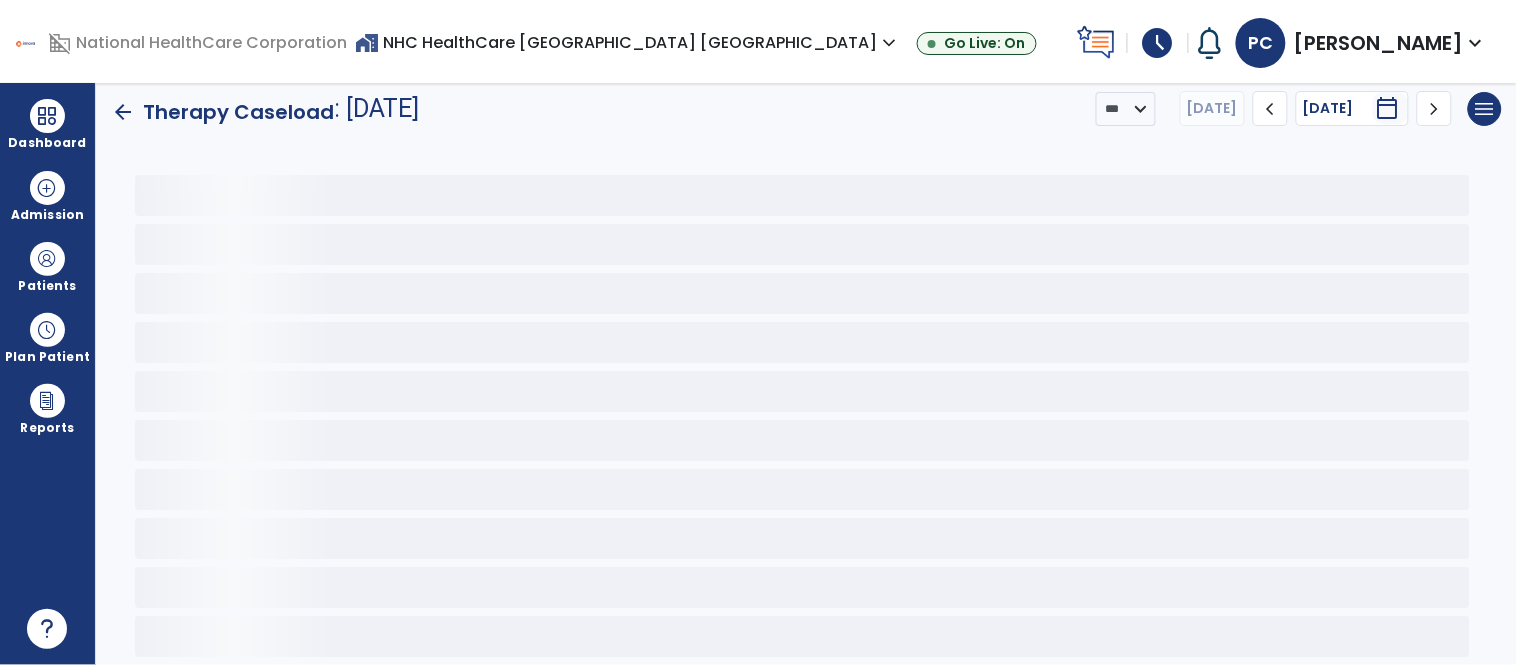 scroll, scrollTop: 4, scrollLeft: 0, axis: vertical 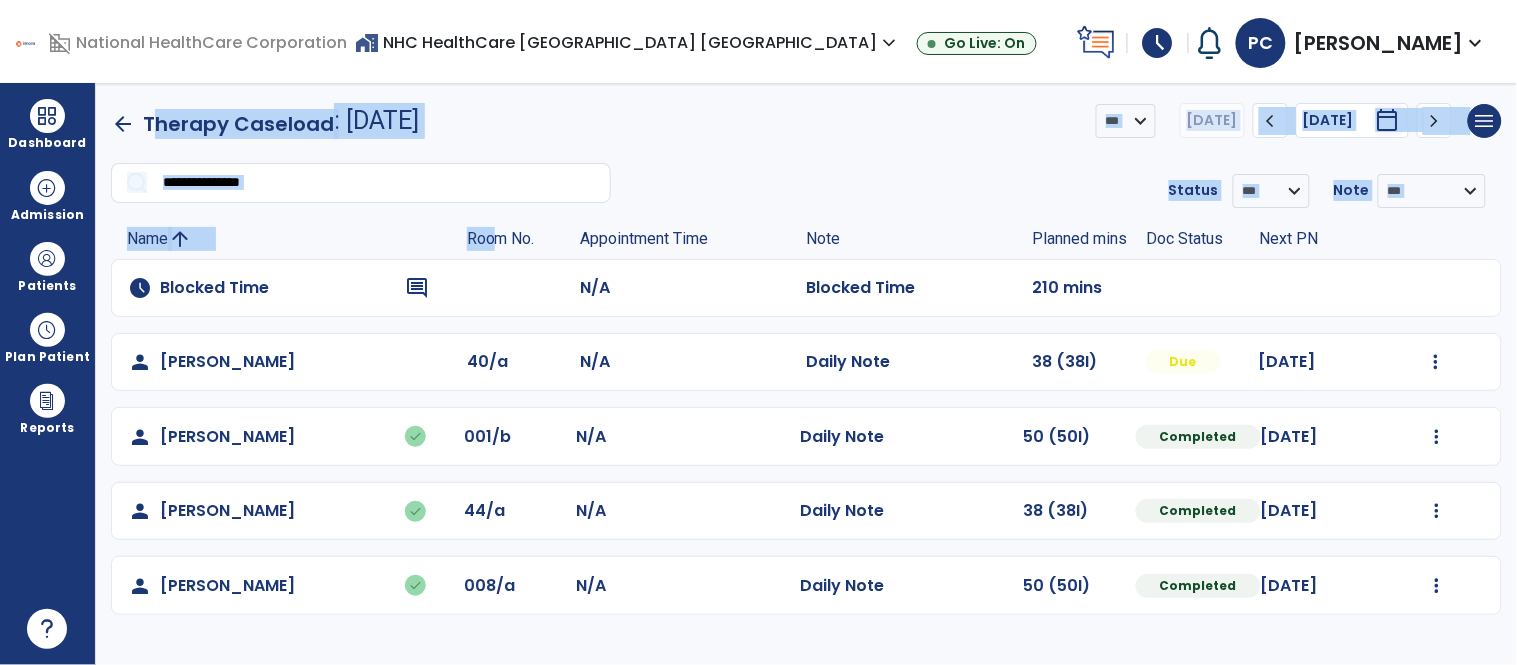 drag, startPoint x: 141, startPoint y: 124, endPoint x: 555, endPoint y: 256, distance: 434.53424 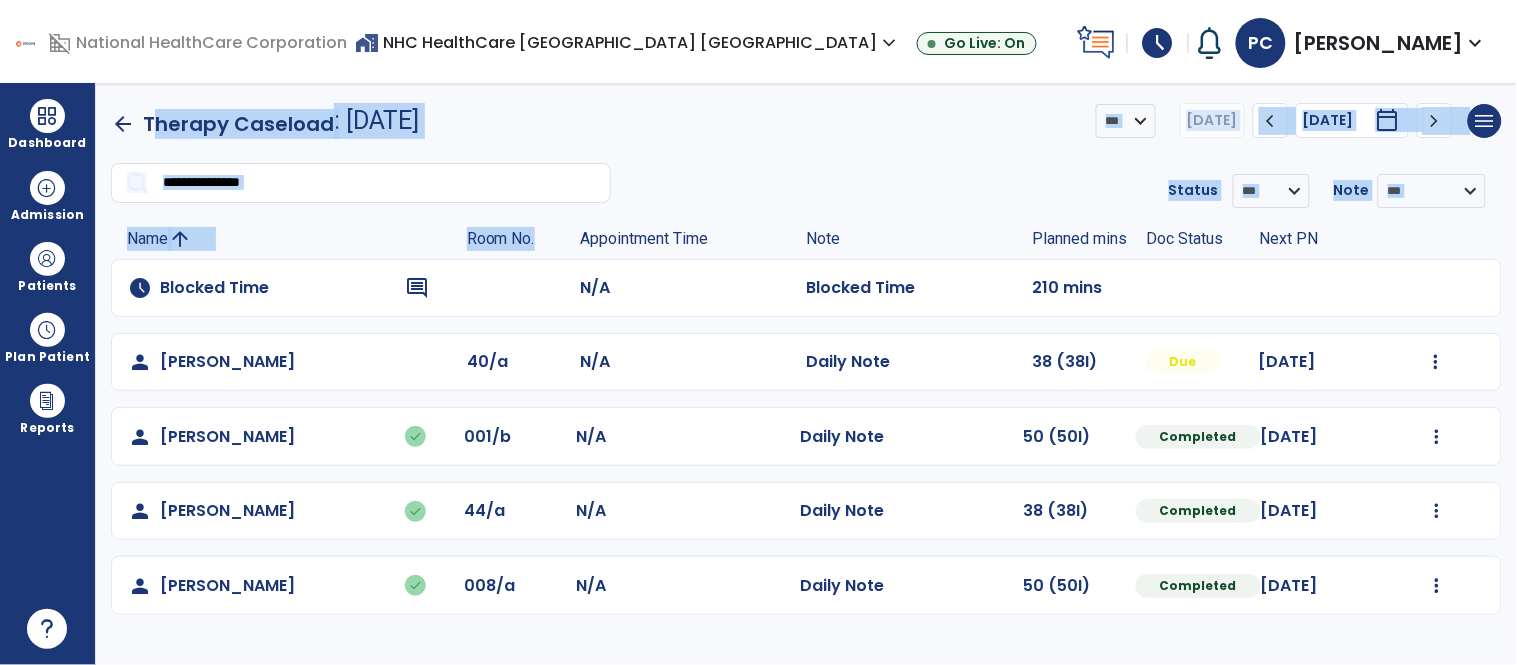 click on "arrow_back   Therapy Caseload  : [DATE] *** ****  [DATE]  chevron_left [DATE]  *********  calendar_today  chevron_right  menu   Export List   Print List" 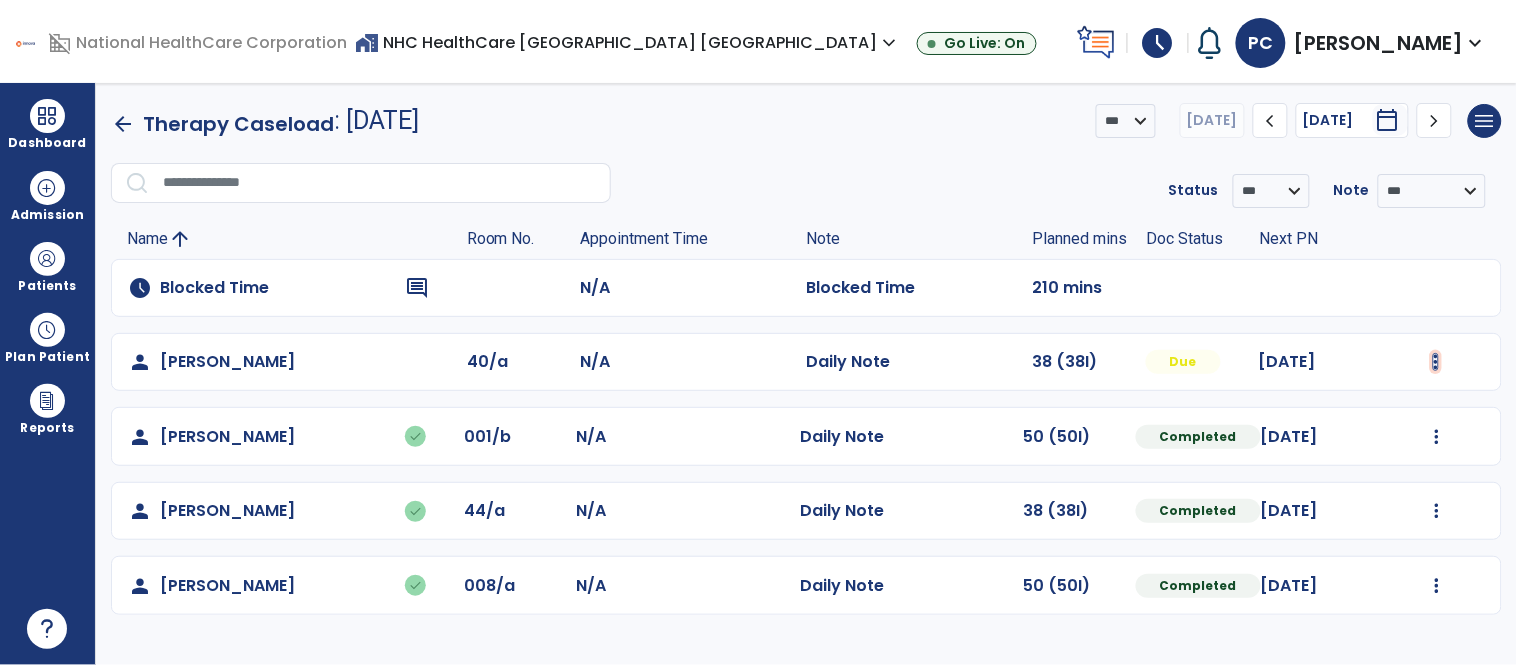 click at bounding box center (1436, 362) 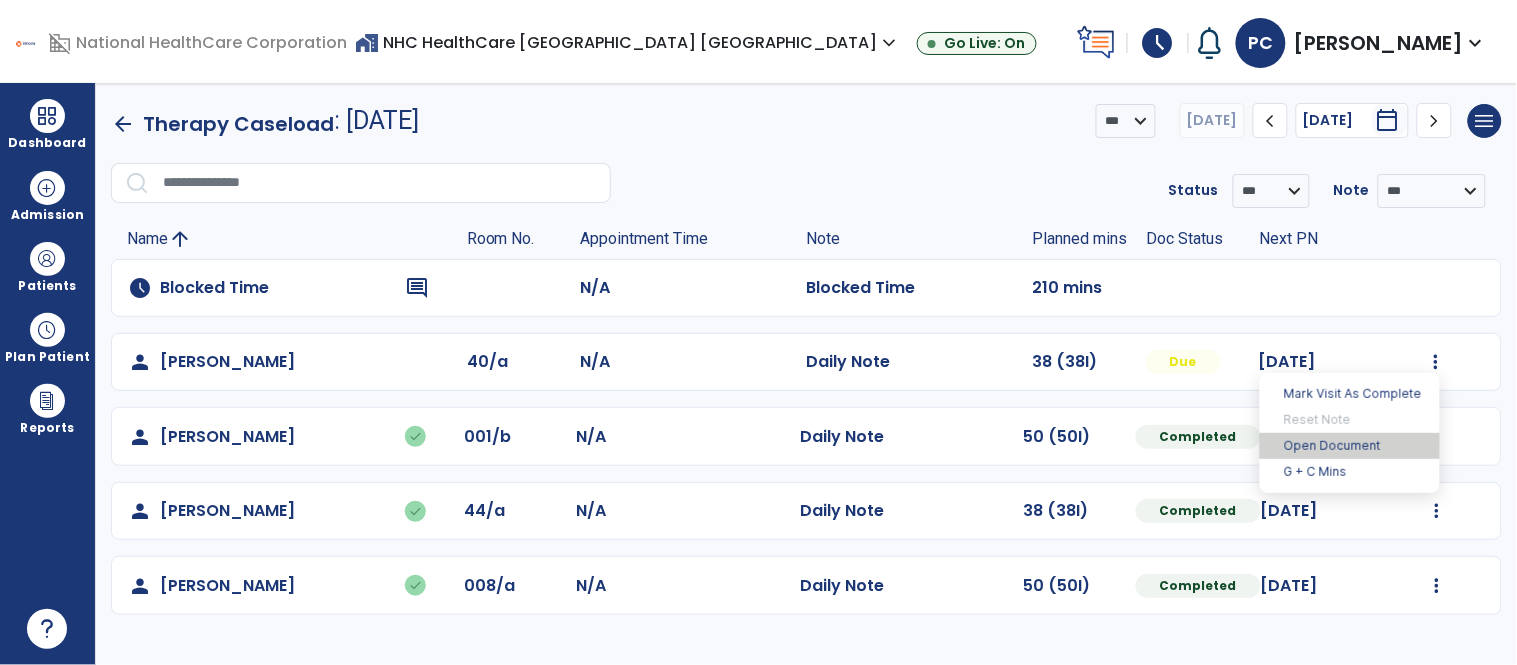 click on "Open Document" at bounding box center (1350, 446) 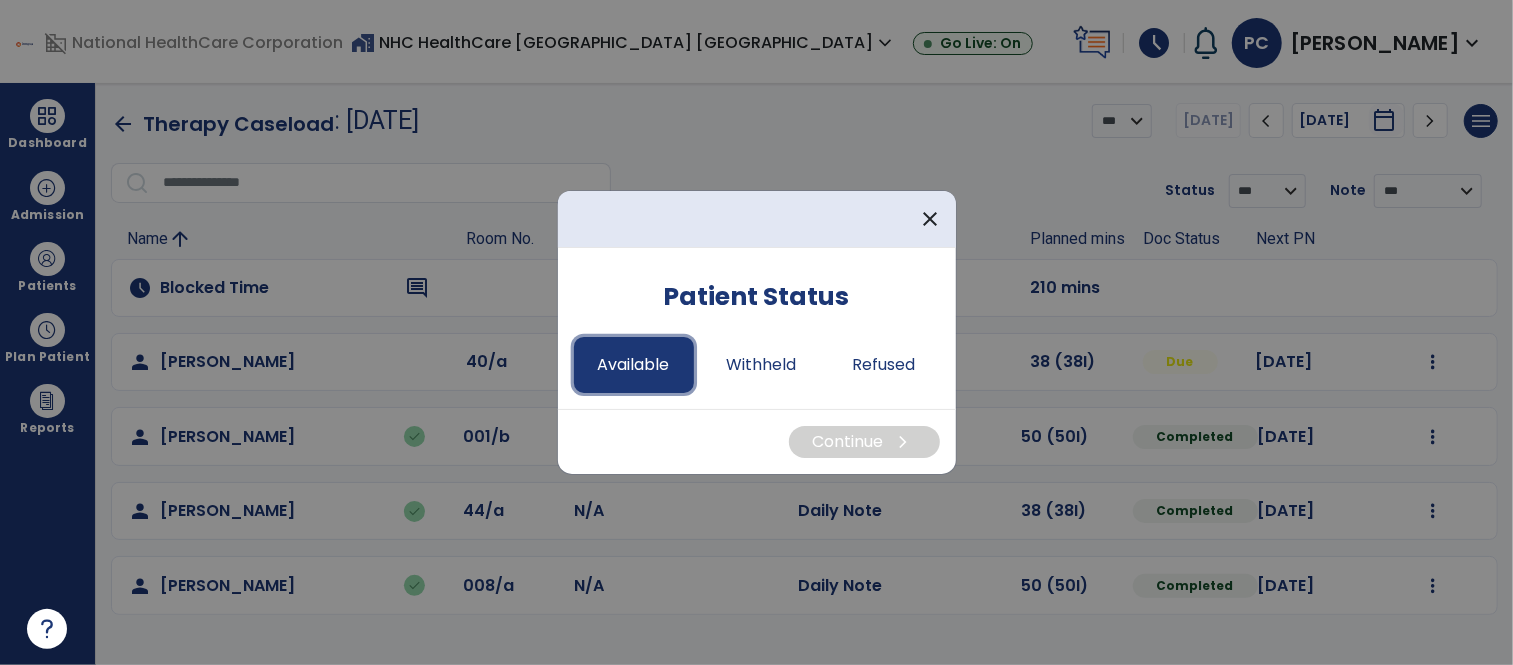 click on "Available" at bounding box center [634, 365] 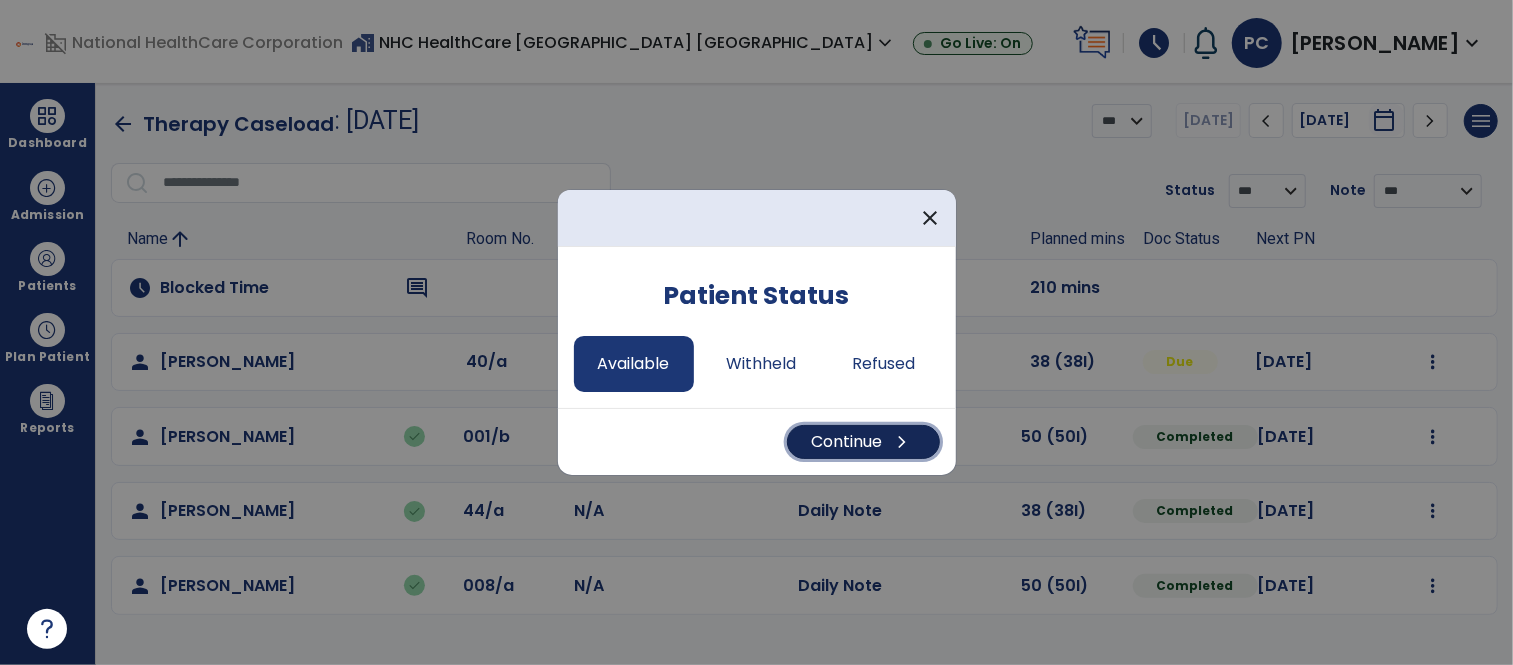 click on "Continue   chevron_right" at bounding box center [863, 442] 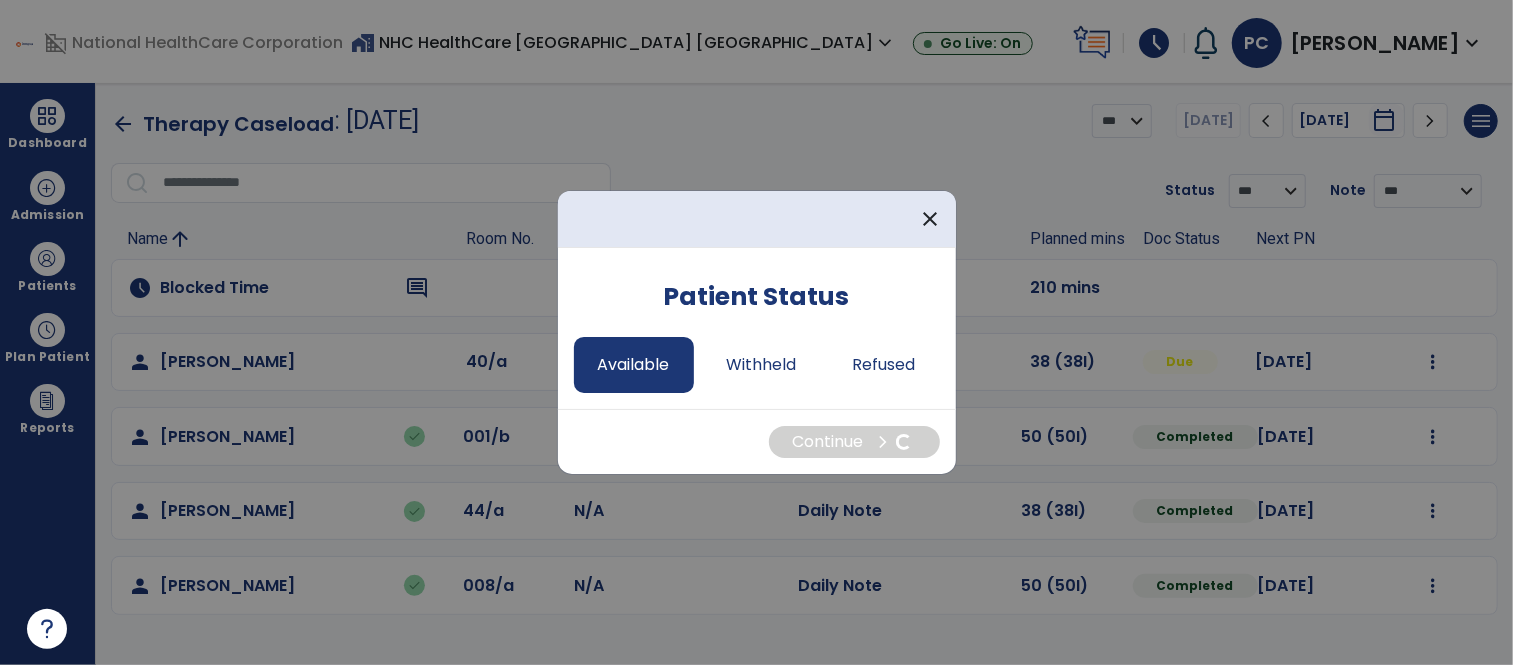 select on "*" 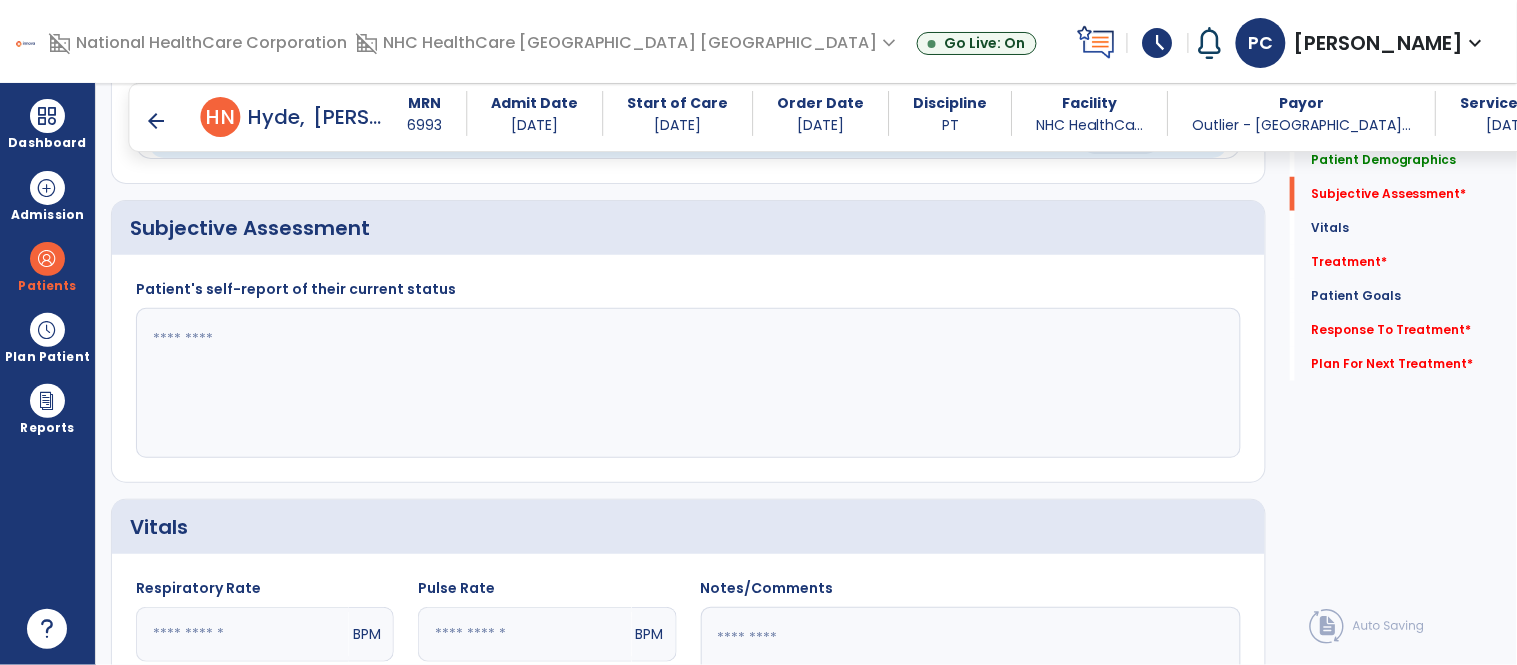 scroll, scrollTop: 410, scrollLeft: 0, axis: vertical 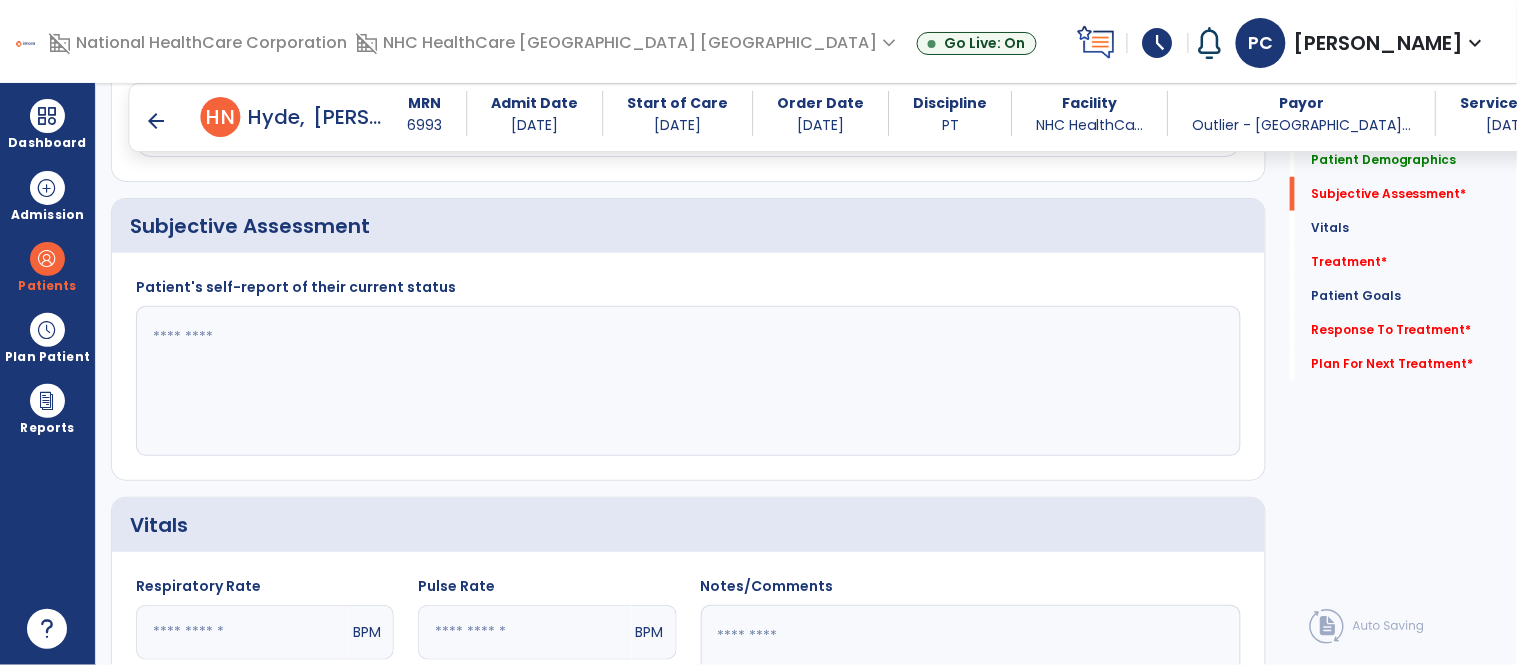 click 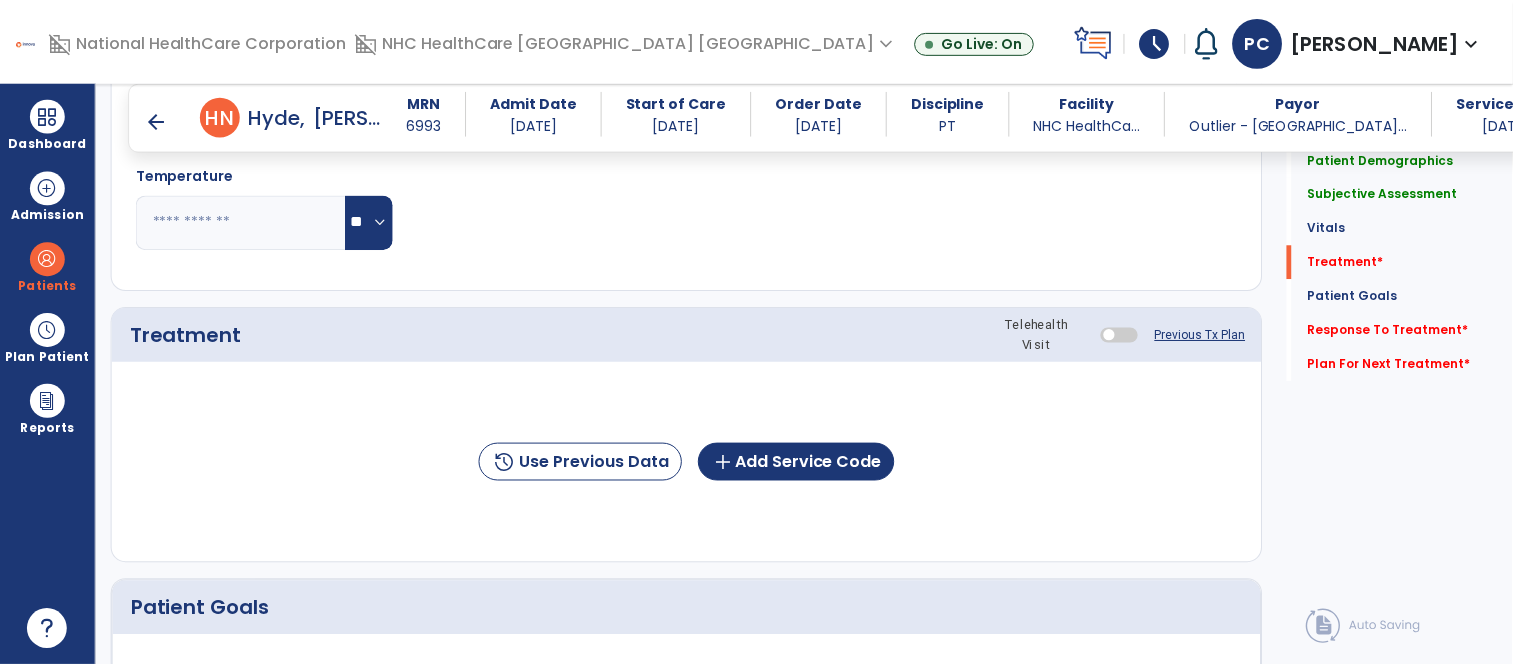 scroll, scrollTop: 1037, scrollLeft: 0, axis: vertical 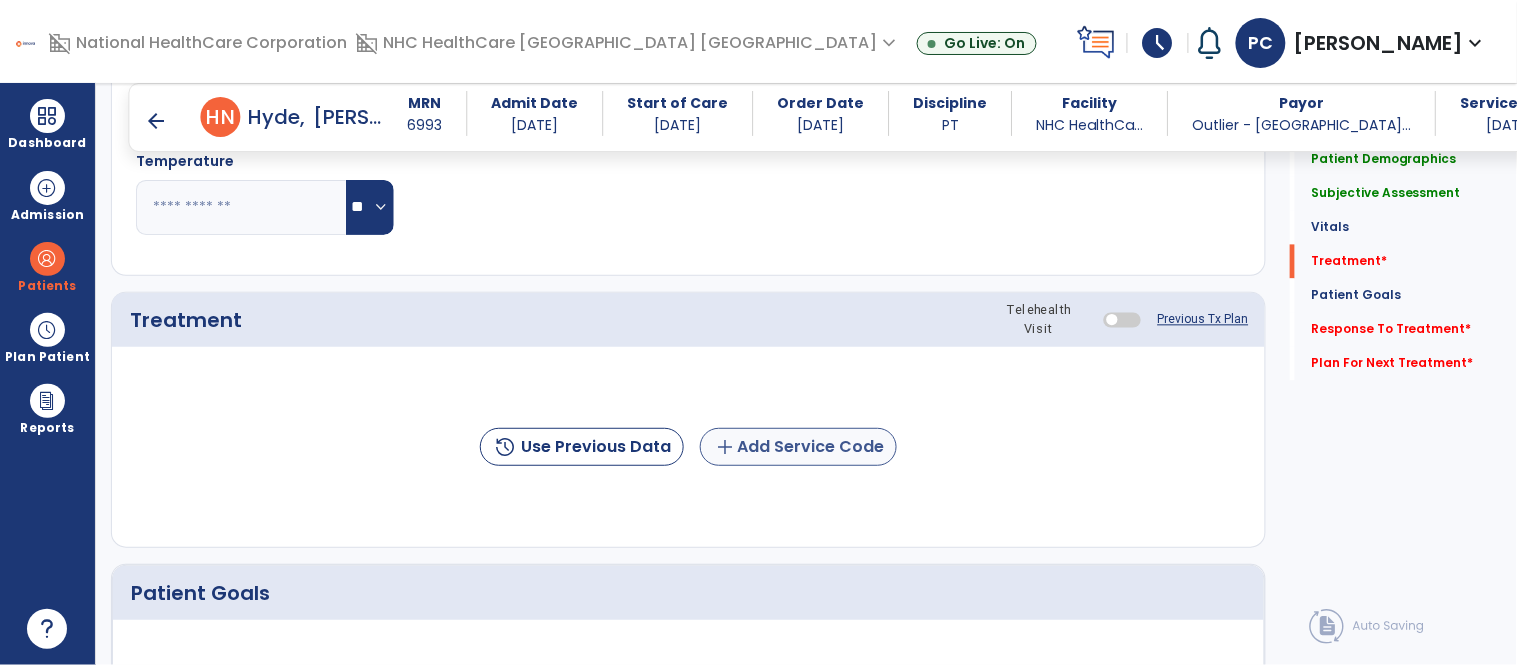 type on "**********" 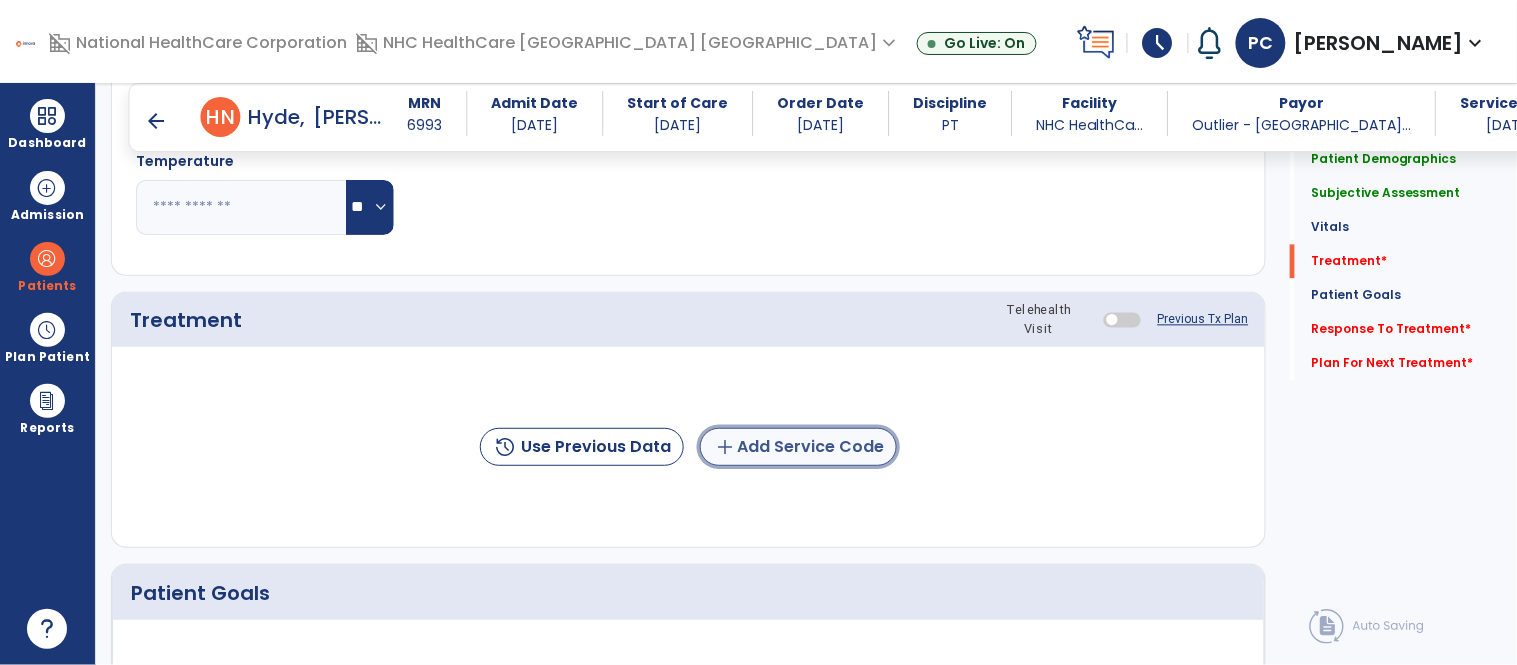 click on "add  Add Service Code" 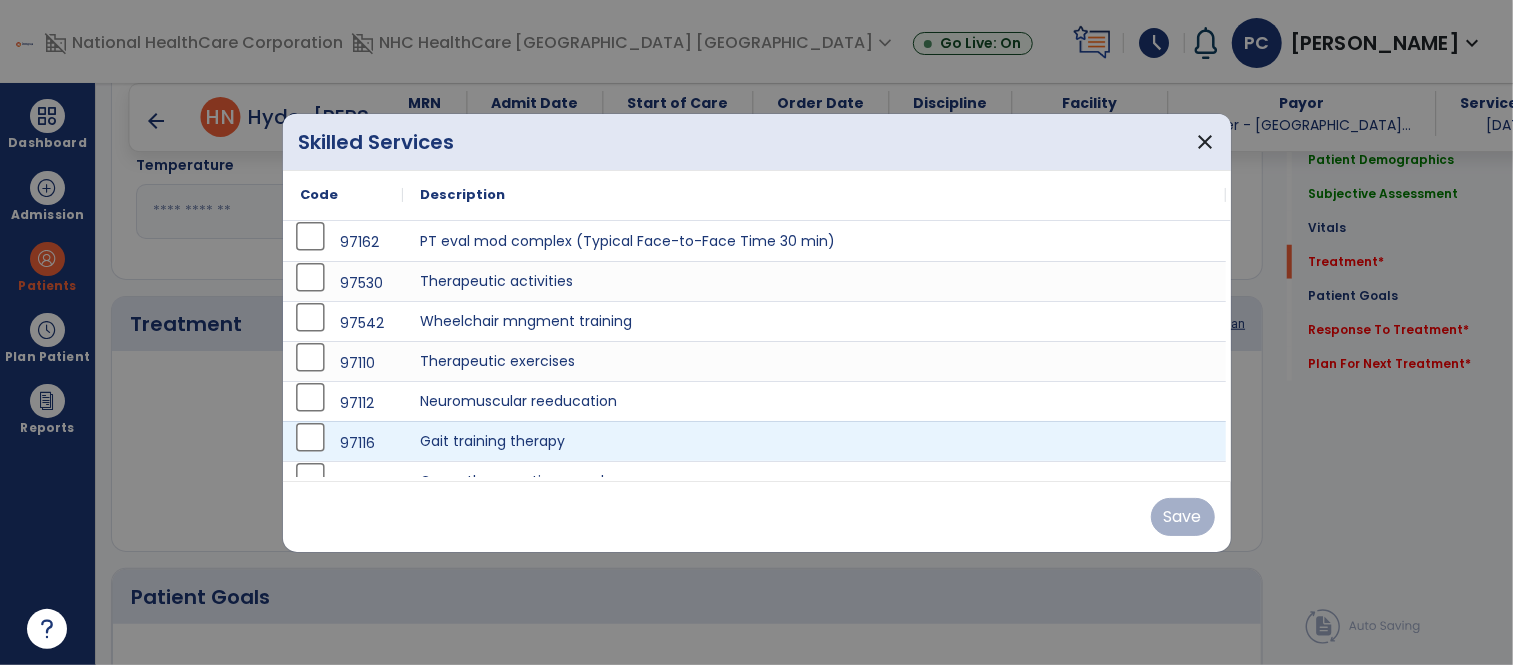 scroll, scrollTop: 1037, scrollLeft: 0, axis: vertical 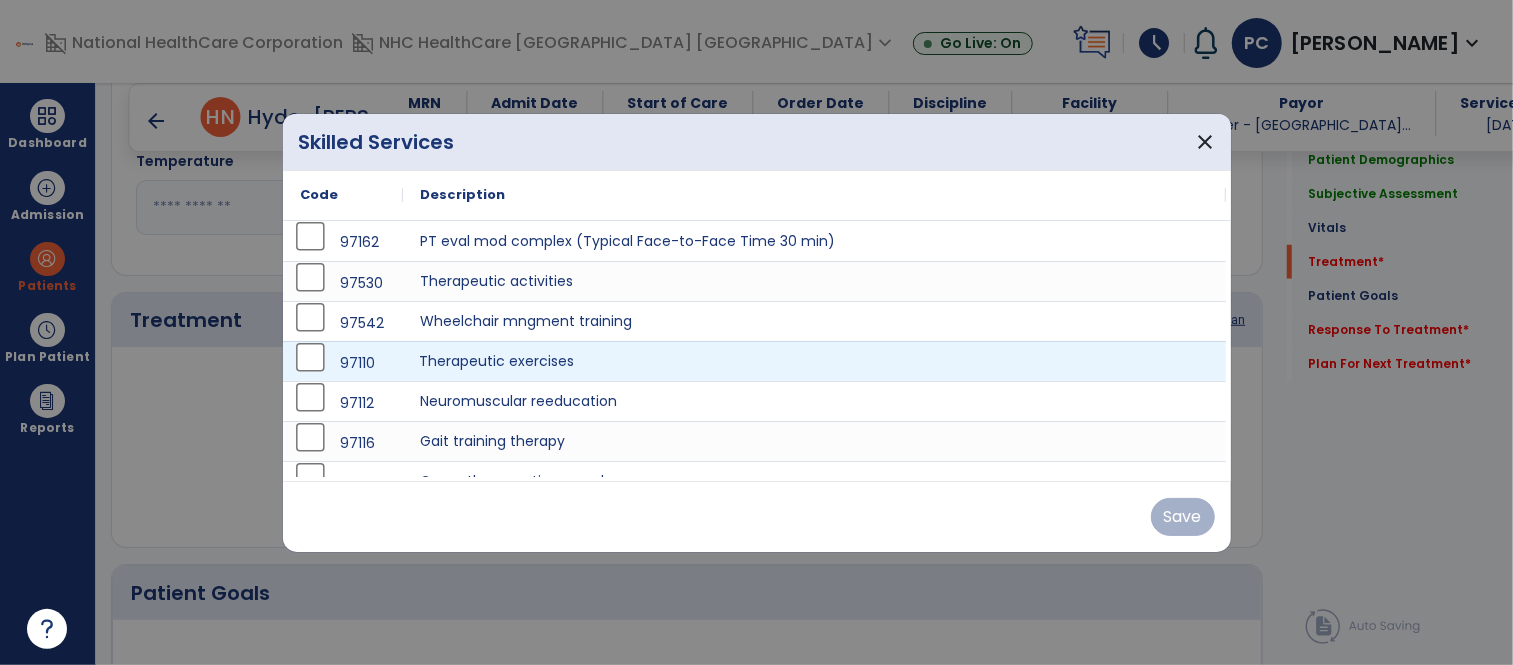 click on "Therapeutic exercises" at bounding box center [815, 361] 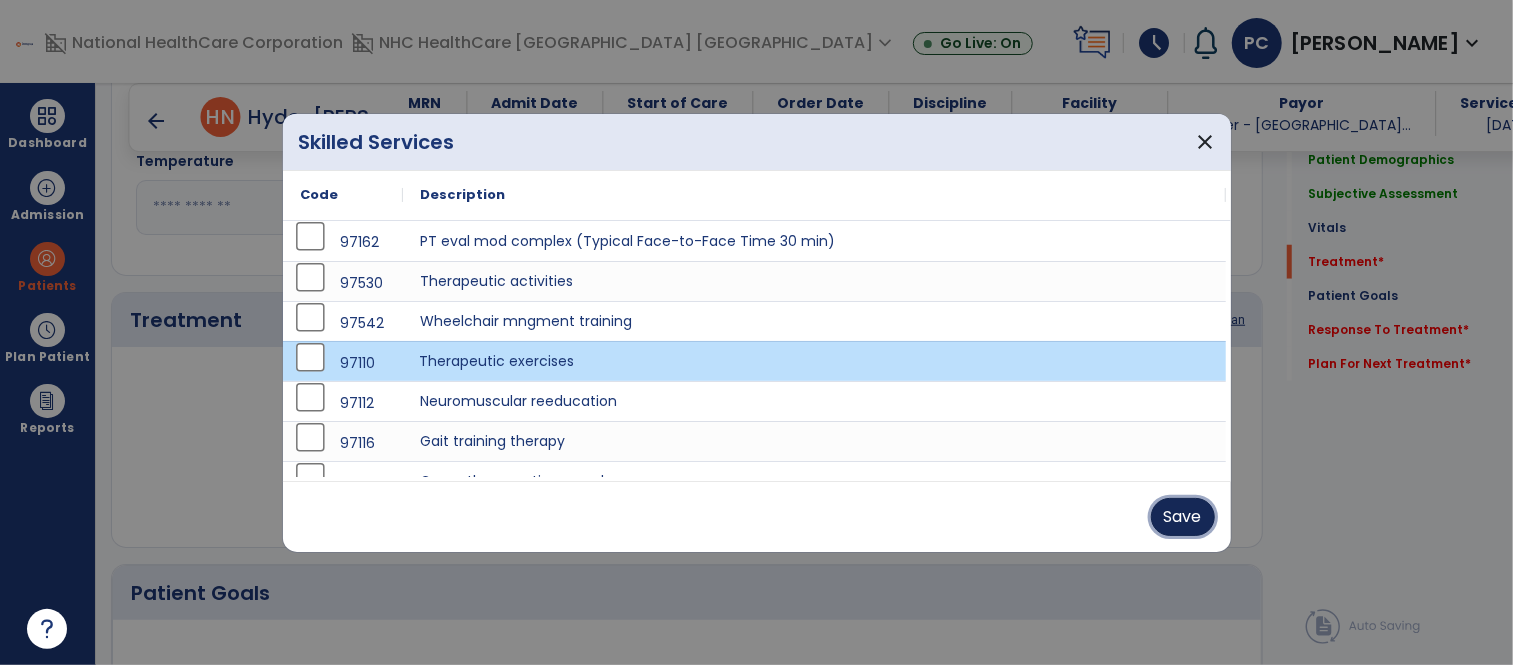 click on "Save" at bounding box center [1183, 517] 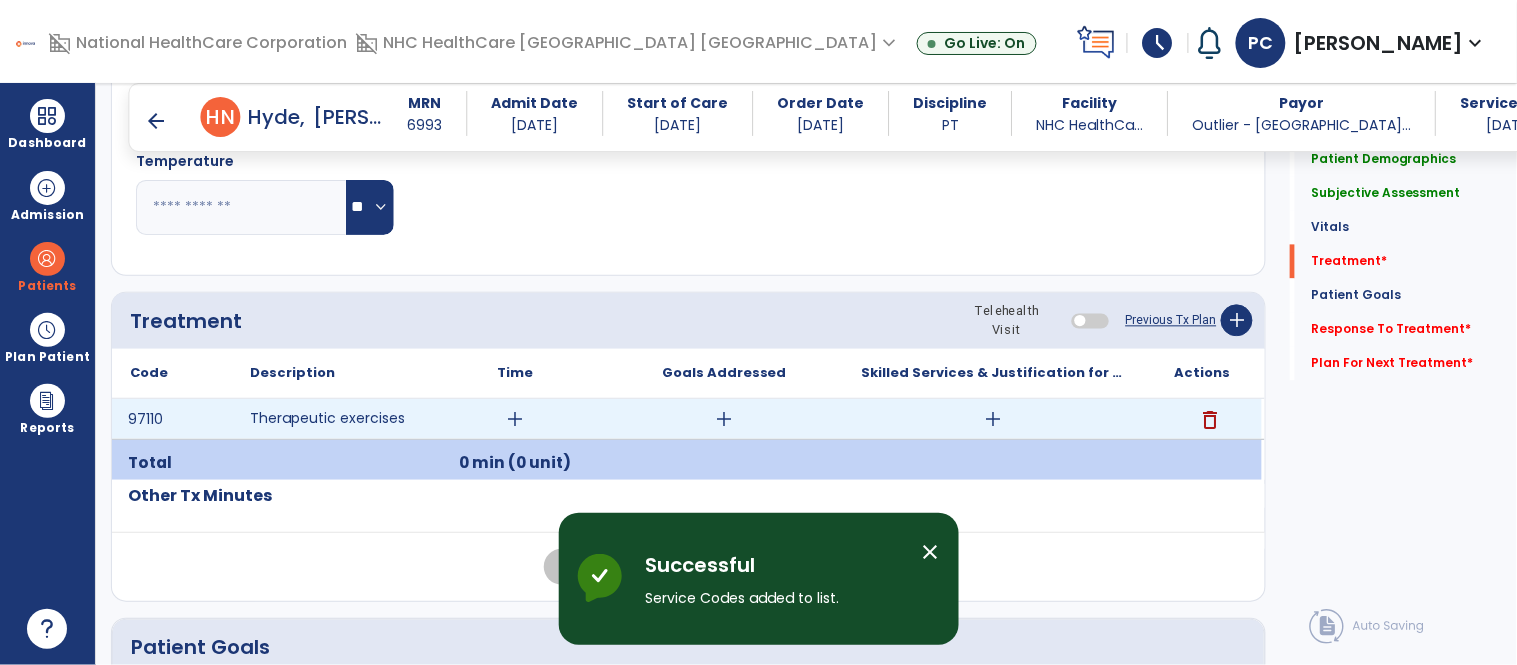 click on "add" at bounding box center [515, 419] 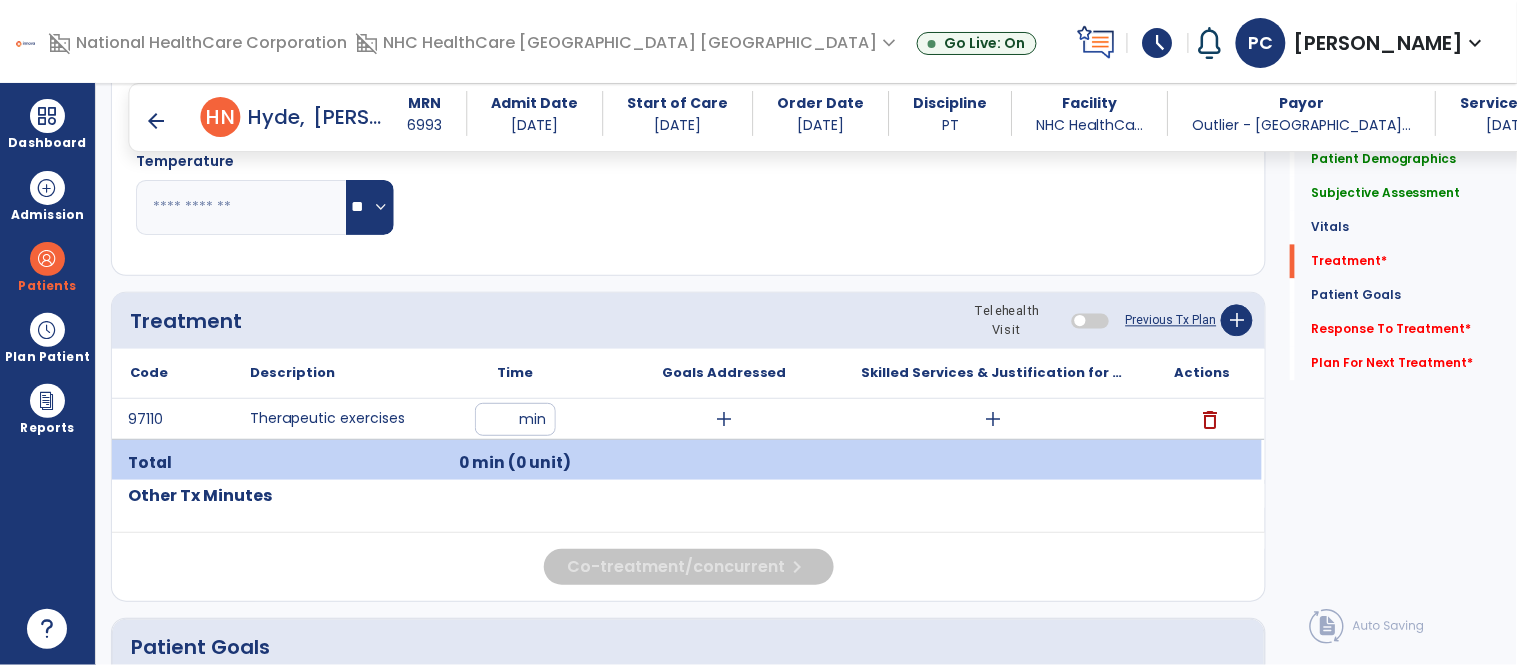 type on "**" 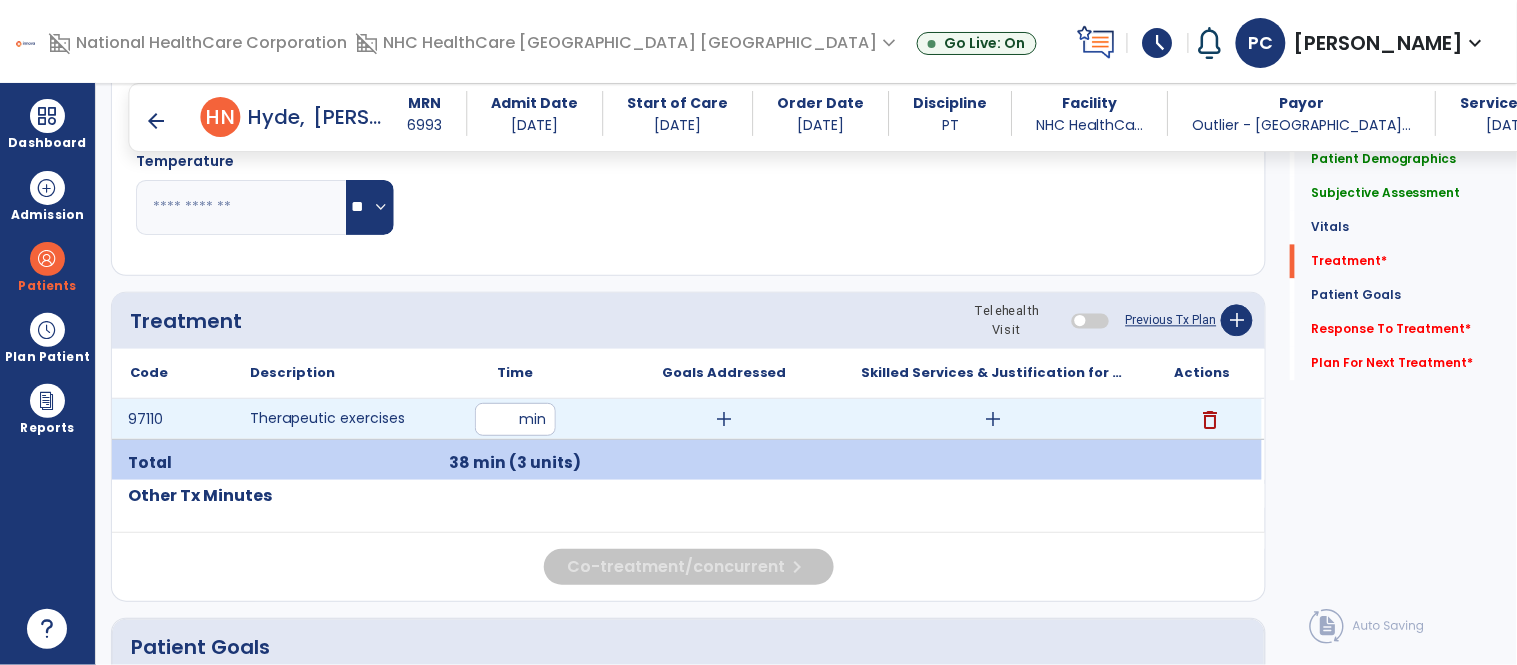click on "add" at bounding box center [993, 419] 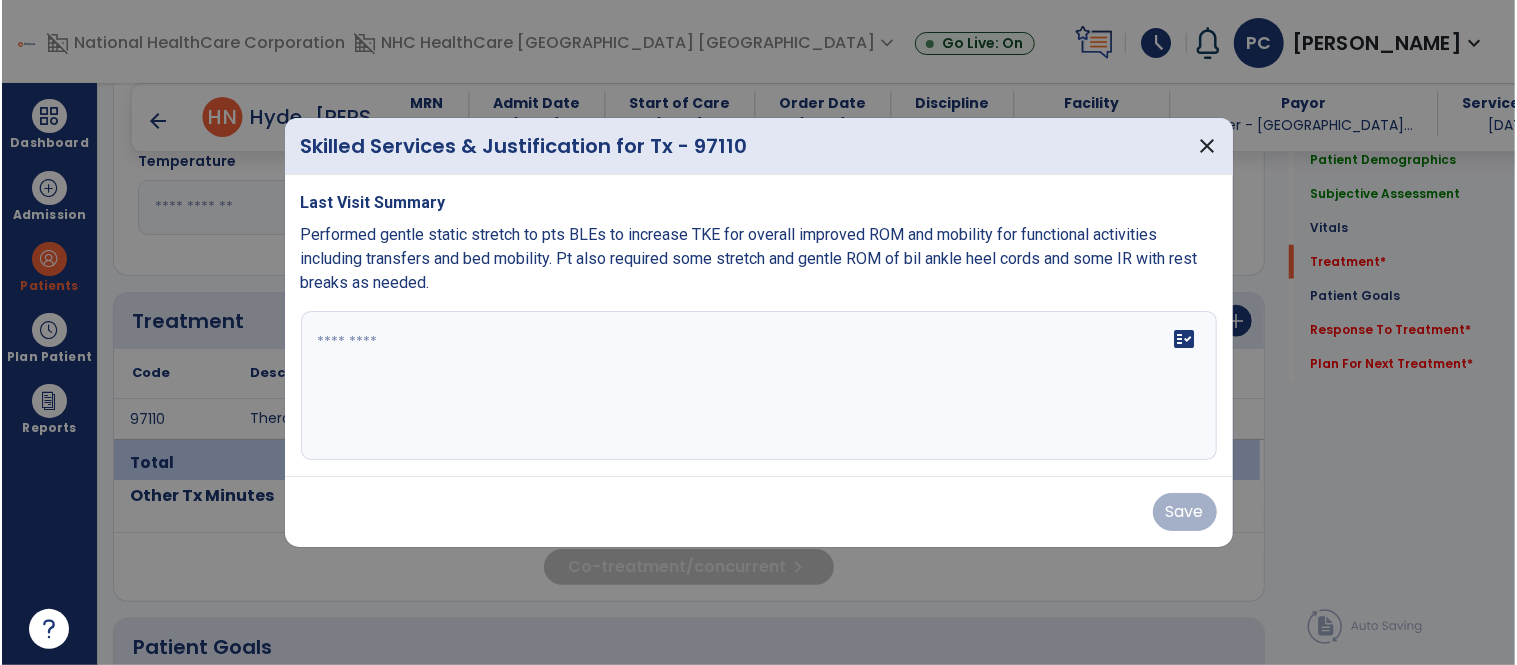scroll, scrollTop: 1037, scrollLeft: 0, axis: vertical 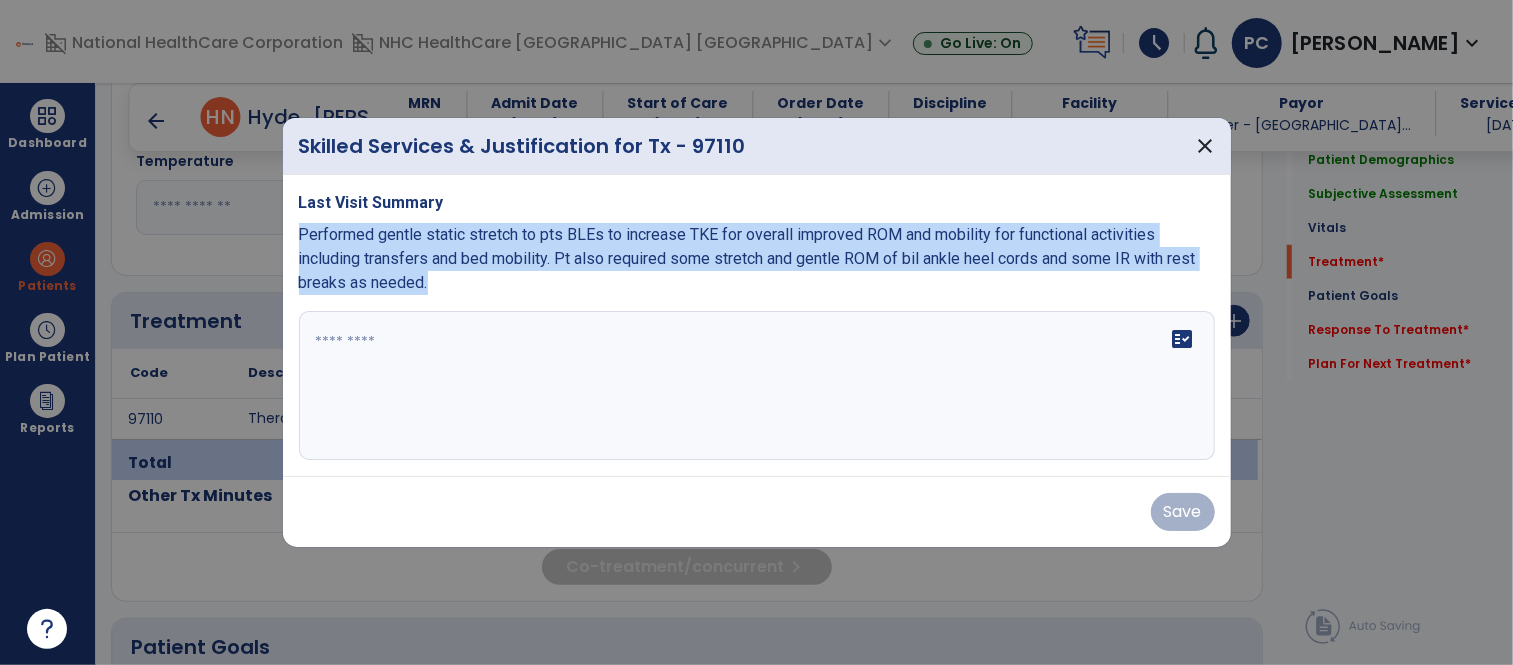 drag, startPoint x: 494, startPoint y: 284, endPoint x: 292, endPoint y: 242, distance: 206.32014 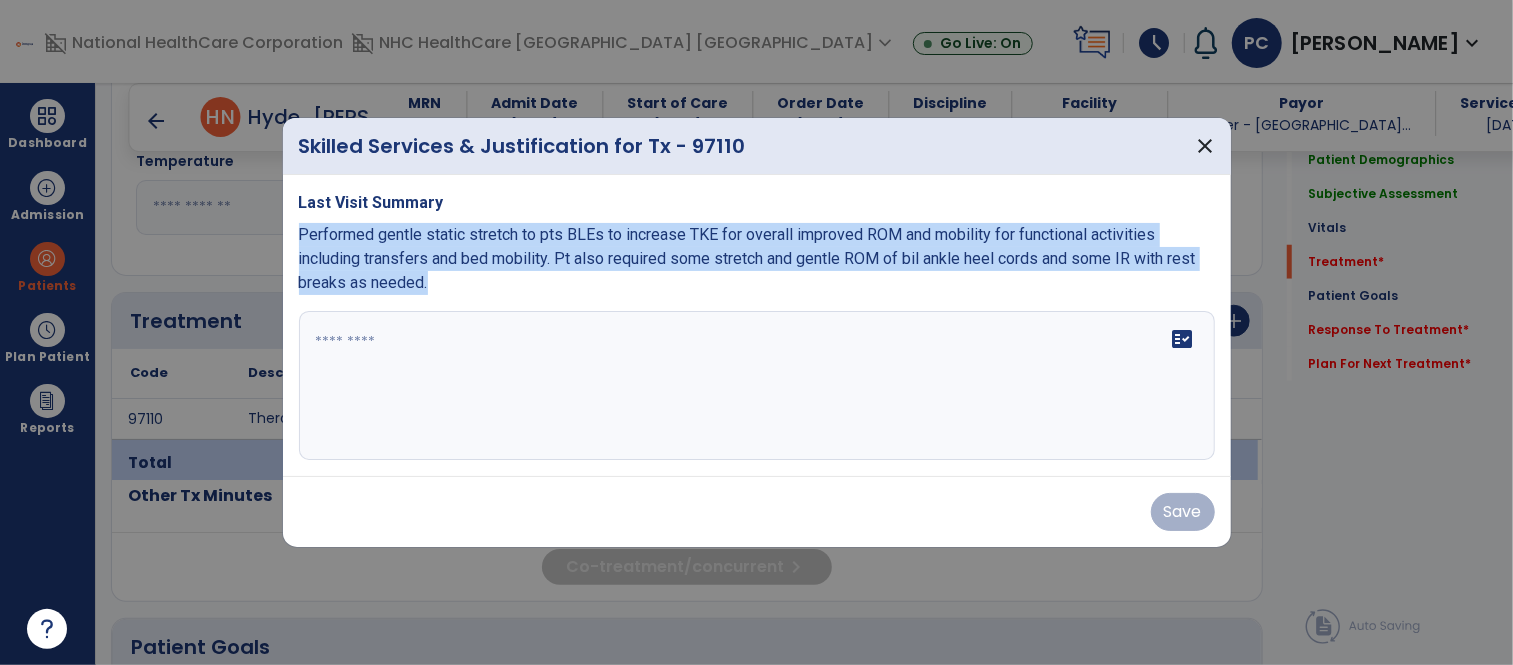 click on "Last Visit Summary Performed gentle static stretch to pts BLEs to increase TKE for overall improved ROM and mobility for functional activities including transfers and bed mobility. Pt also required some stretch and gentle ROM of bil ankle heel cords and some IR with rest breaks as needed.    fact_check" at bounding box center (757, 326) 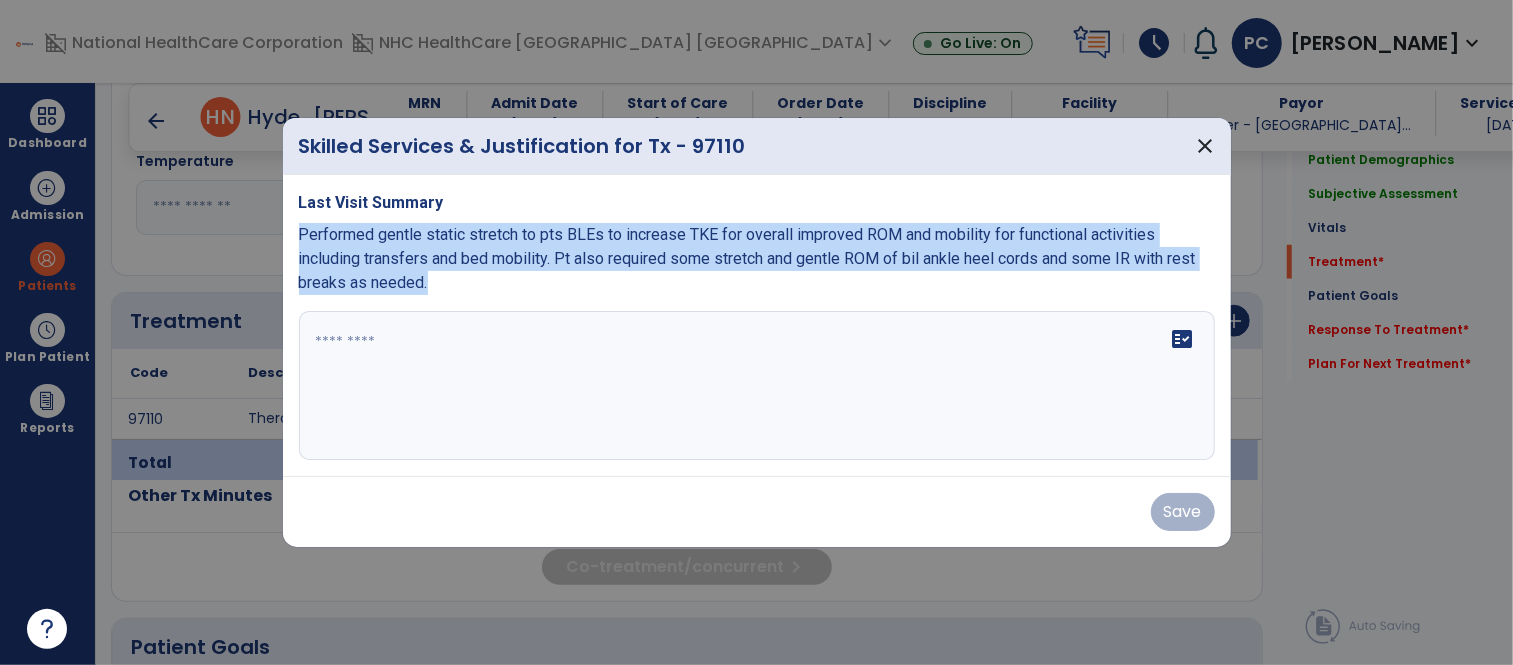 copy on "Performed gentle static stretch to pts BLEs to increase TKE for overall improved ROM and mobility for functional activities including transfers and bed mobility. Pt also required some stretch and gentle ROM of bil ankle heel cords and some IR with rest breaks as needed." 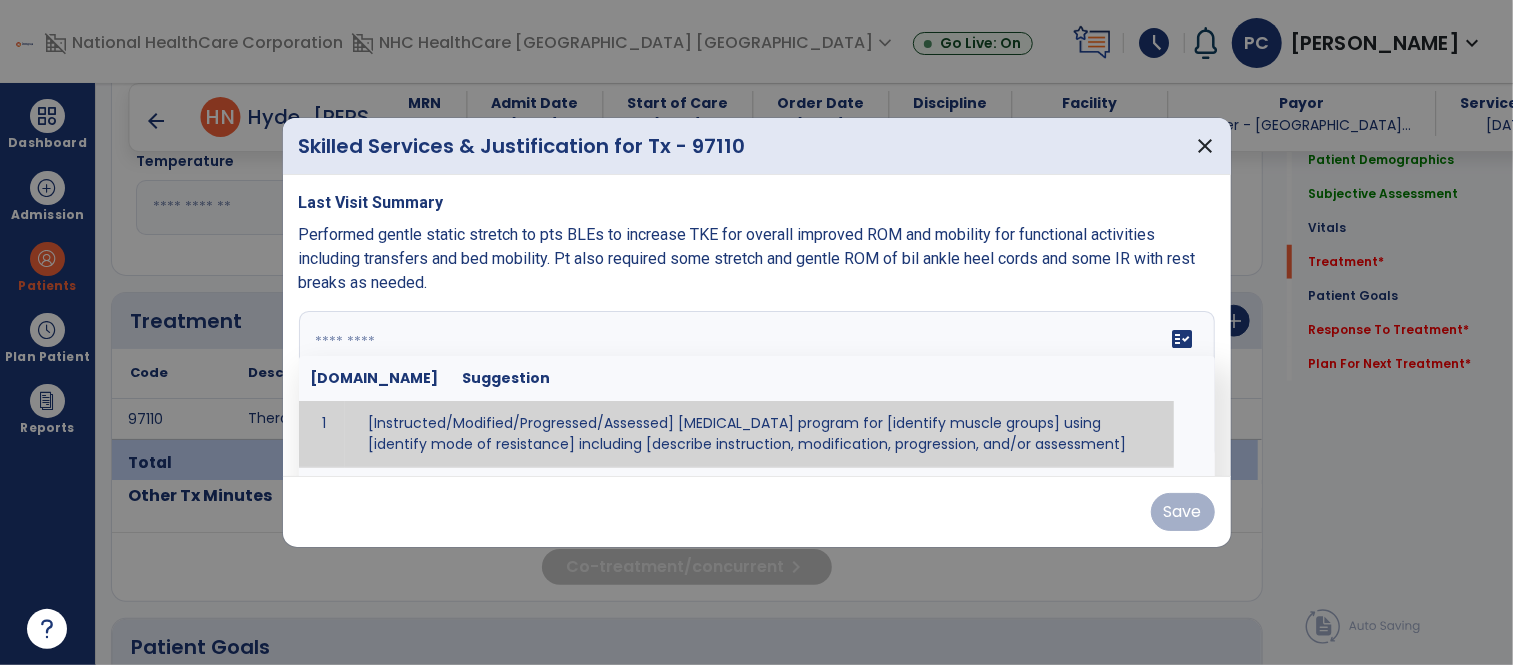 click at bounding box center (757, 386) 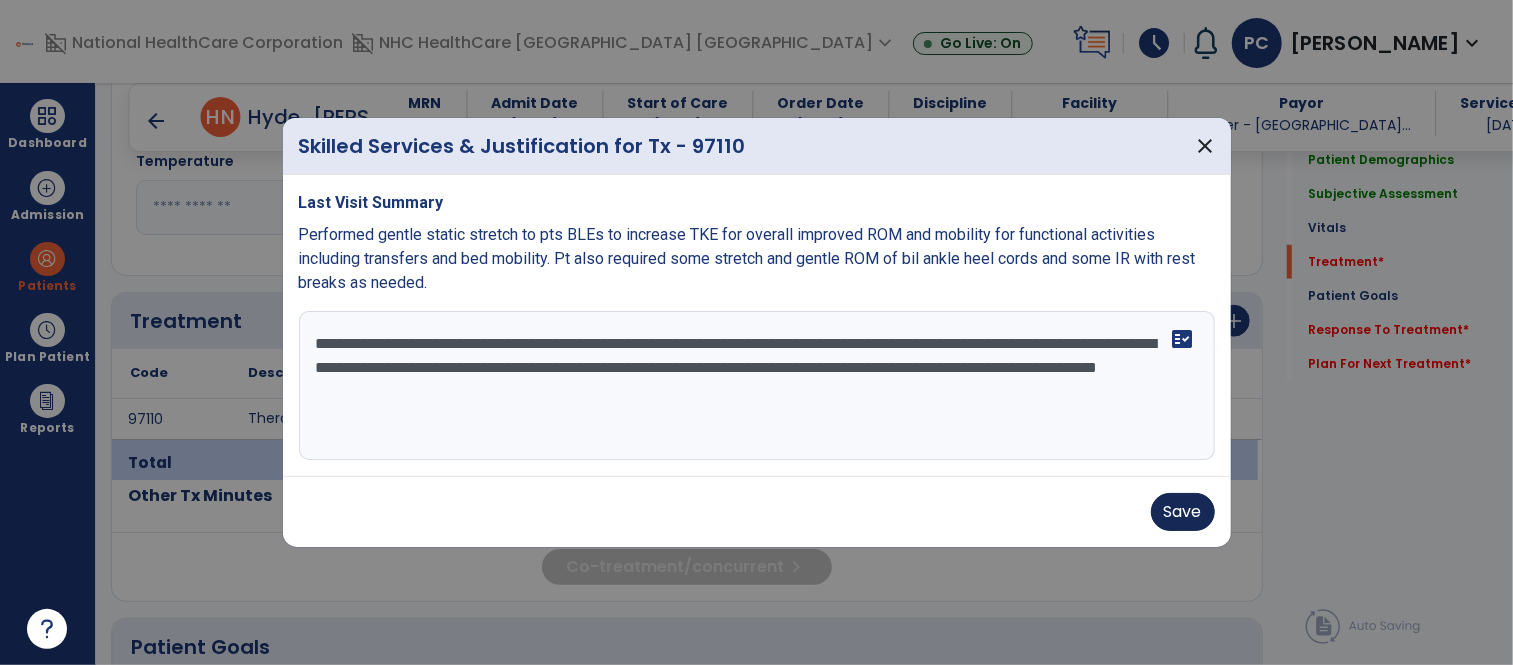 type on "**********" 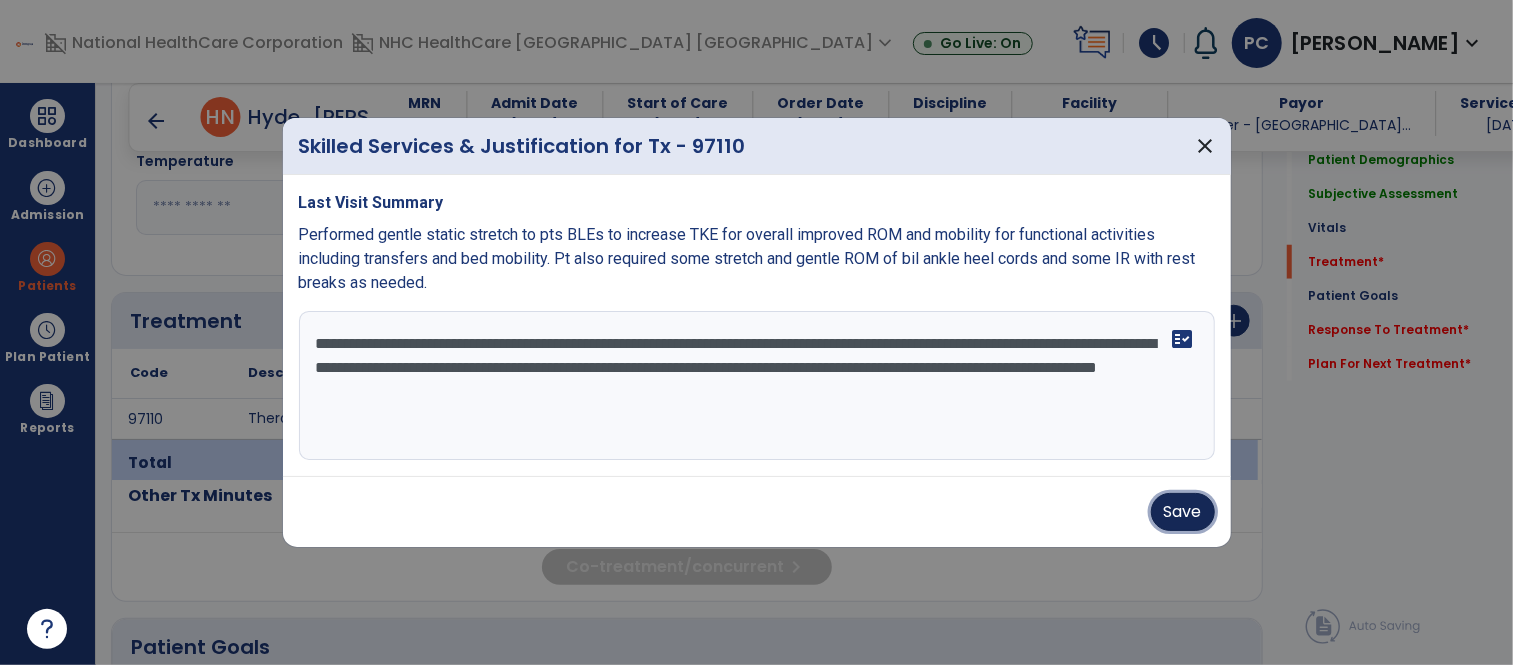 click on "Save" at bounding box center (1183, 512) 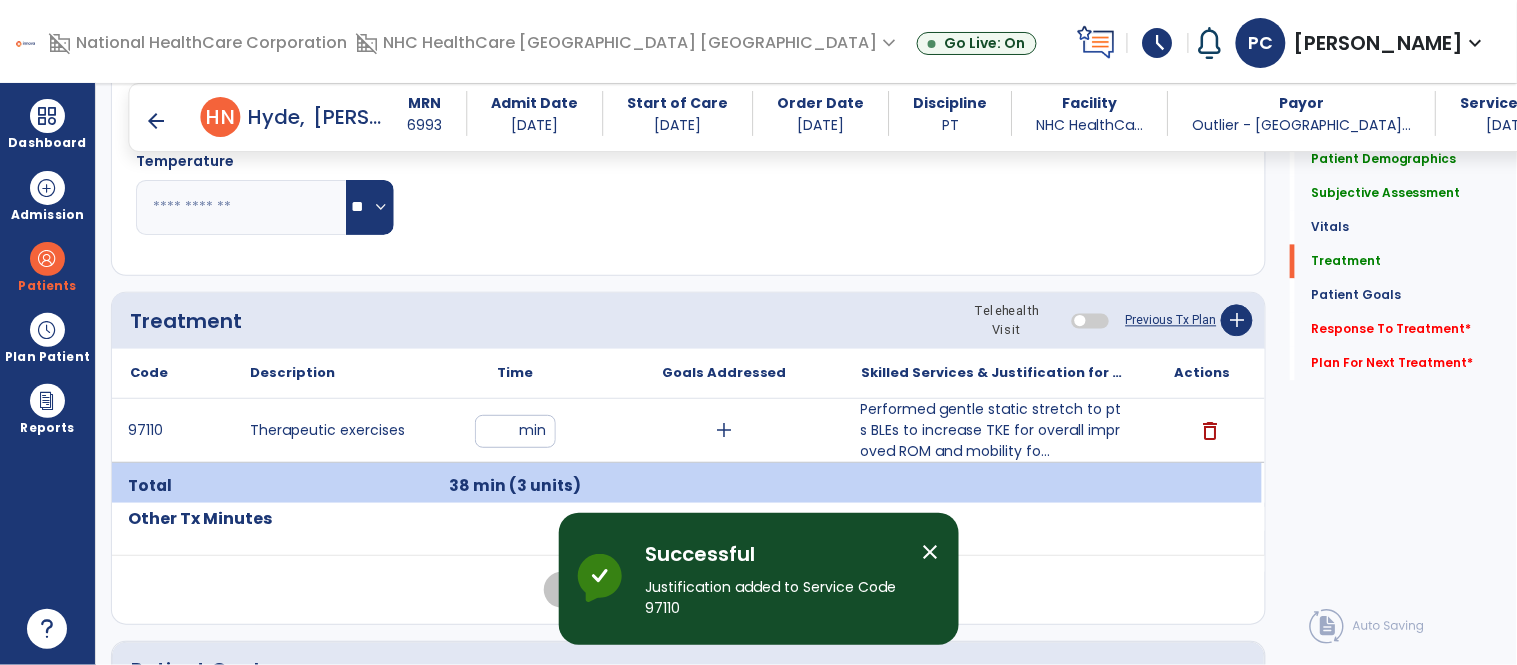 click on "close" at bounding box center [931, 552] 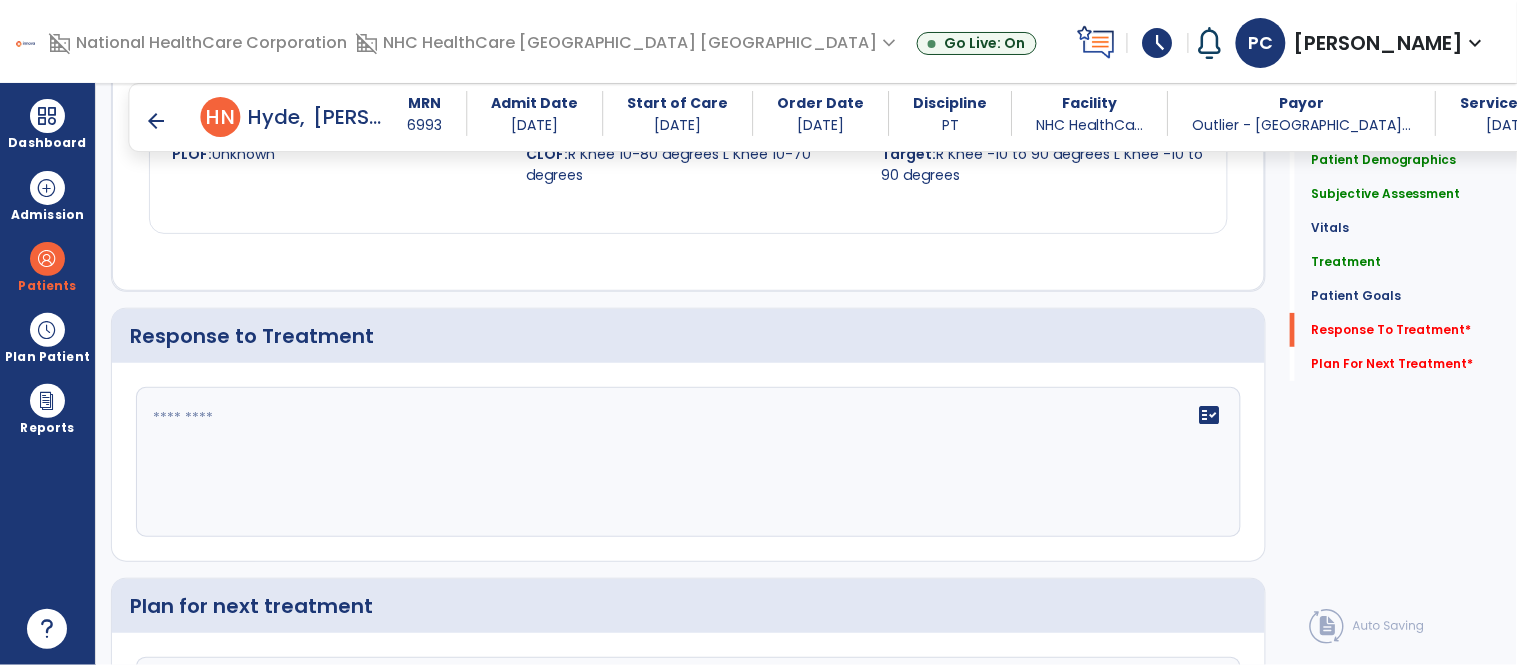 scroll, scrollTop: 1936, scrollLeft: 0, axis: vertical 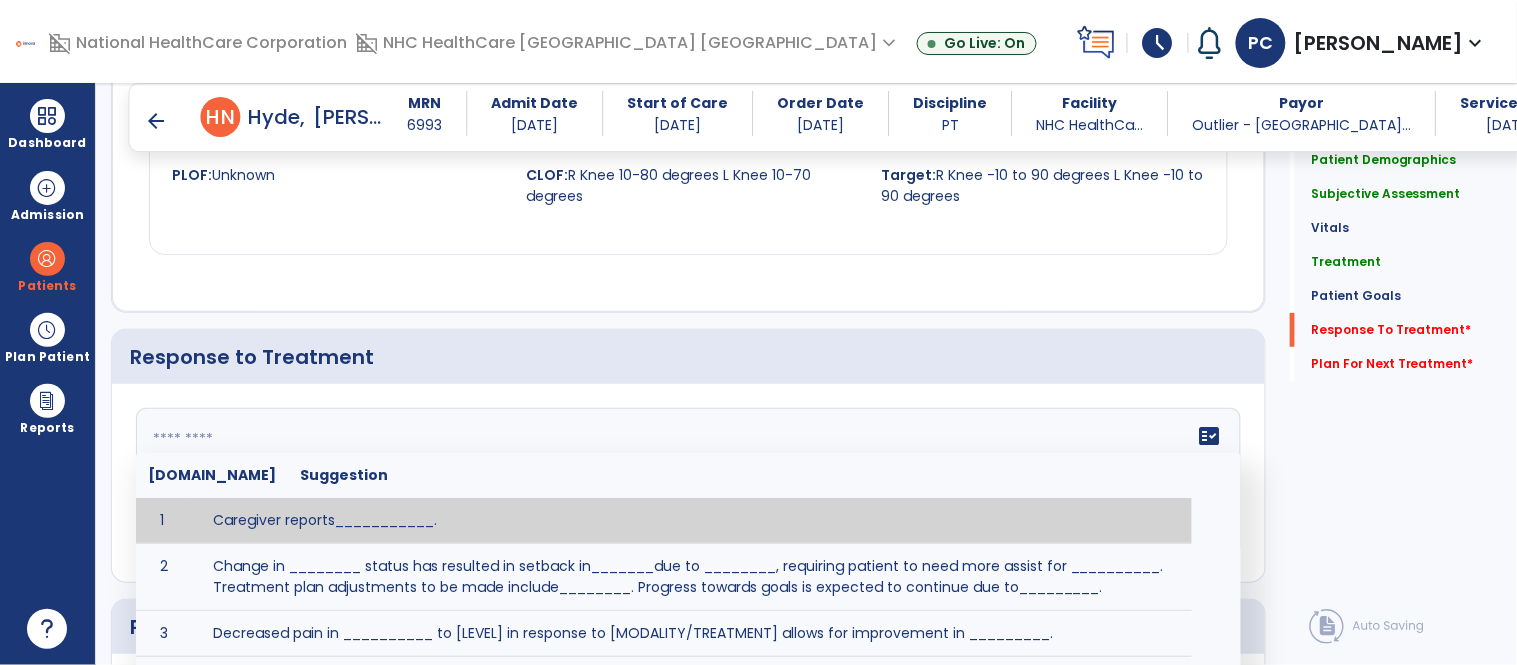 click 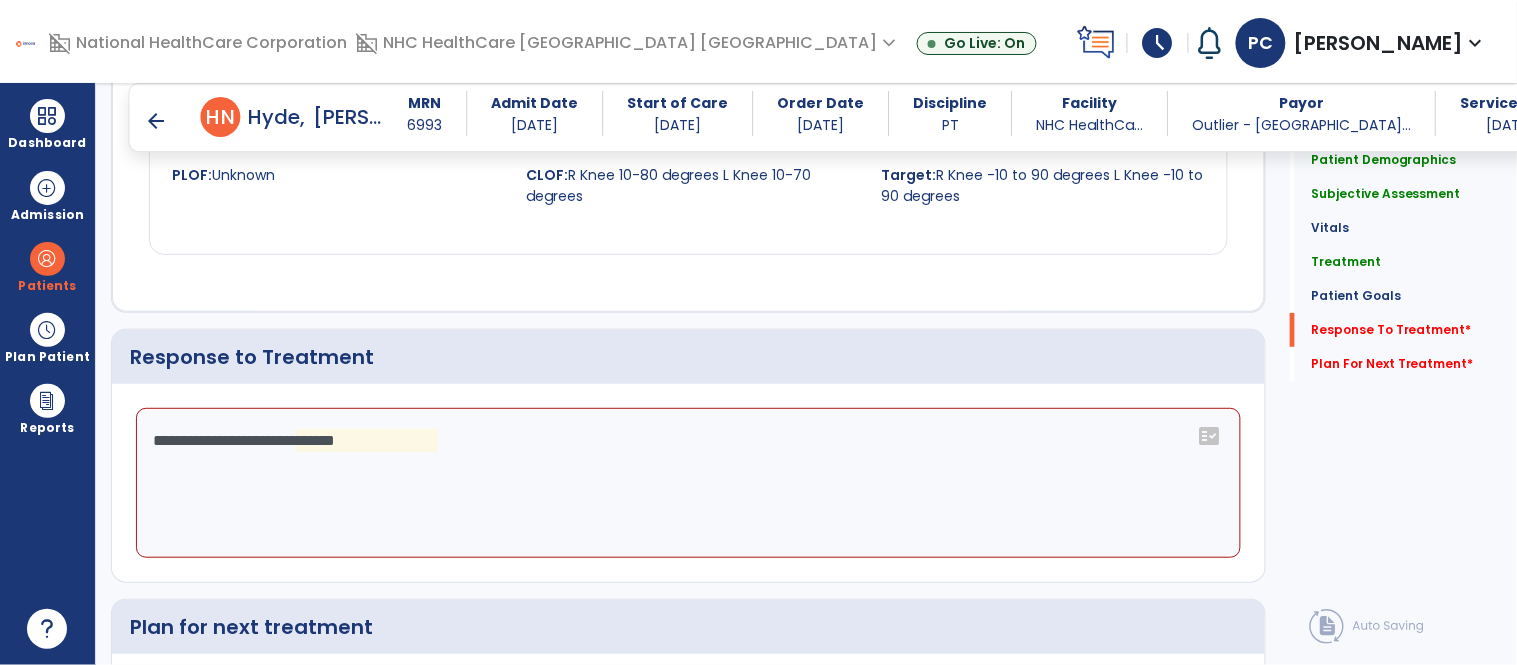 type on "**********" 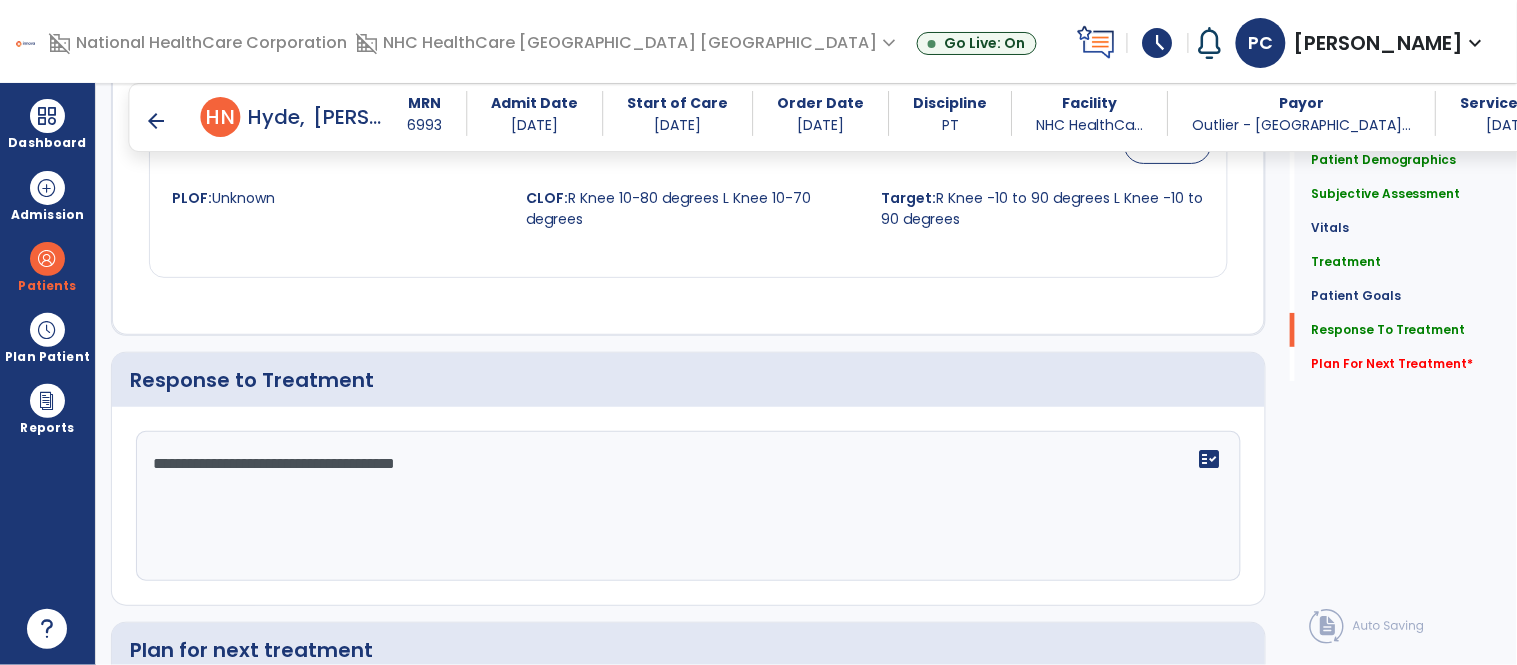 scroll, scrollTop: 1936, scrollLeft: 0, axis: vertical 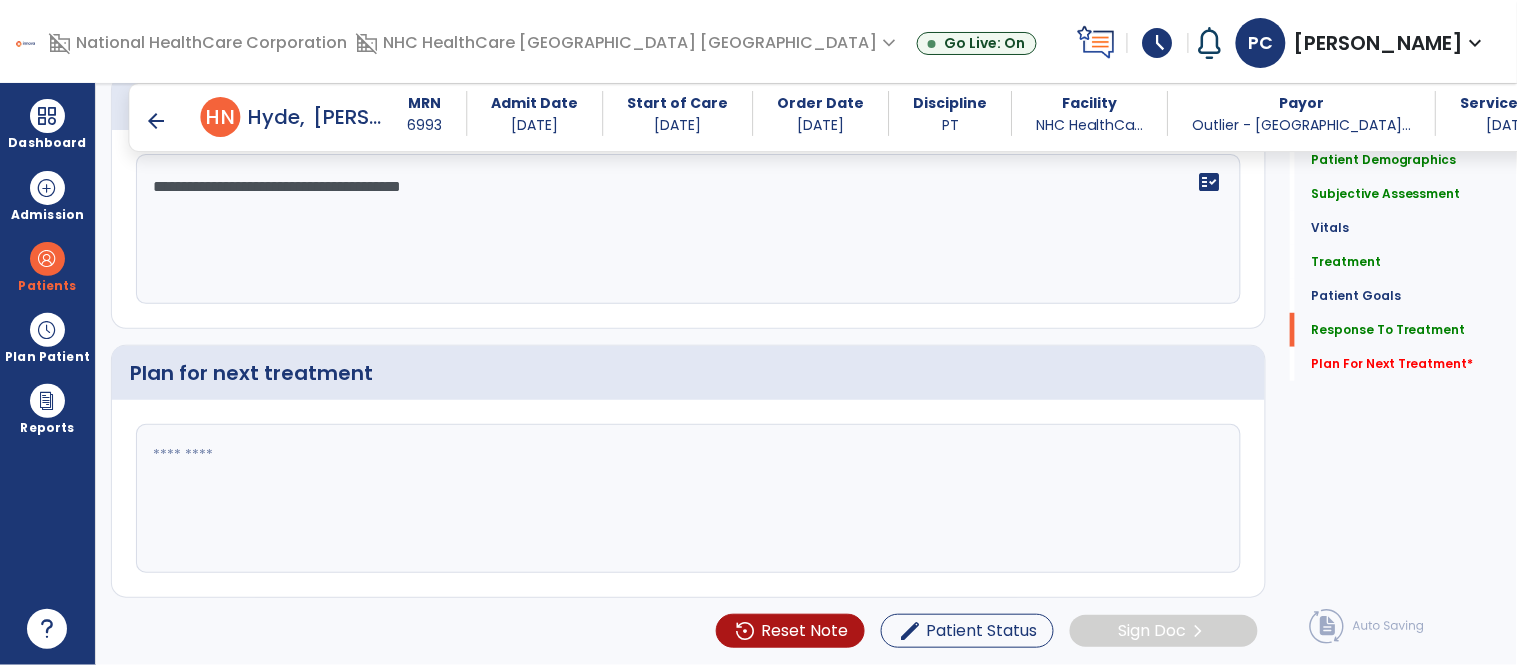 type on "**********" 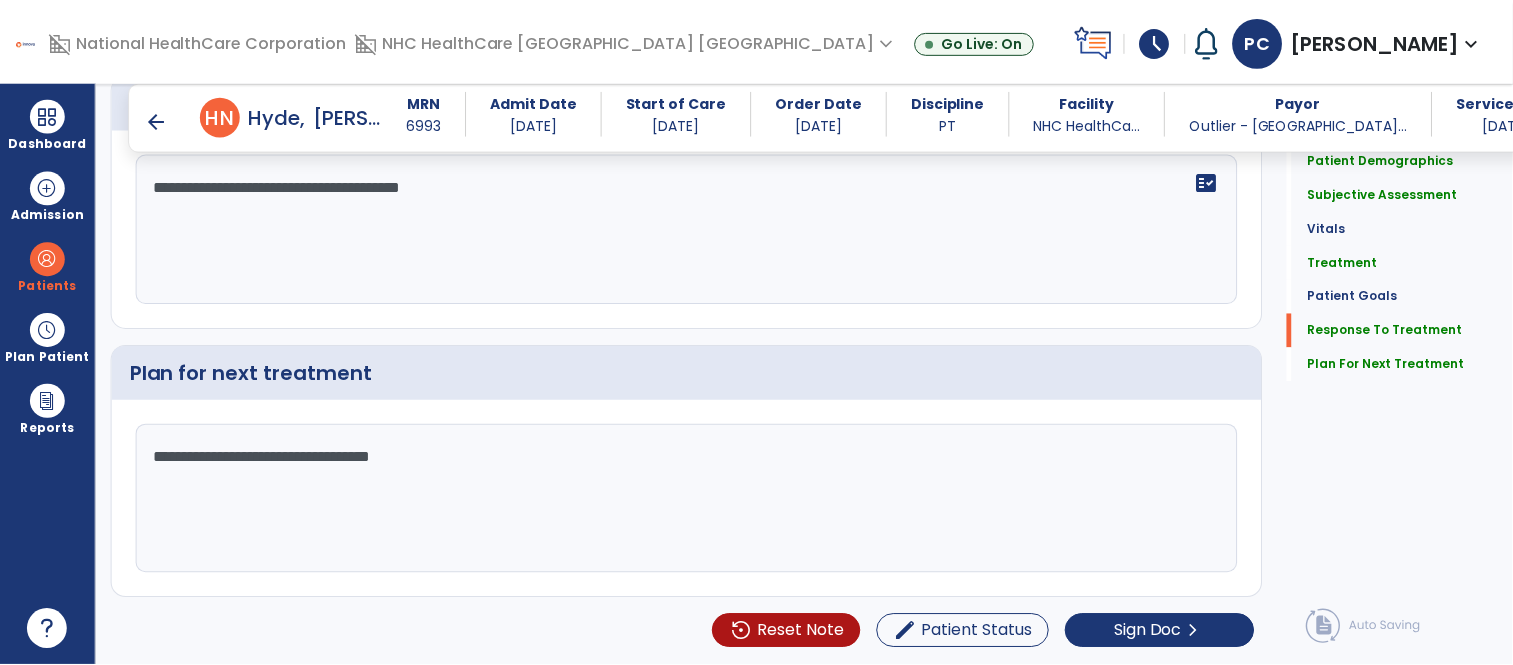 scroll, scrollTop: 2193, scrollLeft: 0, axis: vertical 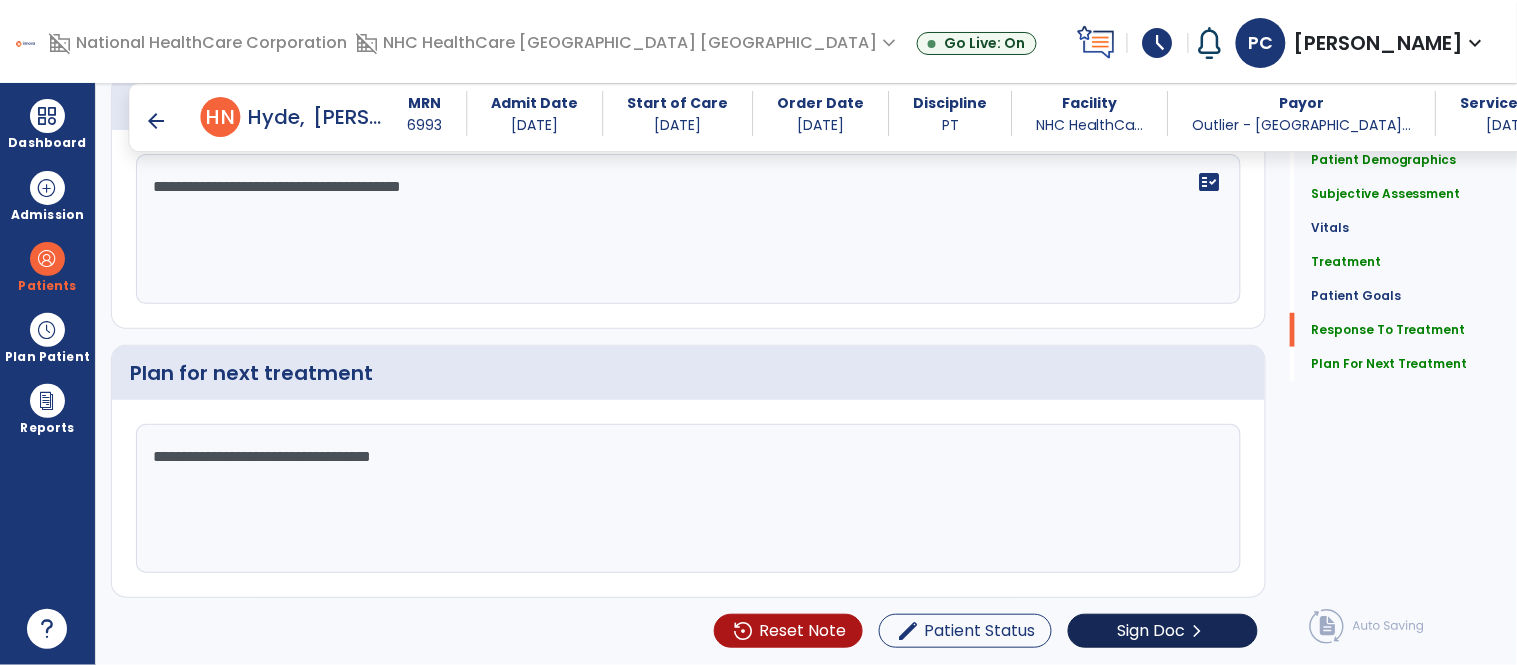 type on "**********" 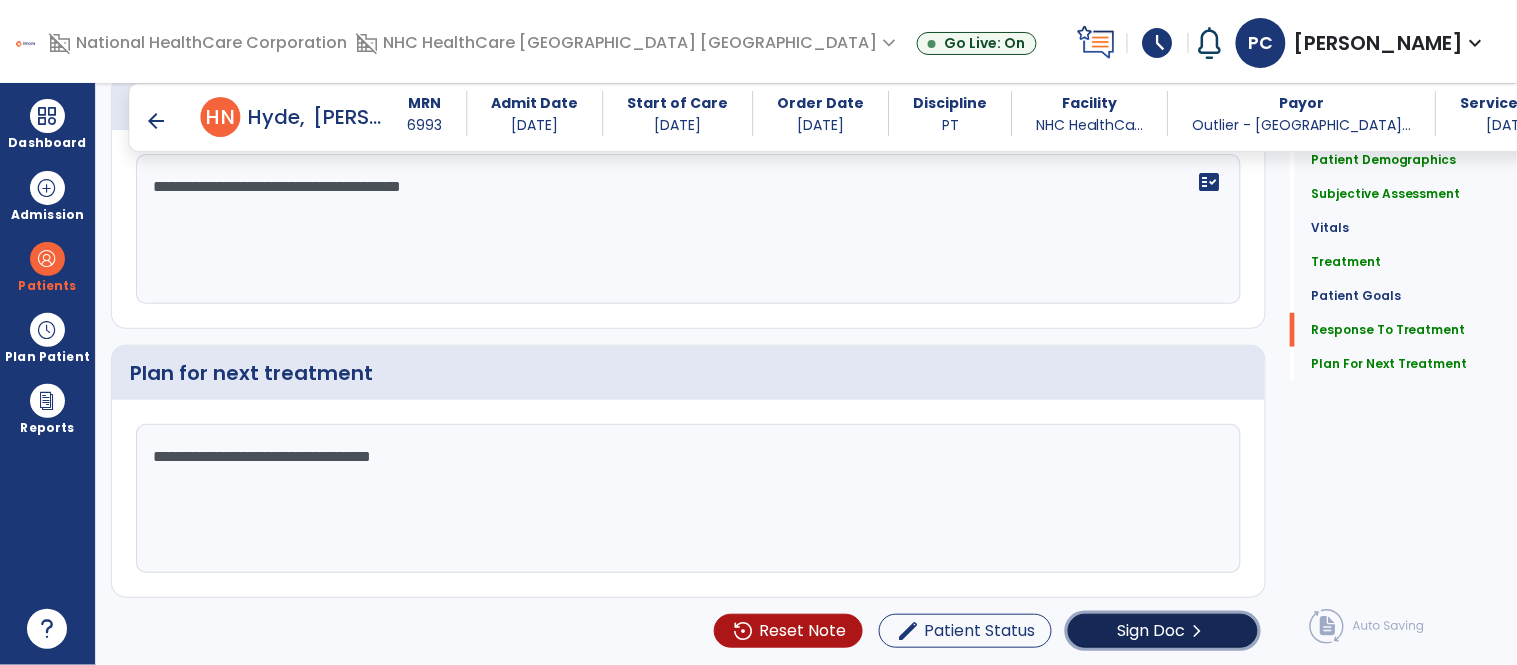 click on "Sign Doc" 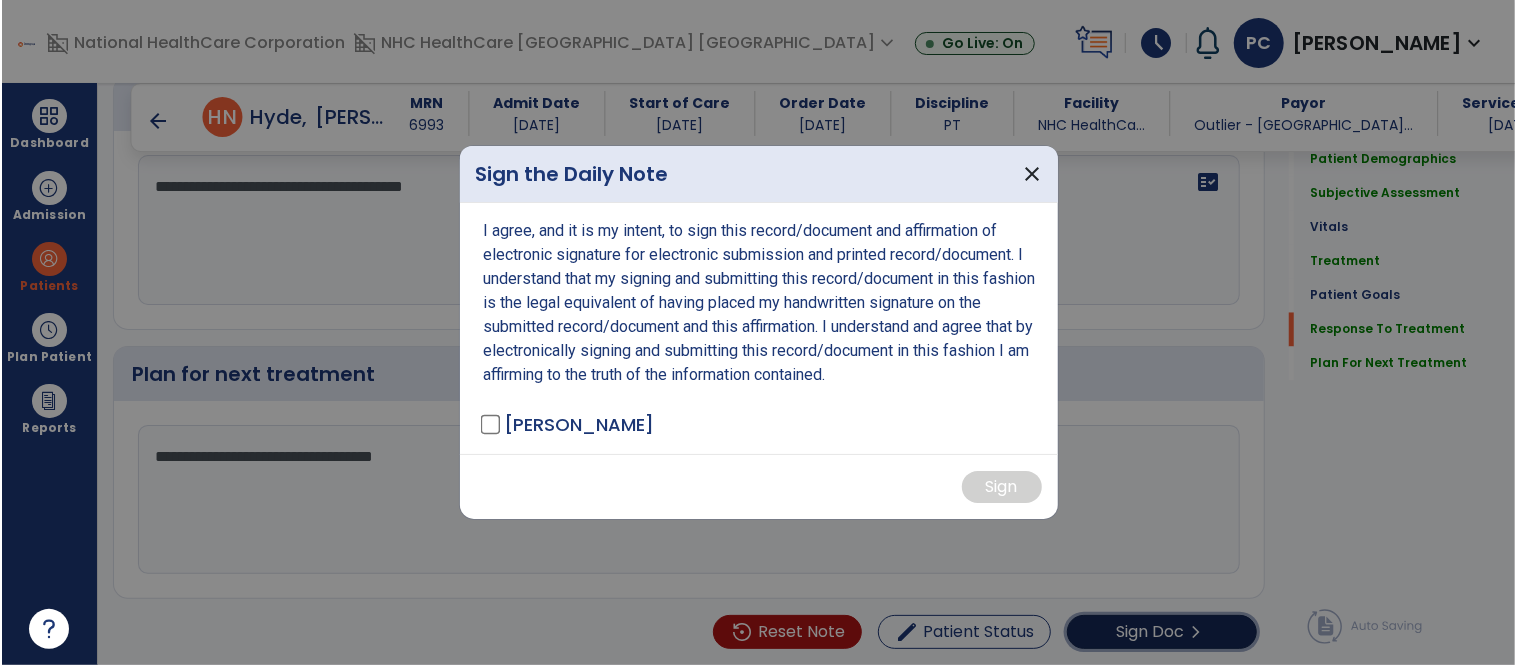 scroll, scrollTop: 2193, scrollLeft: 0, axis: vertical 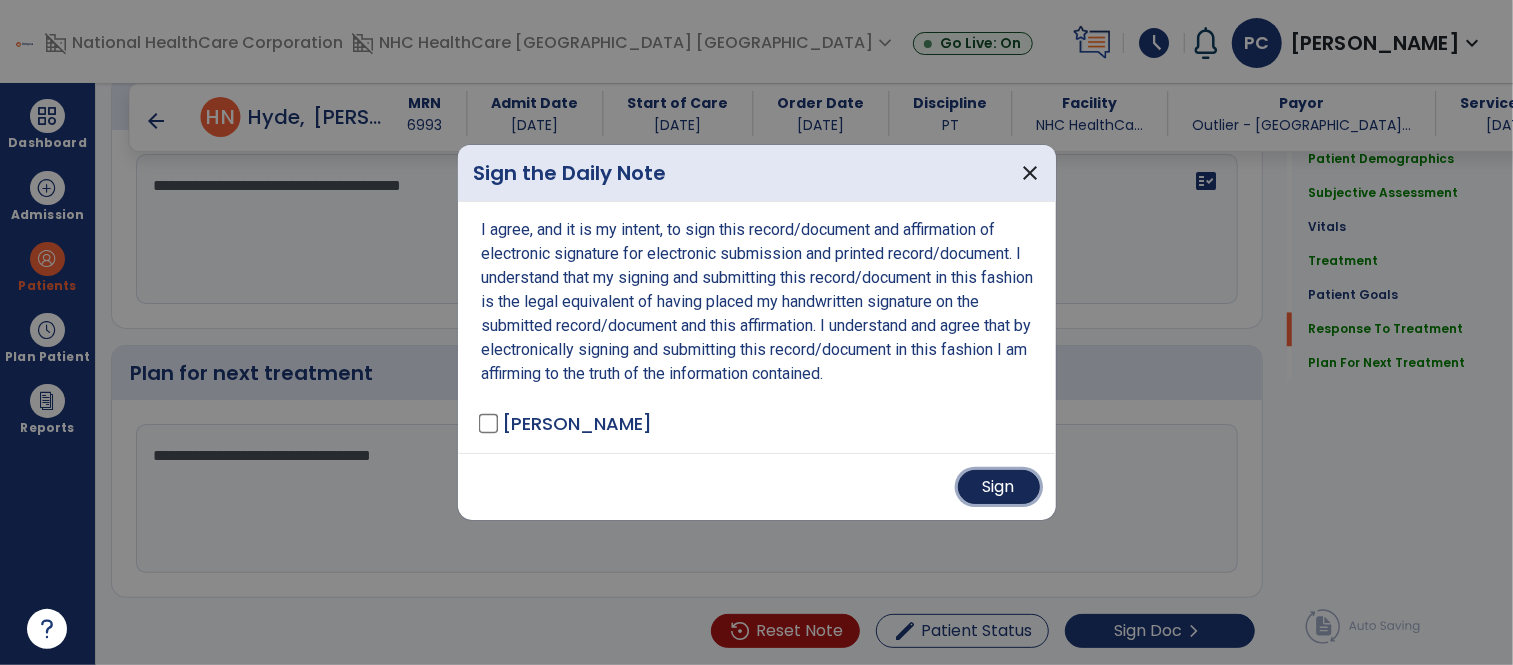 click on "Sign" at bounding box center (999, 487) 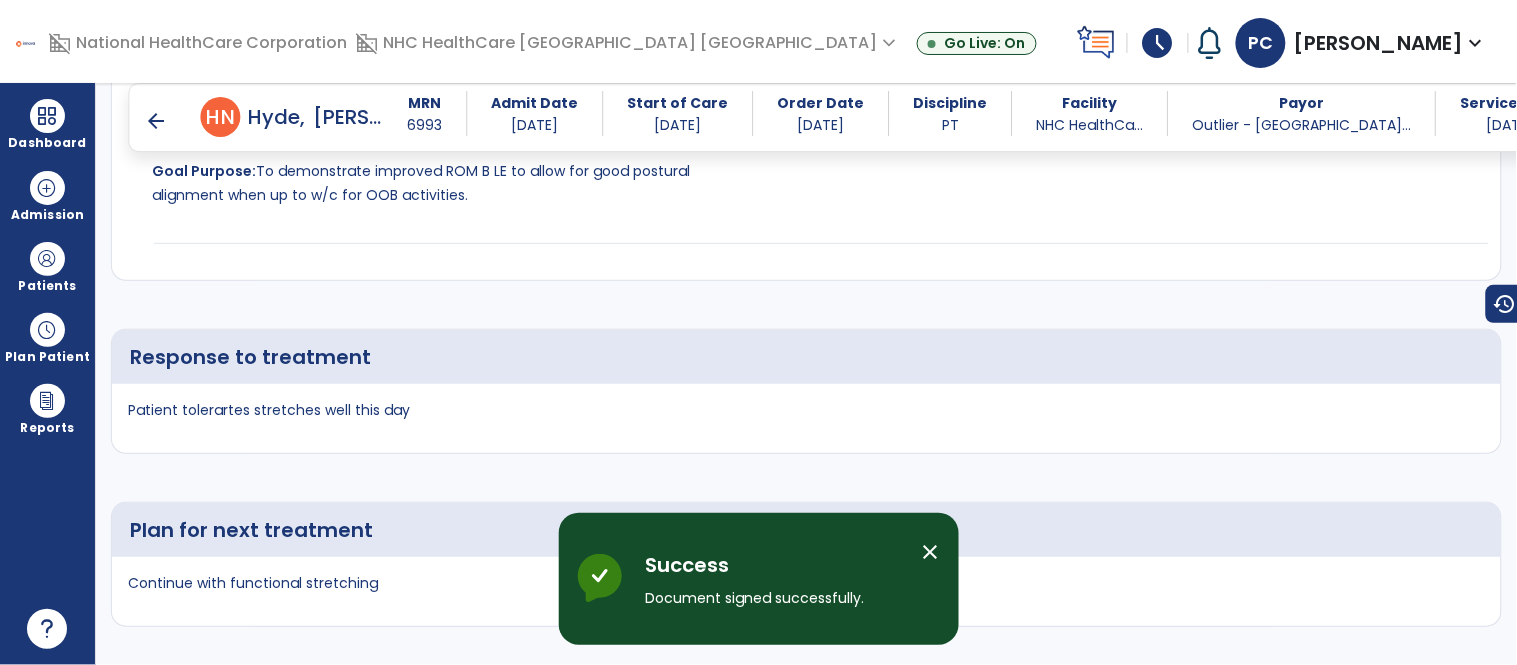 scroll, scrollTop: 2886, scrollLeft: 0, axis: vertical 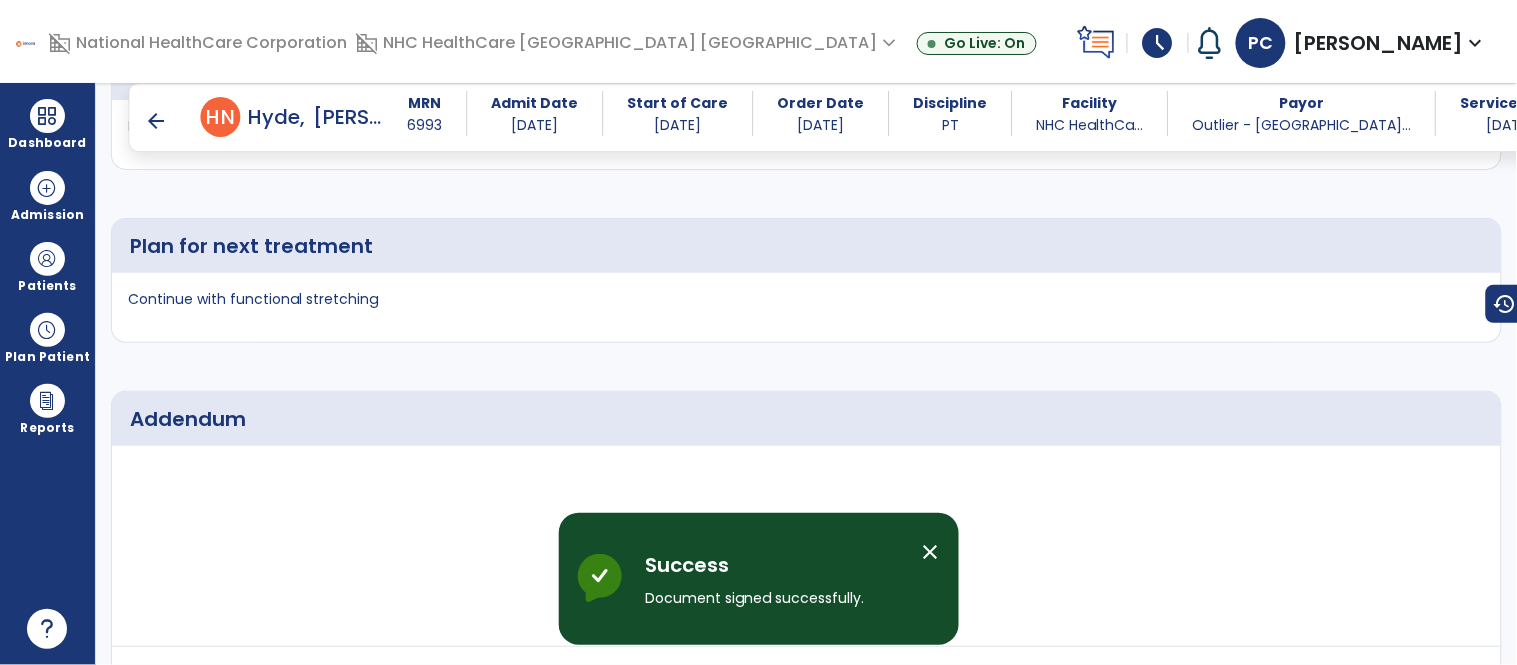 click on "close" at bounding box center (931, 552) 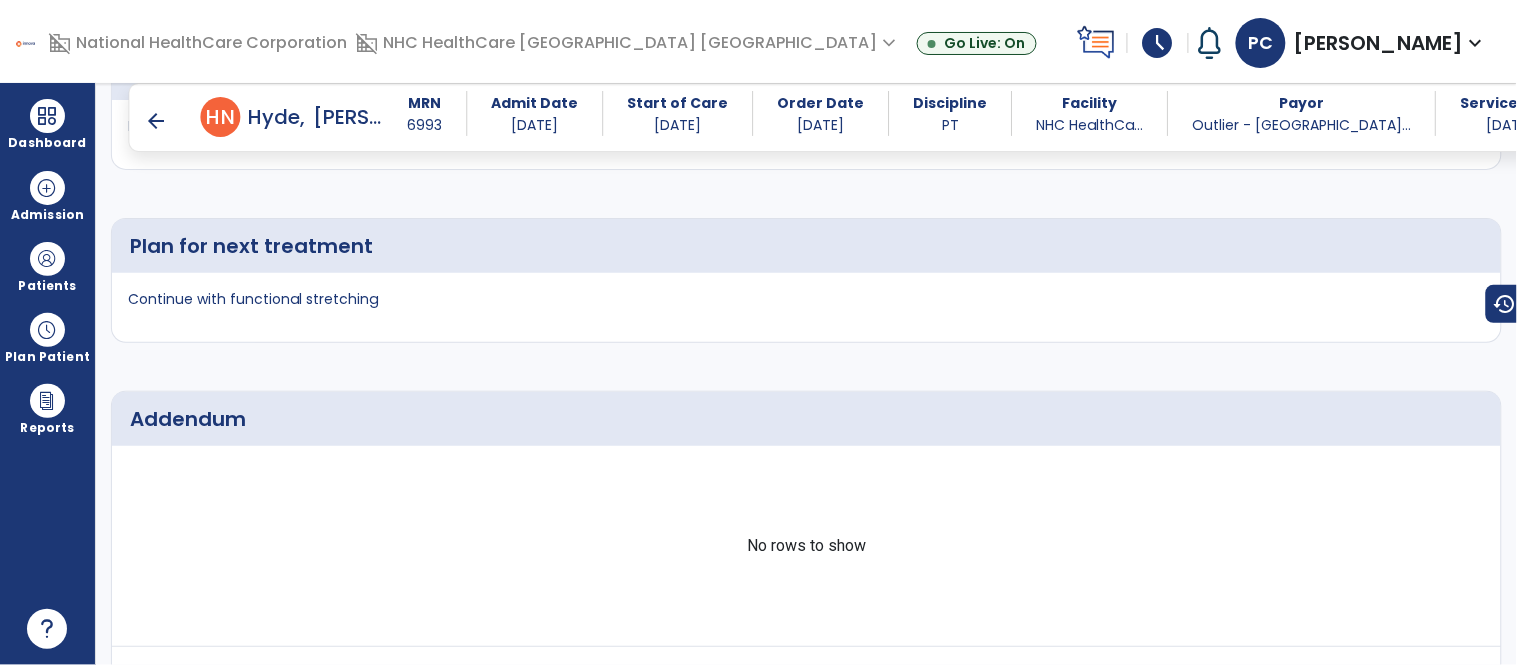 click on "arrow_back" at bounding box center [157, 121] 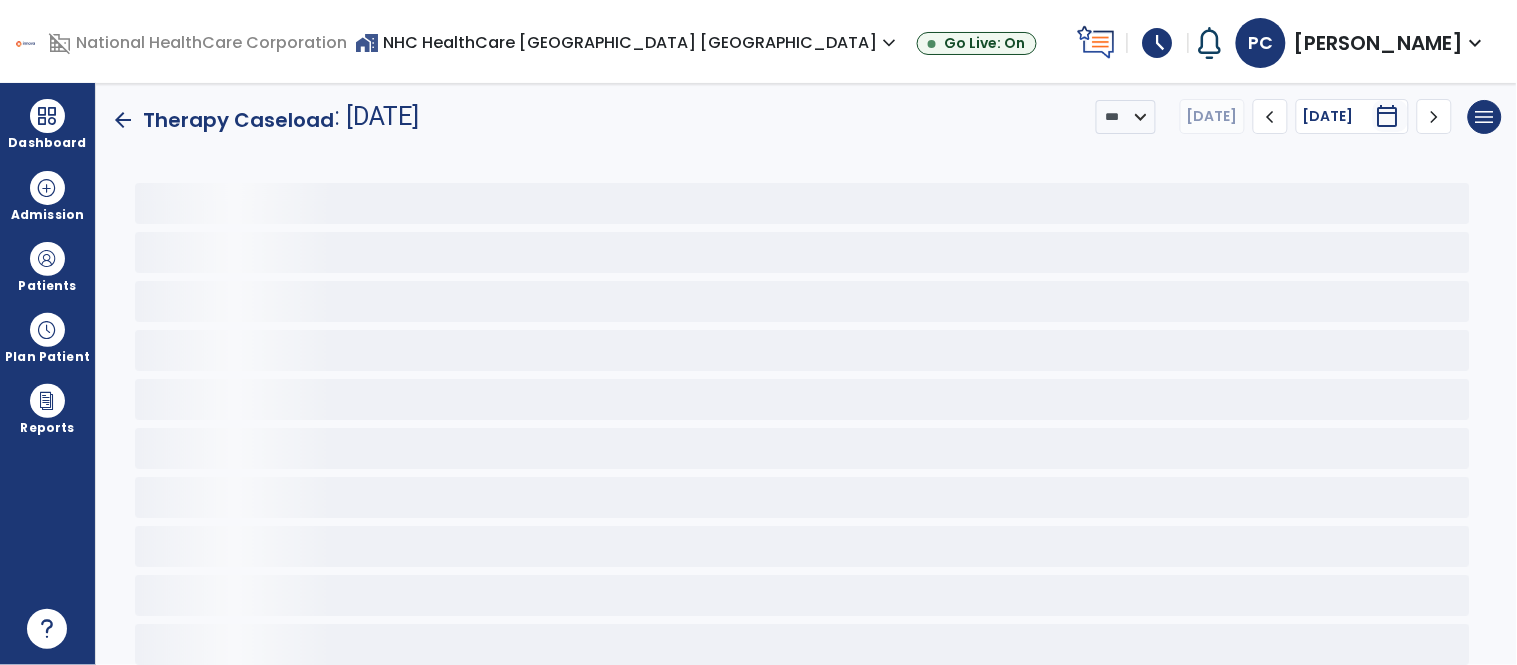 scroll, scrollTop: 0, scrollLeft: 0, axis: both 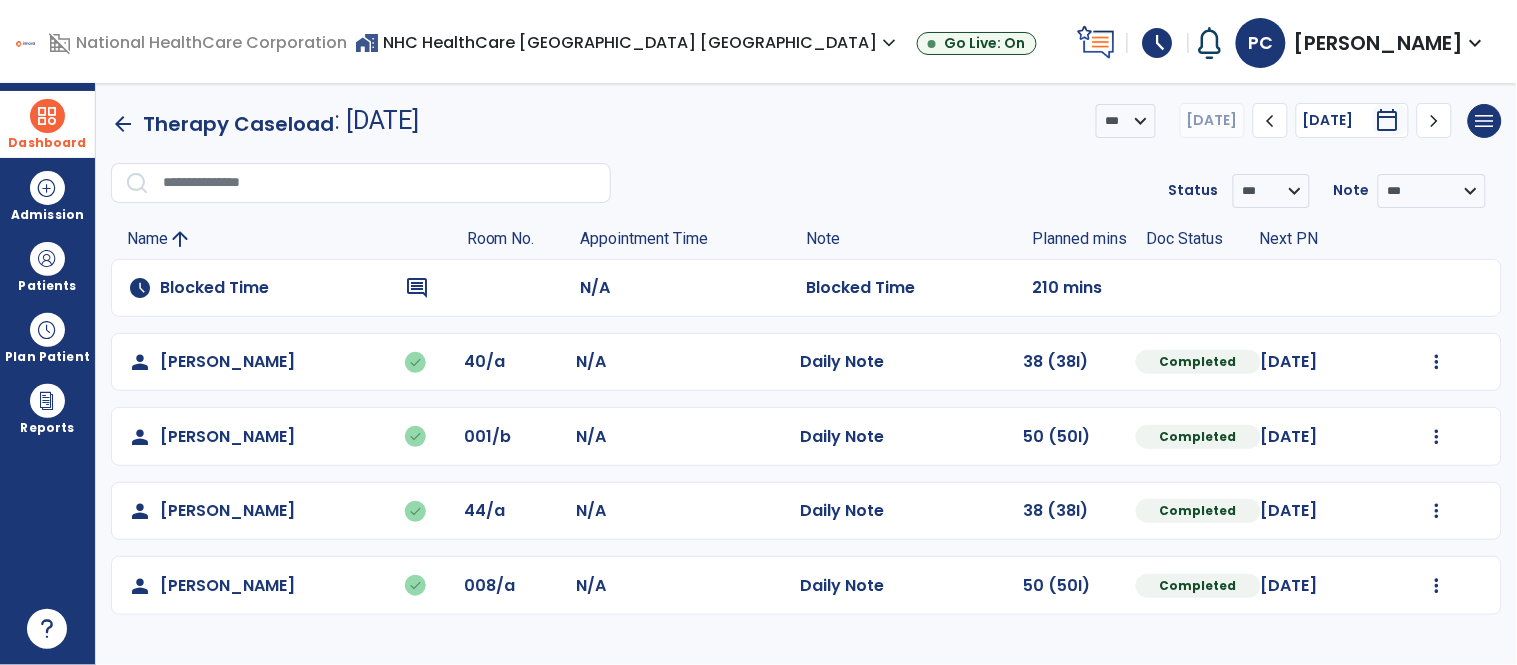 click at bounding box center [47, 116] 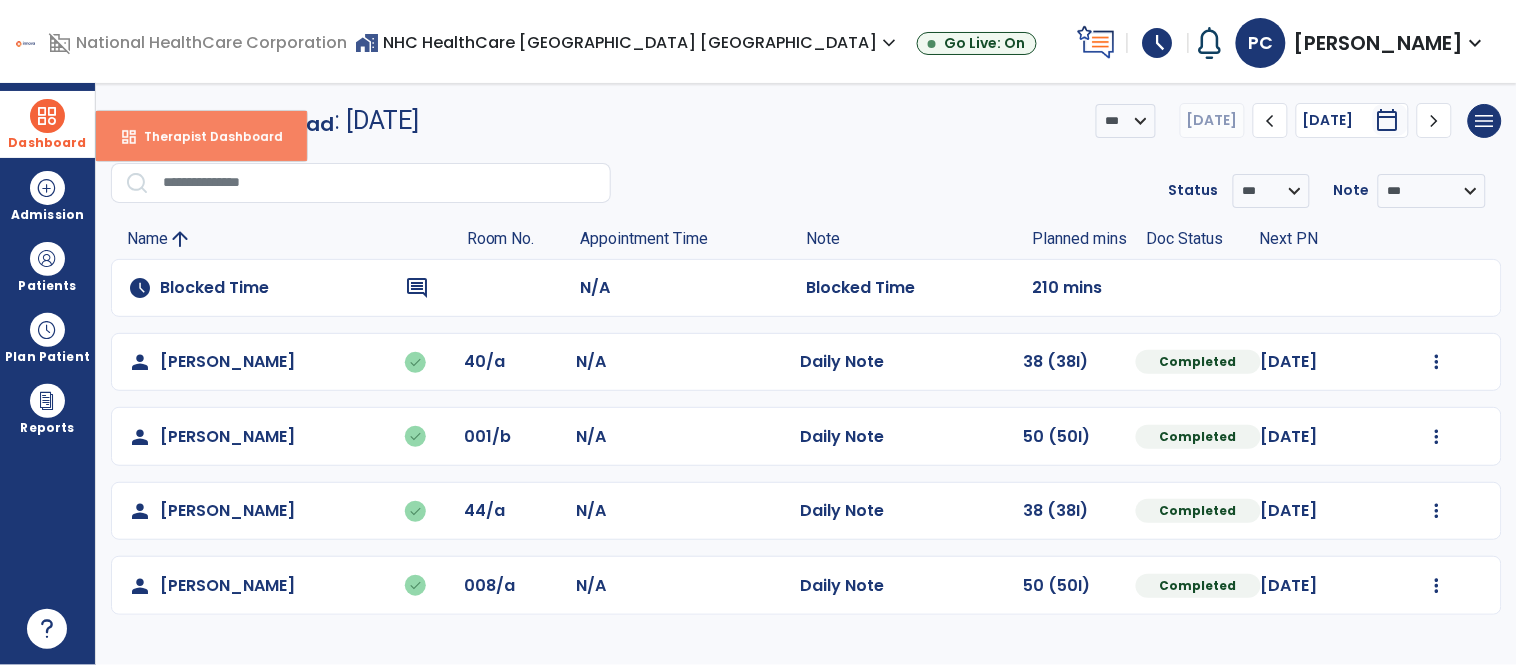 click on "Therapist Dashboard" at bounding box center [205, 136] 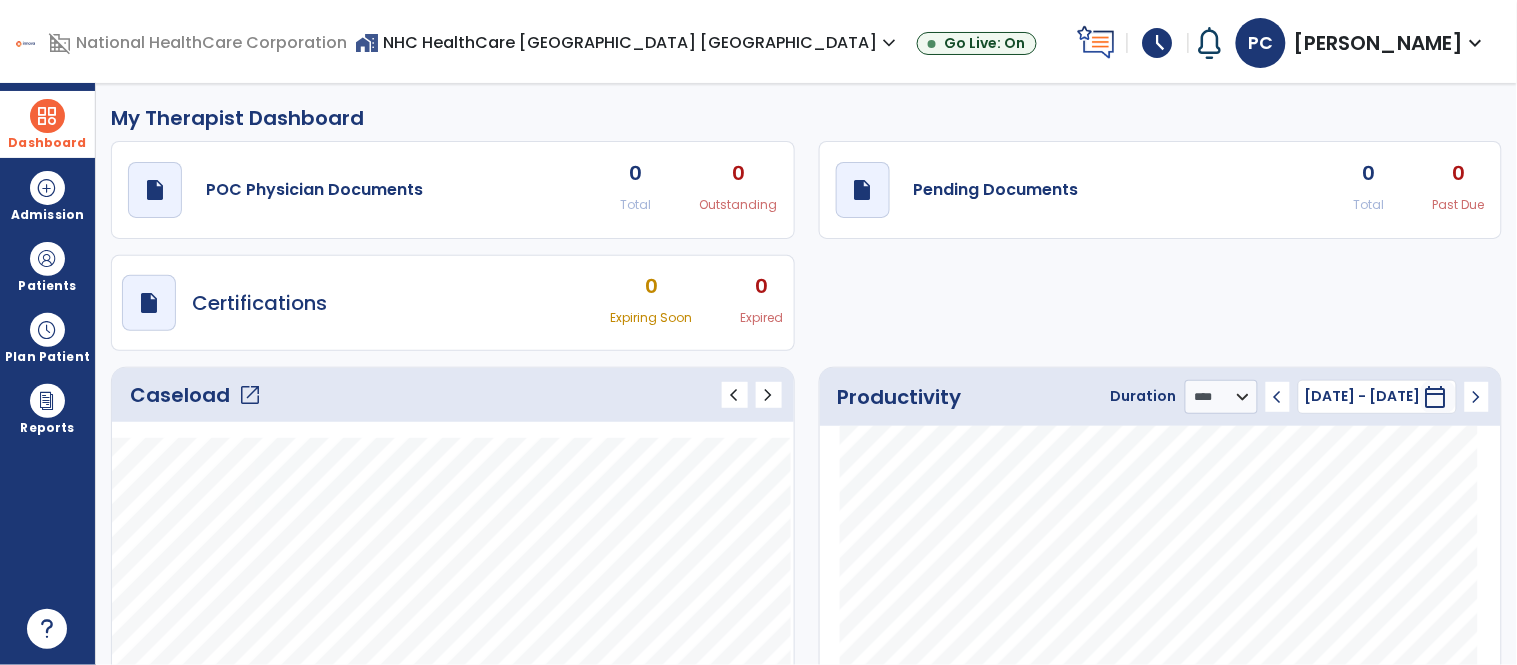 click on "schedule" at bounding box center (1158, 43) 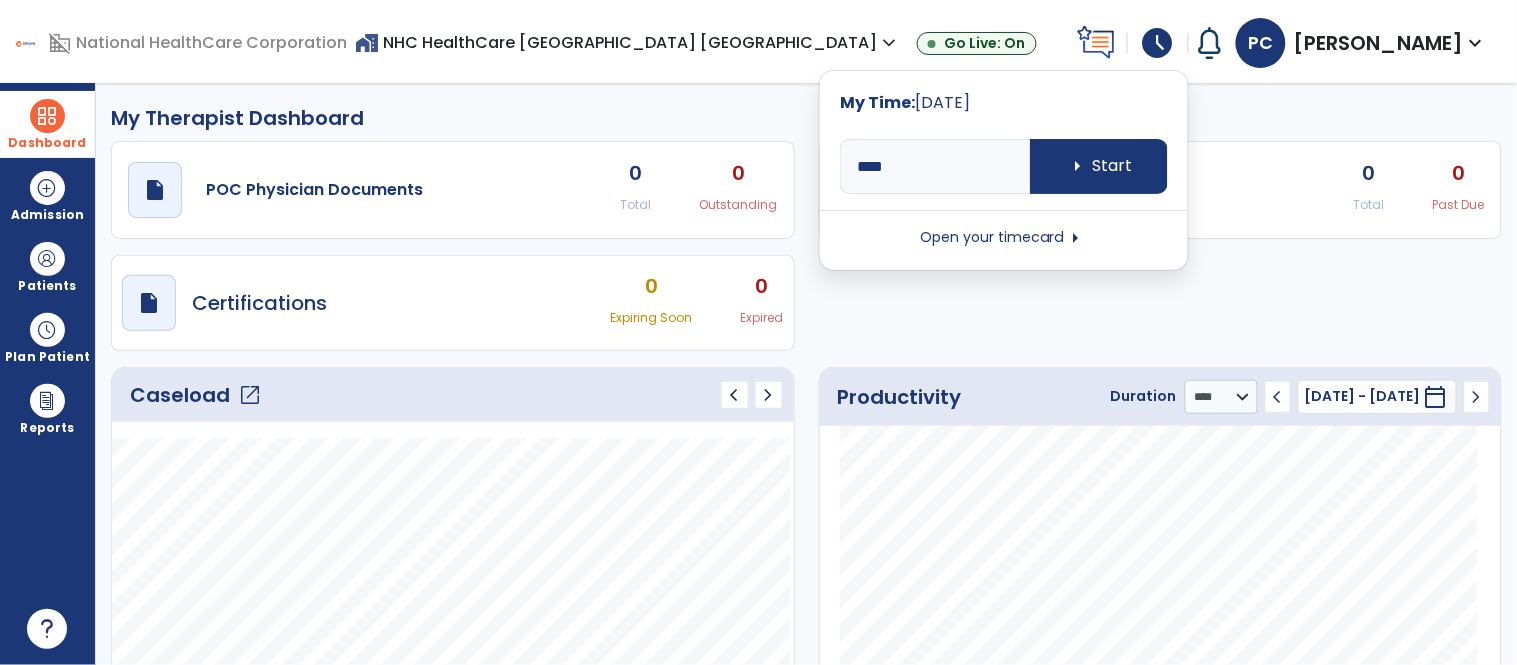 click on "Open your timecard  arrow_right" at bounding box center [1004, 238] 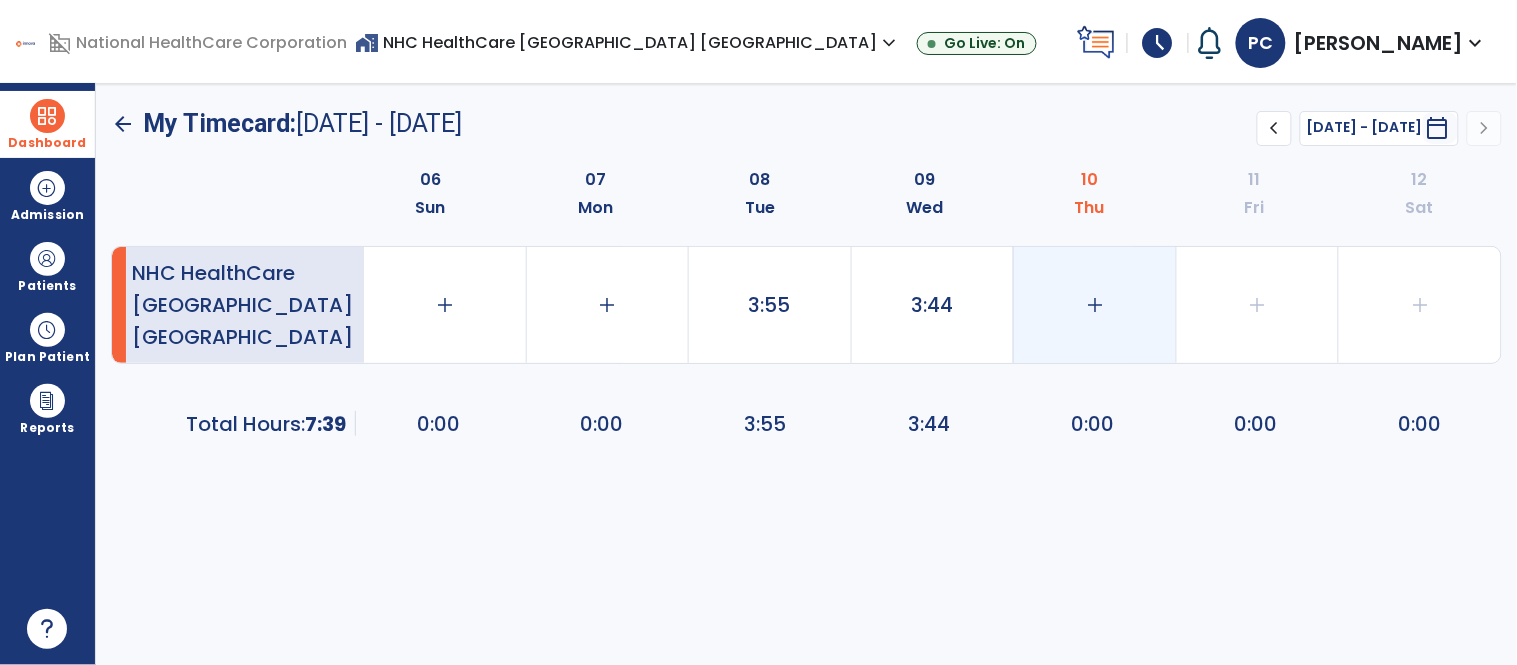 click on "add" 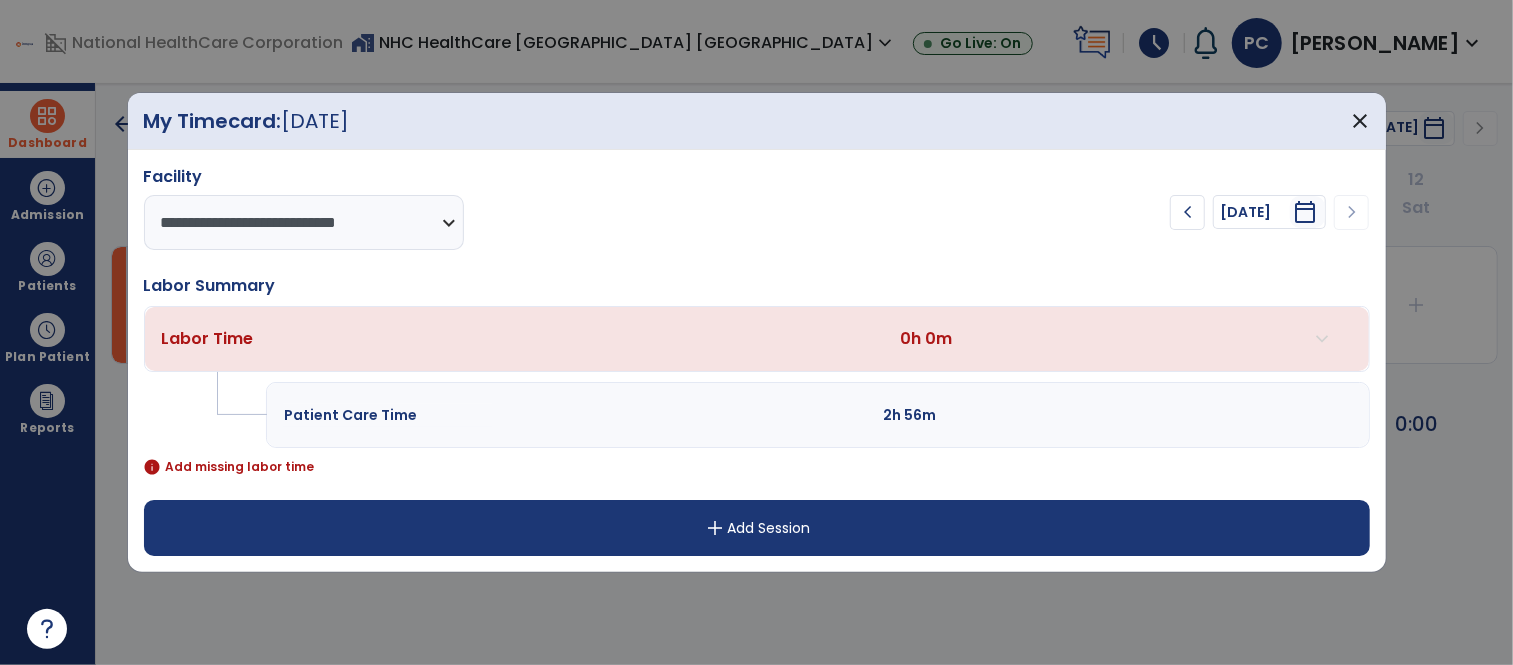 drag, startPoint x: 457, startPoint y: 468, endPoint x: 397, endPoint y: 486, distance: 62.641838 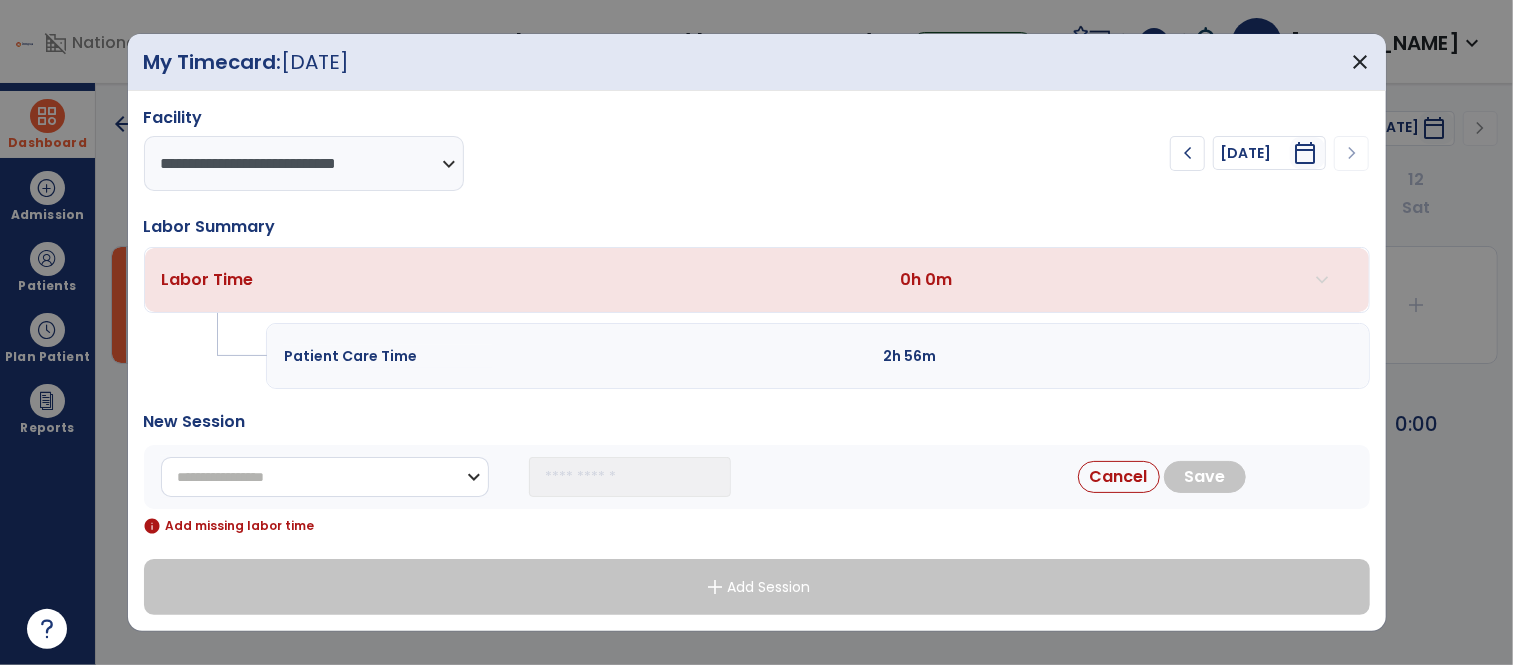 click on "**********" at bounding box center (325, 477) 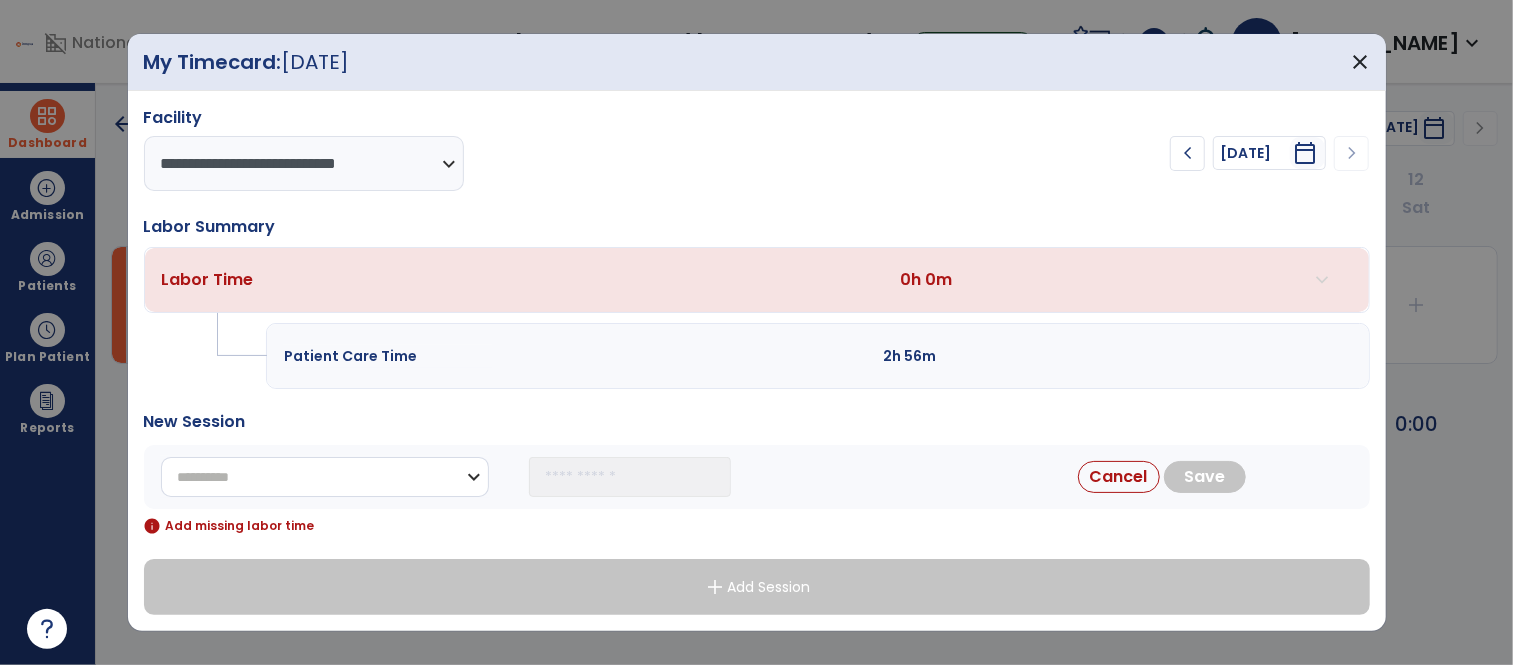 click on "**********" at bounding box center (325, 477) 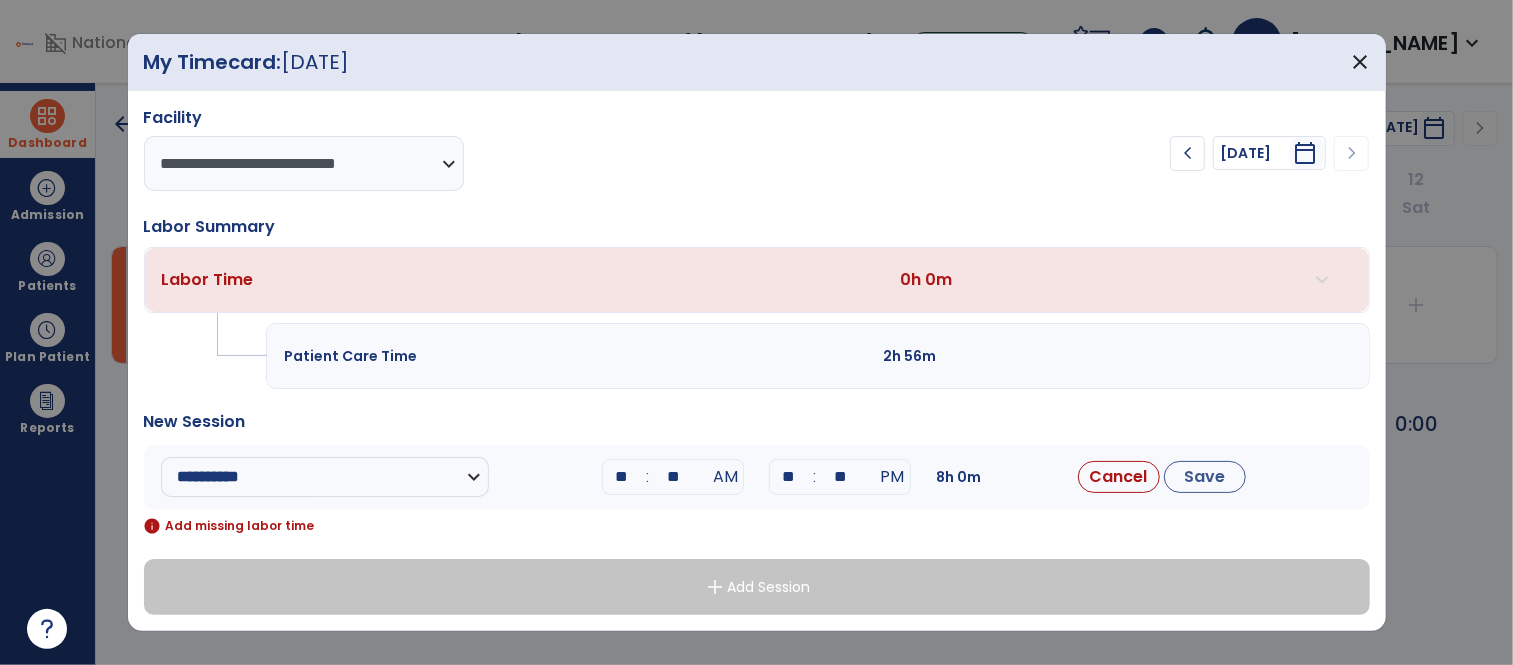click on "**" at bounding box center (621, 477) 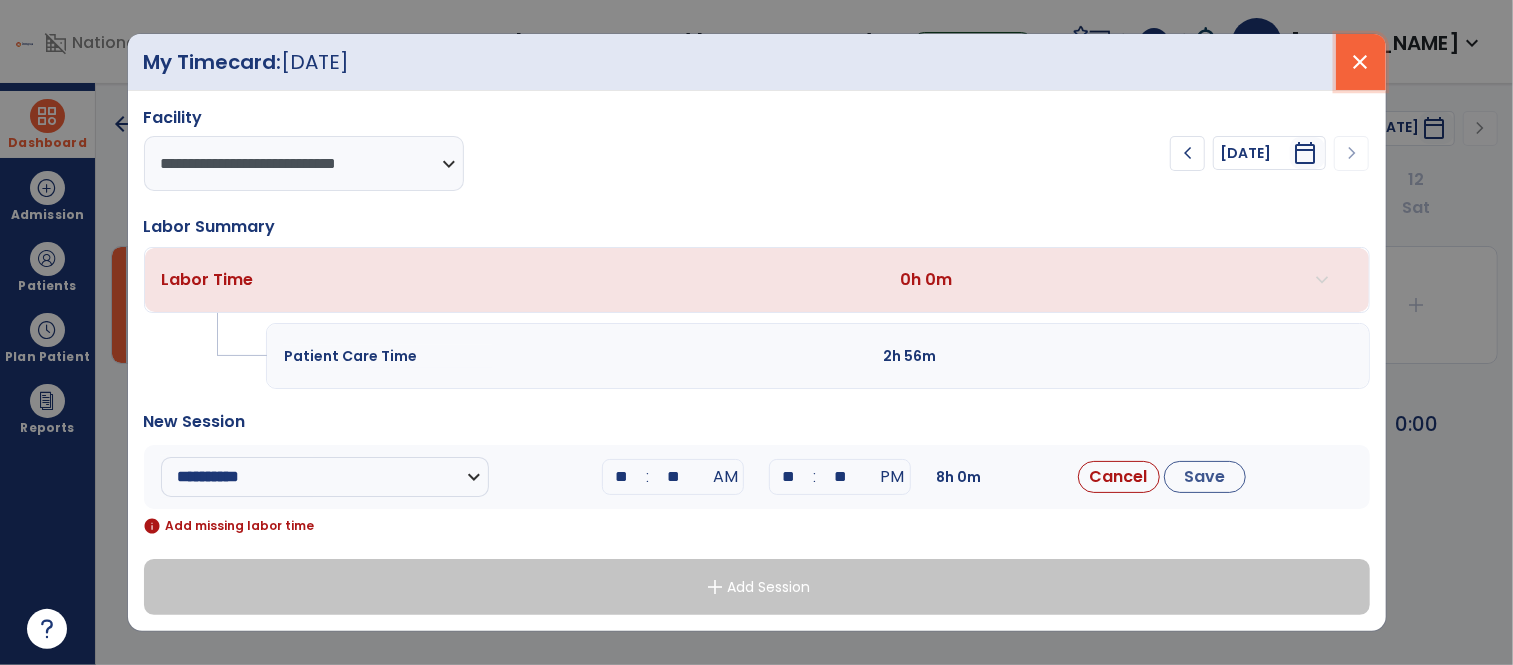click on "close" at bounding box center (1361, 62) 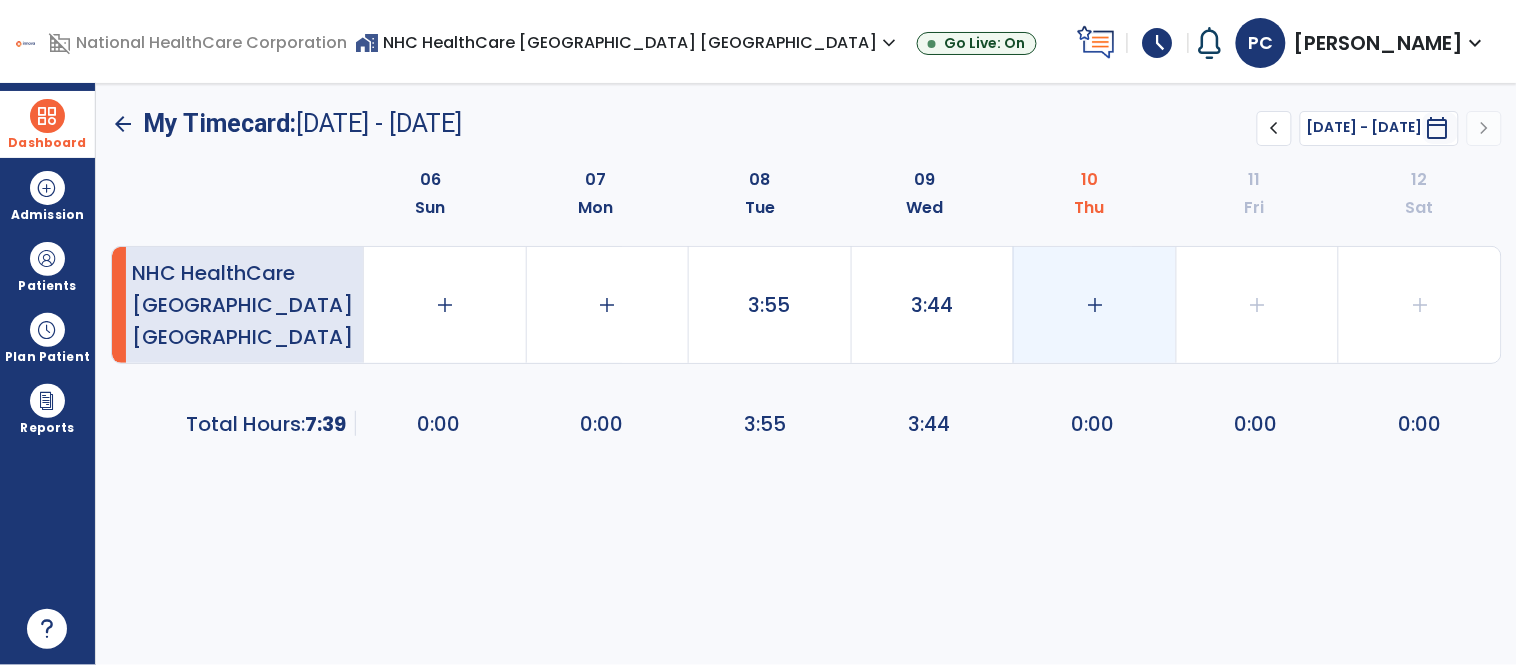 click on "add" 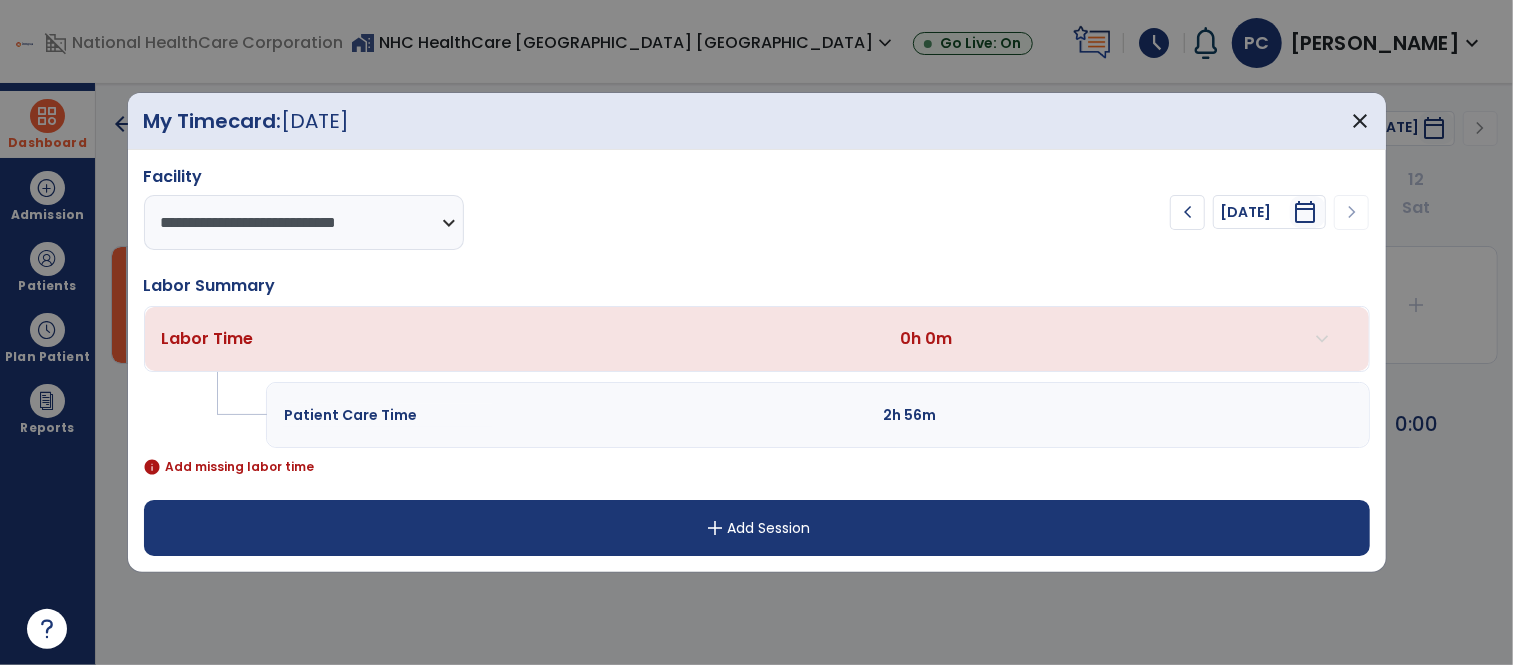 click on "2h 56m" at bounding box center (1005, 415) 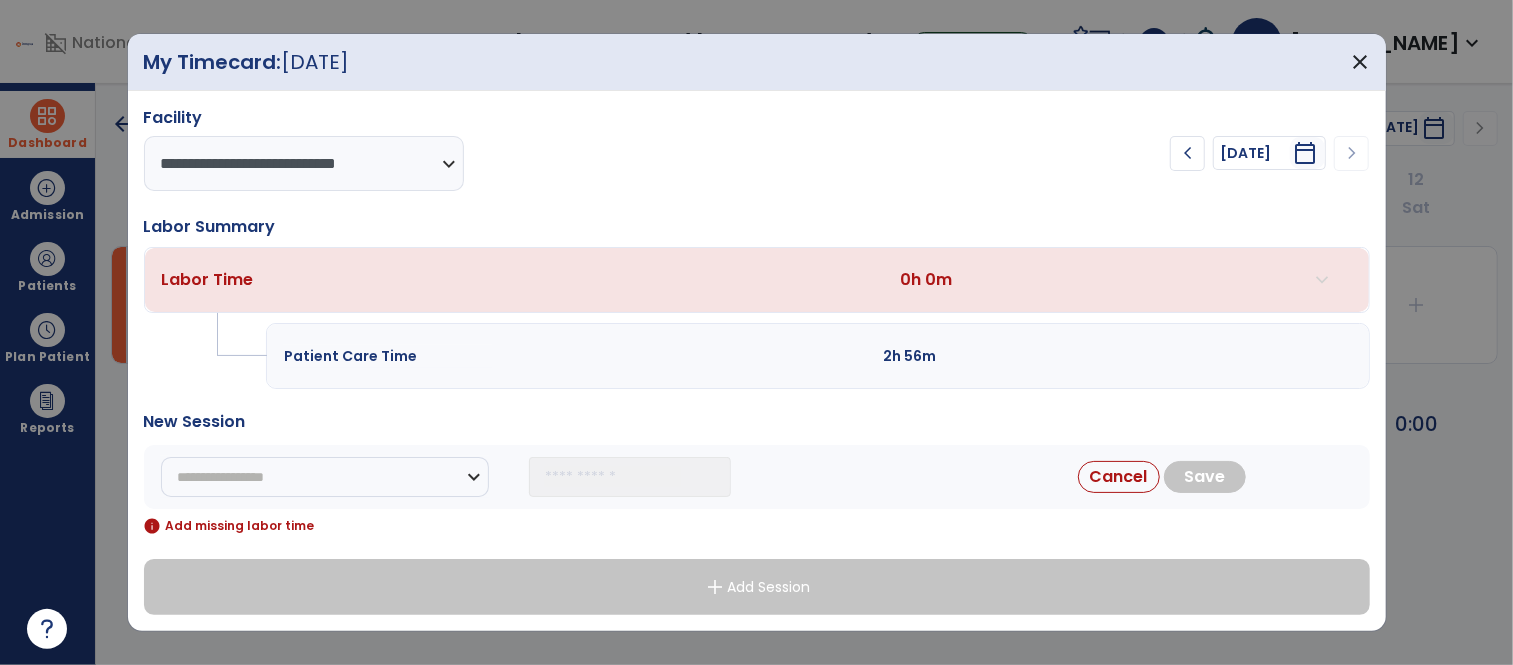 click on "**********" at bounding box center (757, 477) 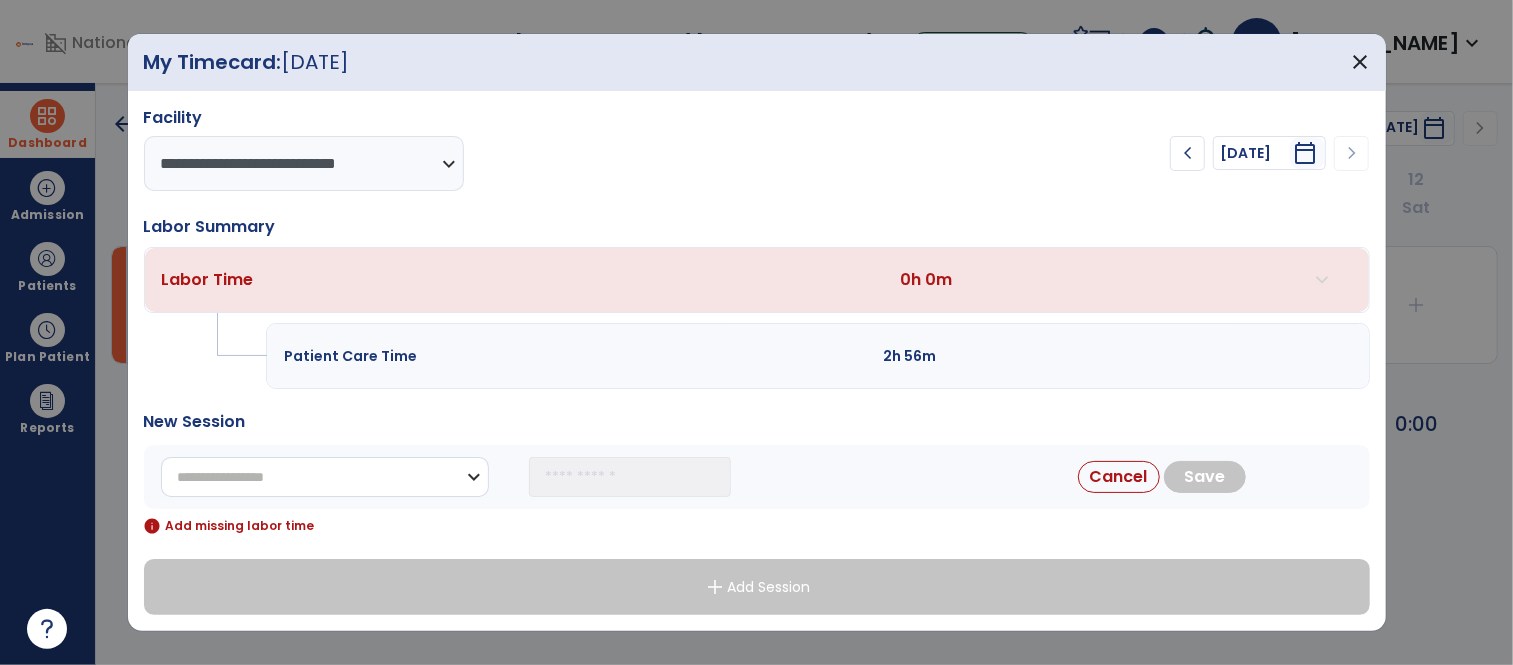 click on "**********" at bounding box center (325, 477) 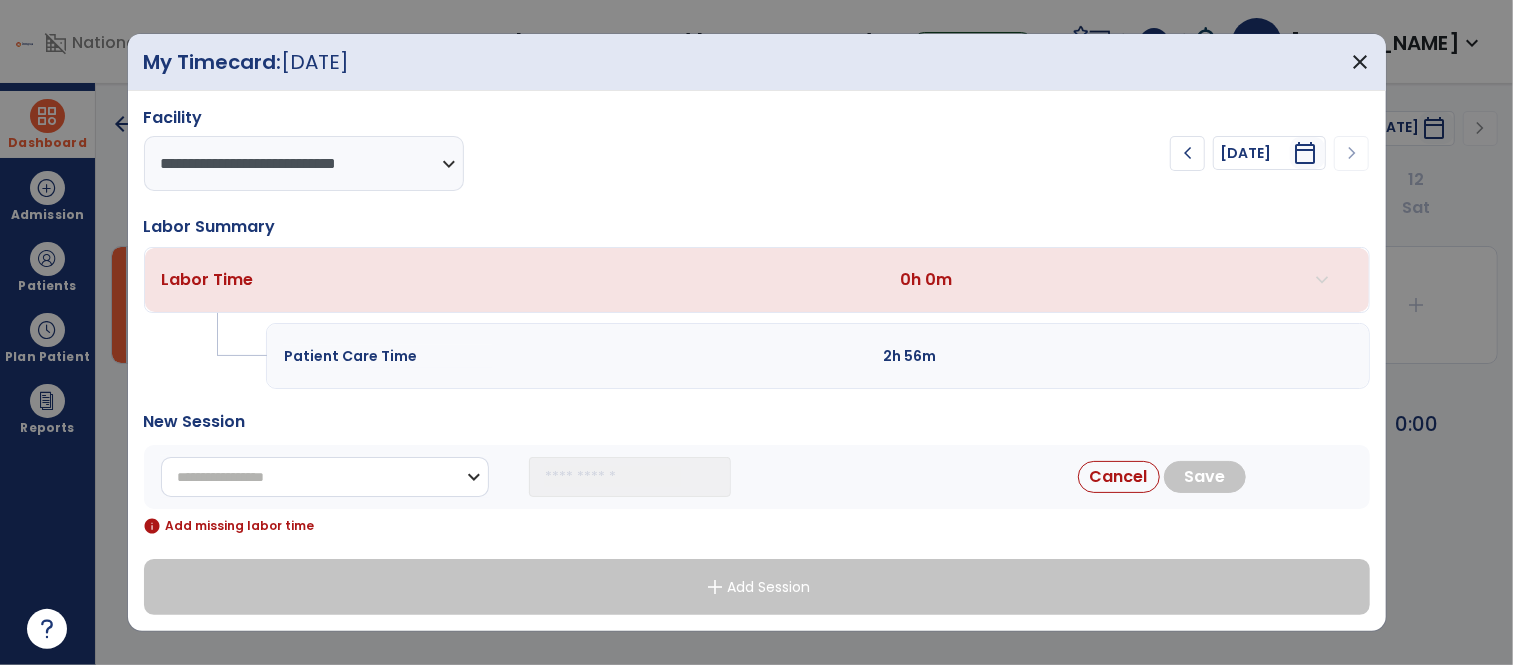 select on "**********" 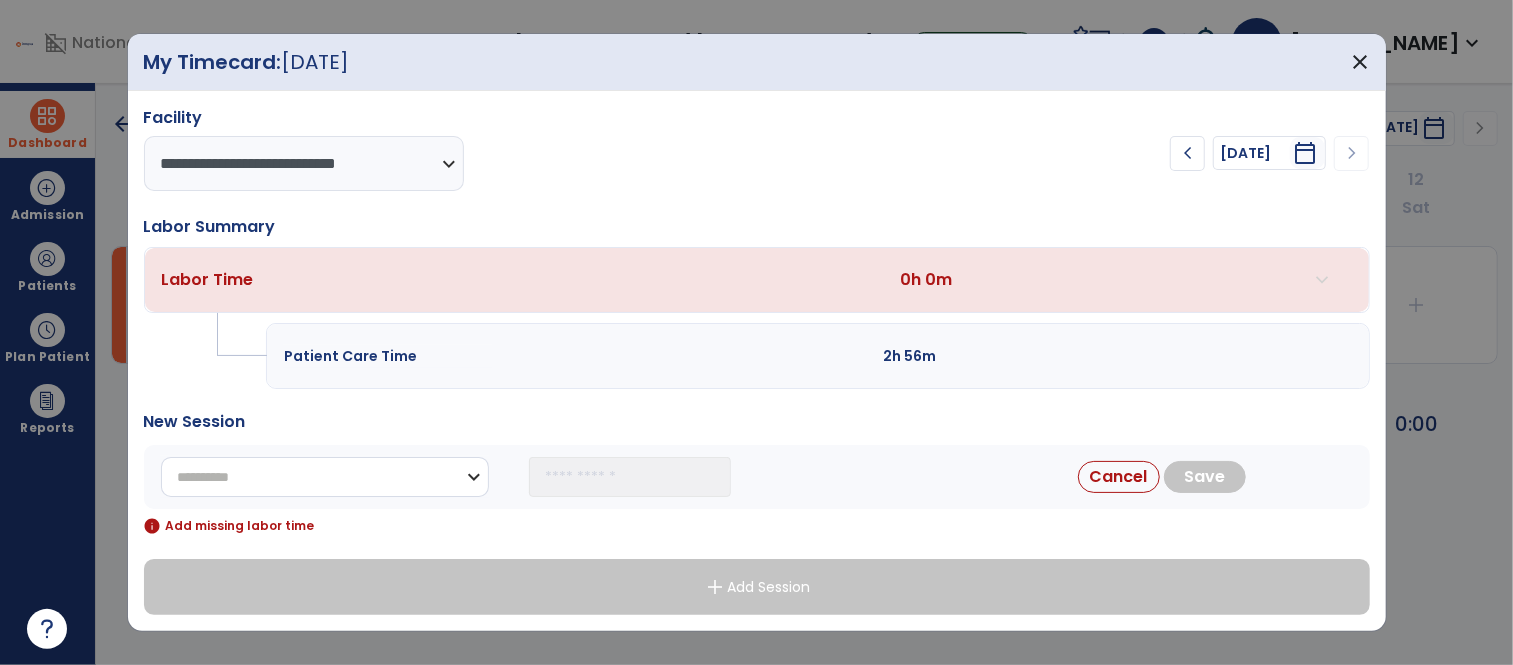 click on "**********" at bounding box center (325, 477) 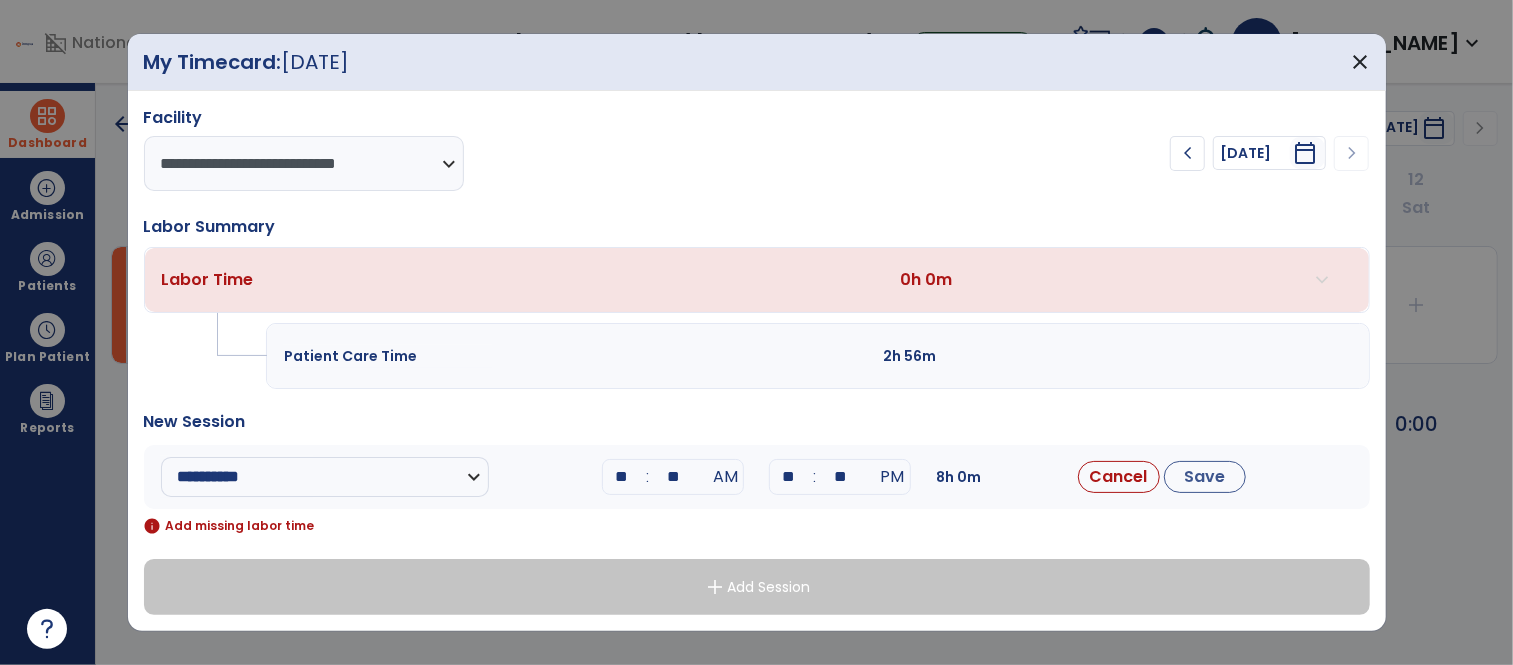 click on "**" at bounding box center (621, 477) 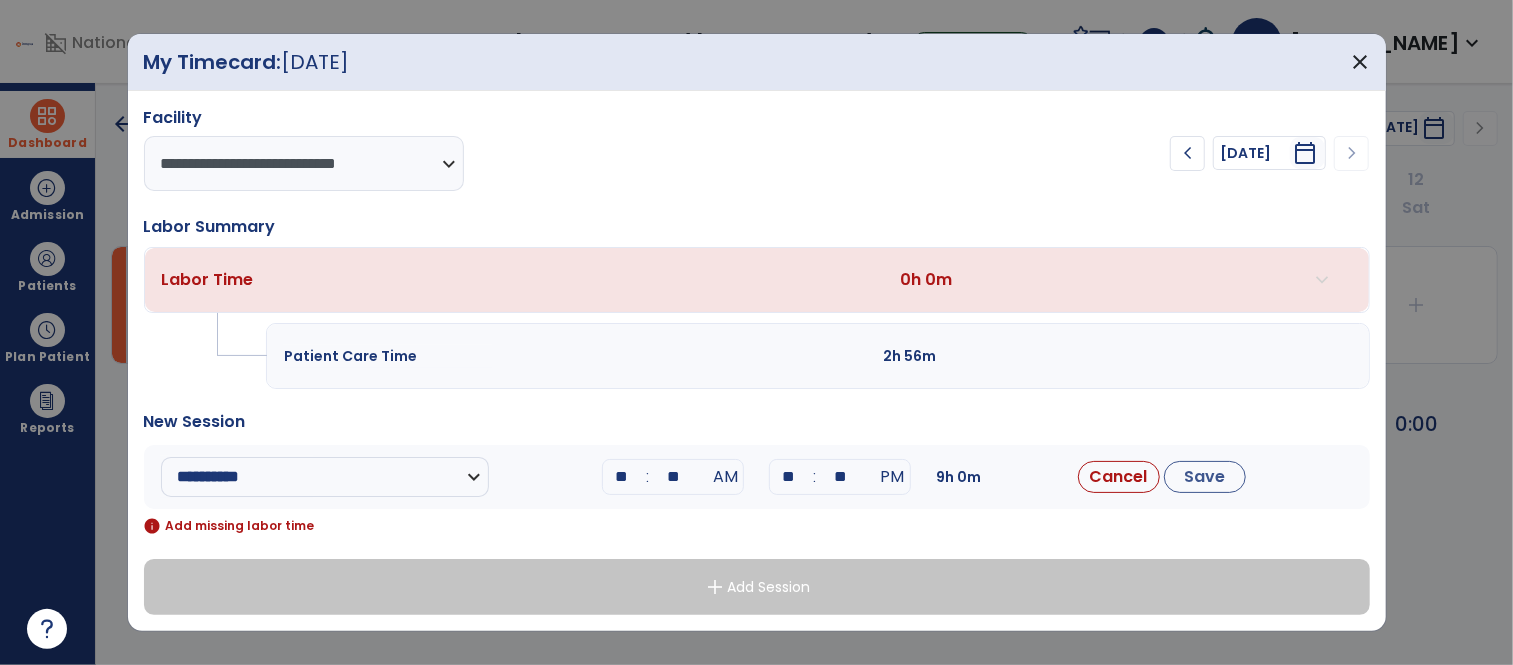 type on "**" 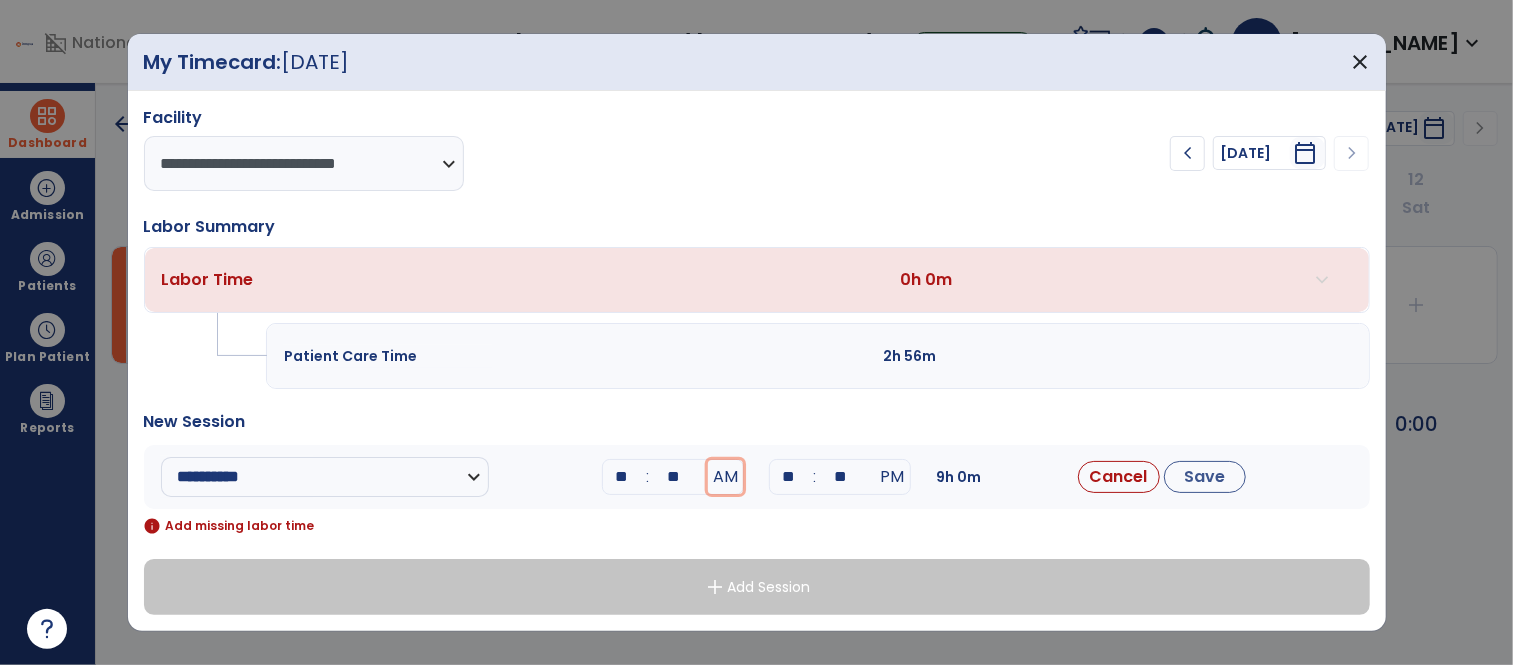 type 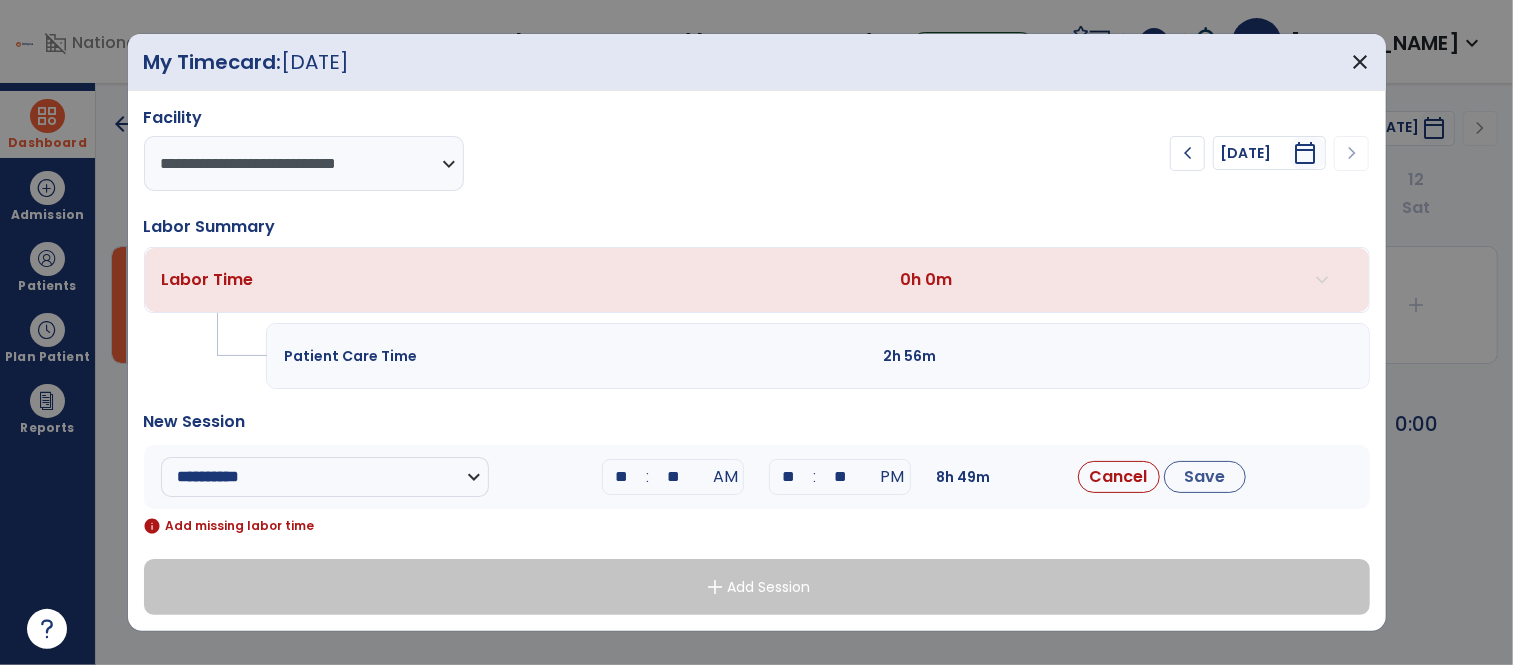 type on "**" 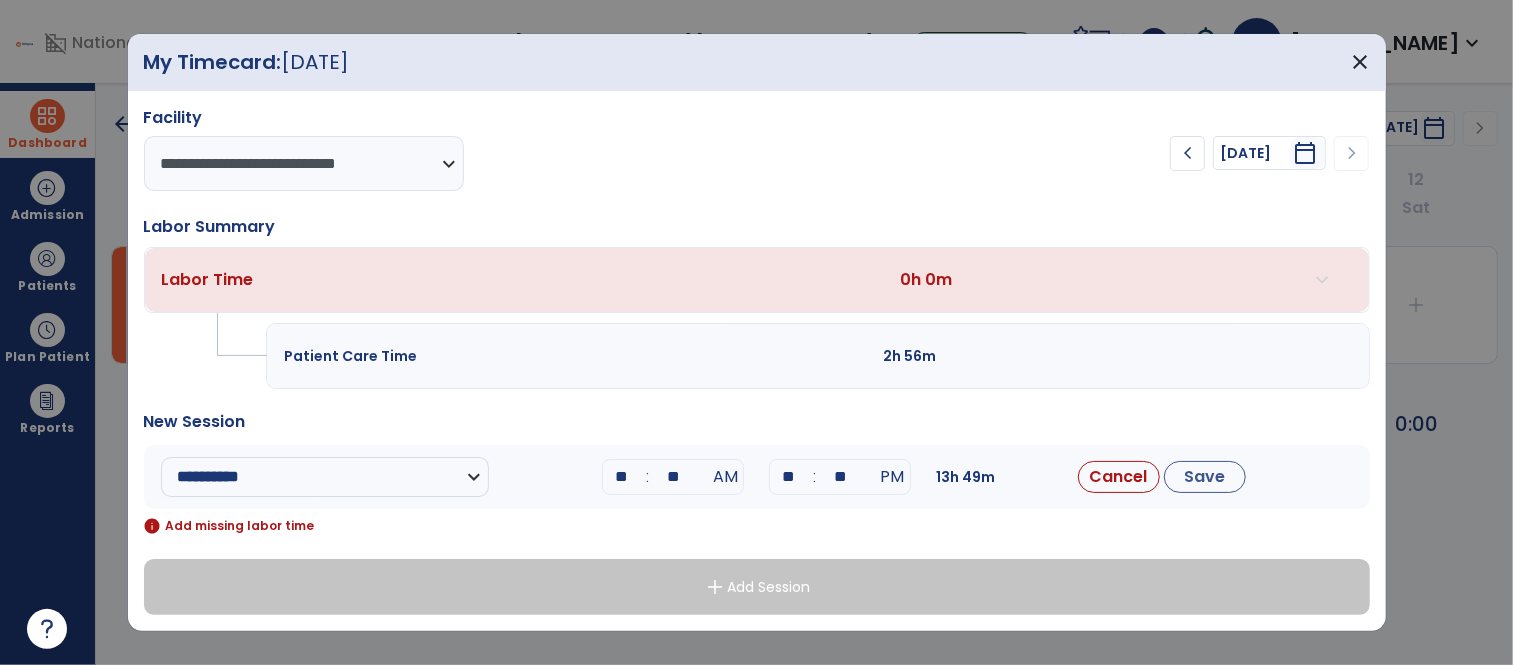 type on "**" 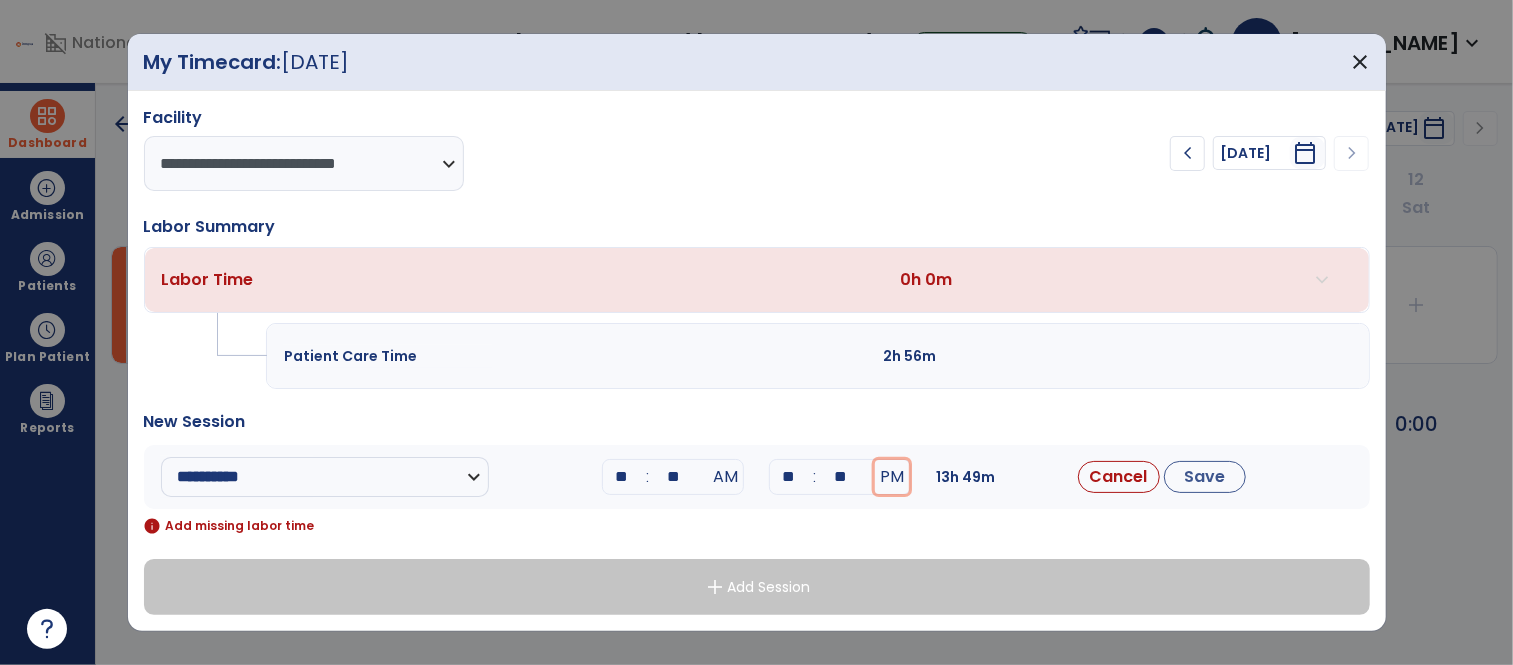 type 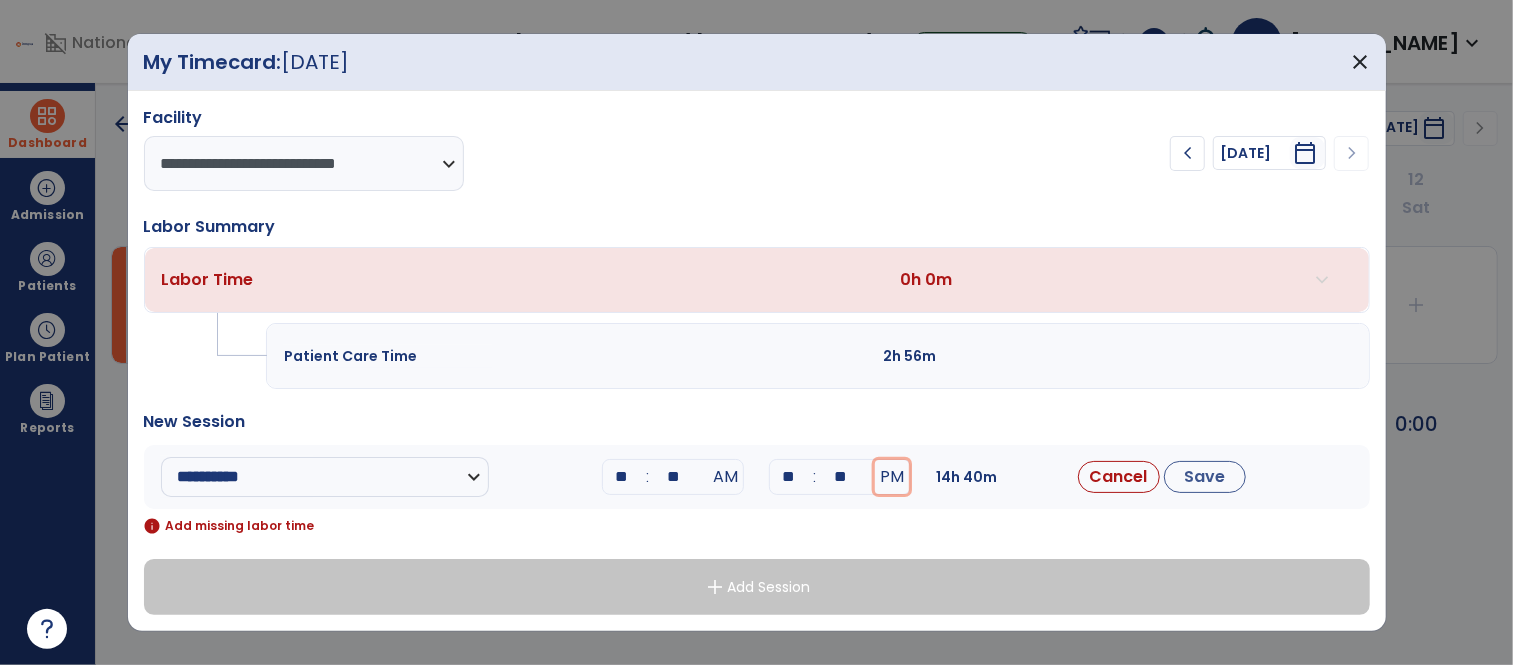 click on "PM" at bounding box center (892, 477) 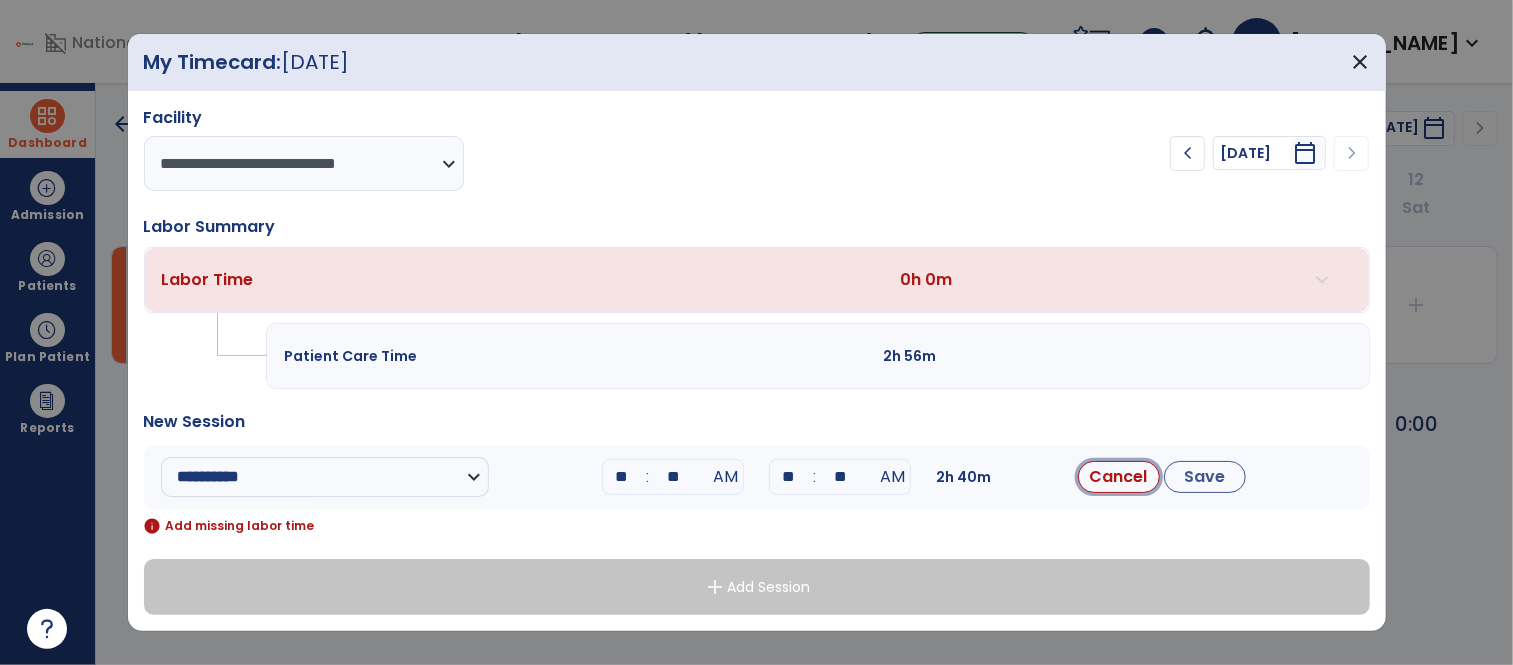 type 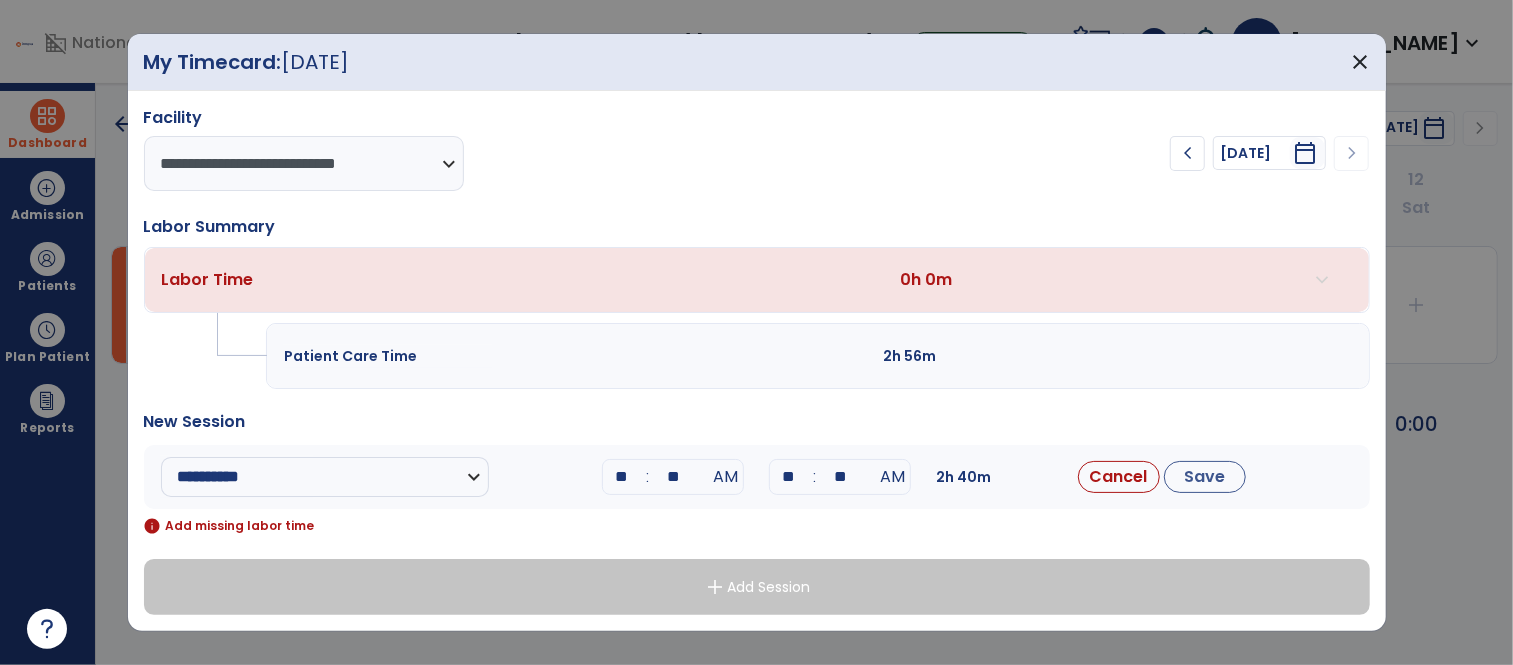 click on "**" at bounding box center [788, 477] 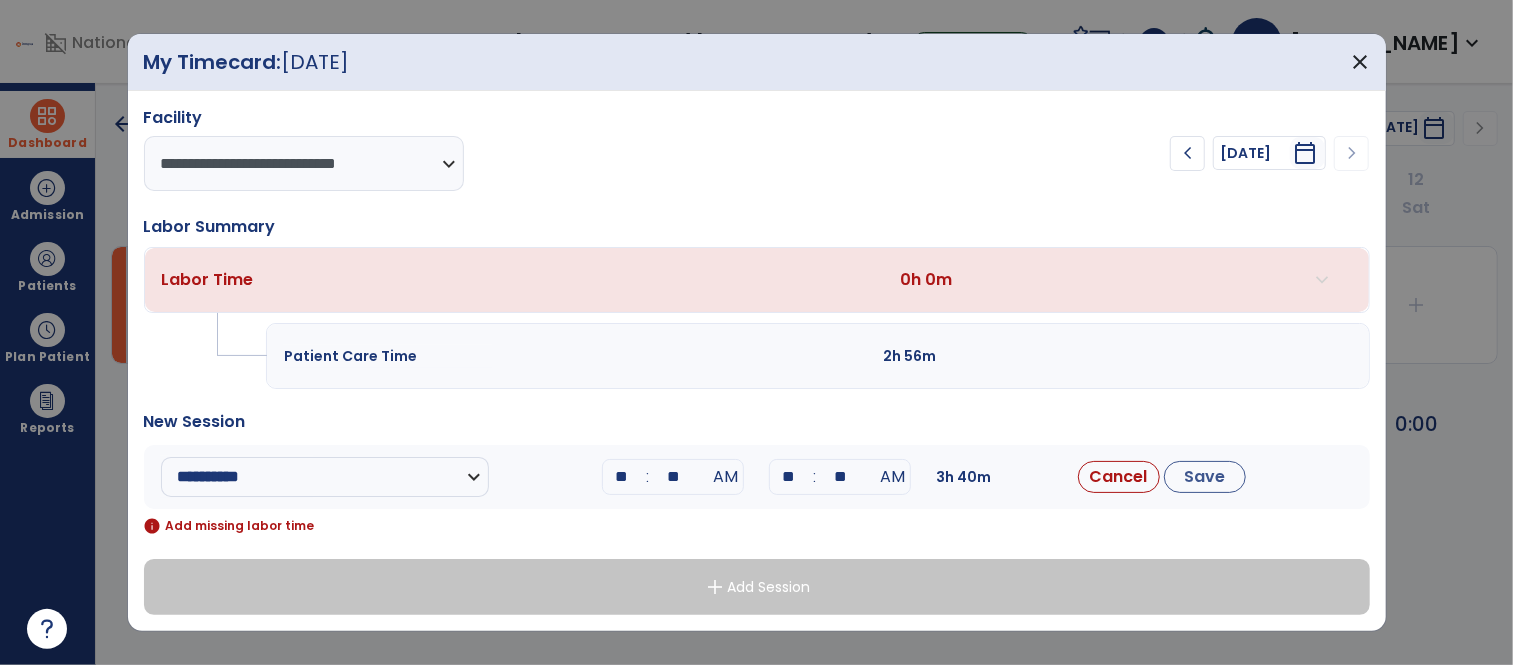type on "**" 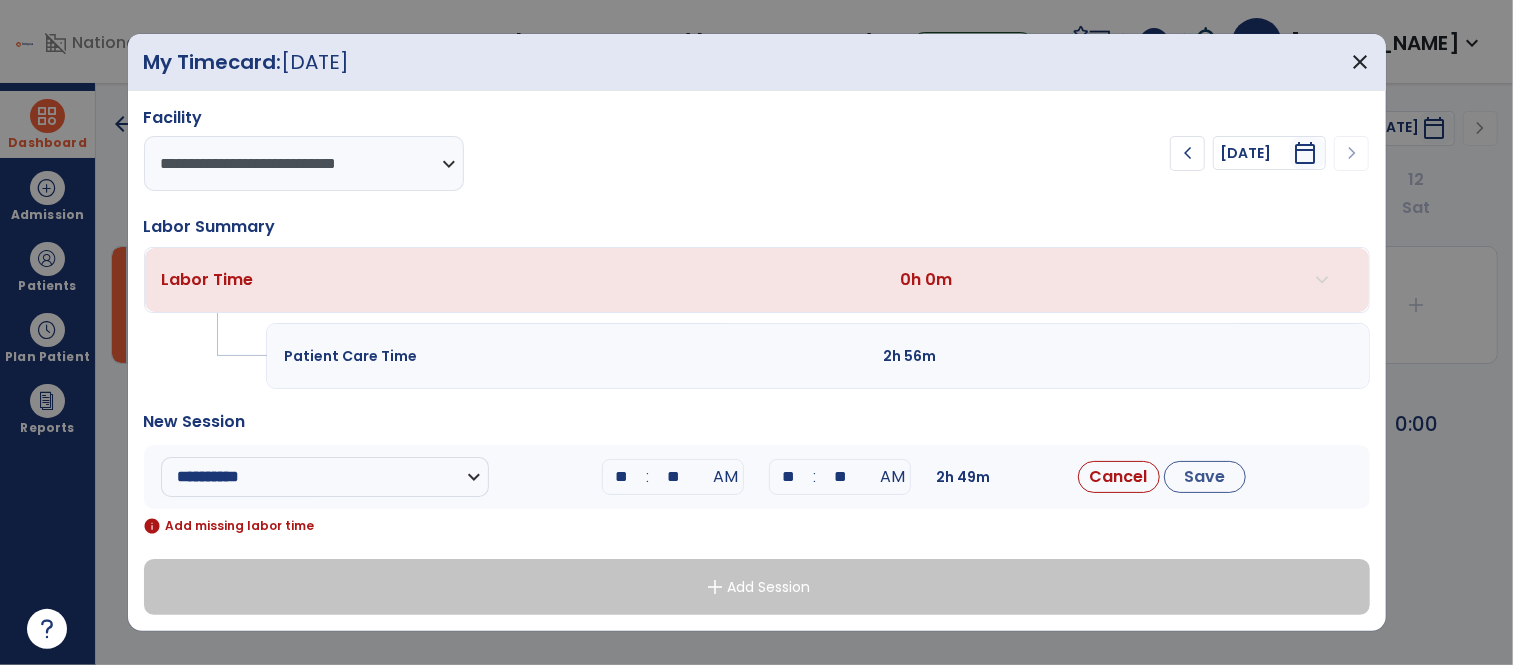 click on "**" at bounding box center [788, 477] 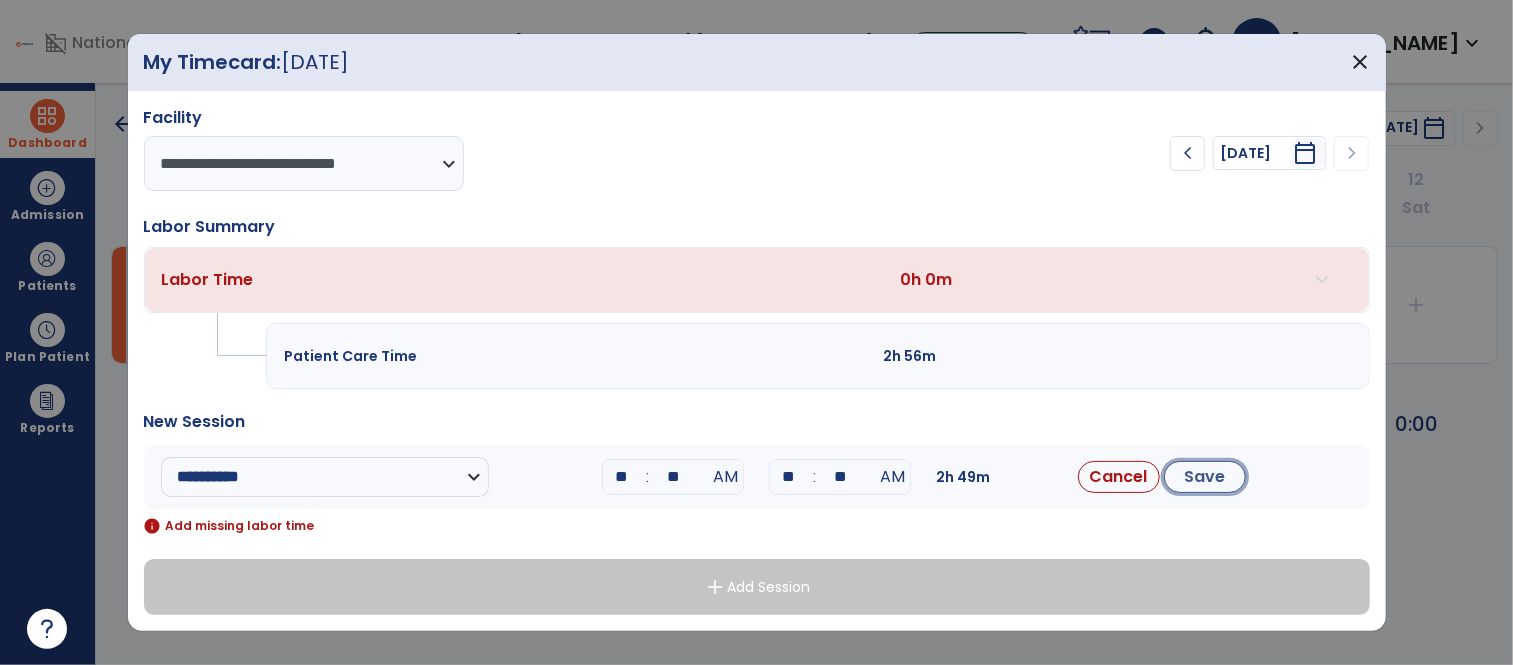 click on "Save" at bounding box center [1205, 477] 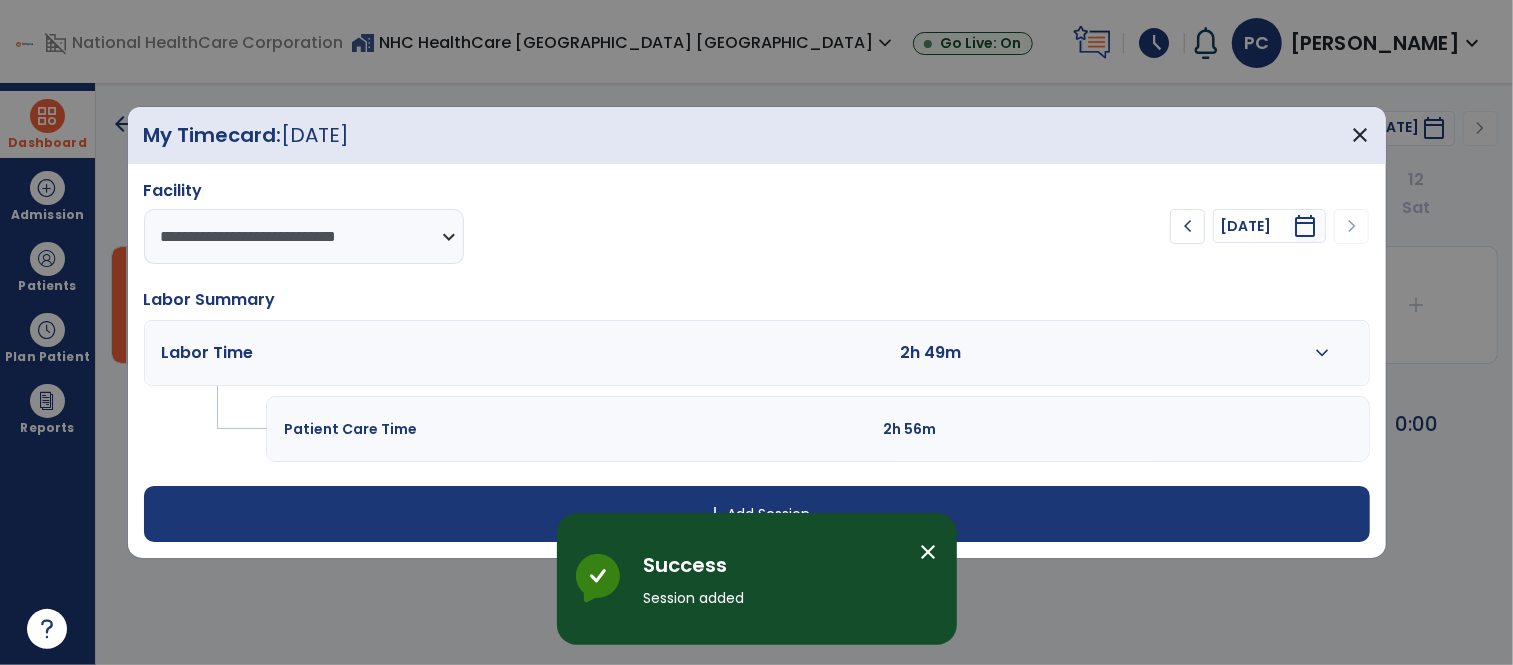 click on "close" at bounding box center [929, 552] 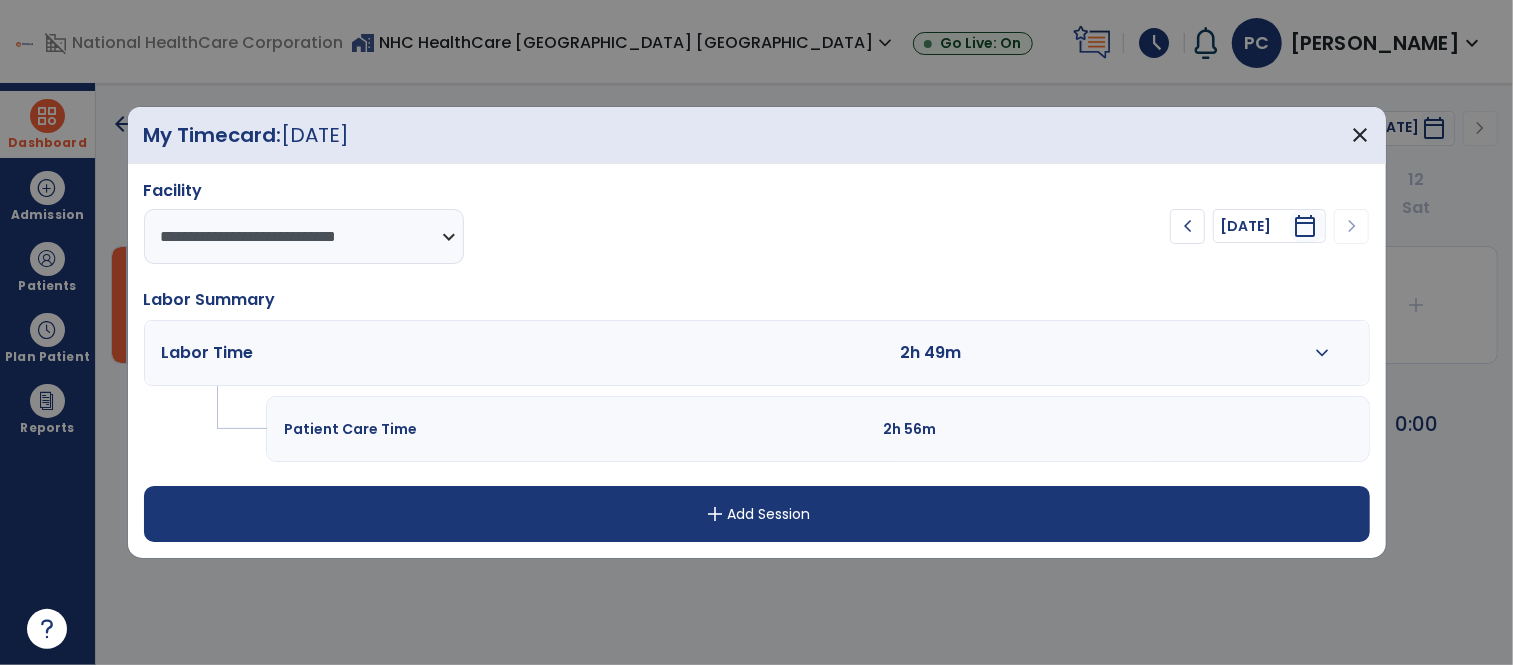 click on "add  Add Session" at bounding box center (757, 514) 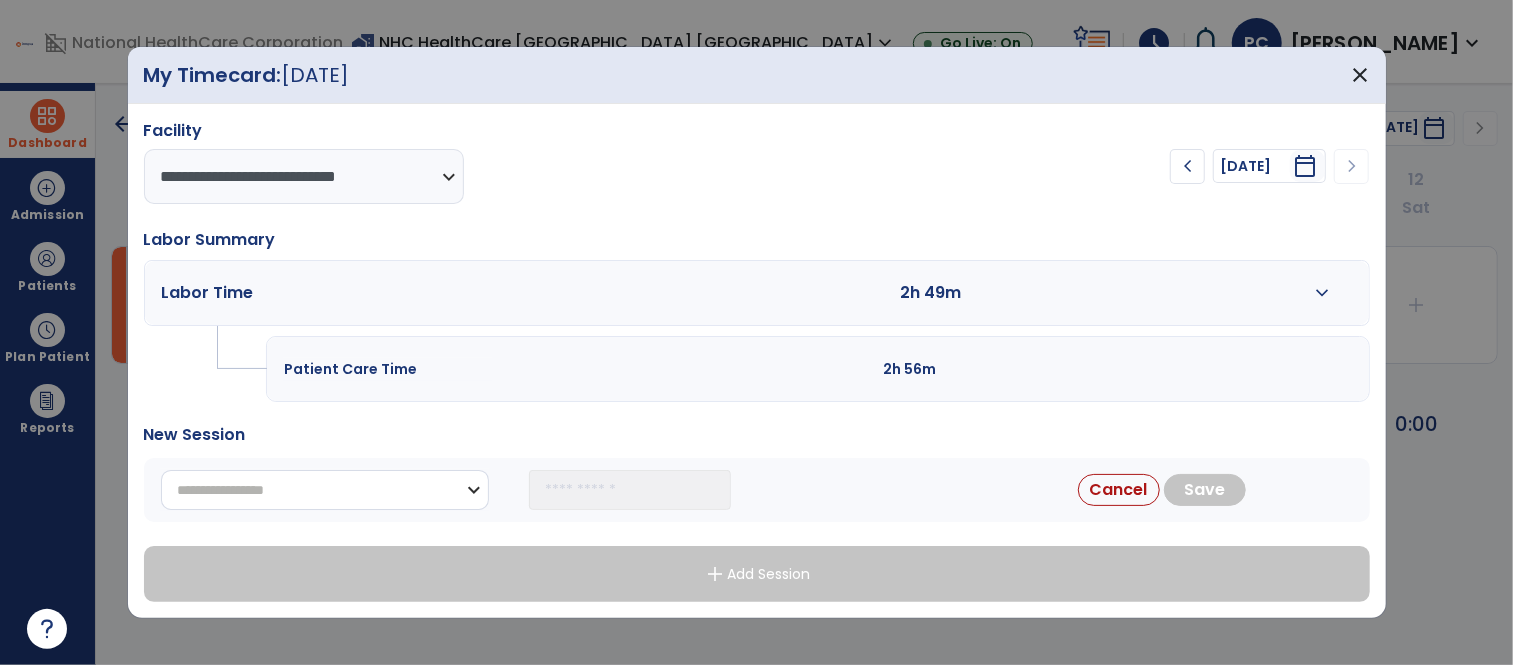 click on "**********" at bounding box center [325, 490] 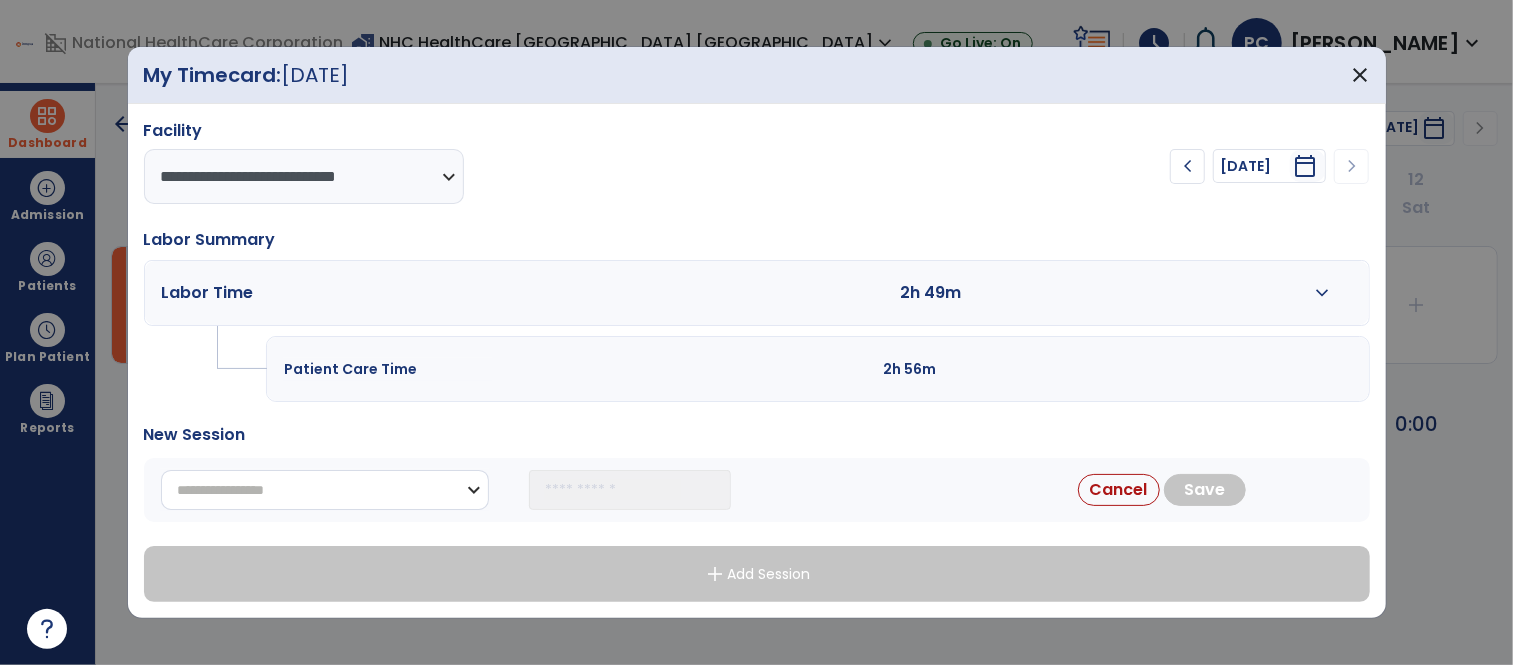 select on "**********" 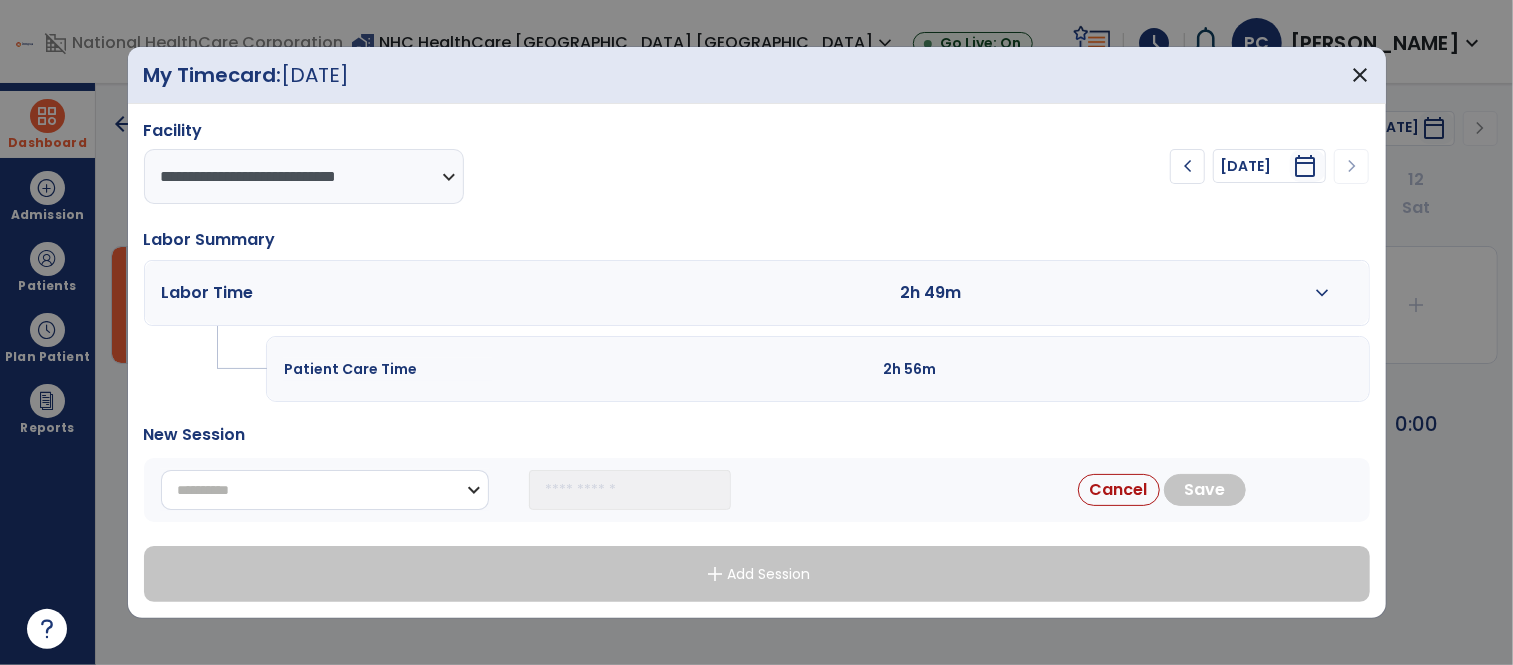 click on "**********" at bounding box center [325, 490] 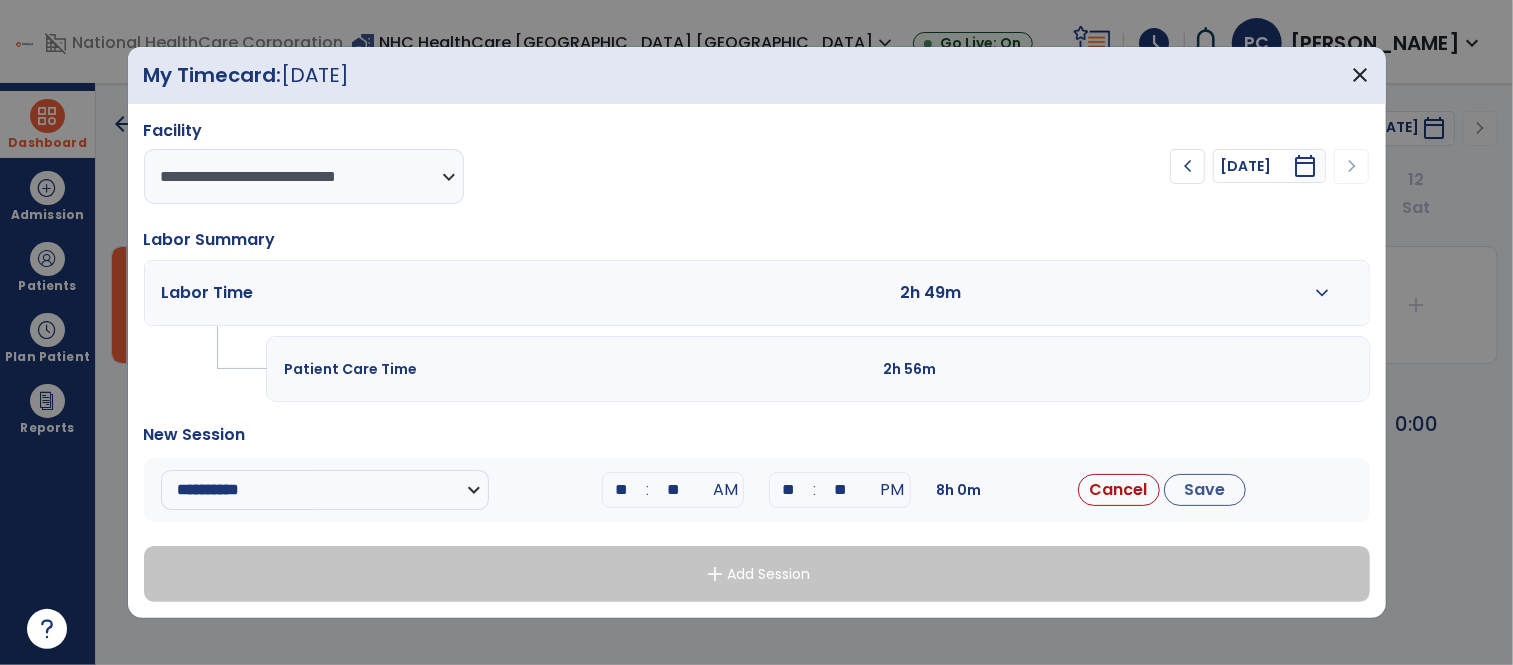 click on "**" at bounding box center (621, 490) 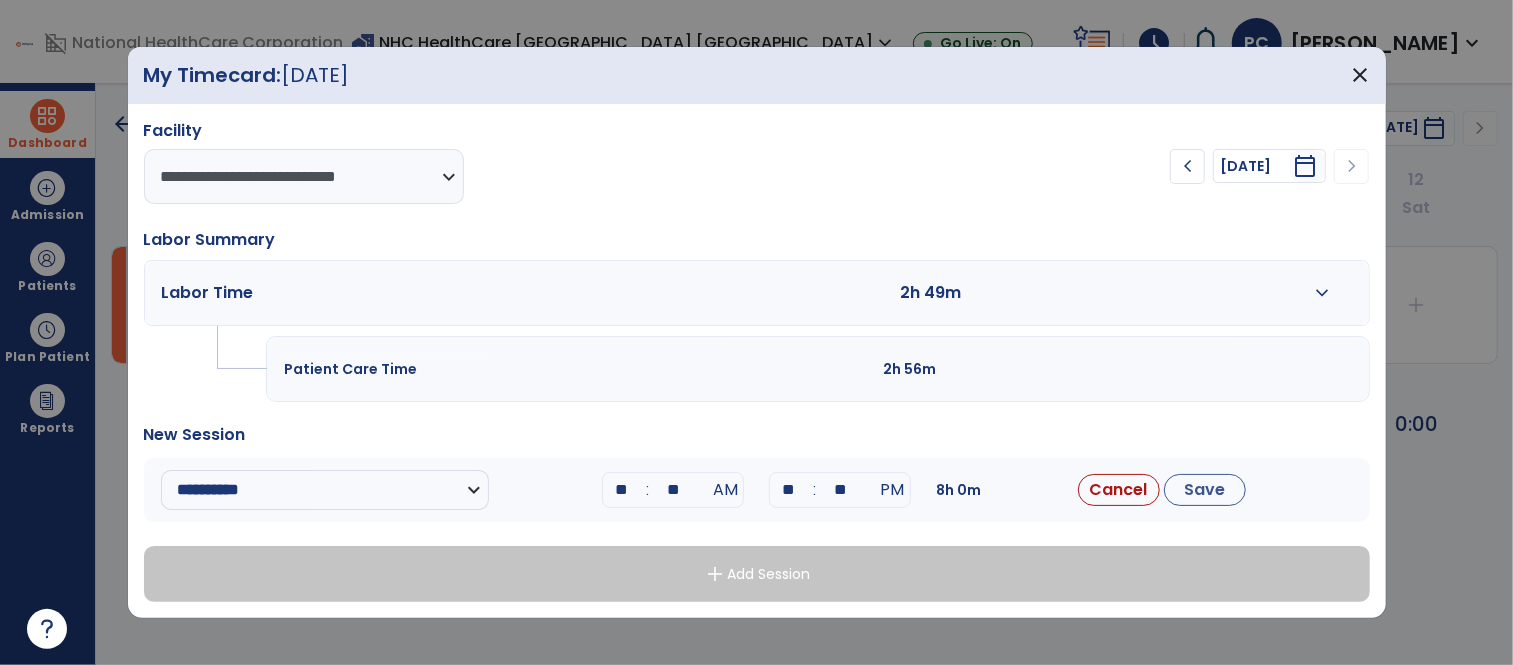 type on "**" 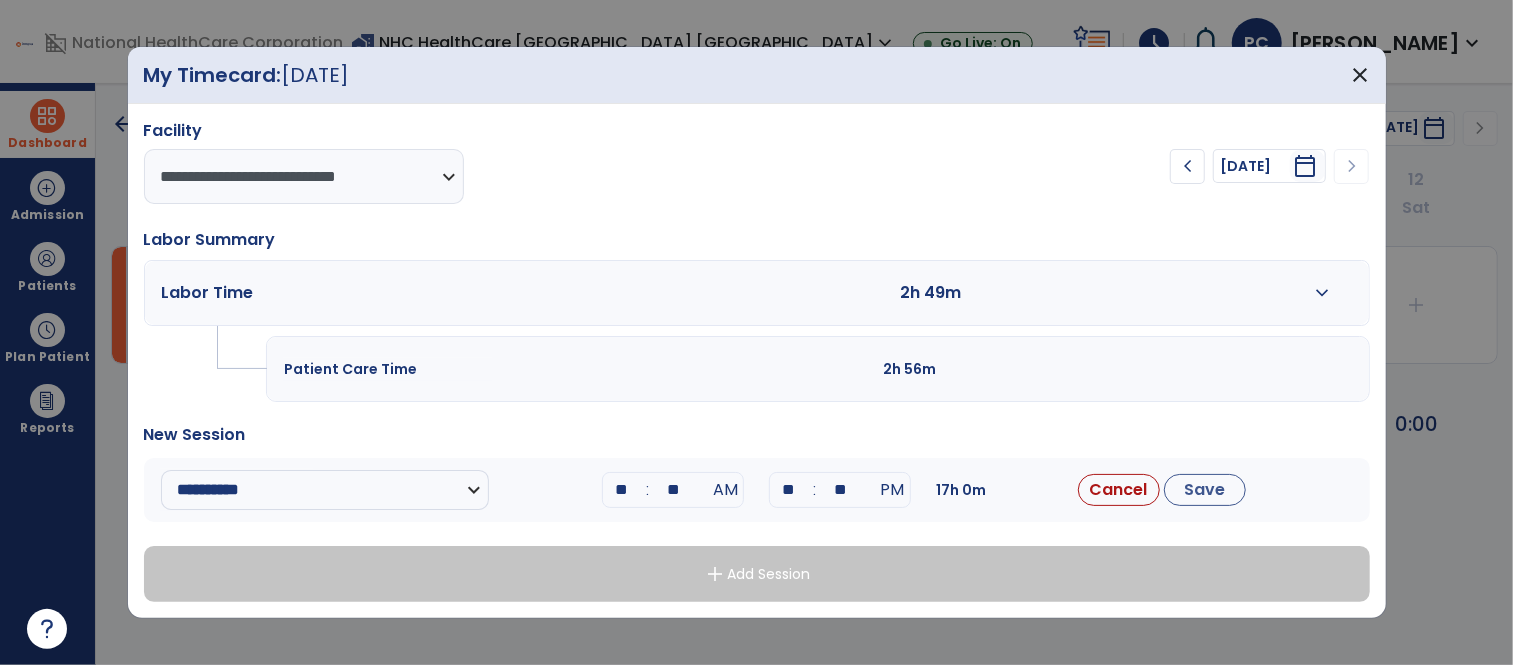 type on "**" 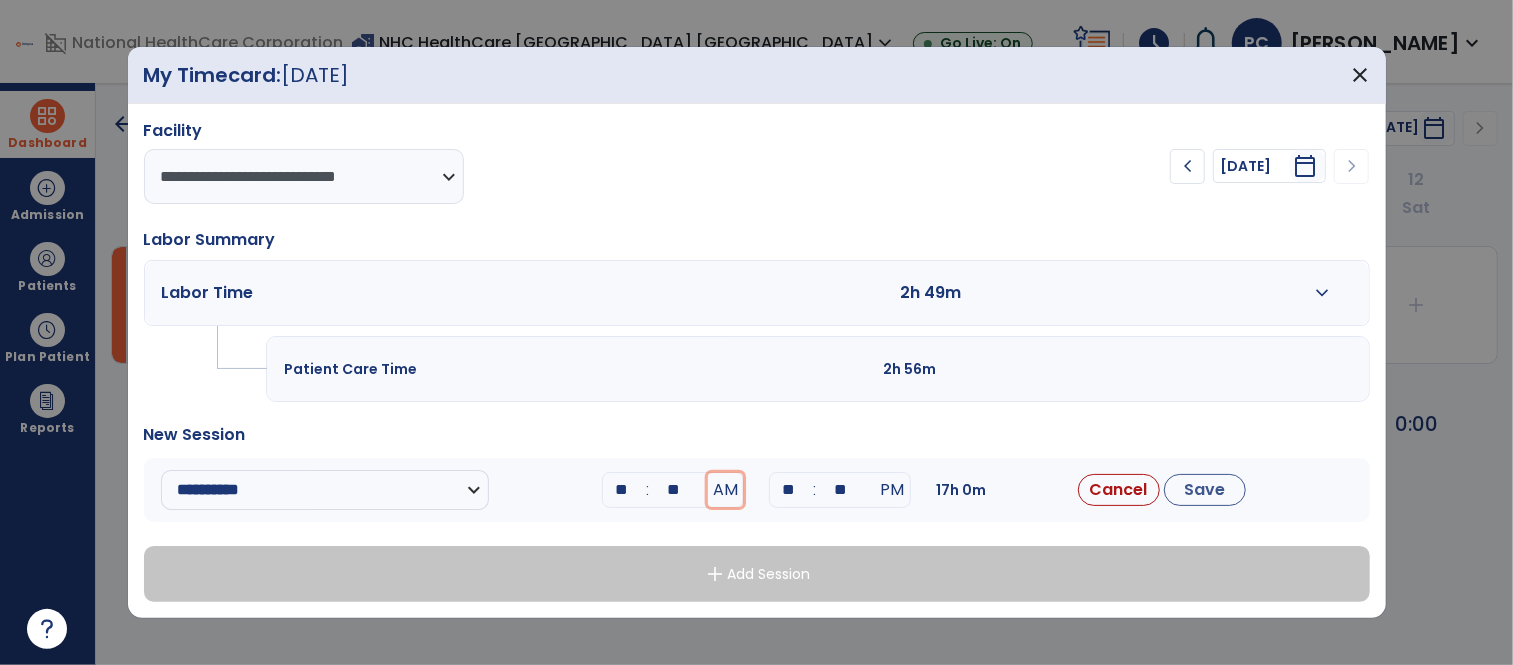 type 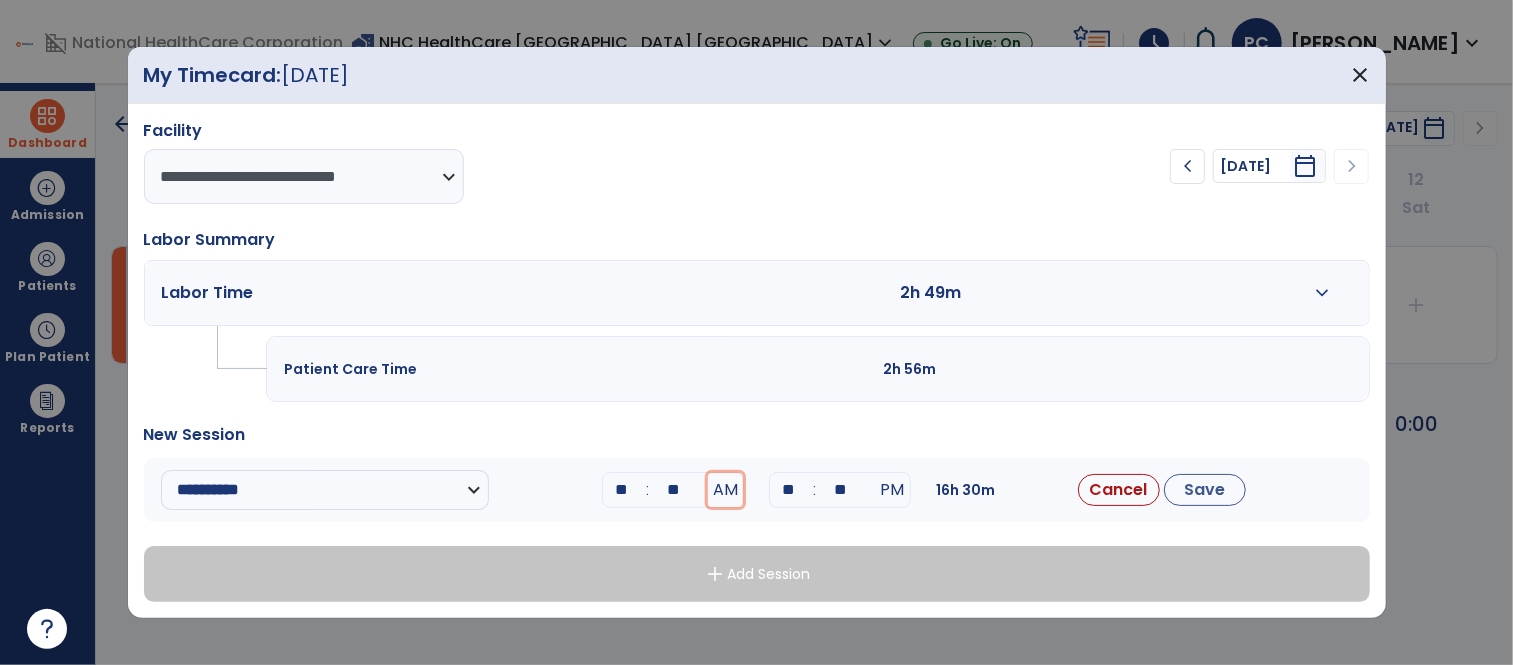 click on "AM" at bounding box center [725, 490] 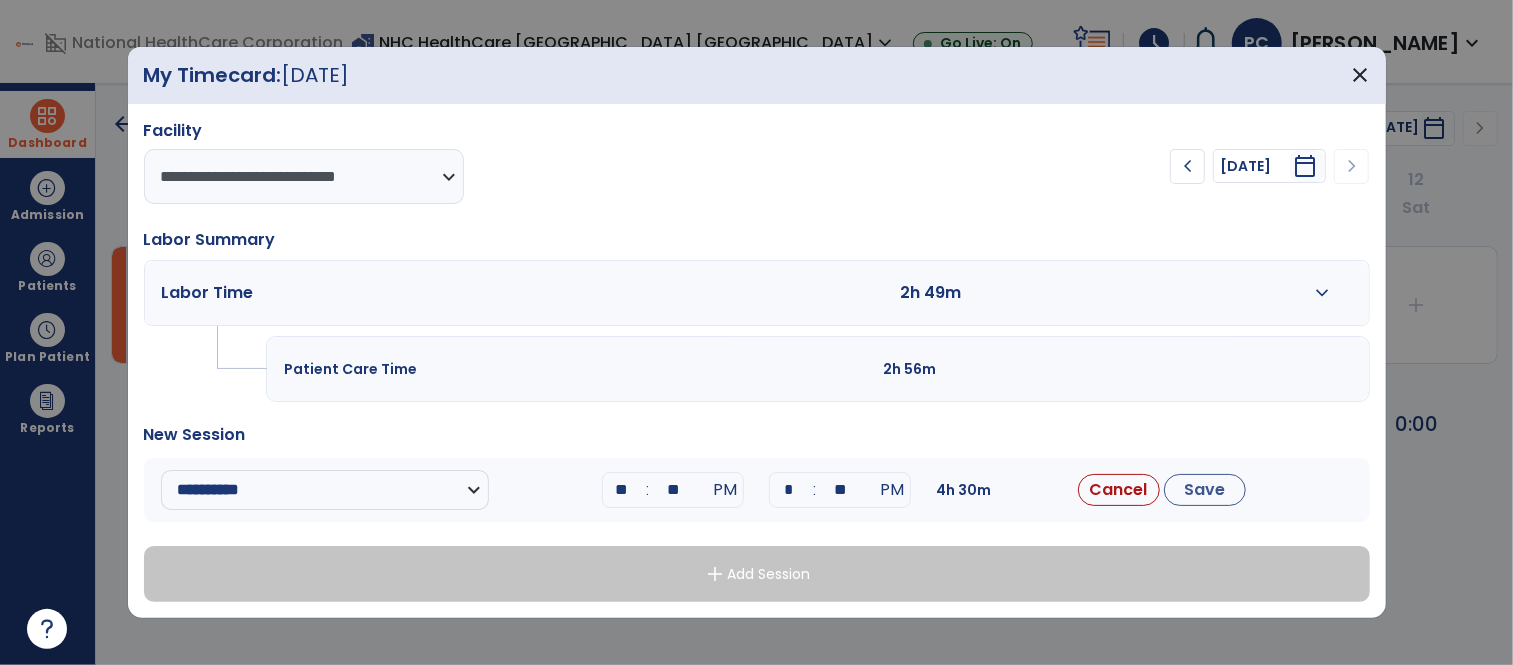 type on "**" 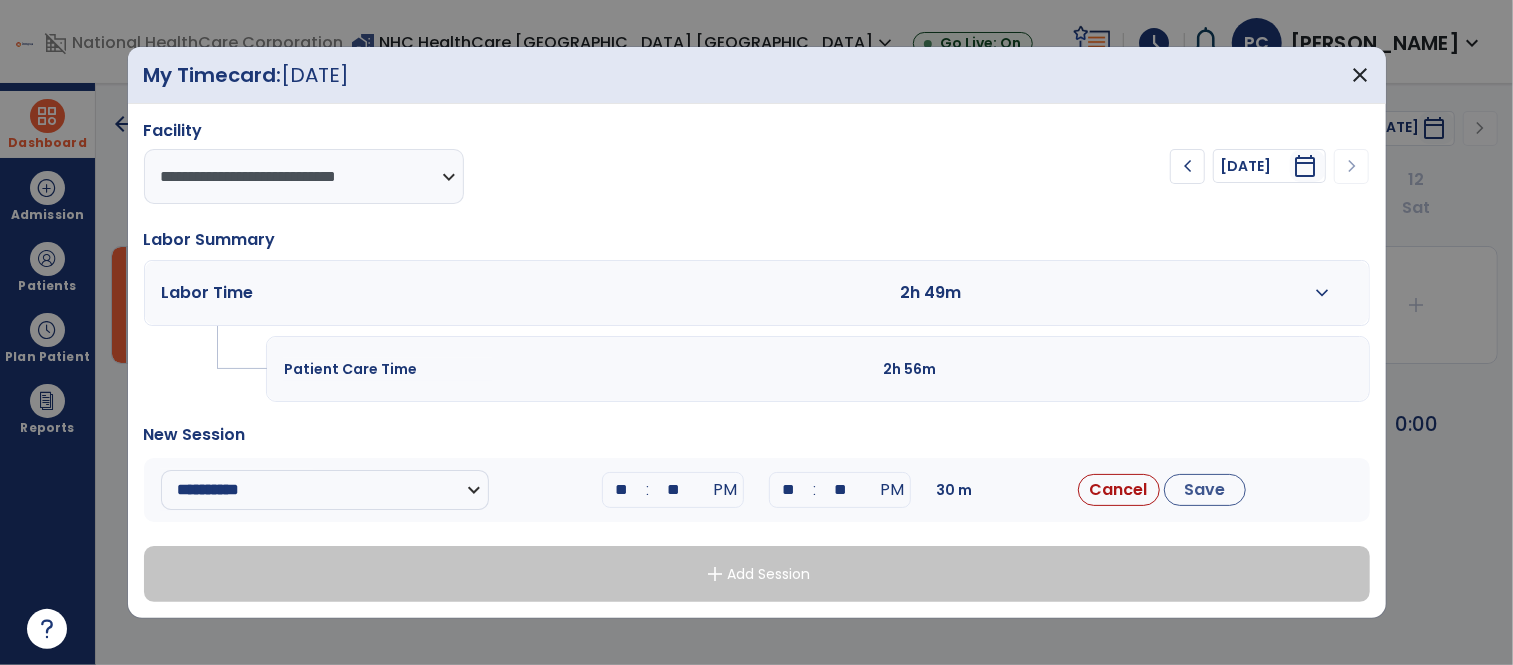 type on "**" 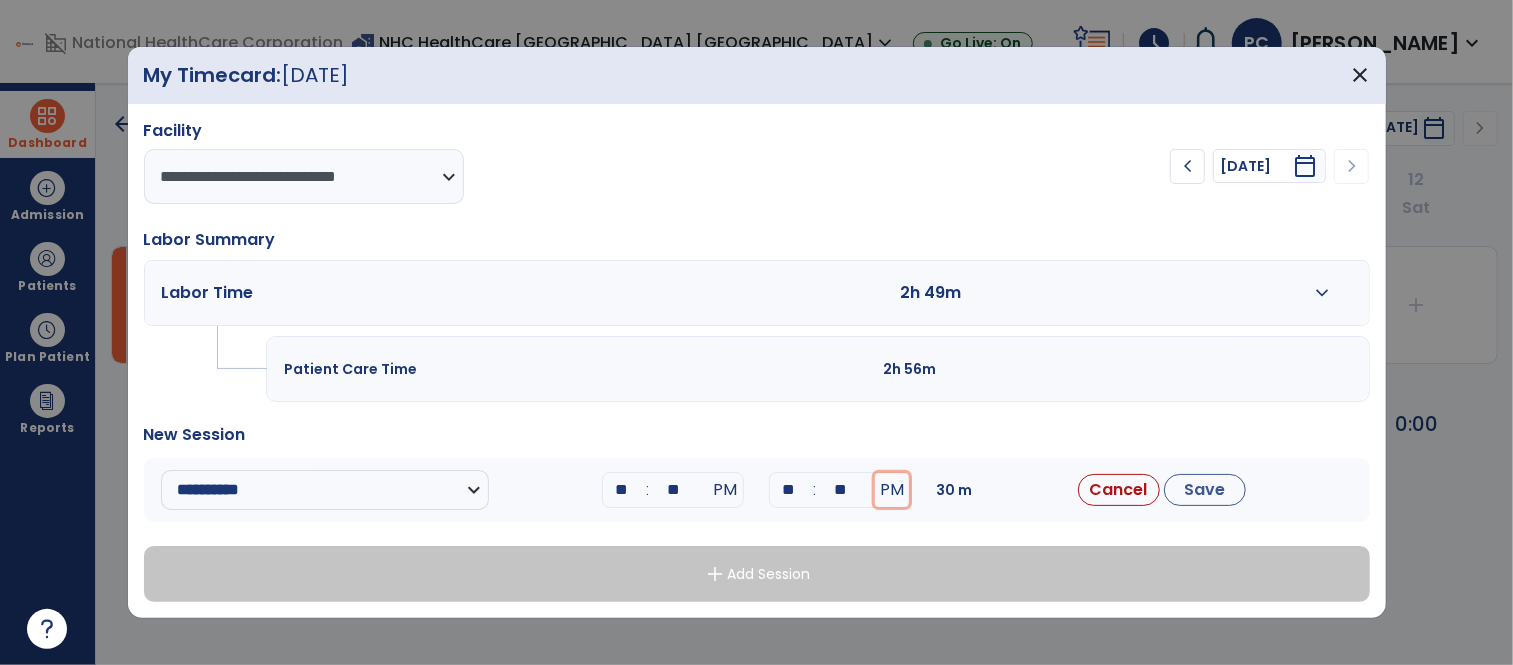 type 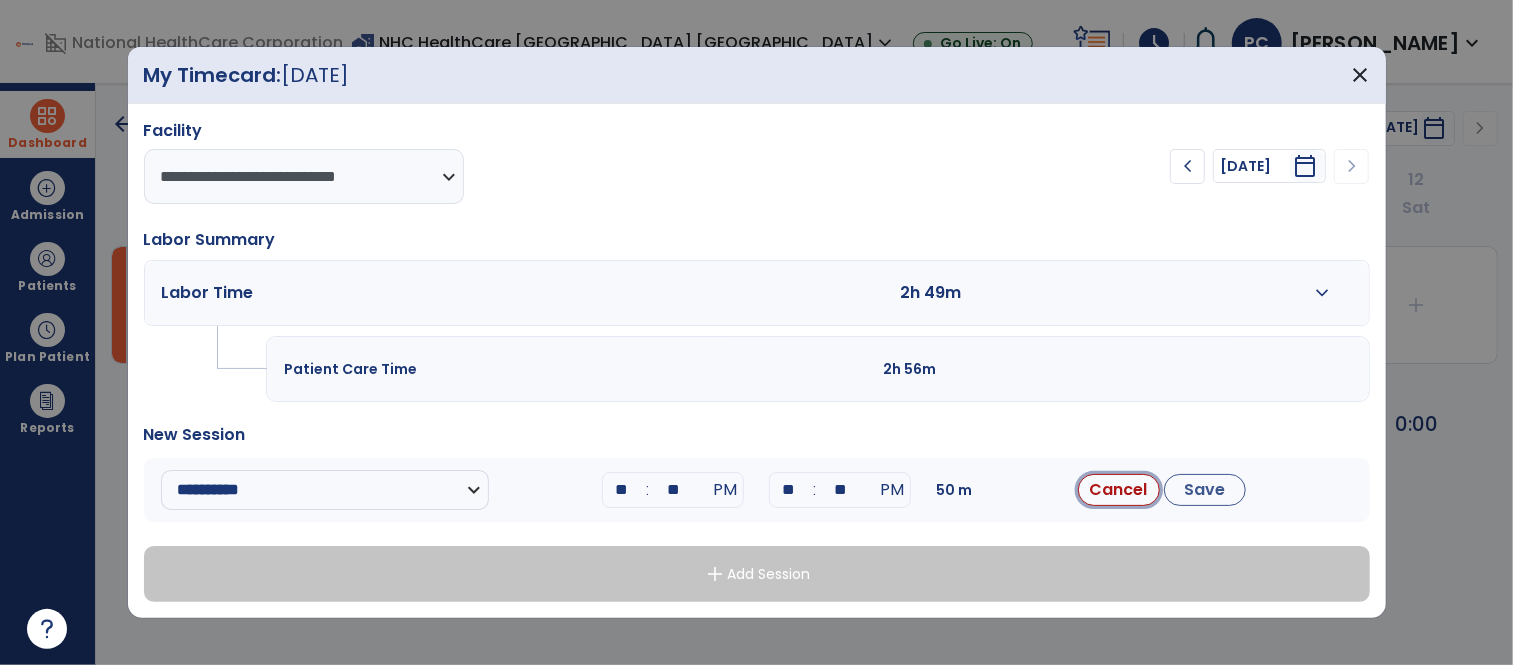 type 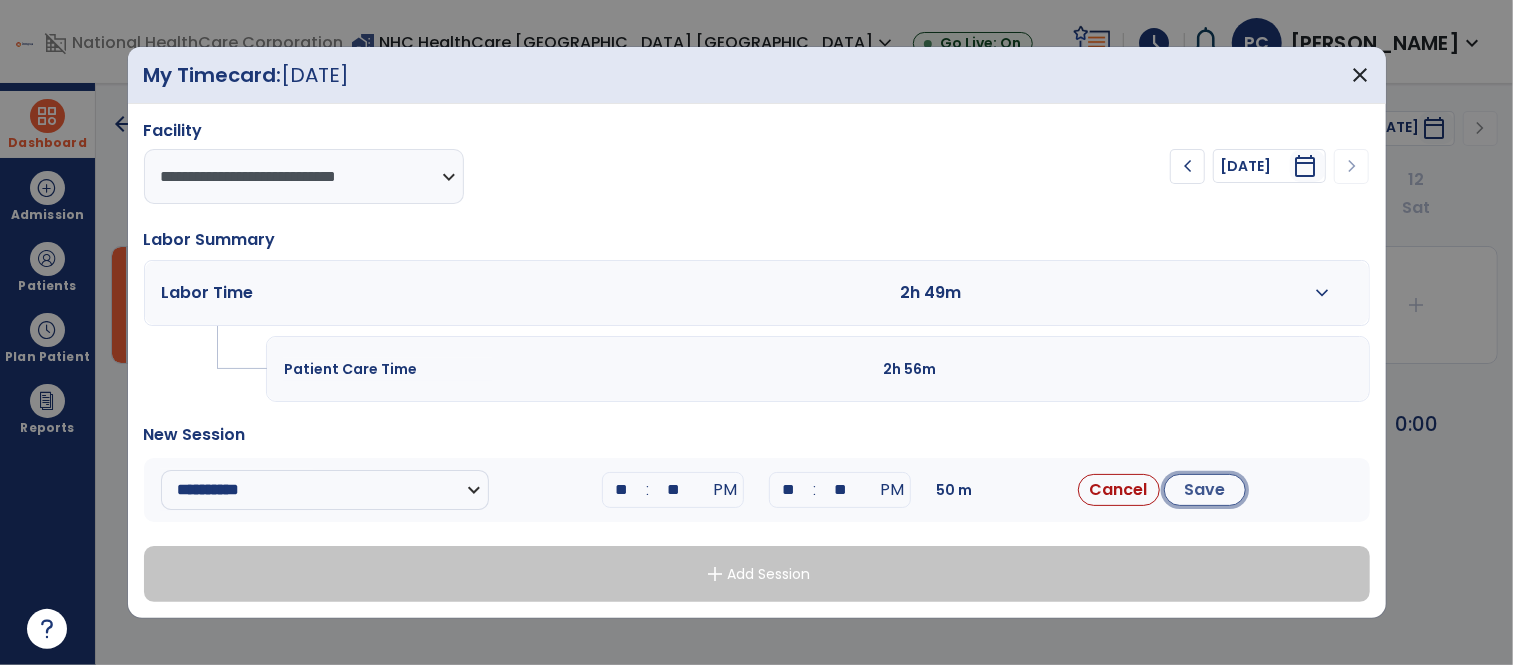 type 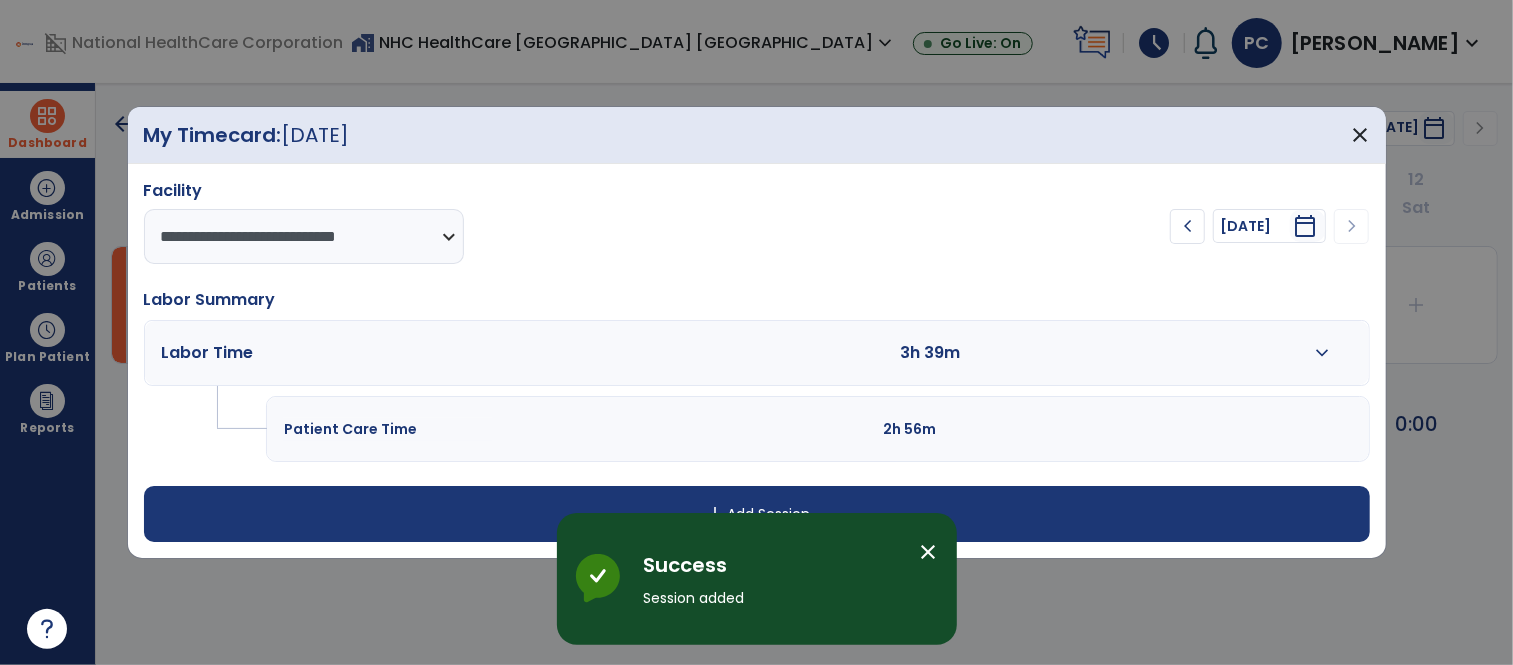 click on "close" at bounding box center [929, 552] 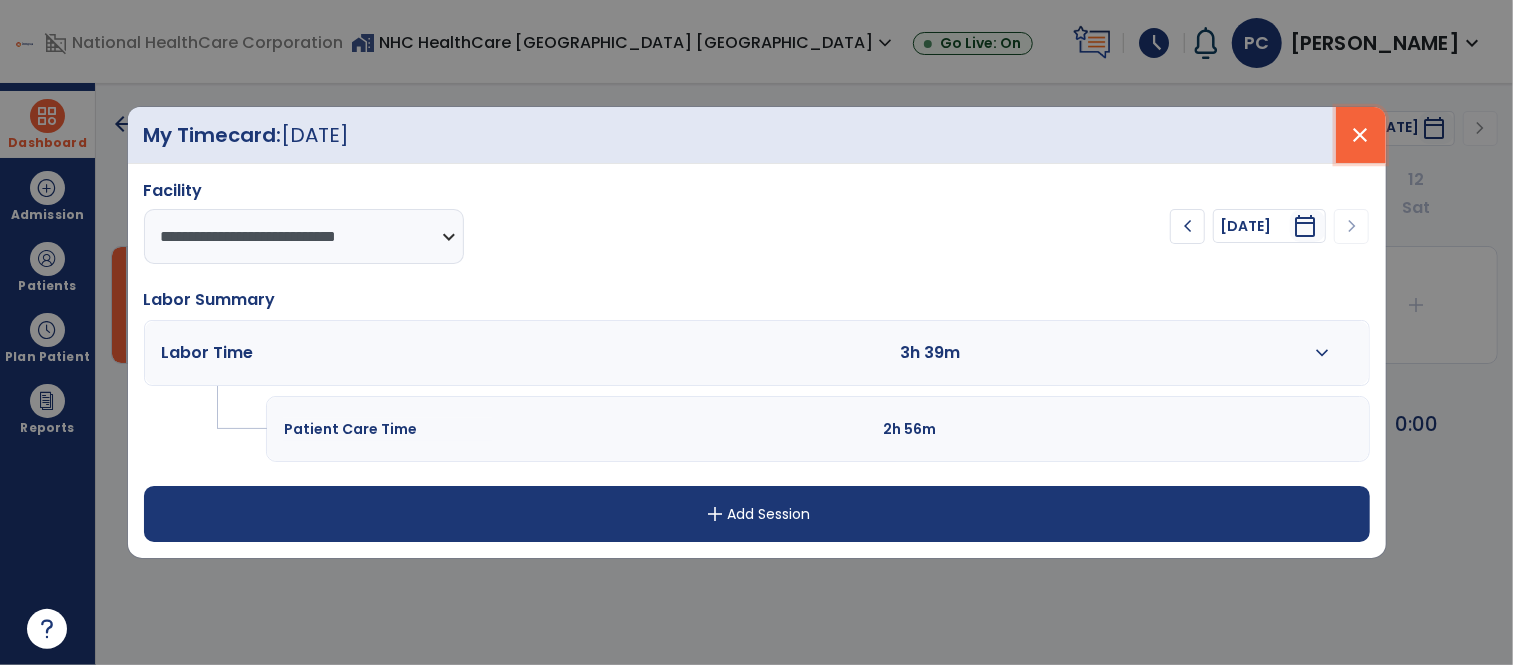 click on "close" at bounding box center [1361, 135] 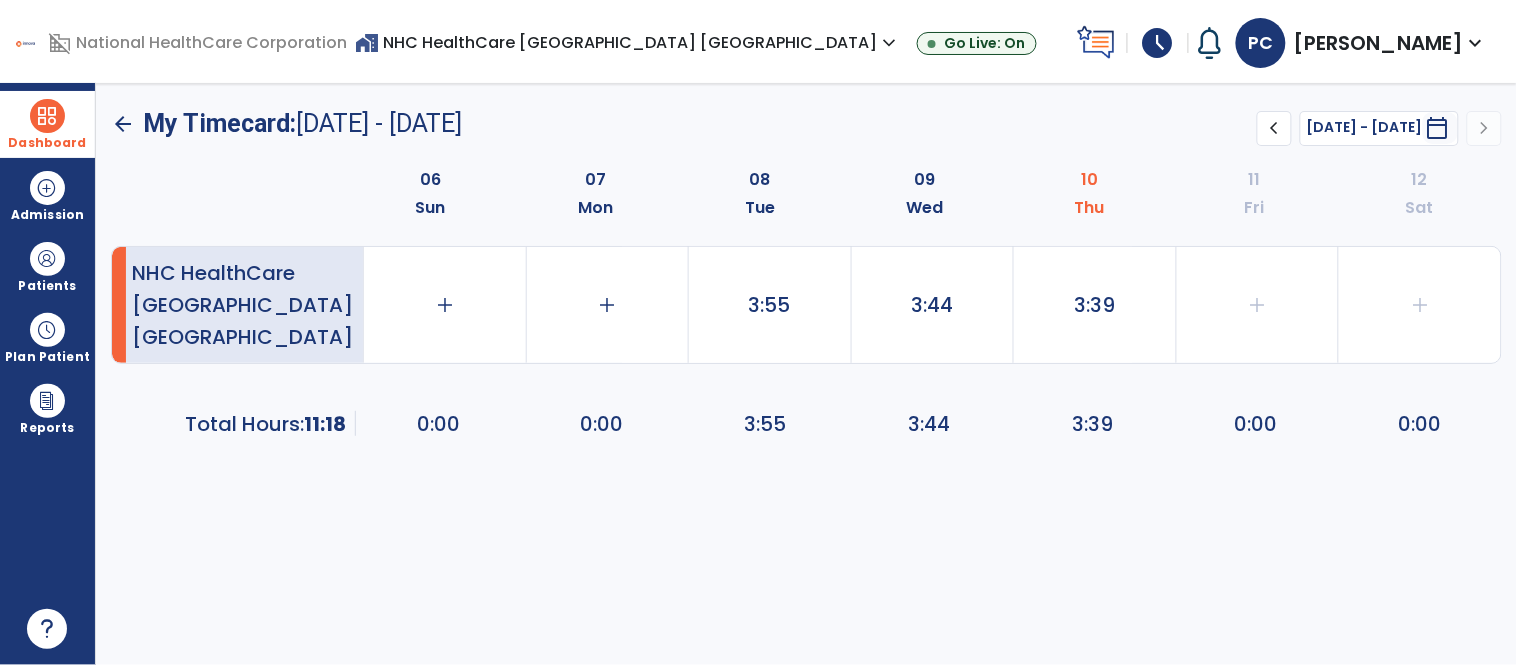 click at bounding box center (47, 116) 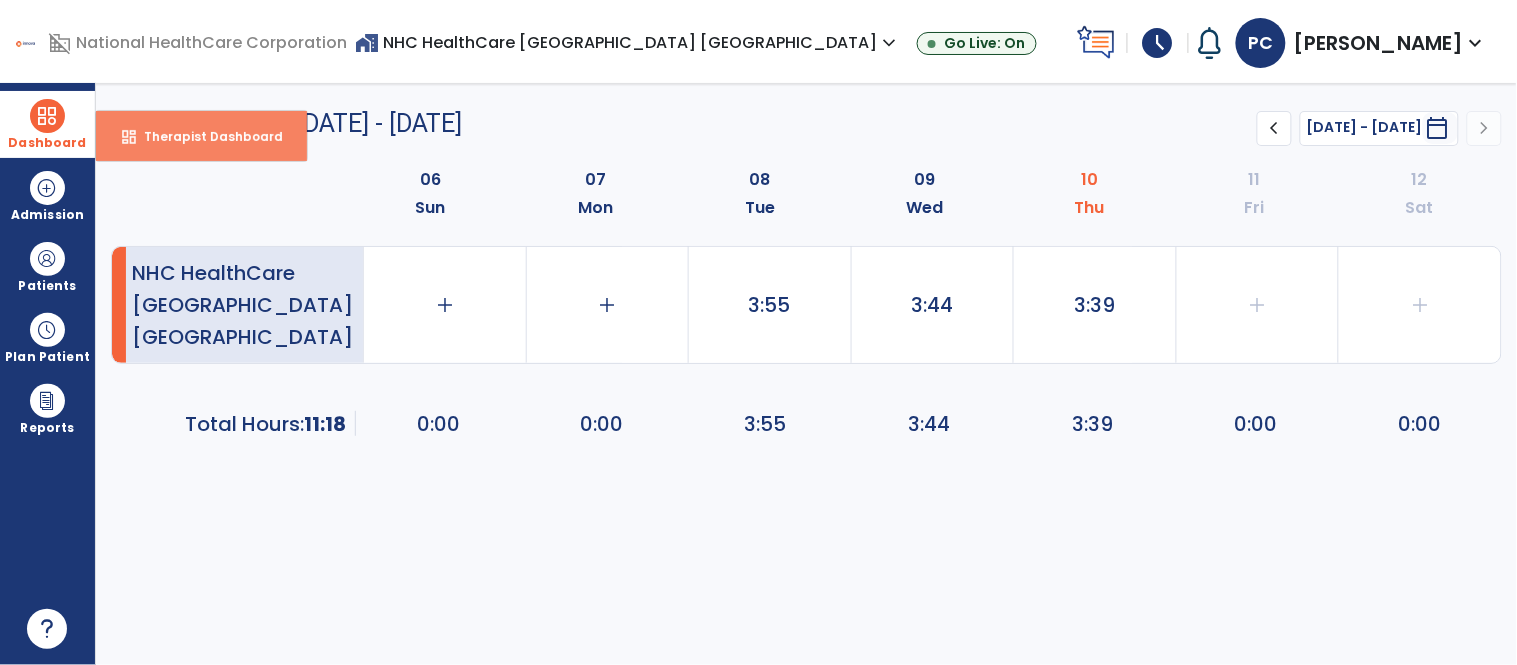 click on "dashboard" at bounding box center [129, 137] 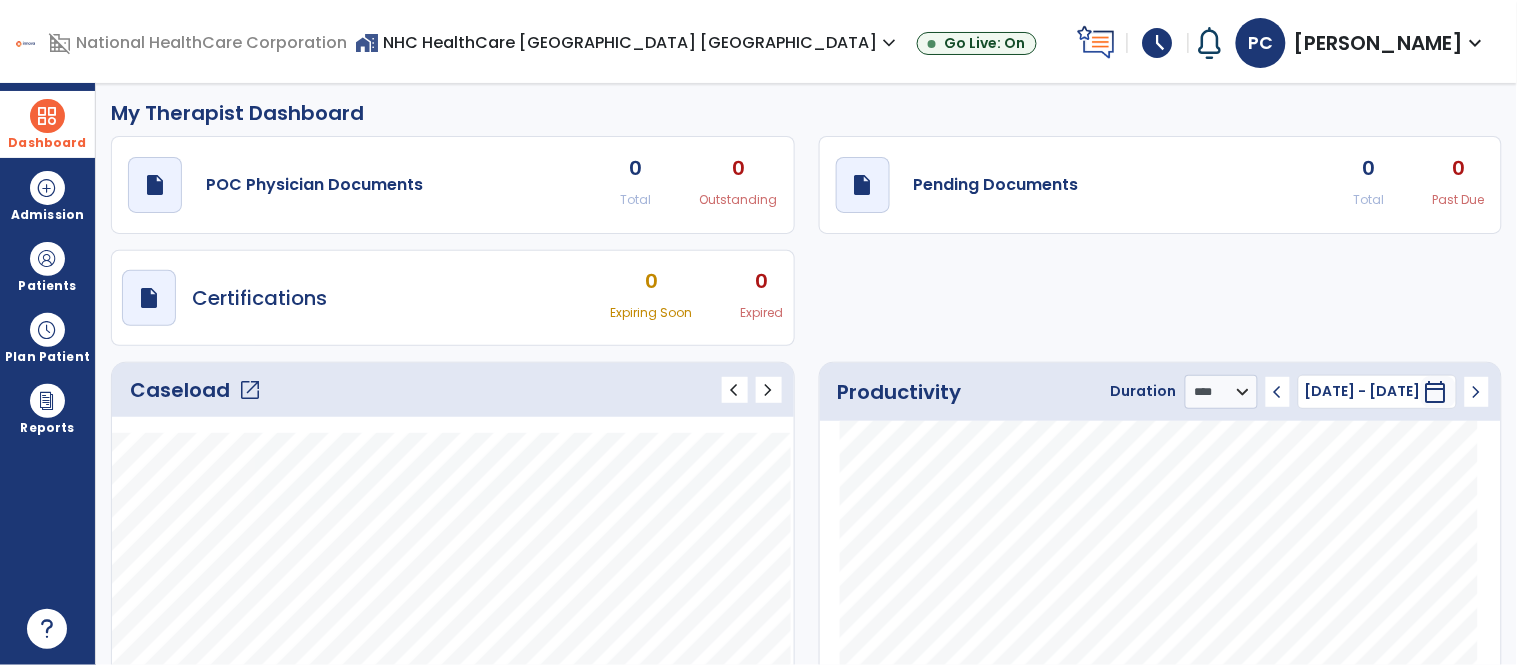 scroll, scrollTop: 0, scrollLeft: 0, axis: both 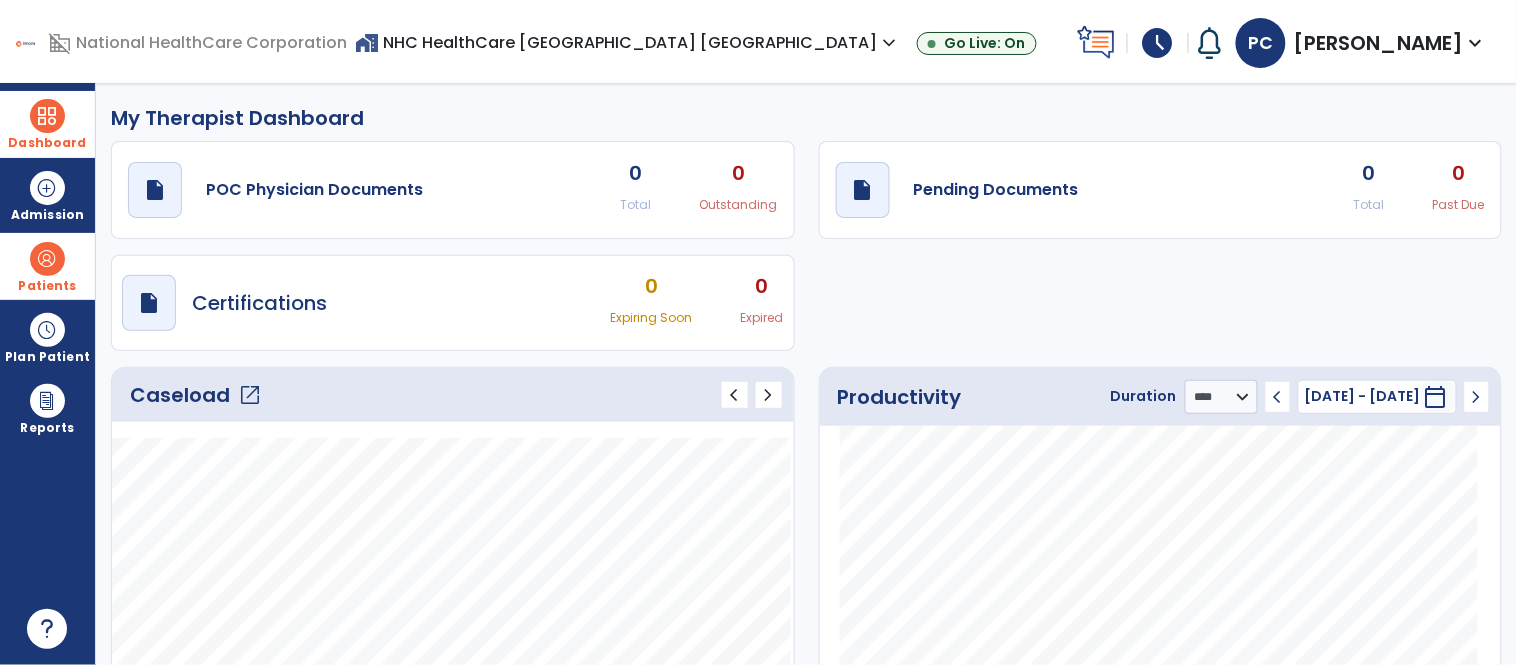 click on "Patients" at bounding box center (47, 286) 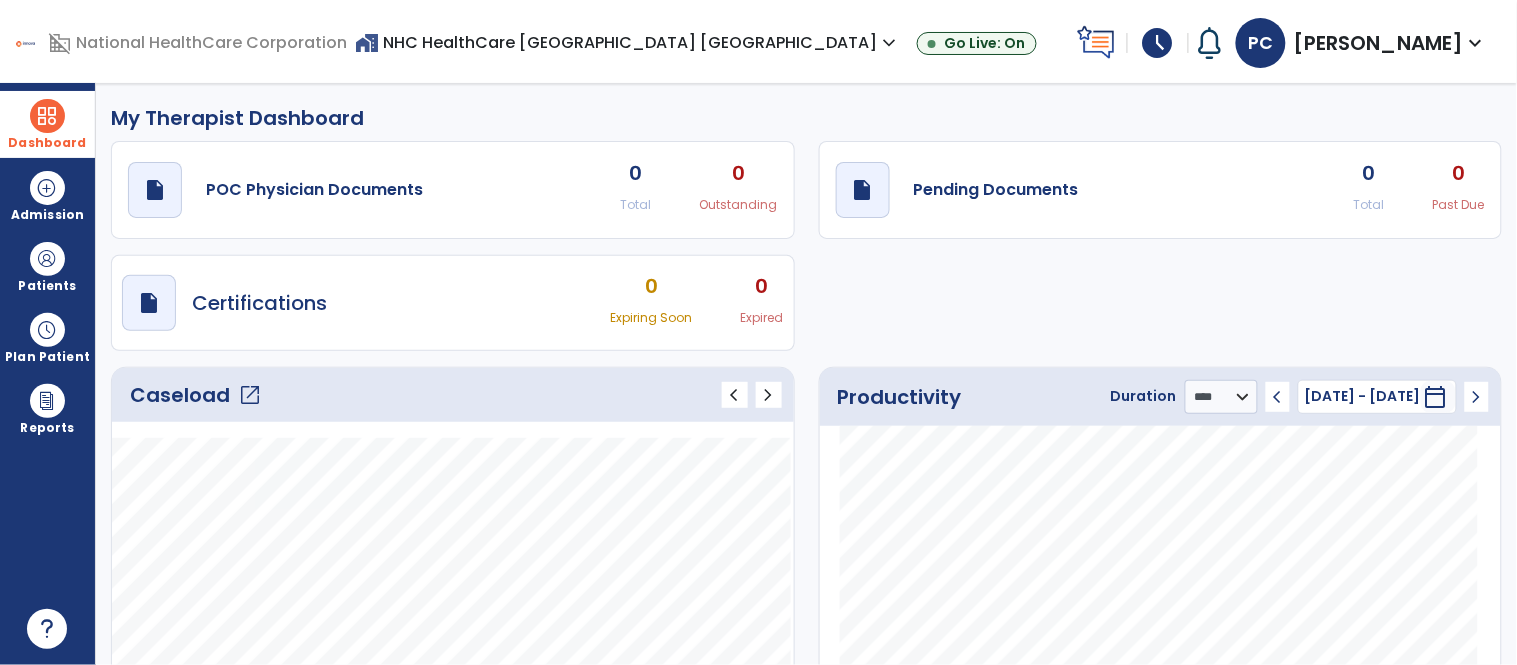 click on "Caseload   open_in_new" 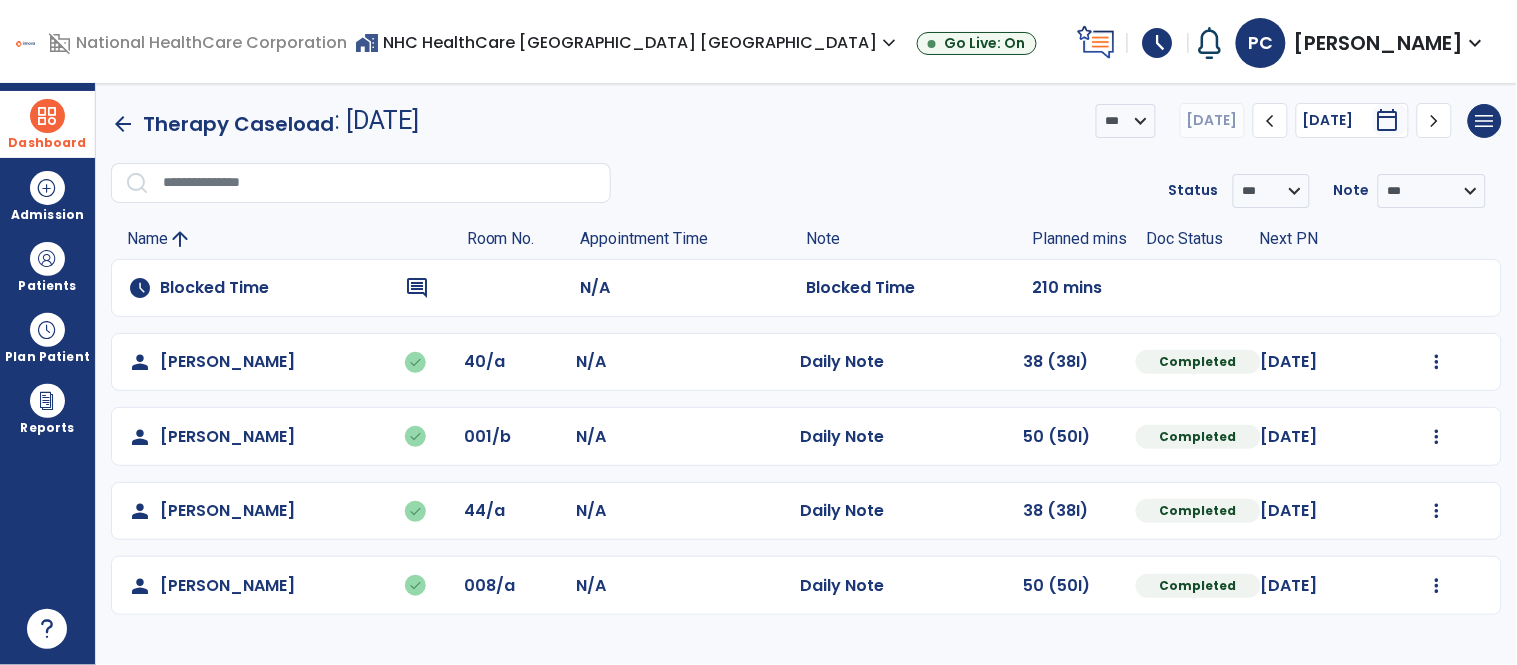 click on "chevron_right" 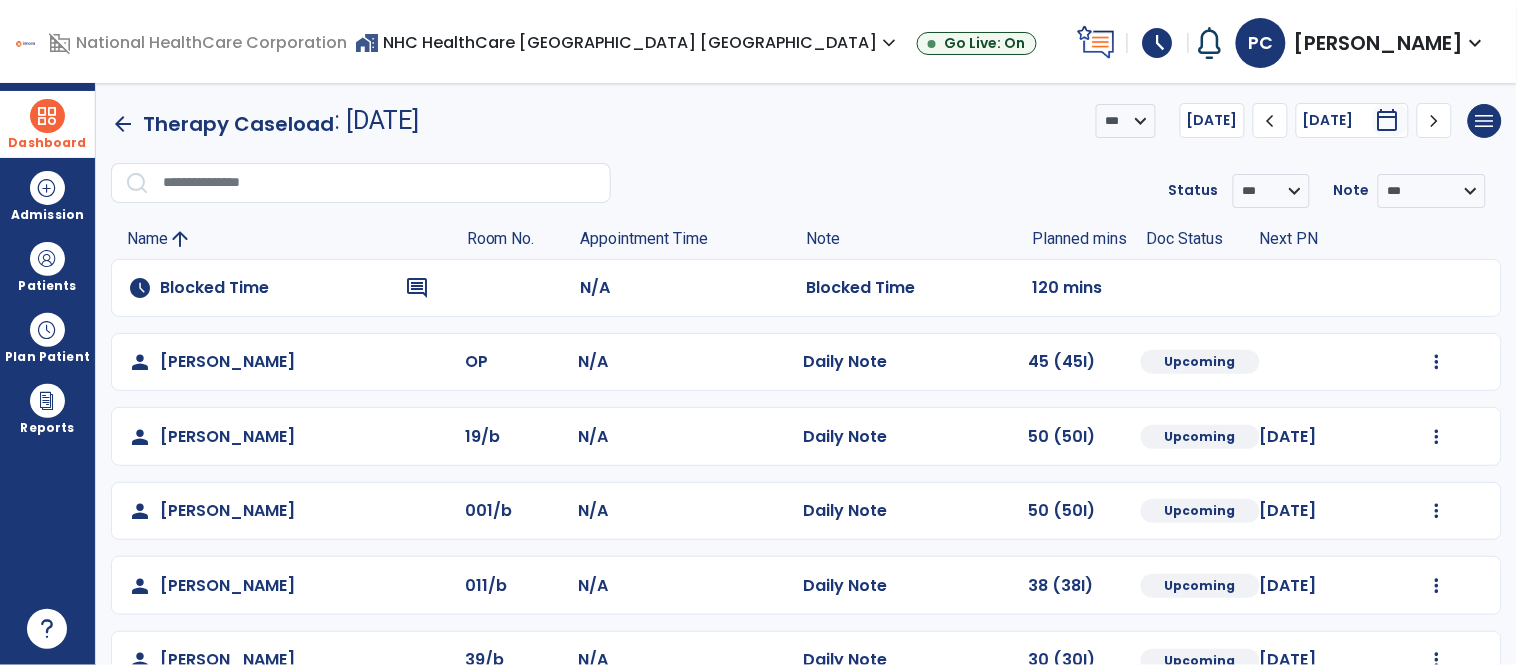 scroll, scrollTop: 47, scrollLeft: 0, axis: vertical 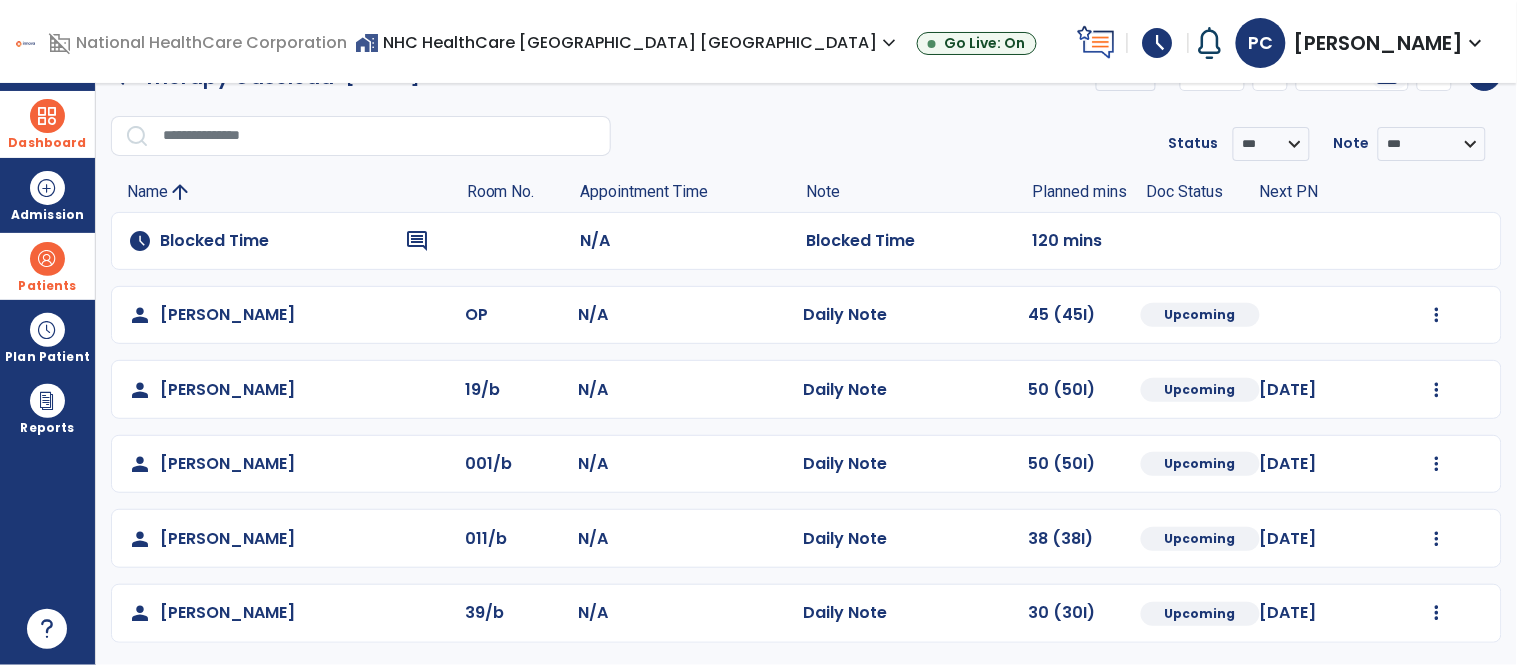 click at bounding box center (47, 259) 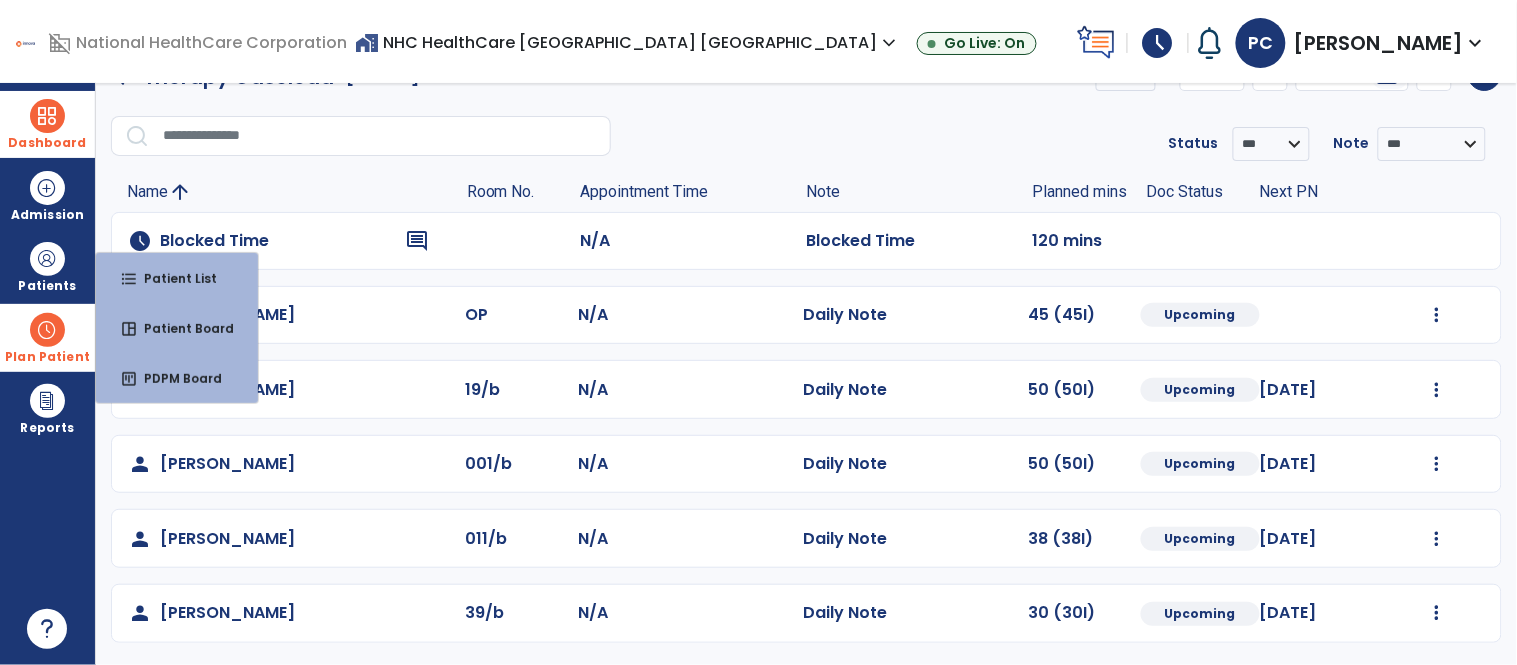 click at bounding box center (47, 330) 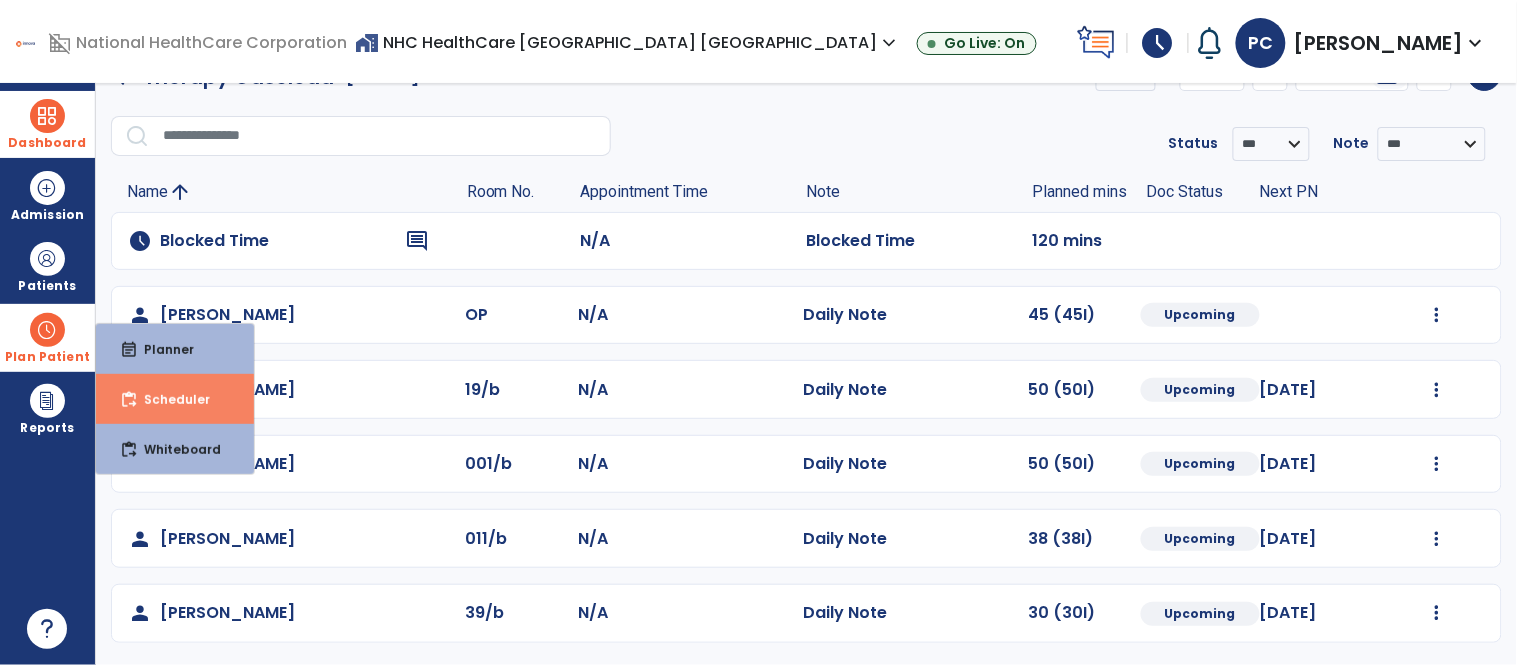 click on "Scheduler" at bounding box center [169, 399] 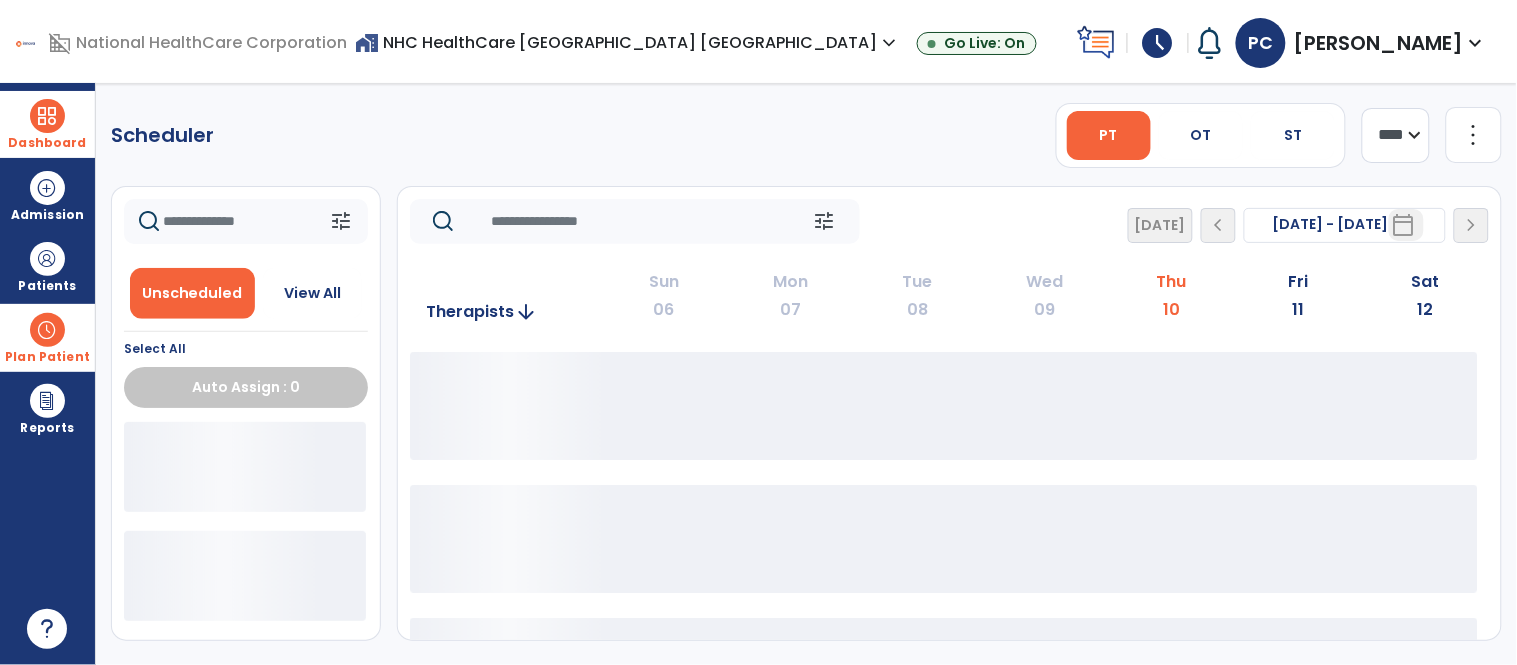 scroll, scrollTop: 0, scrollLeft: 0, axis: both 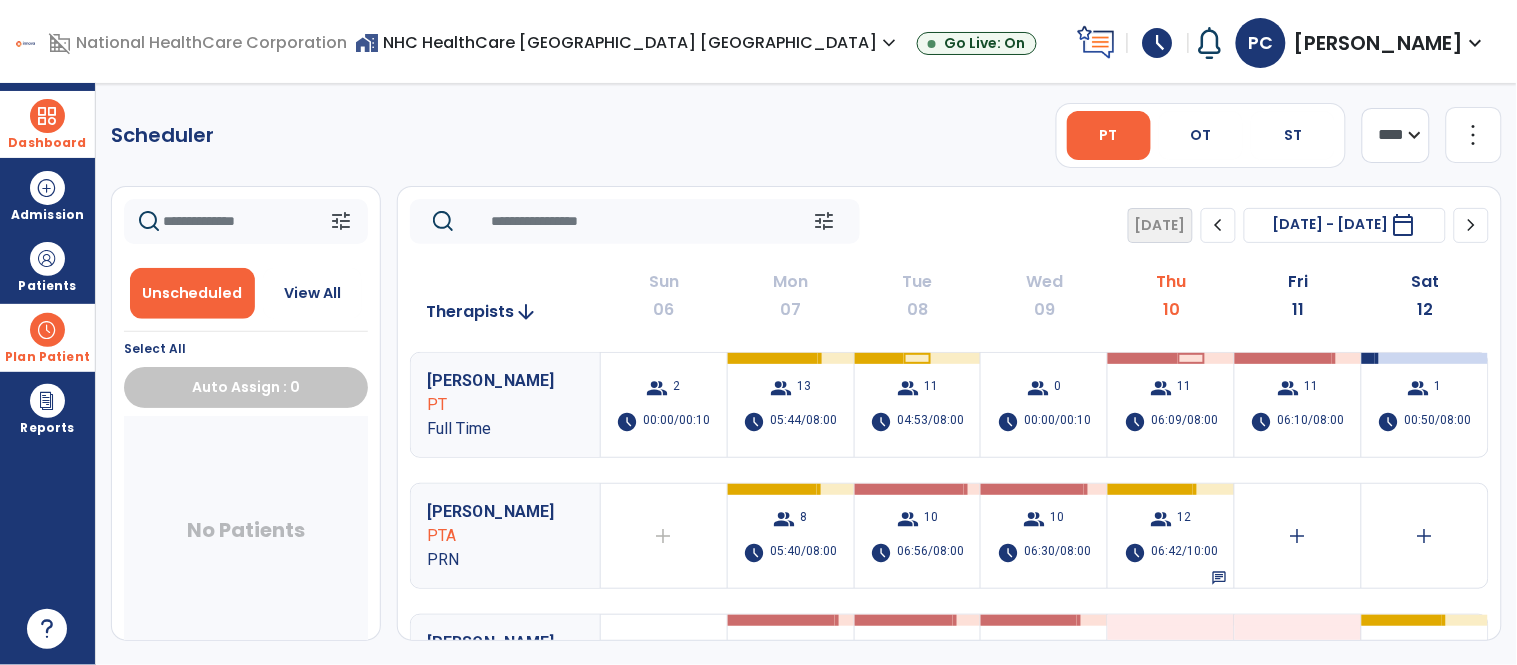 drag, startPoint x: 1341, startPoint y: 428, endPoint x: 1334, endPoint y: 474, distance: 46.52956 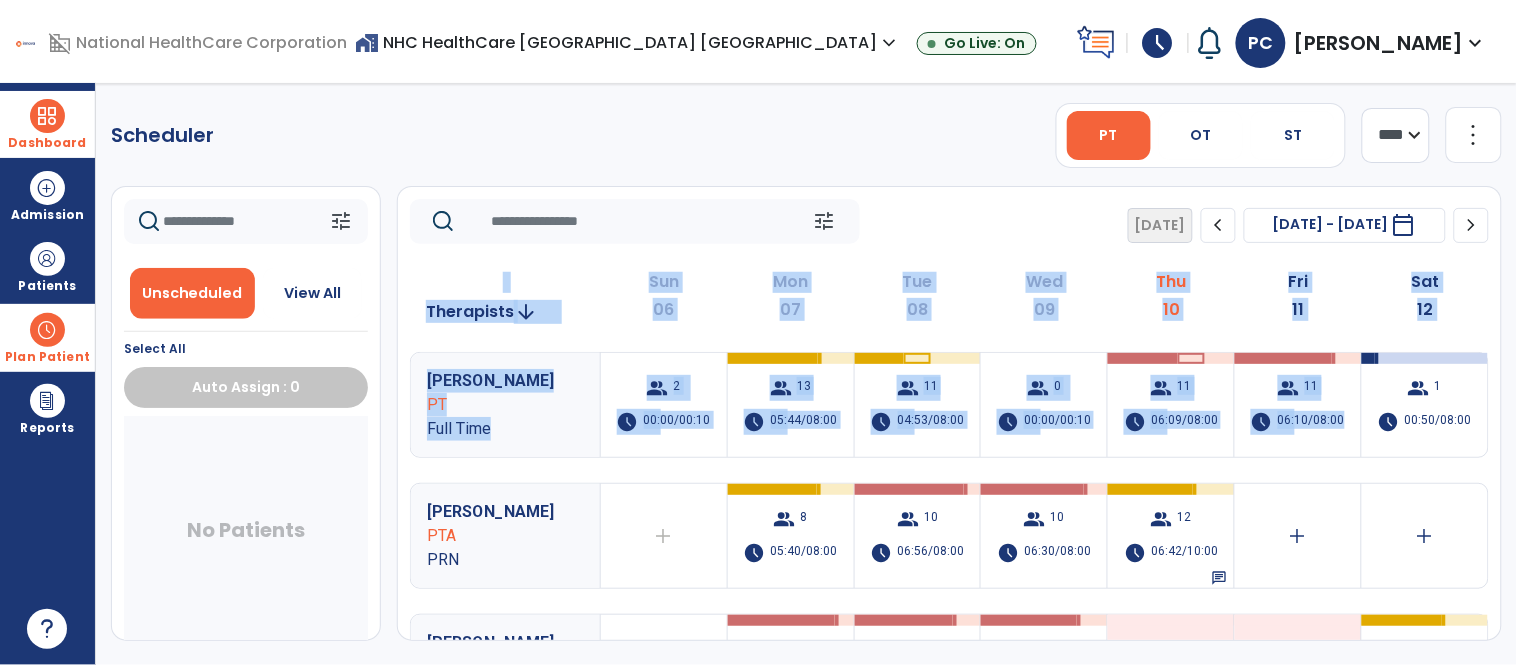 drag, startPoint x: 1513, startPoint y: 238, endPoint x: 1501, endPoint y: 360, distance: 122.588745 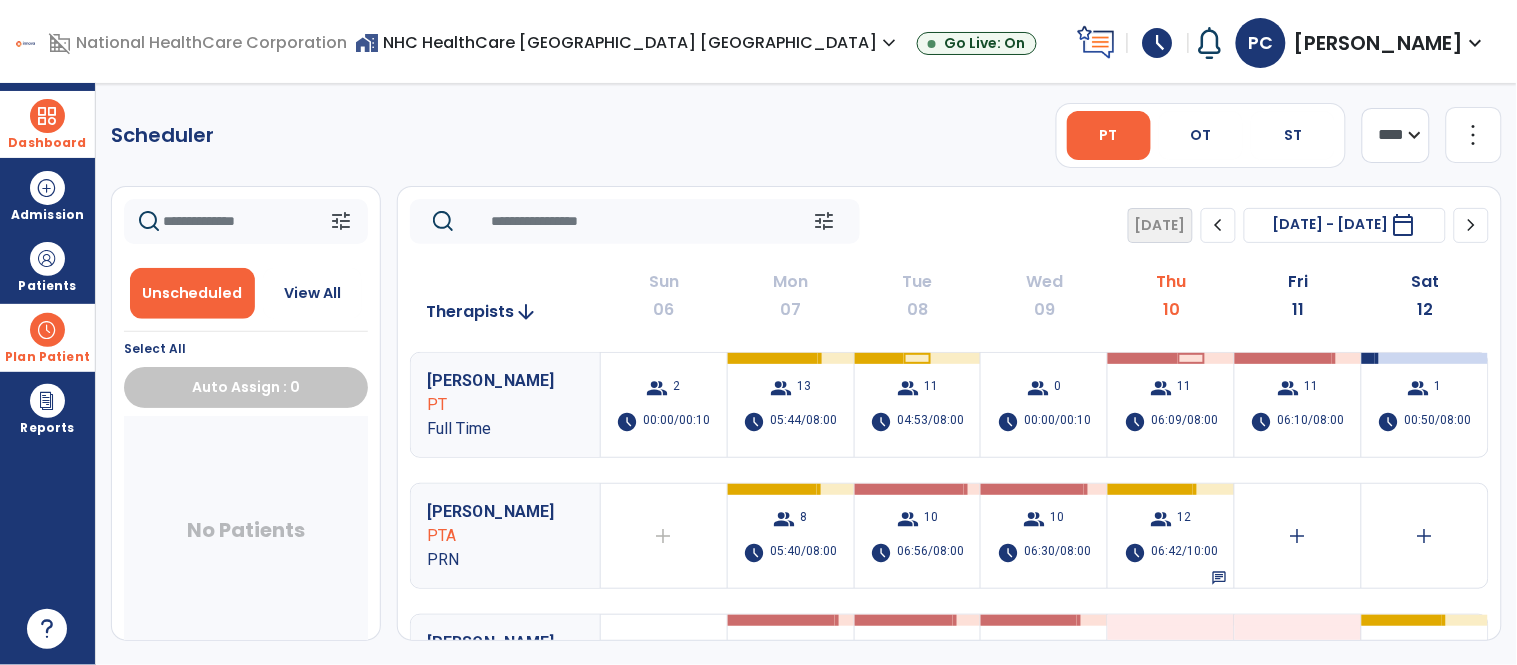 click on "[PERSON_NAME] PT Full Time  group  2  schedule  00:00/00:10   group  13  schedule  05:44/08:00   group  11  schedule  04:53/08:00   group  0  schedule  00:00/00:10   group  11  schedule  06:09/08:00   group  11  schedule  06:10/08:00   group  1  schedule  00:50/08:00  [PERSON_NAME] PTA PRN  add  Therapist not available for the day  group  8  schedule  05:40/08:00   group  10  schedule  06:56/08:00   group  10  schedule  06:30/08:00   group  12  schedule  06:42/10:00   chat   add   add  [PERSON_NAME] PTA PRN  add  Therapist not available for the day  group  9  schedule  06:49/08:00   group  9  schedule  06:16/08:00   group  8  schedule  06:04/08:00   group  0  schedule  00:00/00:00   group  0  schedule  00:00/00:00   group  8  schedule  05:04/08:00  [PERSON_NAME] PT PRN  add  Therapist not available for the day  group  10  schedule  06:00/08:00   add  Therapist not available for the day  group  8  schedule  03:53/08:00   group  7  schedule  04:37/08:00   add   group  0  schedule  00:00/00:10  PTA Full Time 0" 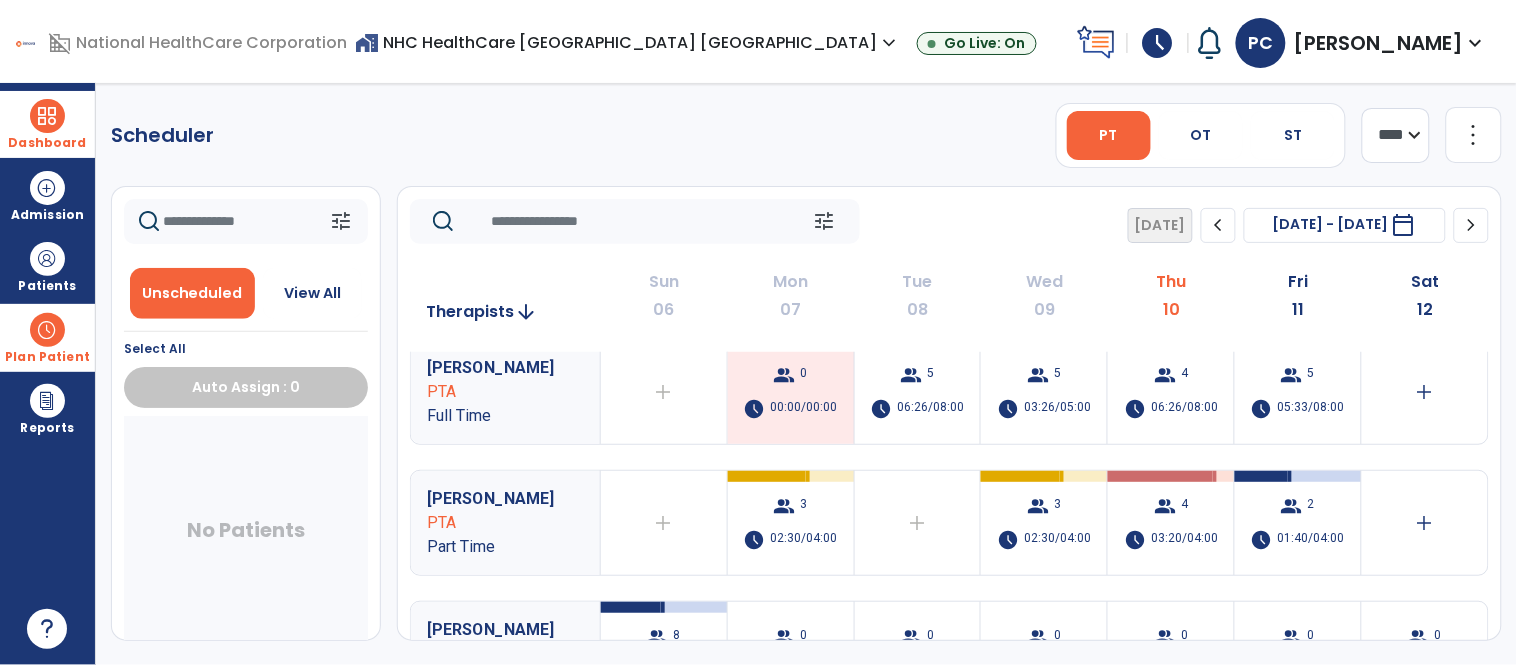 scroll, scrollTop: 536, scrollLeft: 0, axis: vertical 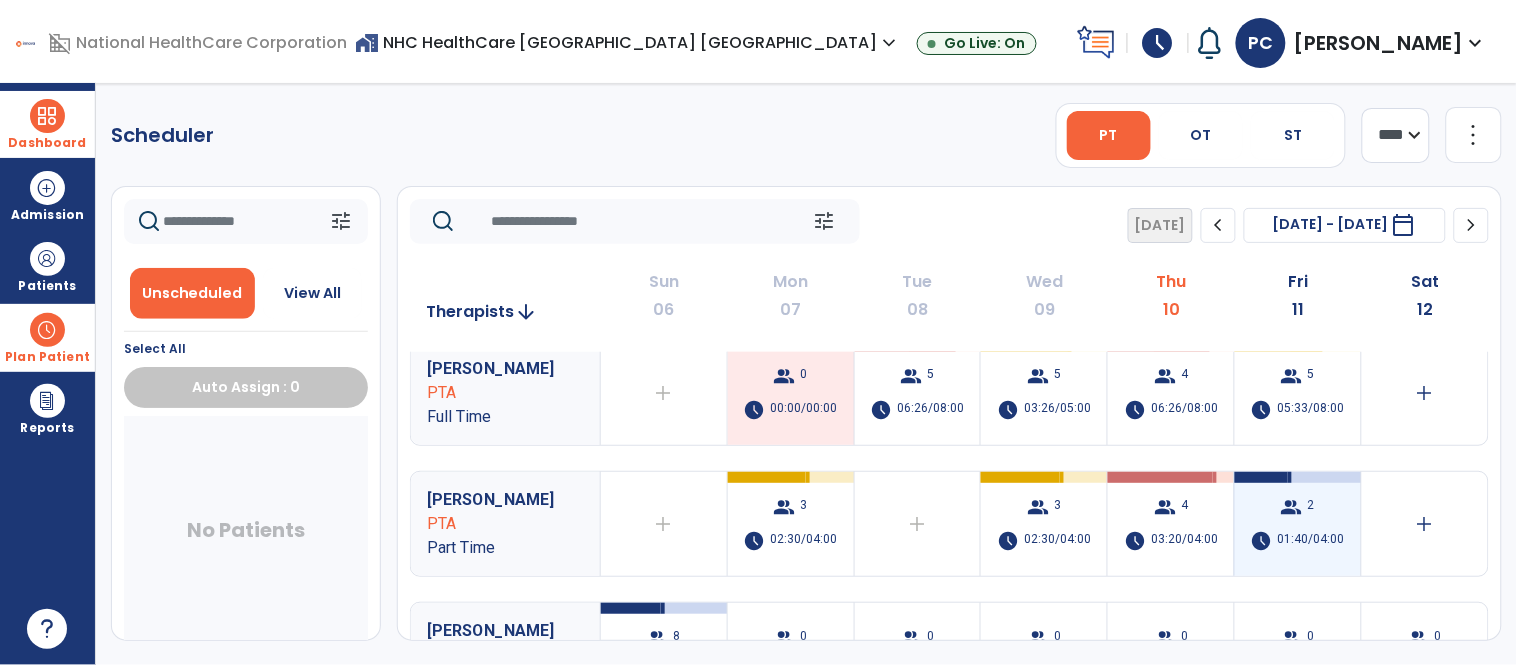 click on "01:40/04:00" at bounding box center [1311, 541] 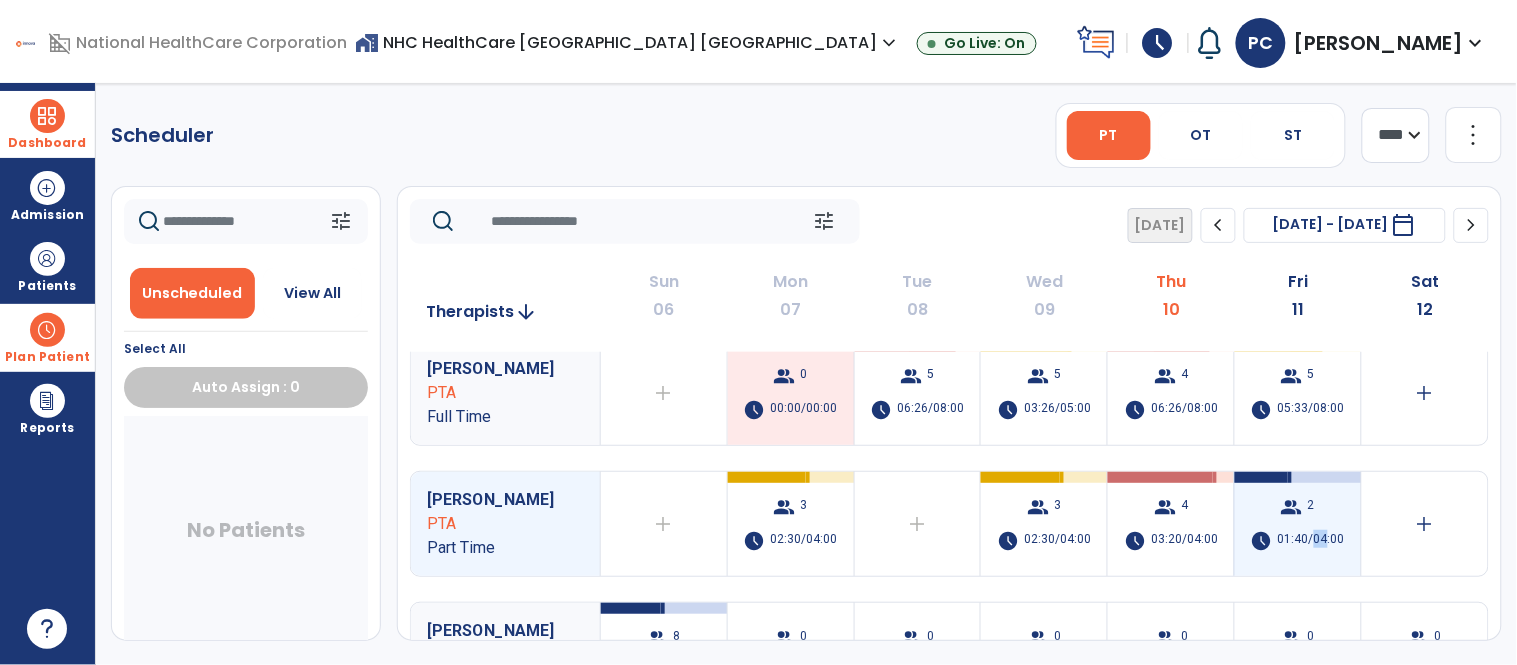 click on "01:40/04:00" at bounding box center (1311, 541) 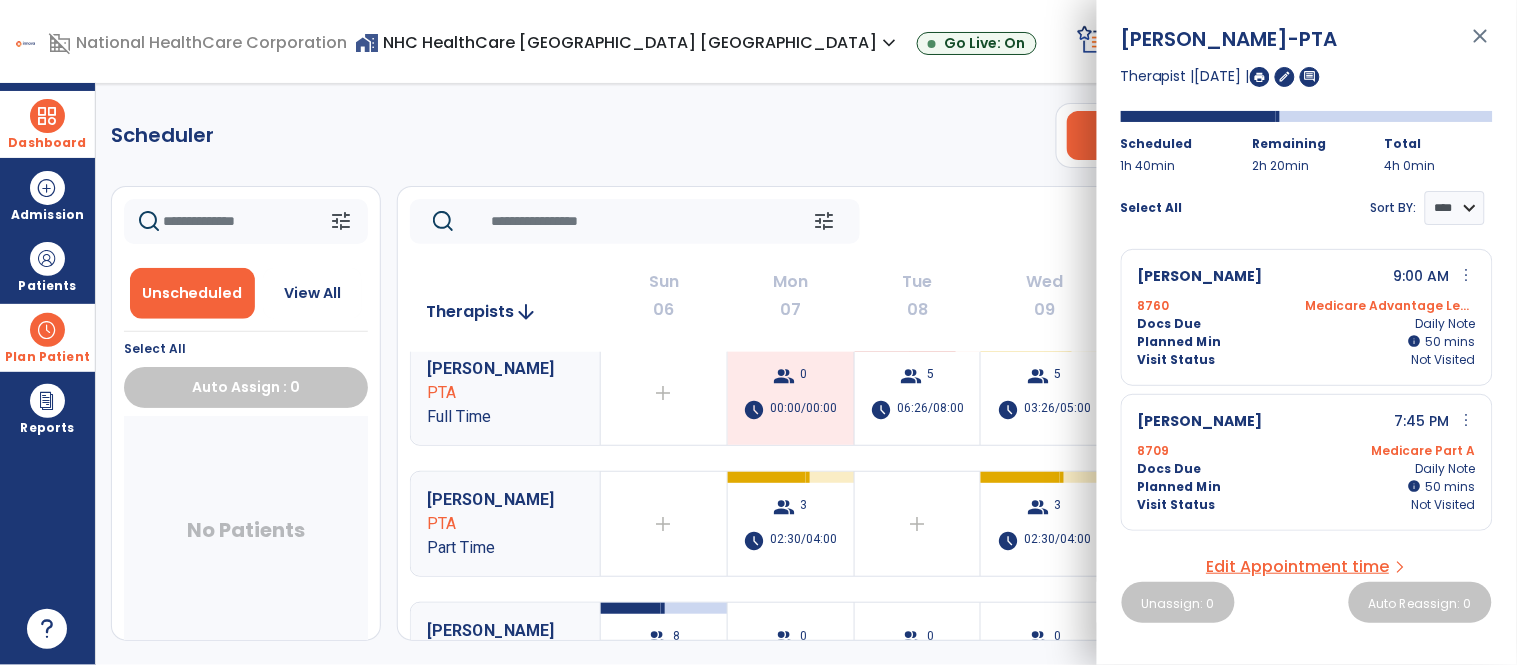 drag, startPoint x: 1317, startPoint y: 532, endPoint x: 1430, endPoint y: 573, distance: 120.20815 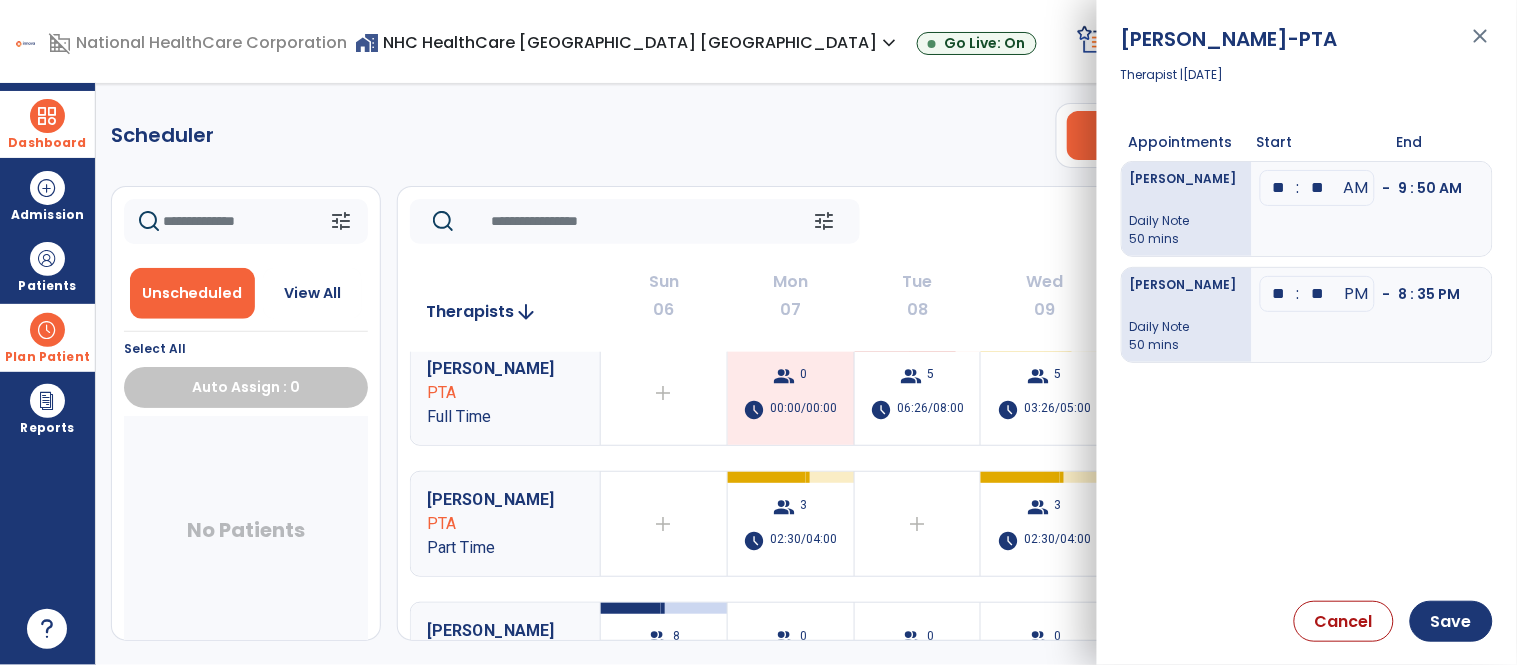 click on "home_work   NHC HealthCare [GEOGRAPHIC_DATA] [GEOGRAPHIC_DATA]   expand_more   NHC HealthCare [GEOGRAPHIC_DATA] [GEOGRAPHIC_DATA]  Go Live: On" at bounding box center (712, 43) 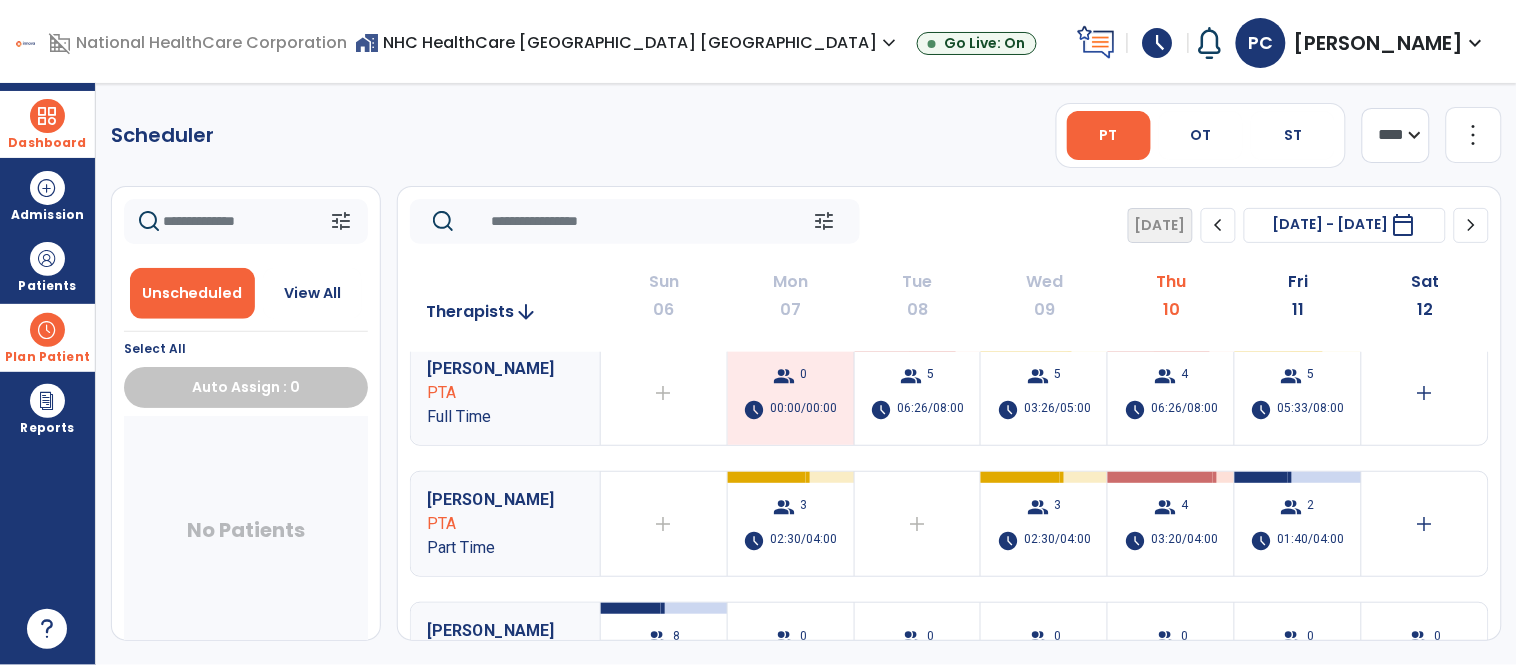 click on "Dashboard" at bounding box center [47, 124] 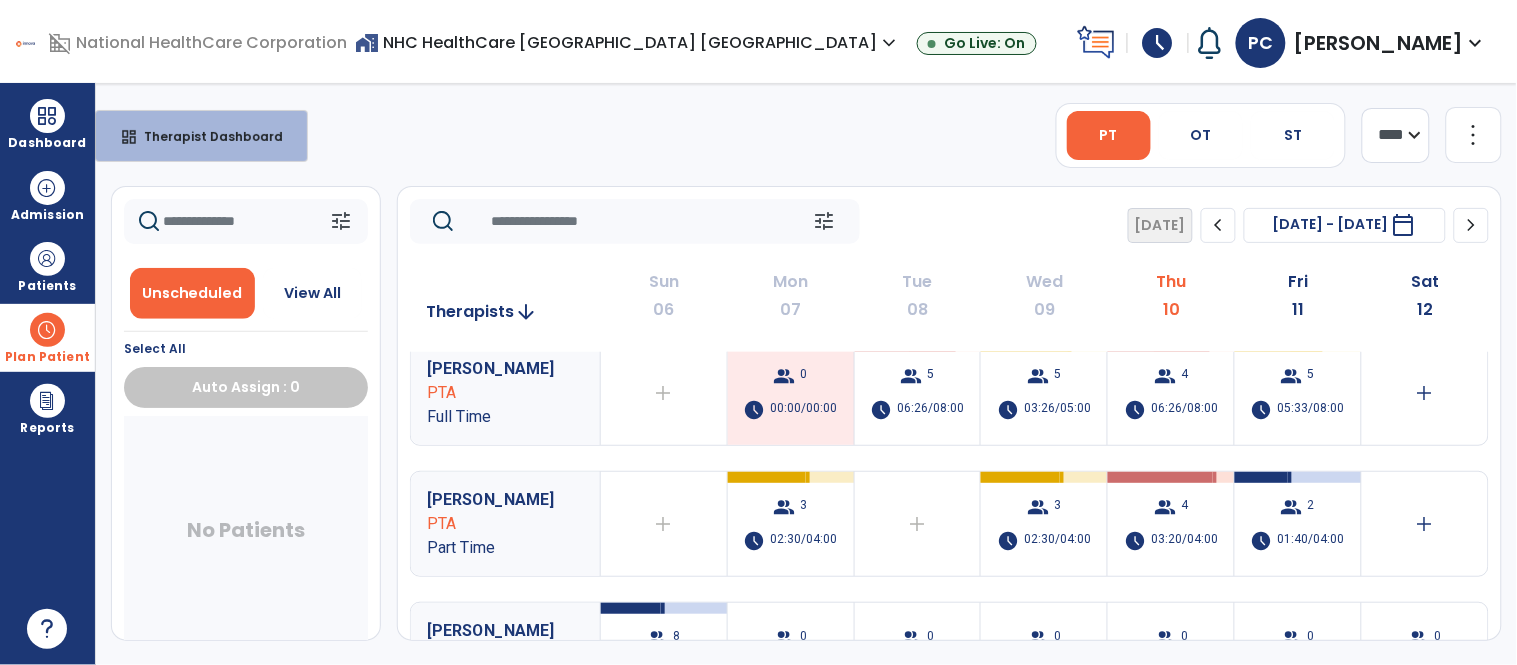 click on "Scheduler   PT   OT   ST  **** *** more_vert  Manage Labor   View All Therapists   Print" 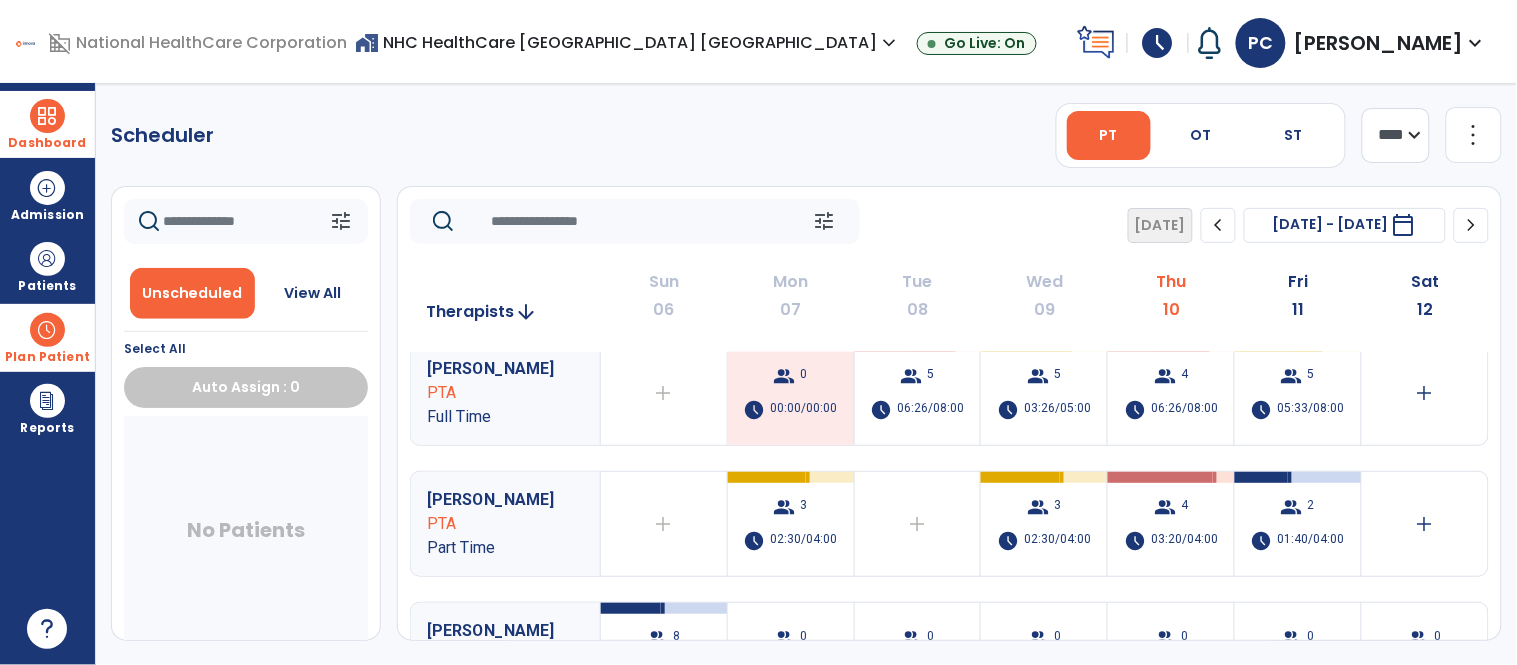 click on "Dashboard" at bounding box center (47, 124) 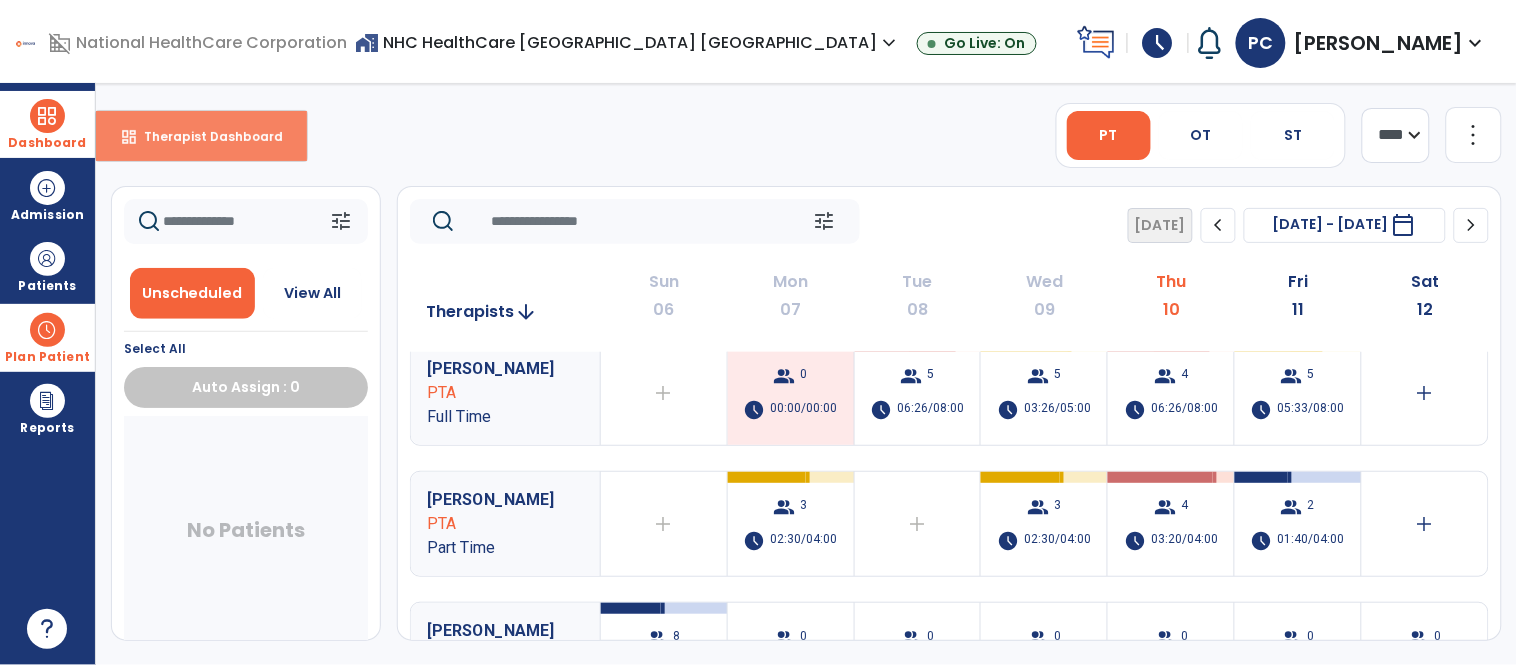 click on "dashboard  Therapist Dashboard" at bounding box center [201, 136] 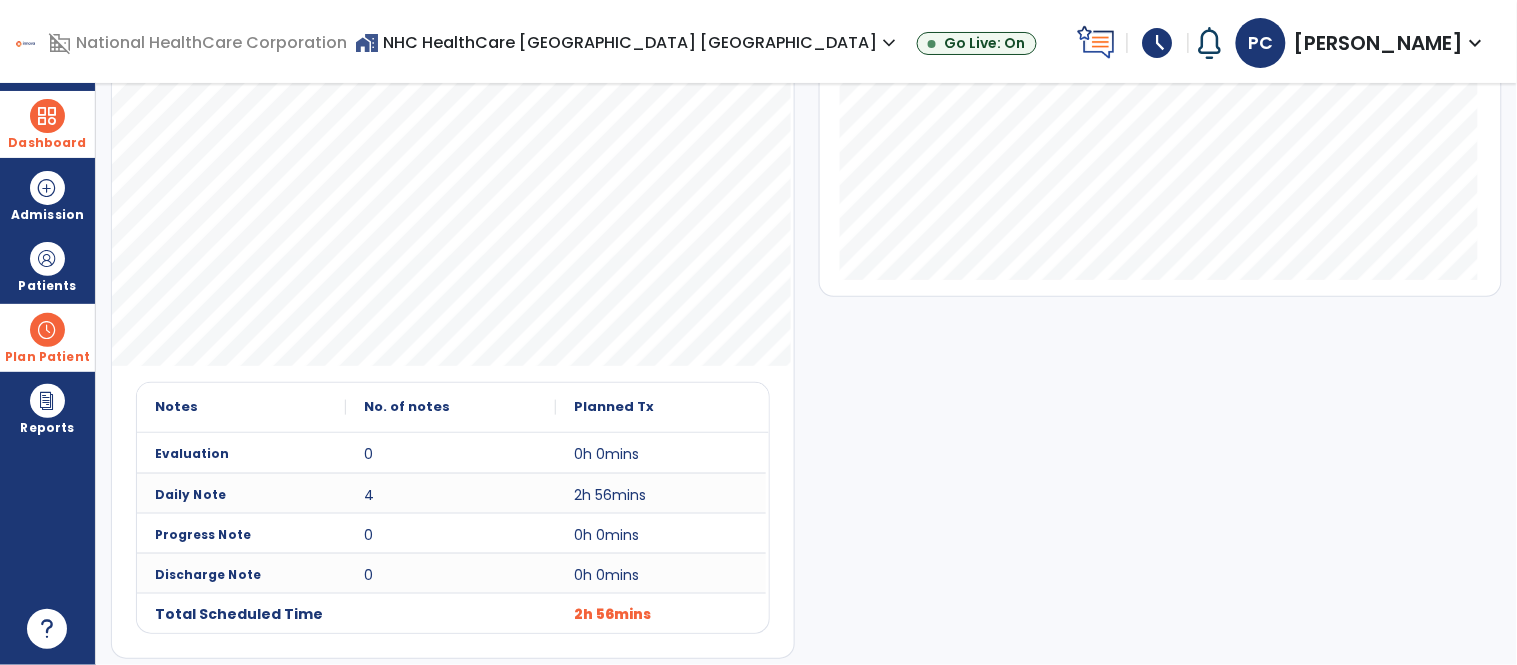 scroll, scrollTop: 482, scrollLeft: 0, axis: vertical 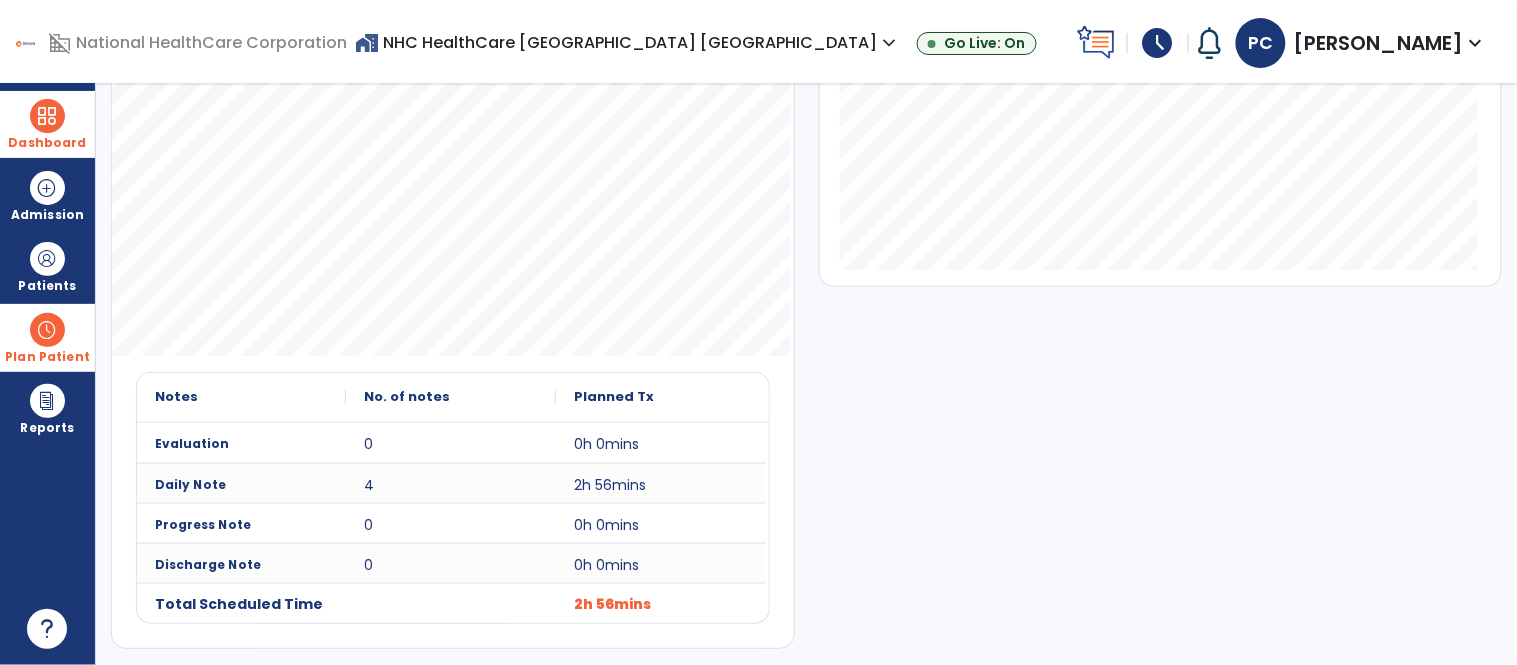 click on "Productivity Duration  ******** **** *** chevron_left [DATE] - [DATE]  ********  calendar_today  chevron_right" 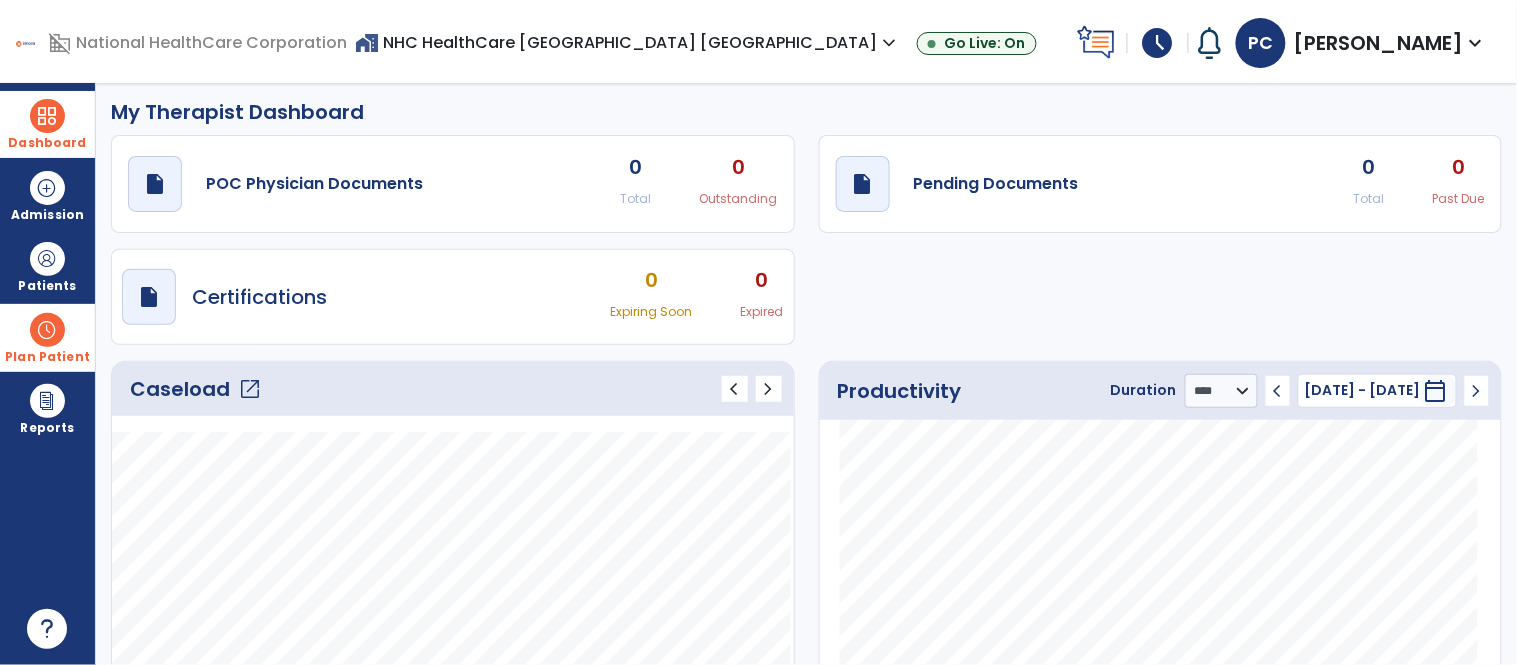 scroll, scrollTop: 5, scrollLeft: 0, axis: vertical 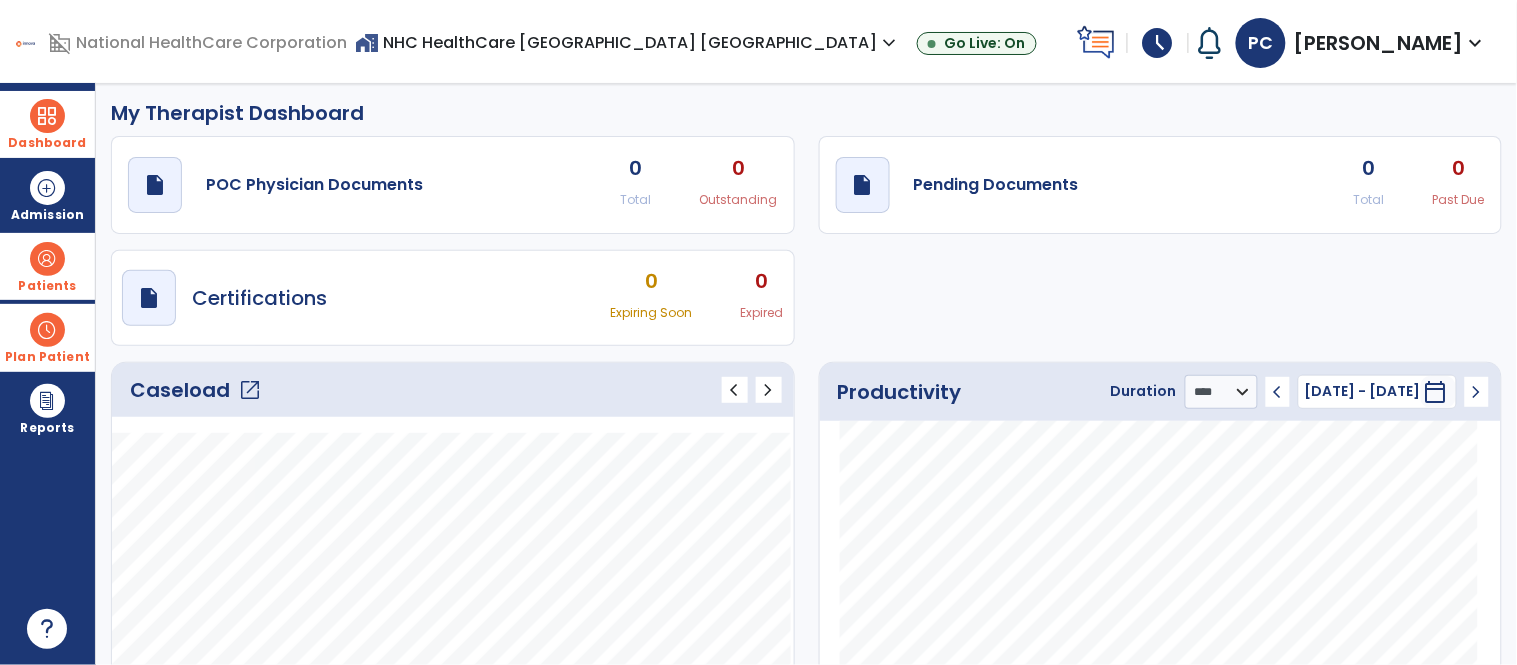 click at bounding box center [47, 259] 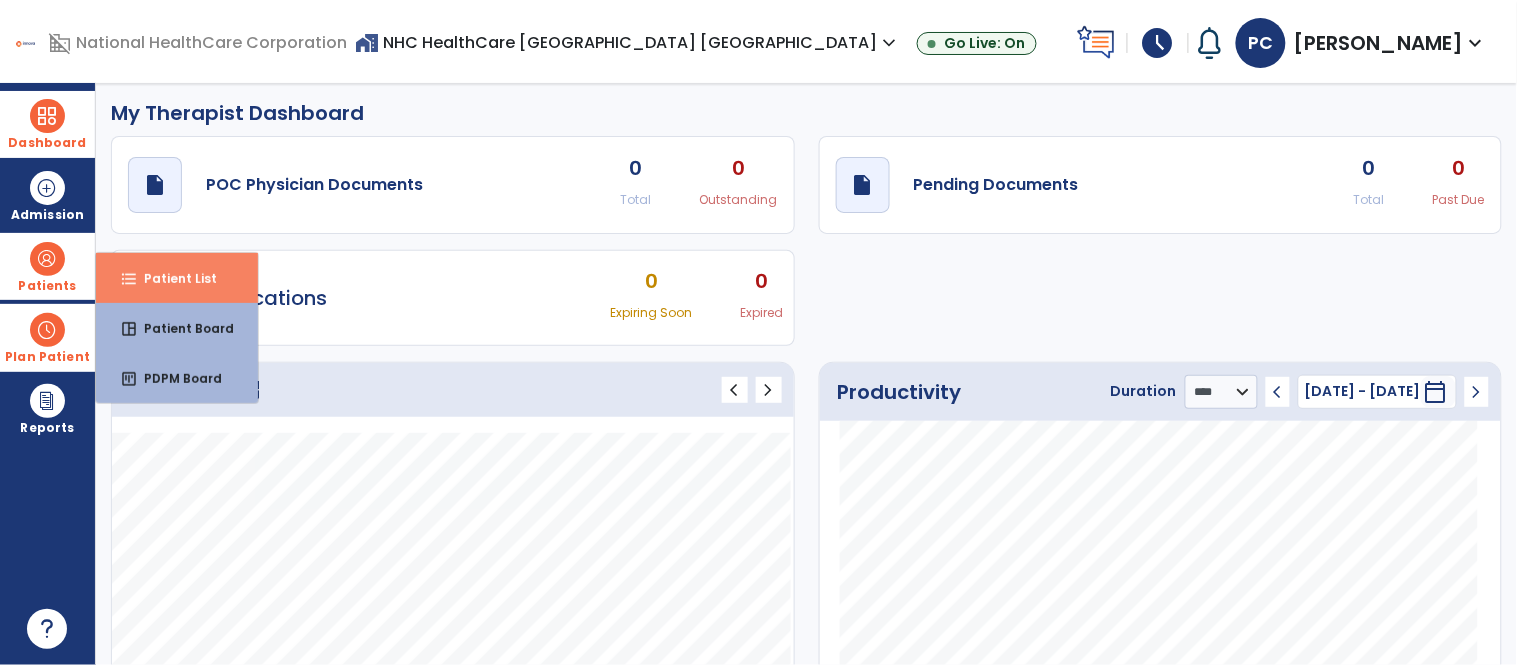 click on "Patient List" at bounding box center [172, 278] 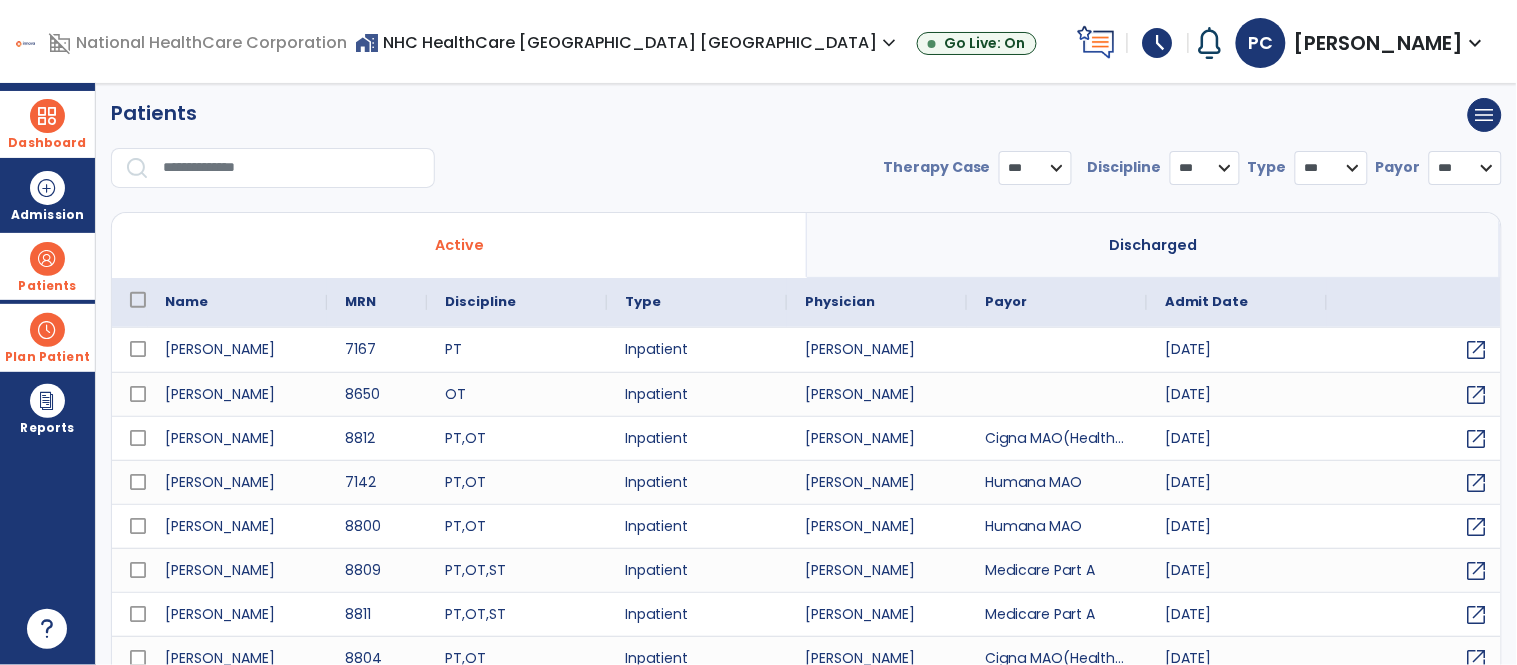 select on "***" 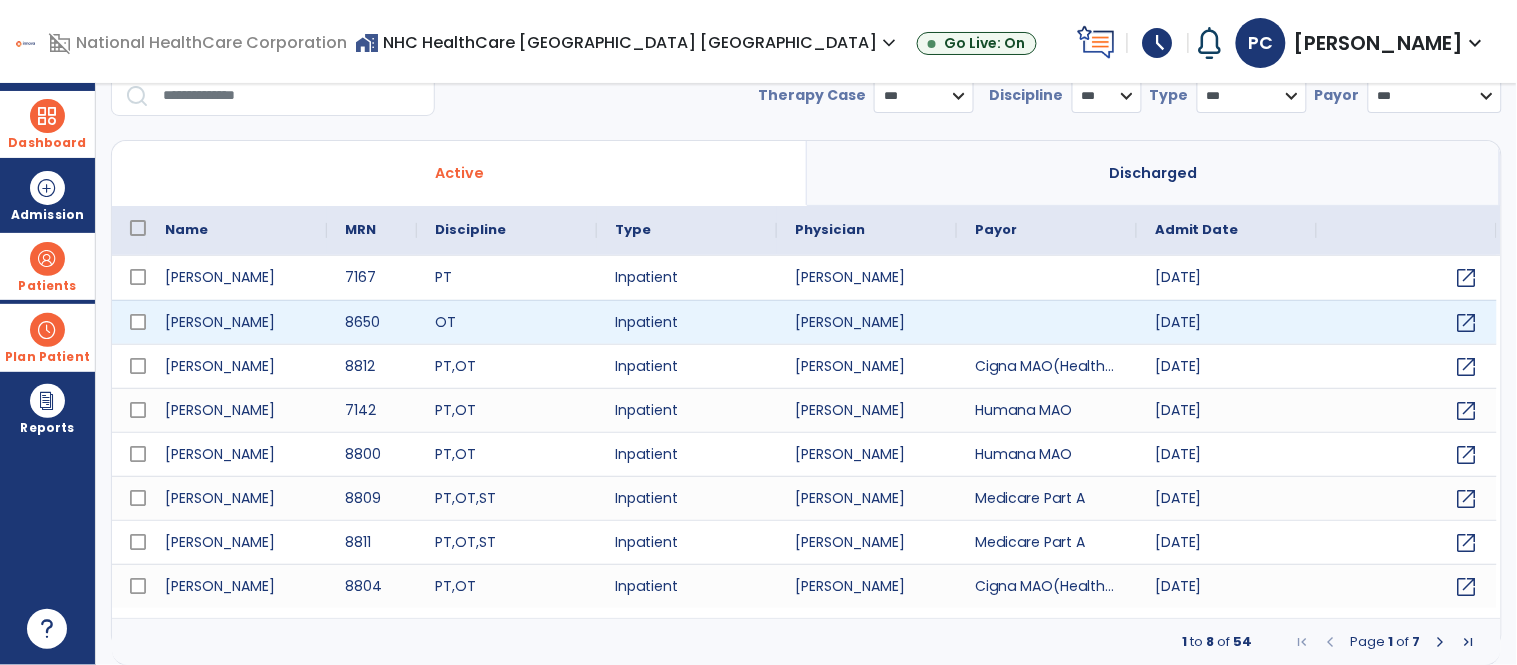 scroll, scrollTop: 0, scrollLeft: 0, axis: both 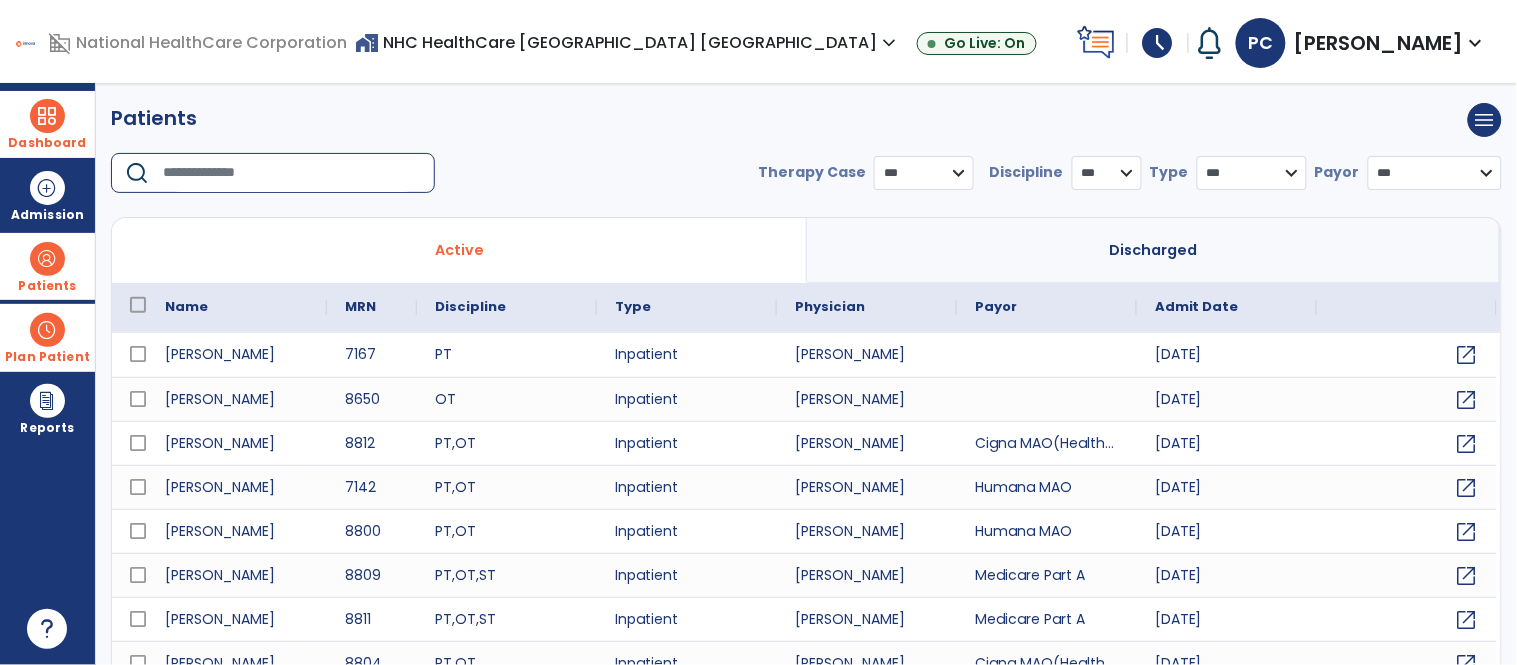 click at bounding box center (292, 173) 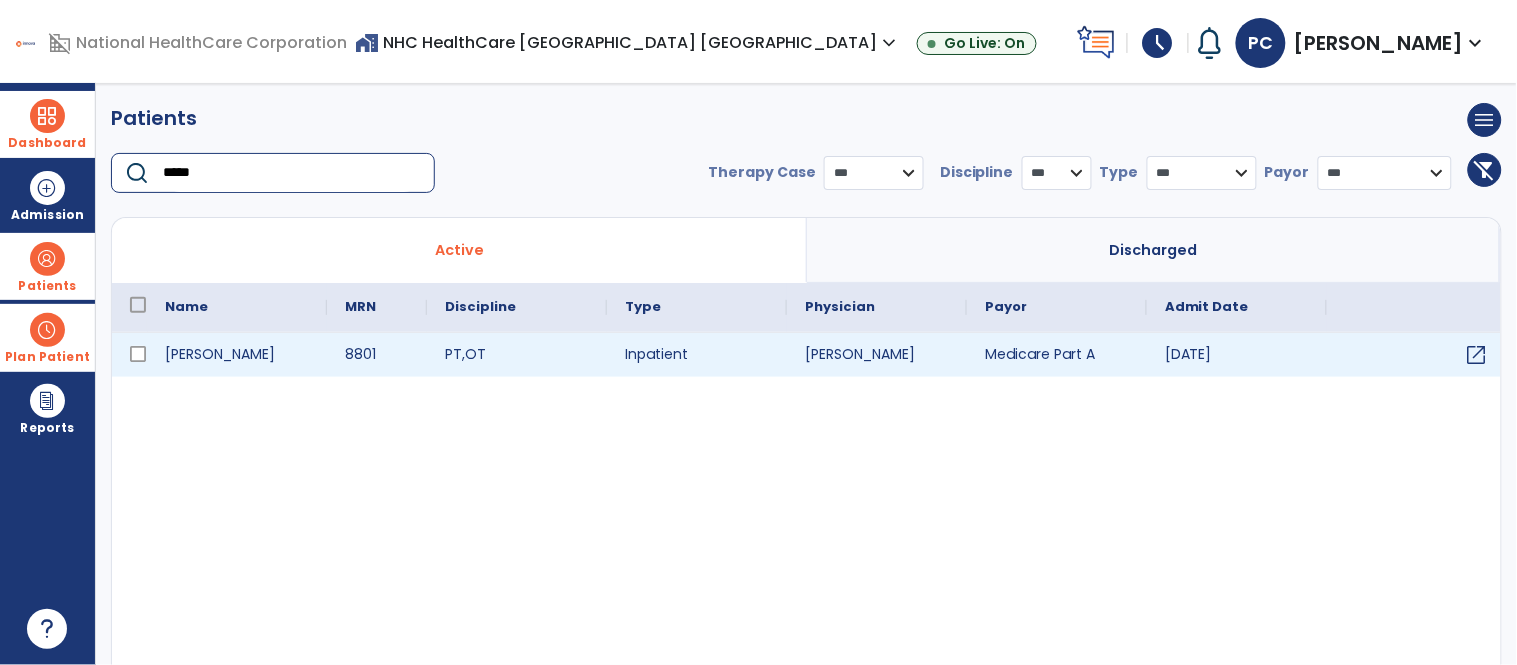 type on "*****" 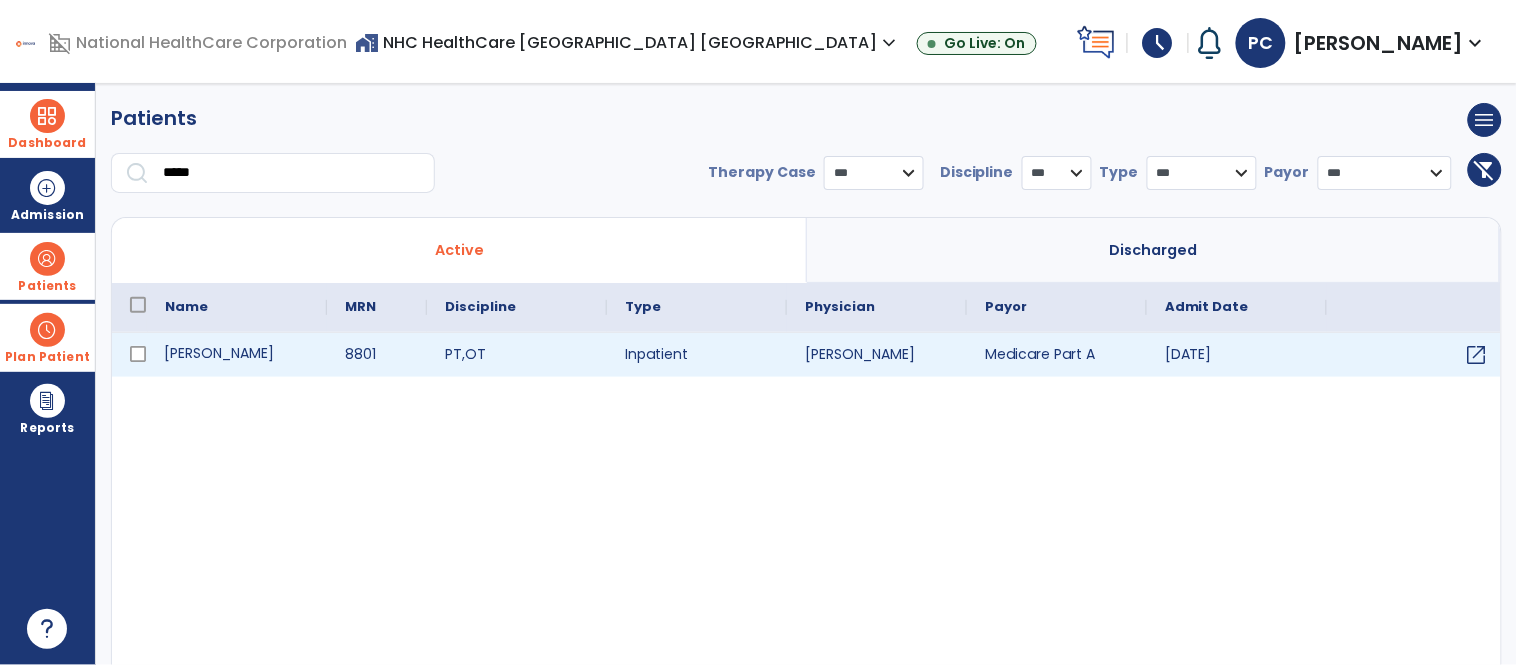 click on "[PERSON_NAME]" at bounding box center (237, 355) 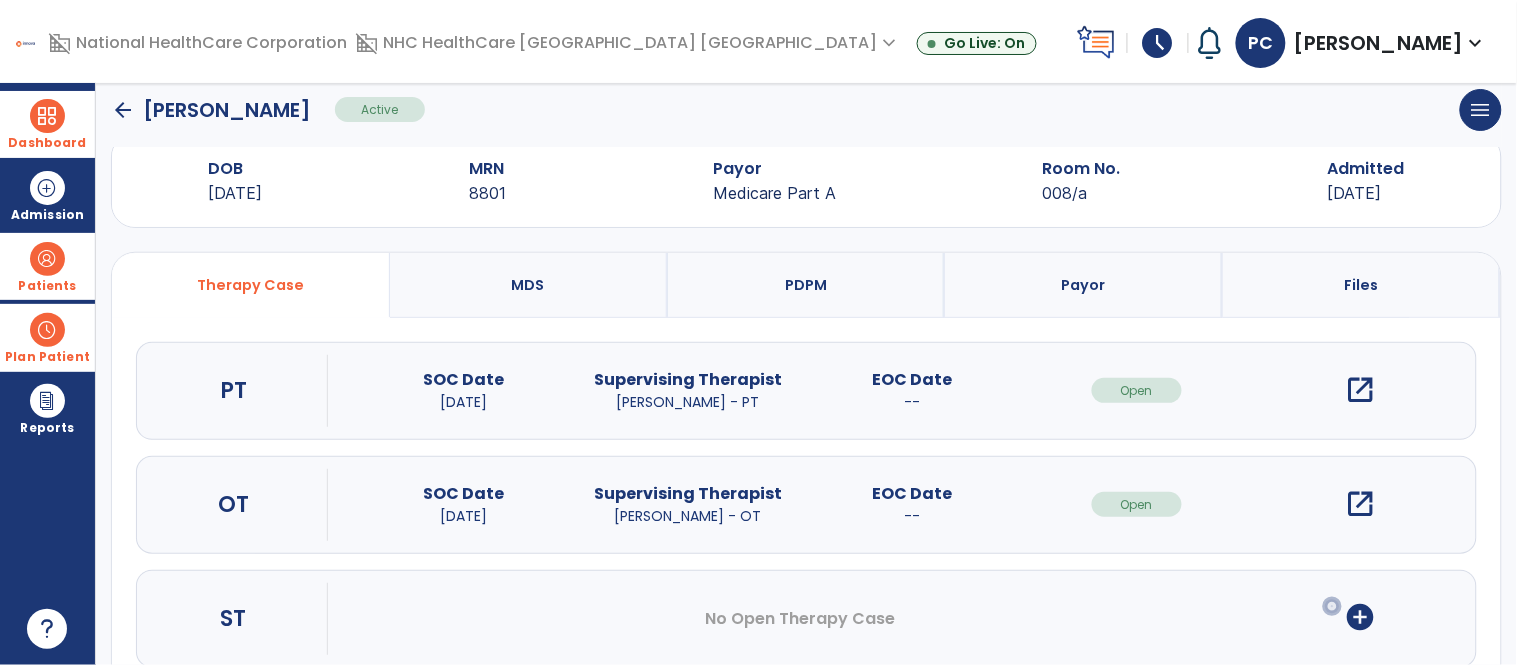 scroll, scrollTop: 60, scrollLeft: 0, axis: vertical 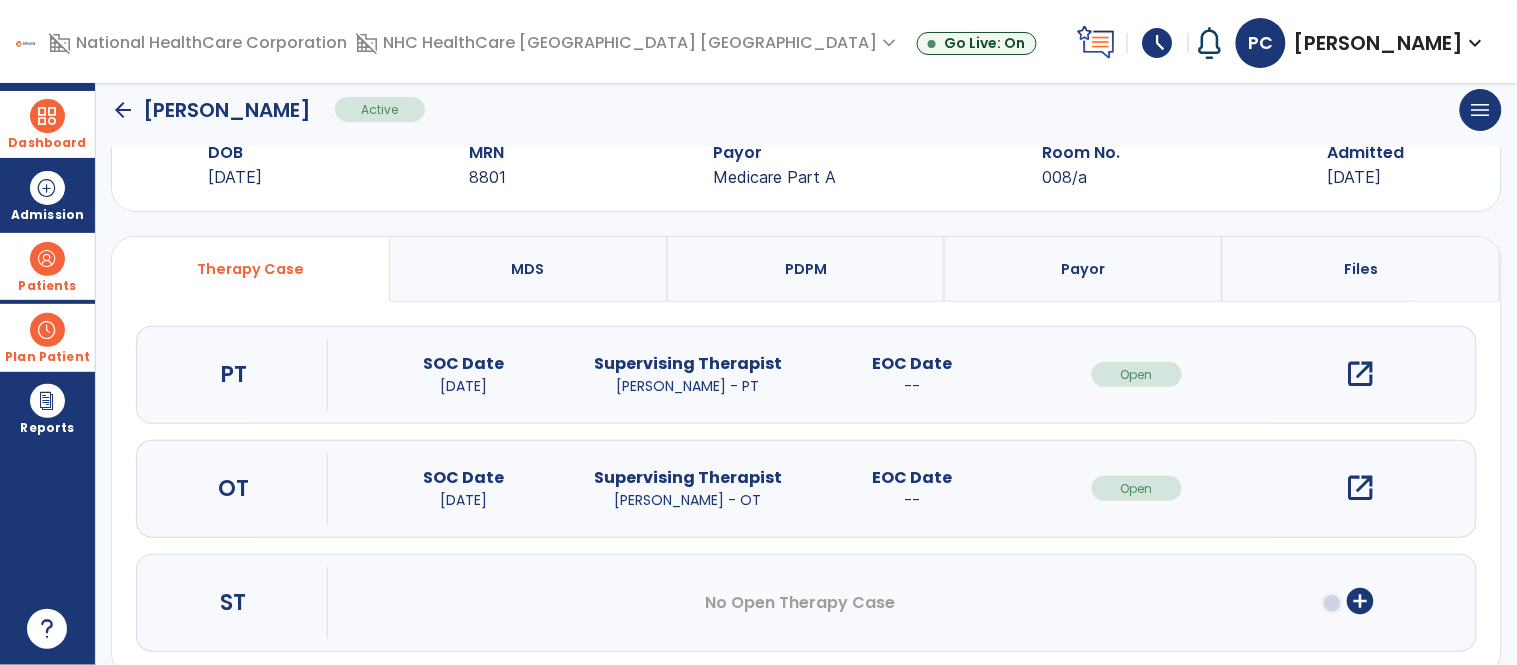 click on "open_in_new" at bounding box center [1361, 374] 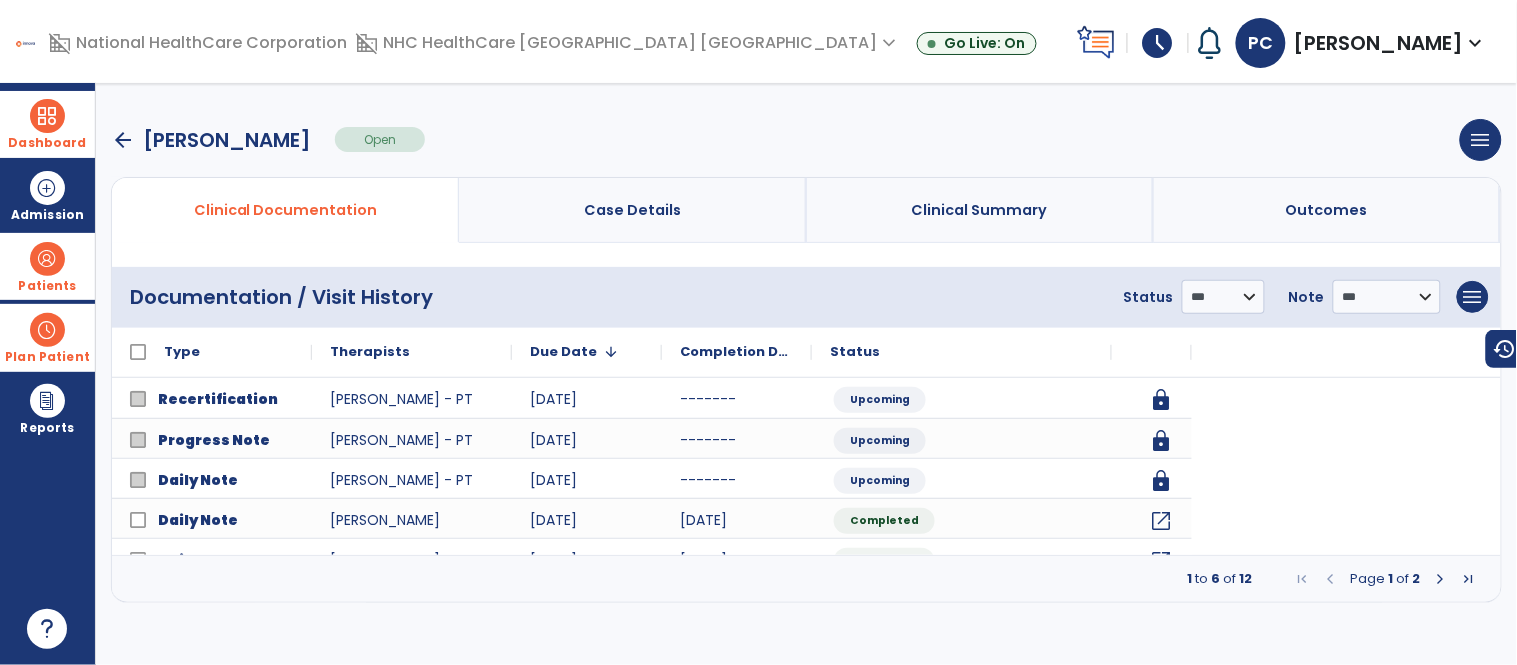 scroll, scrollTop: 0, scrollLeft: 0, axis: both 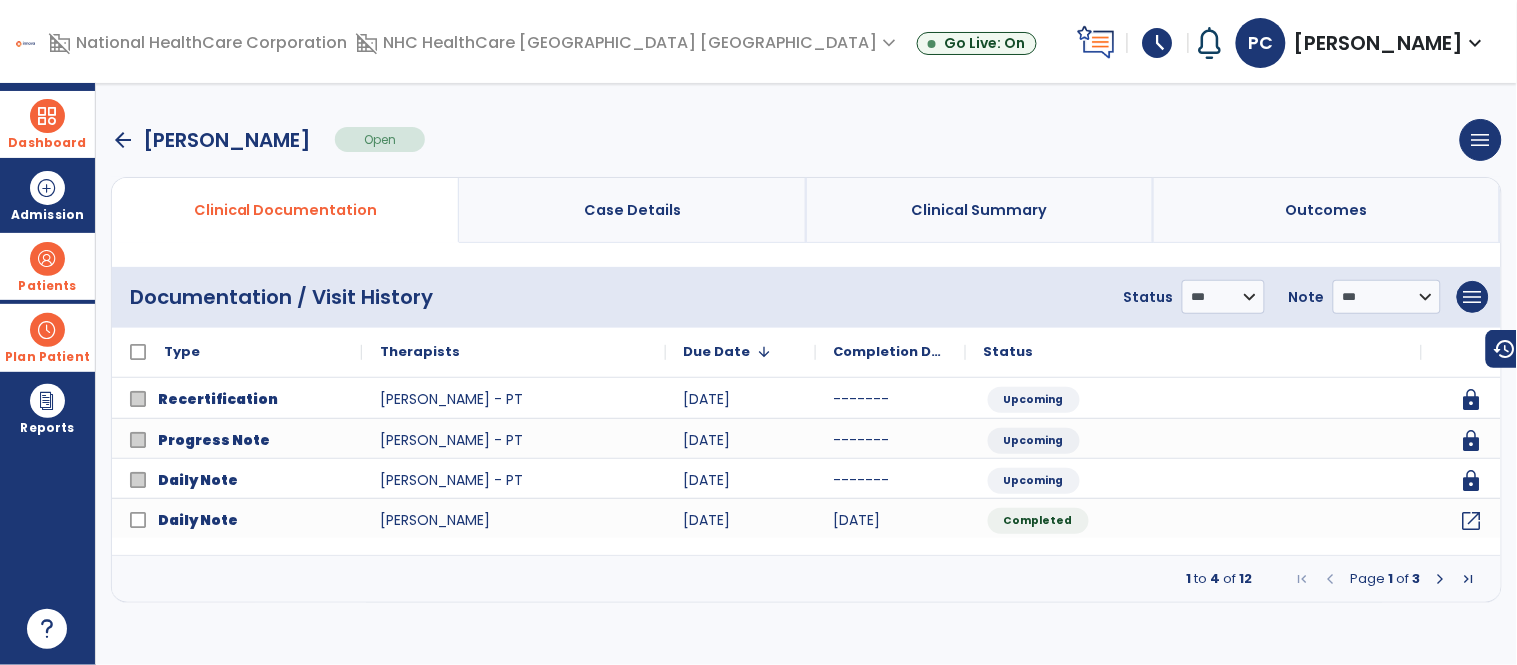click on "1
to
4
of
12
Page
1
of
3" at bounding box center (806, 579) 